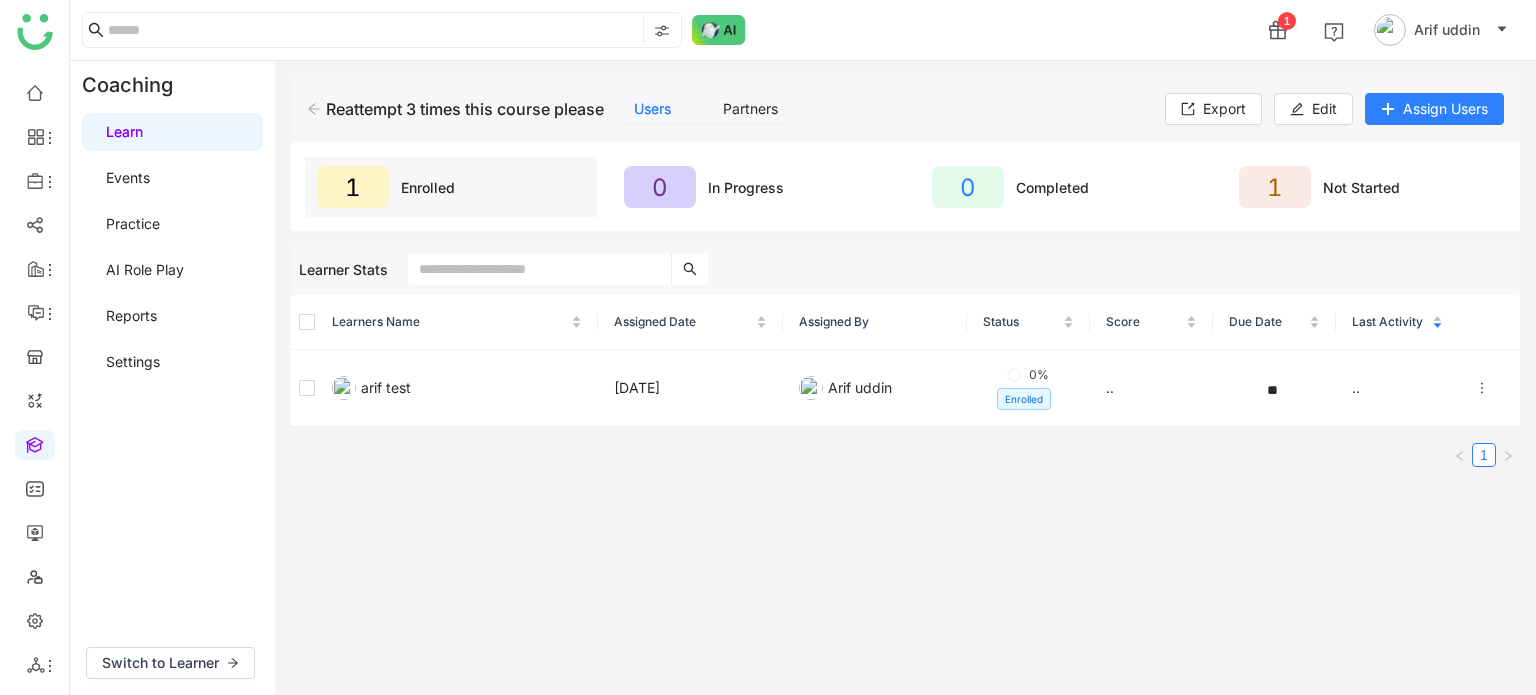 scroll, scrollTop: 0, scrollLeft: 0, axis: both 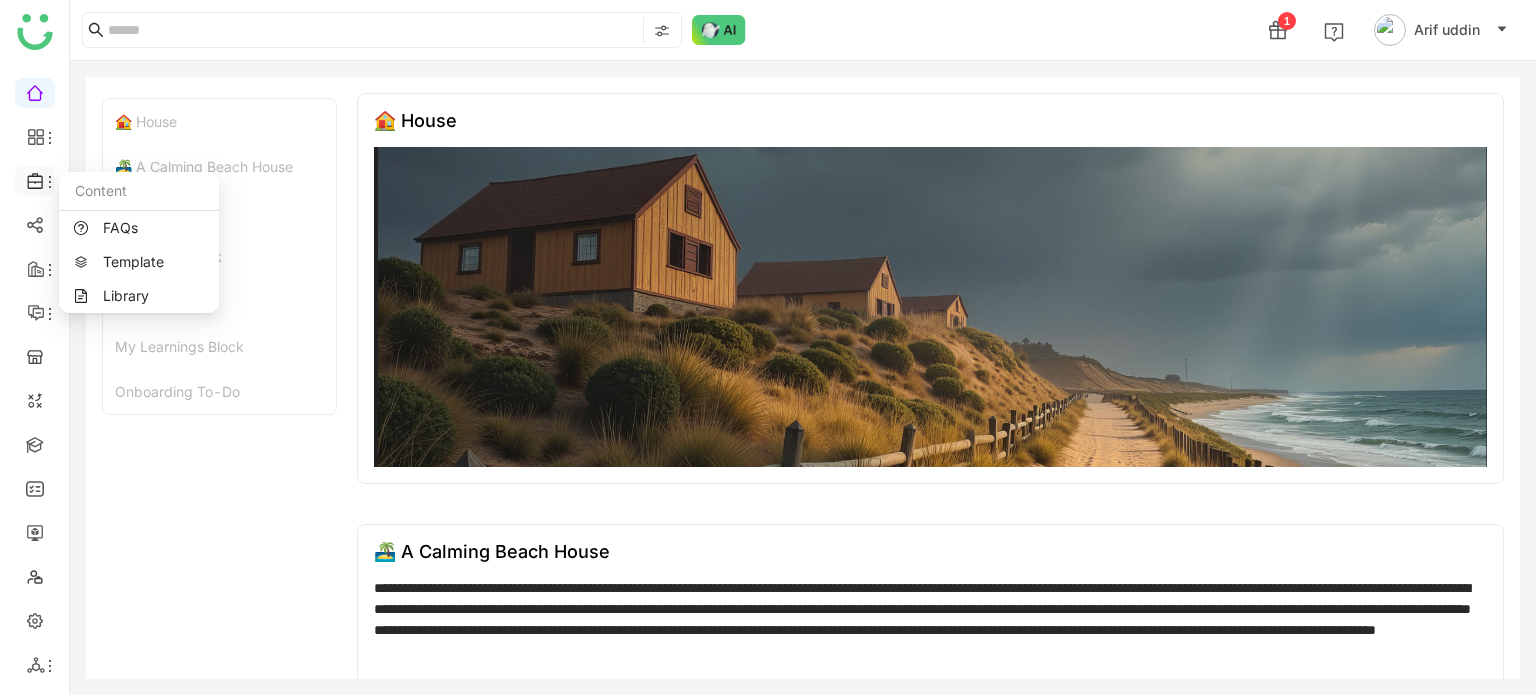 click 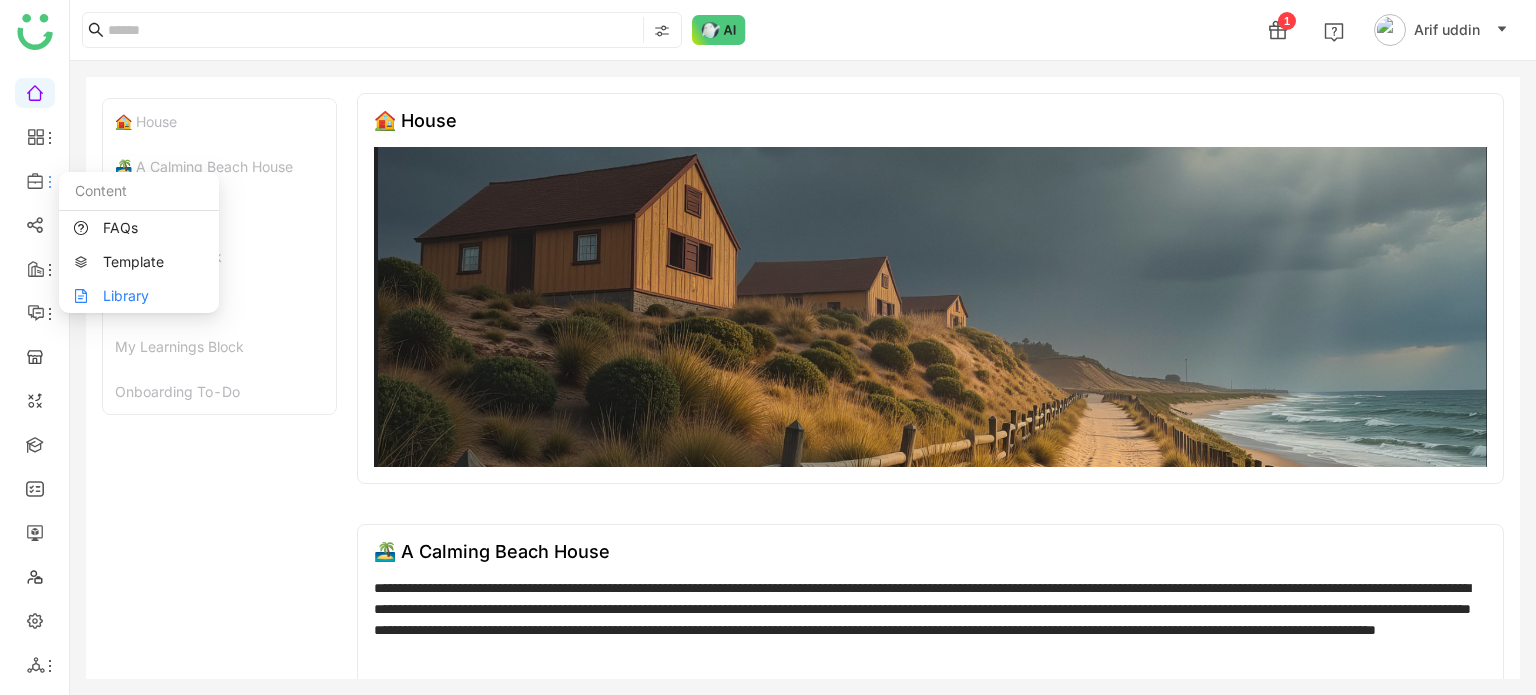 click on "Library" at bounding box center [139, 296] 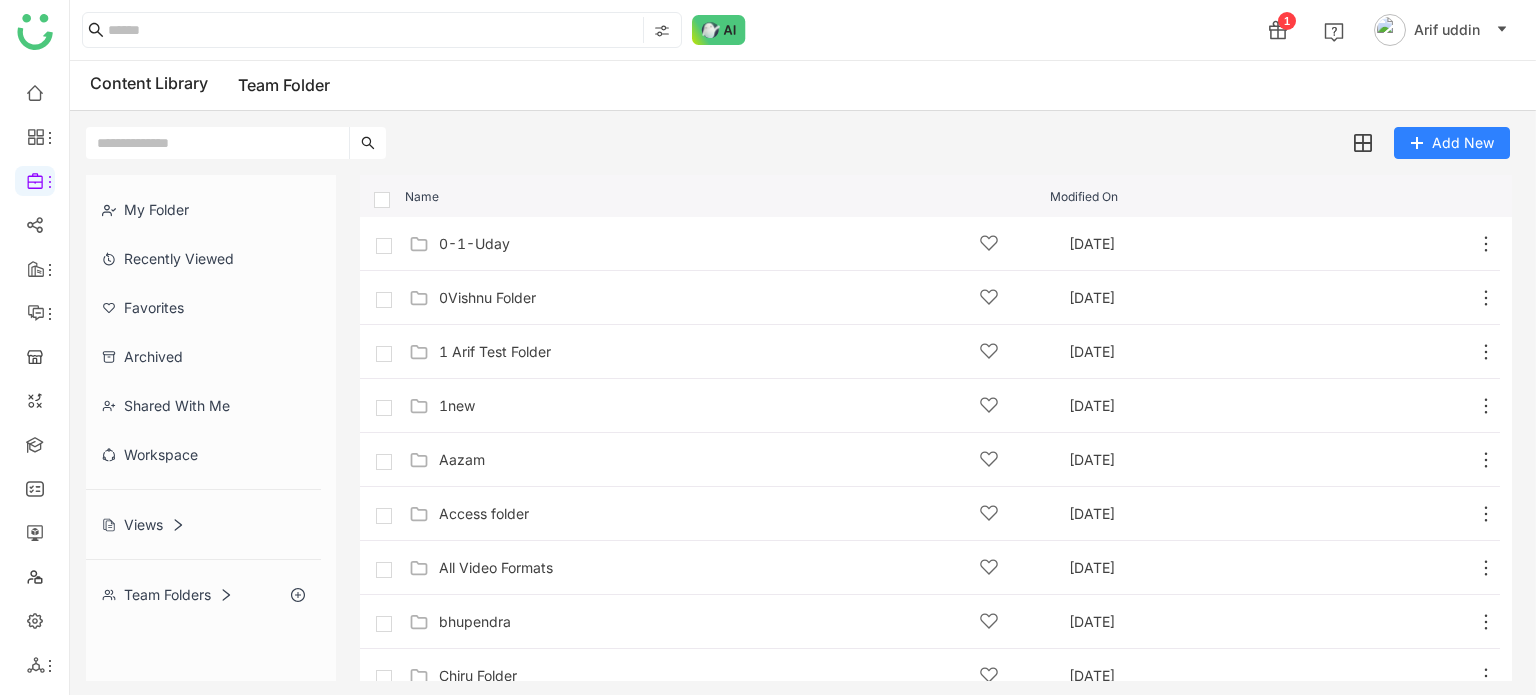 click on "Add New" at bounding box center (798, 135) 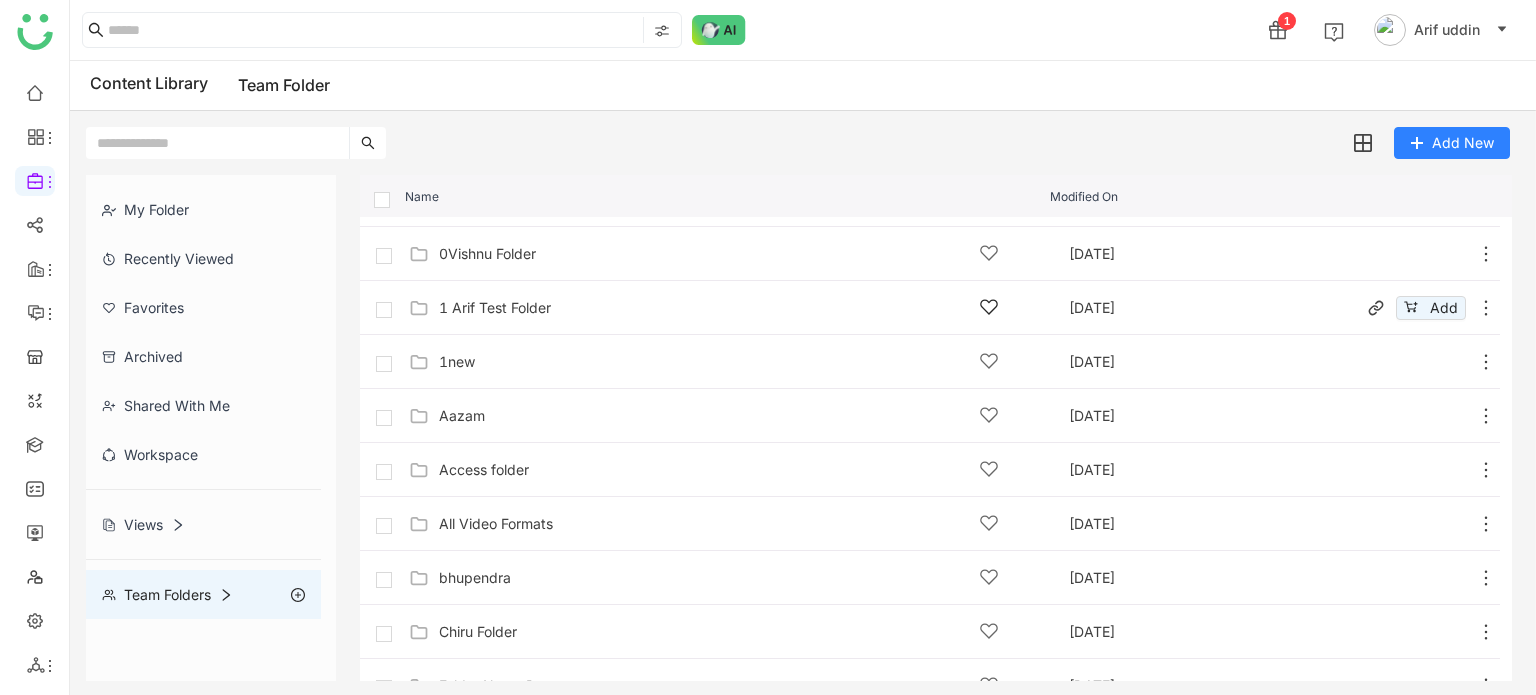 scroll, scrollTop: 29, scrollLeft: 0, axis: vertical 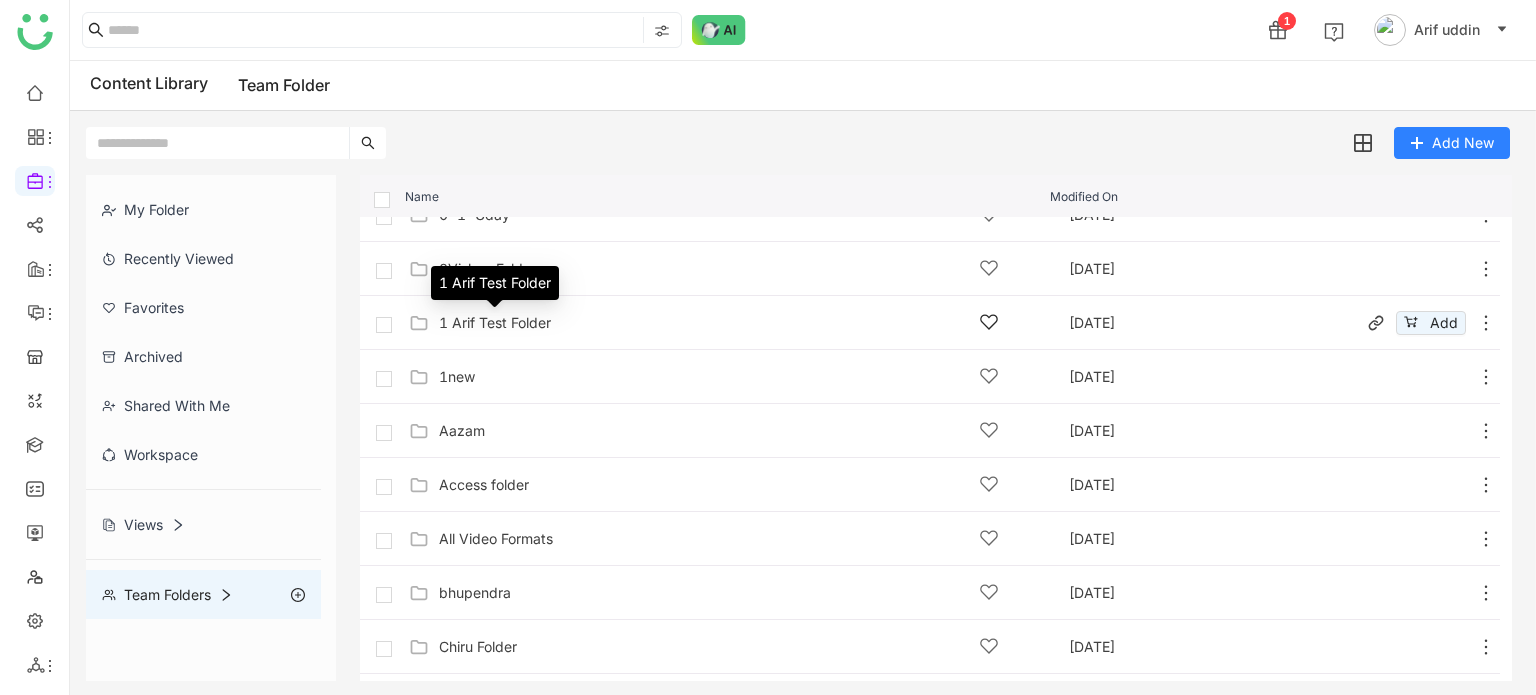 click on "1 Arif Test Folder" 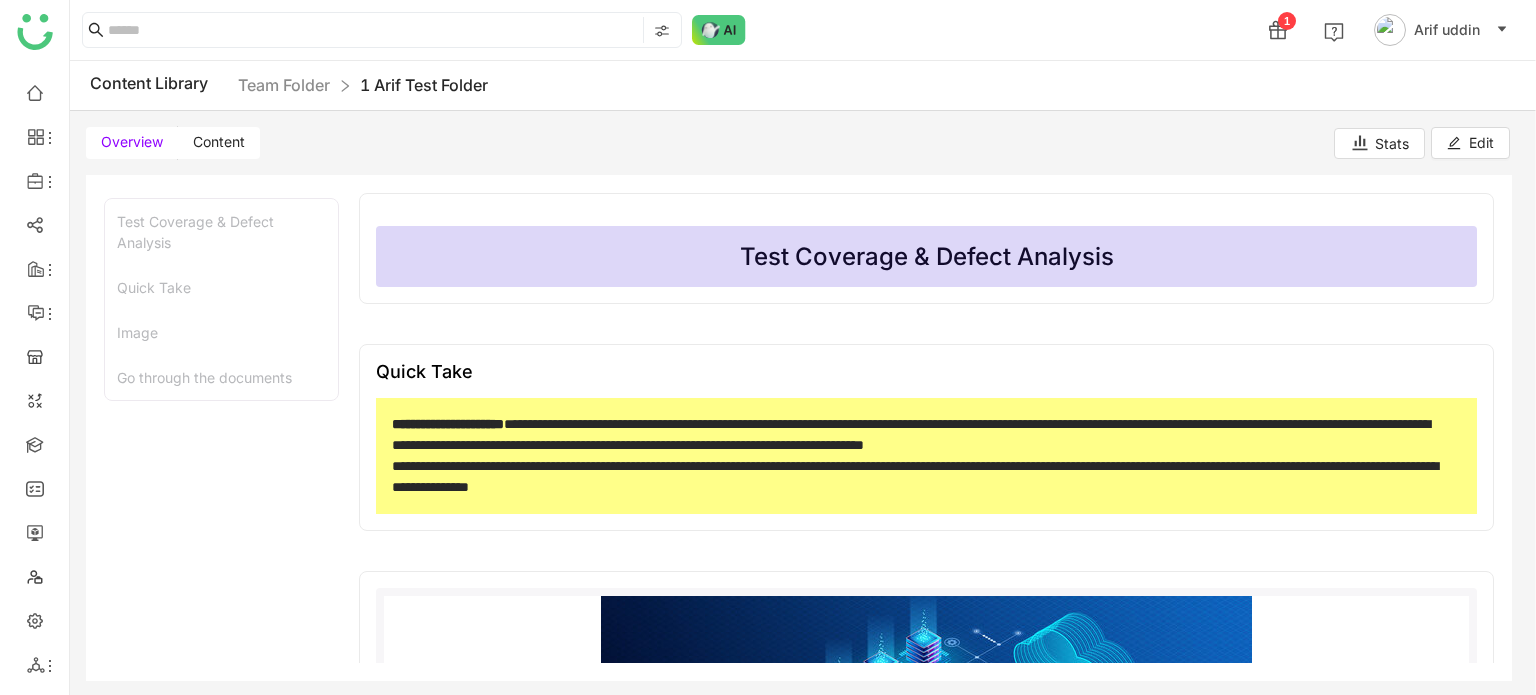 click on "Content" at bounding box center [219, 141] 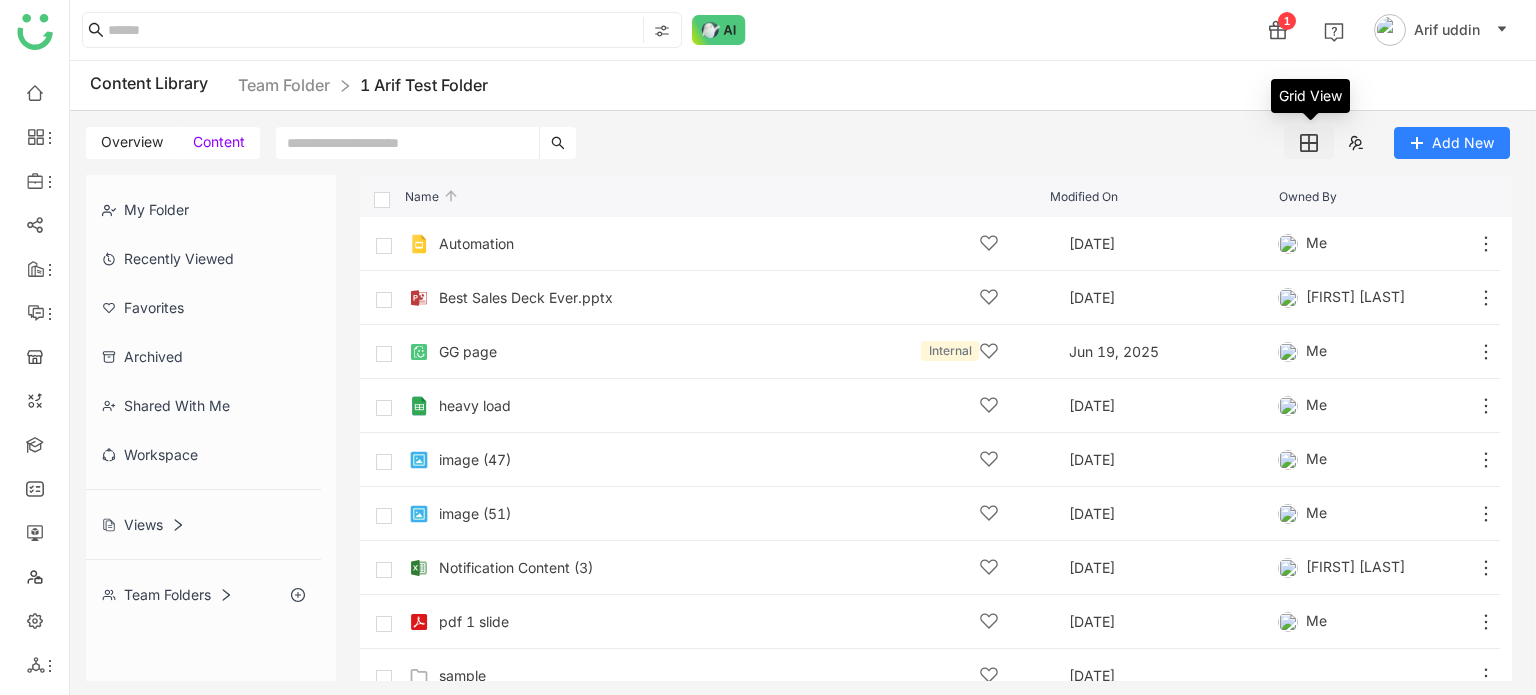 click at bounding box center [1309, 143] 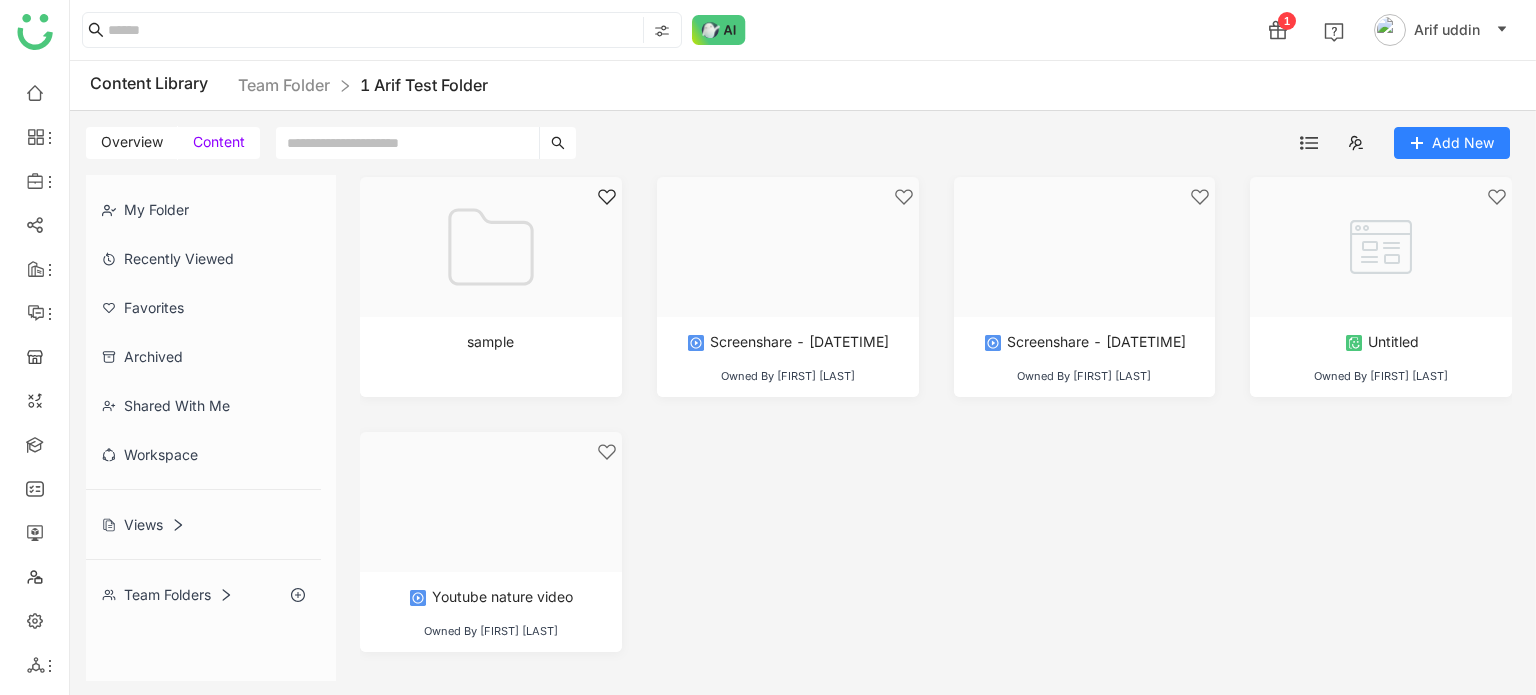 scroll, scrollTop: 0, scrollLeft: 0, axis: both 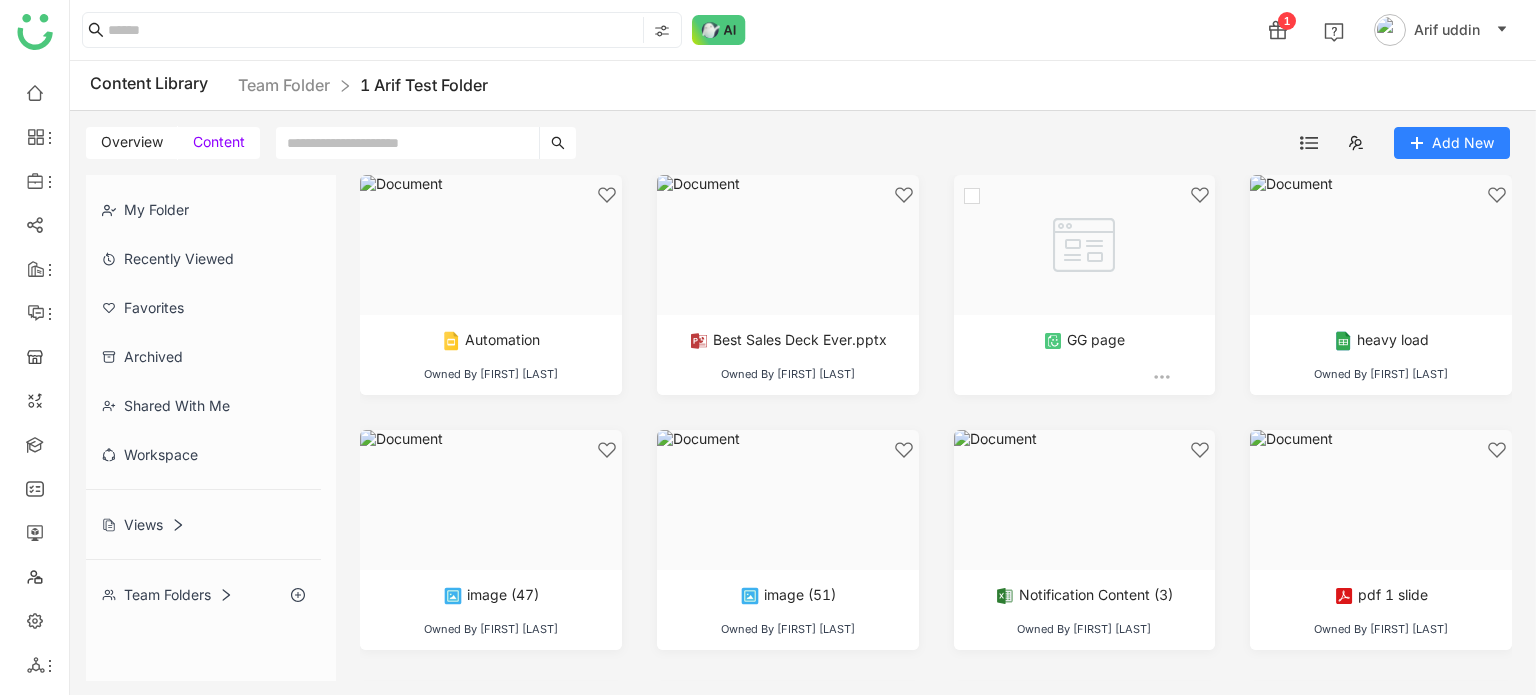 click 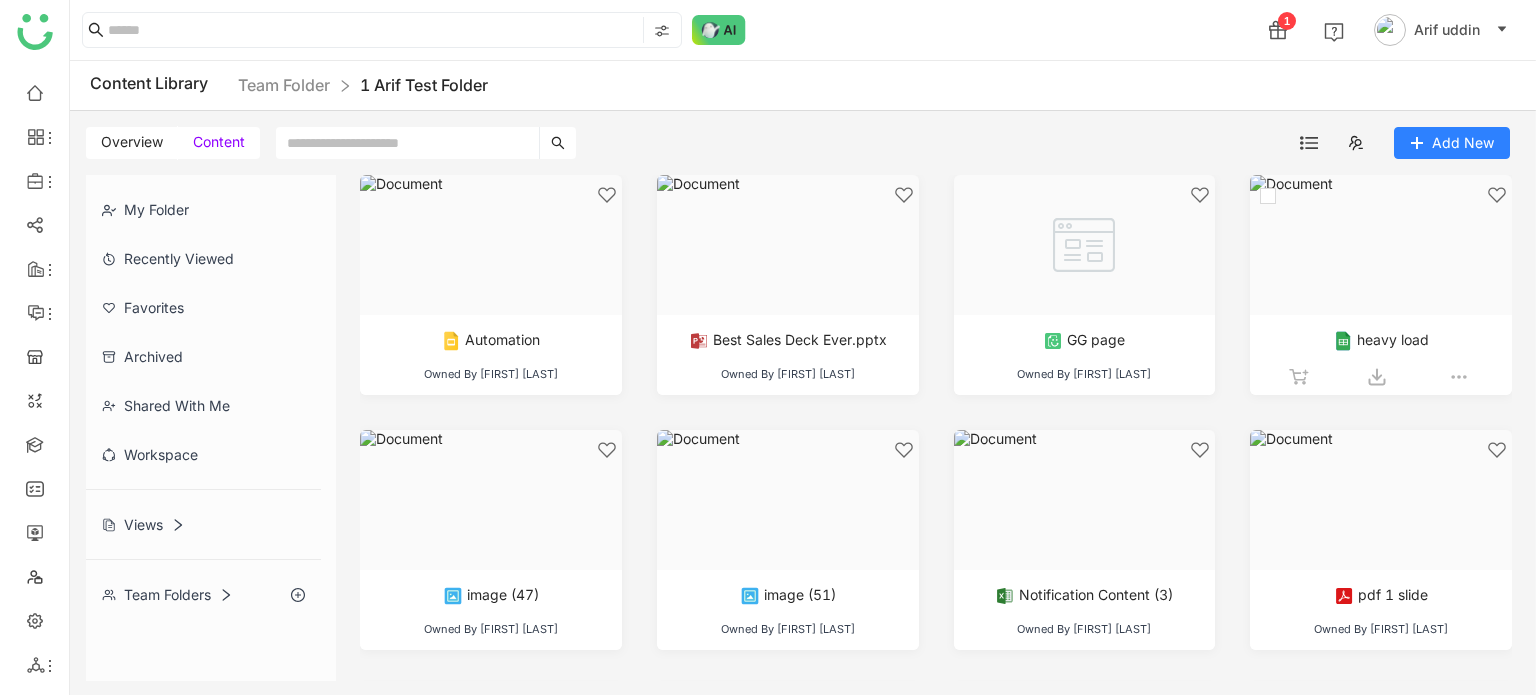 click 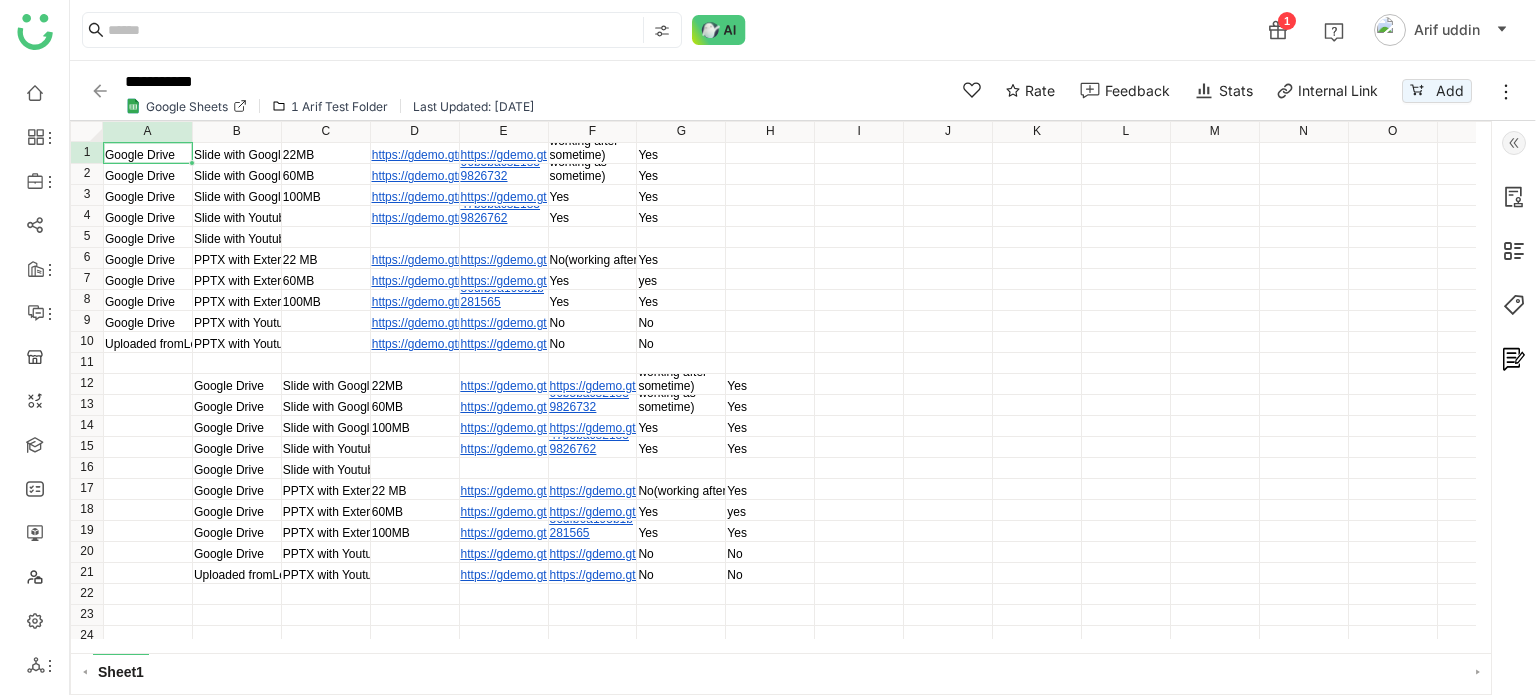 click 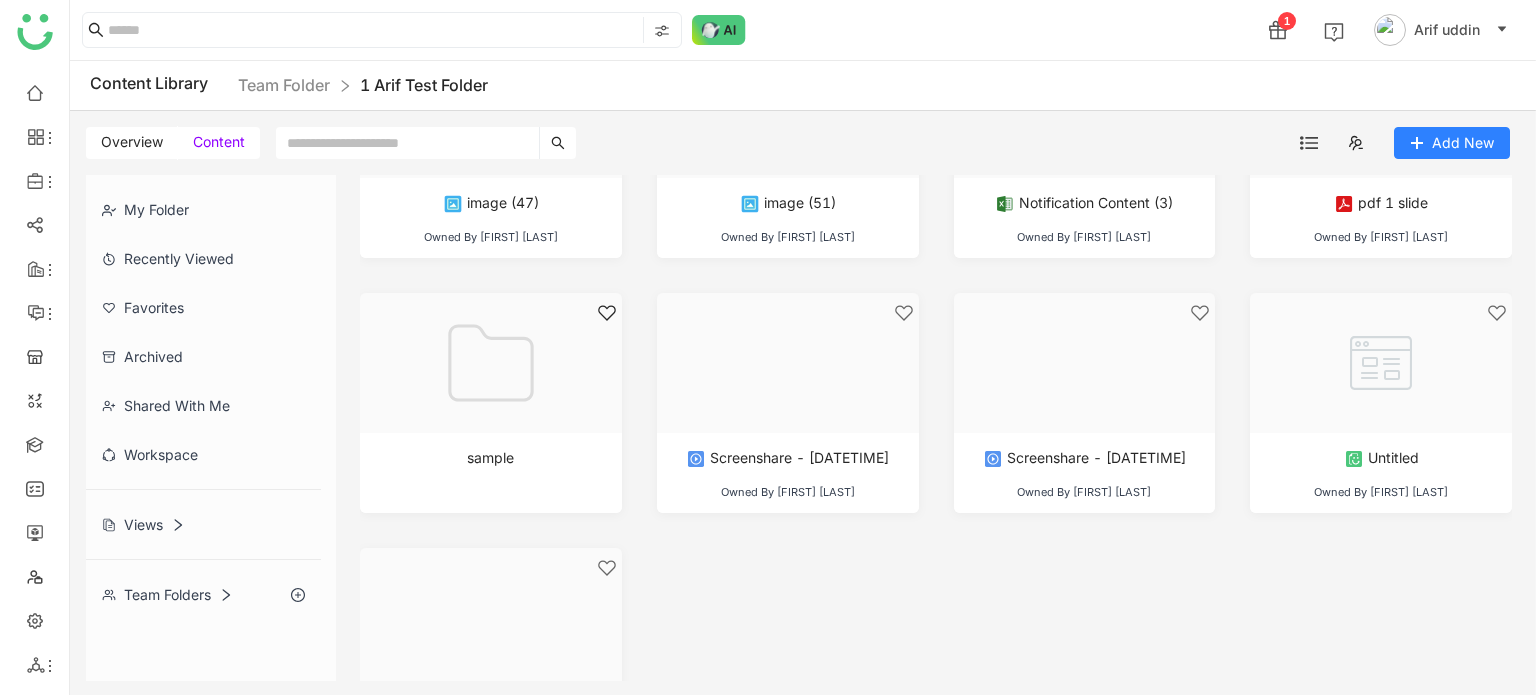 scroll, scrollTop: 388, scrollLeft: 0, axis: vertical 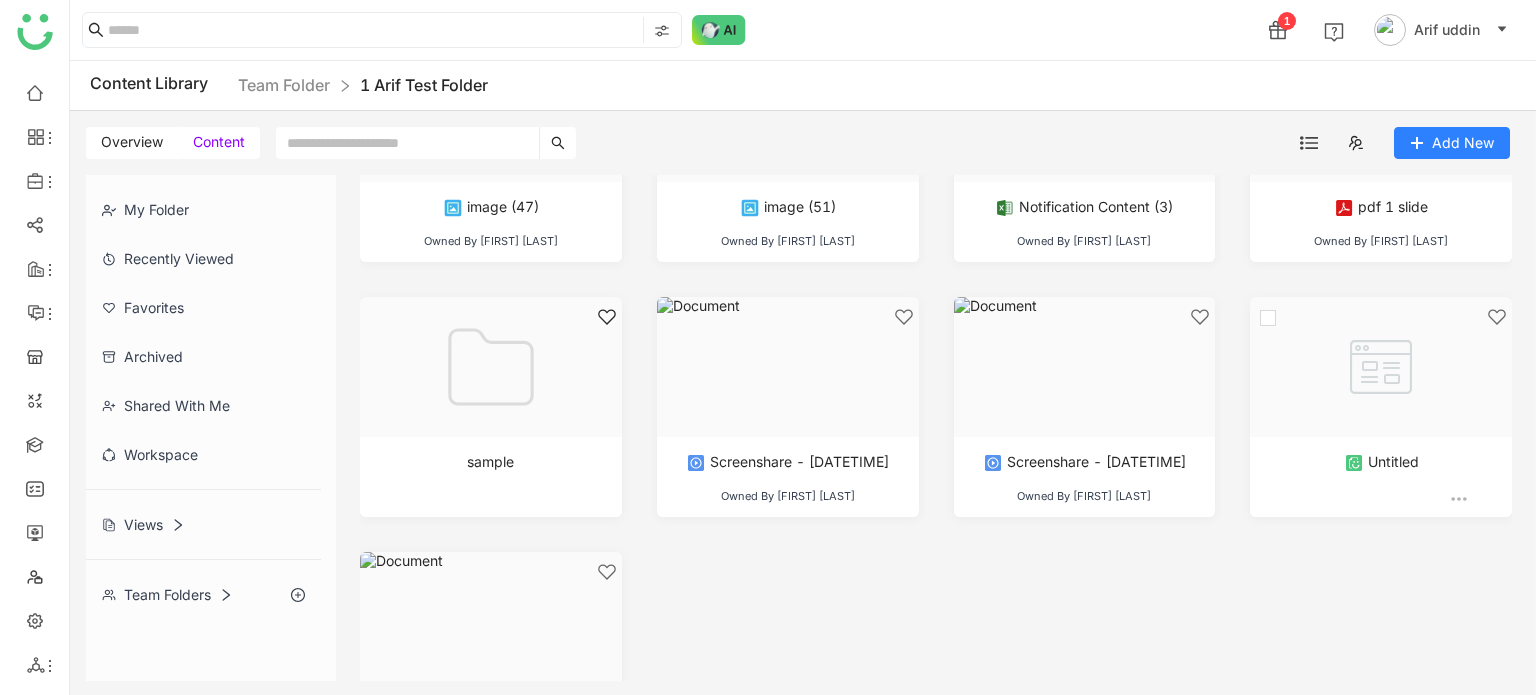 click 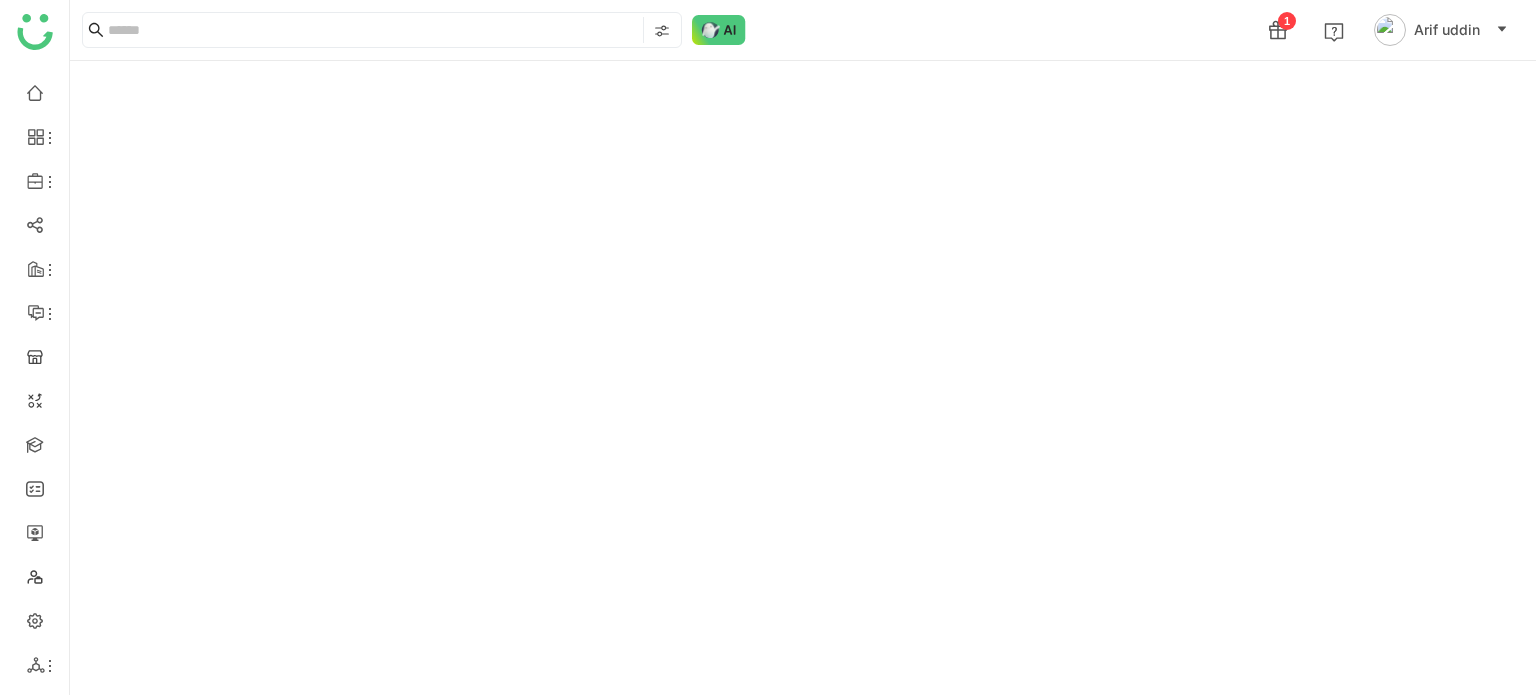 click 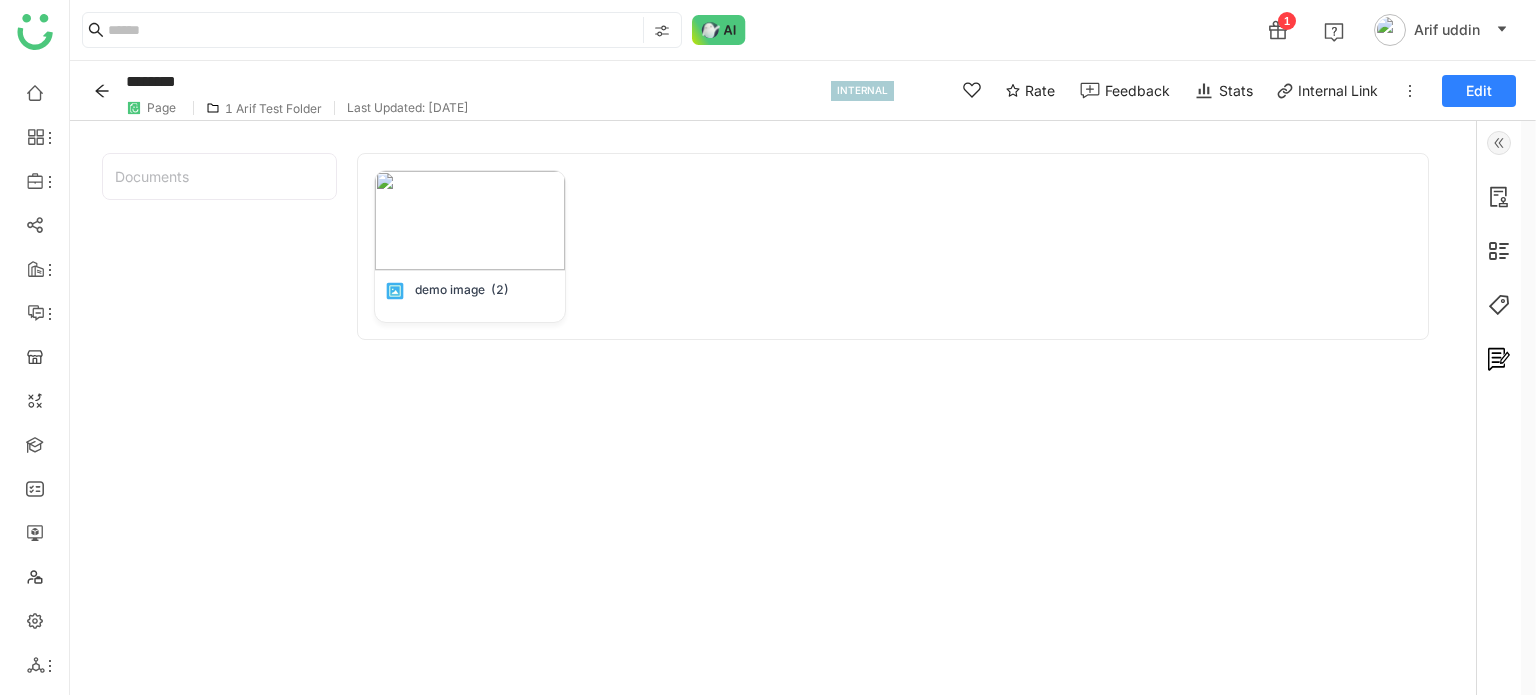 click 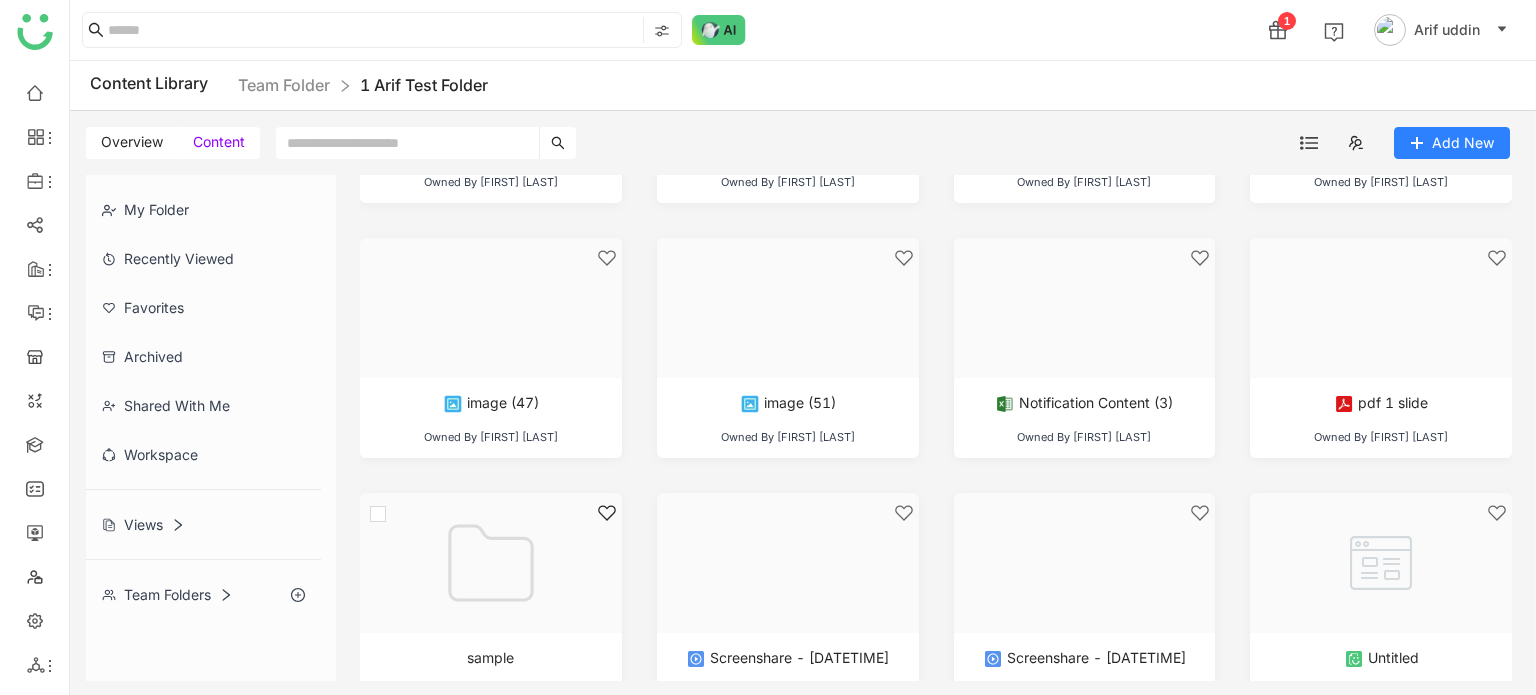 scroll, scrollTop: 202, scrollLeft: 0, axis: vertical 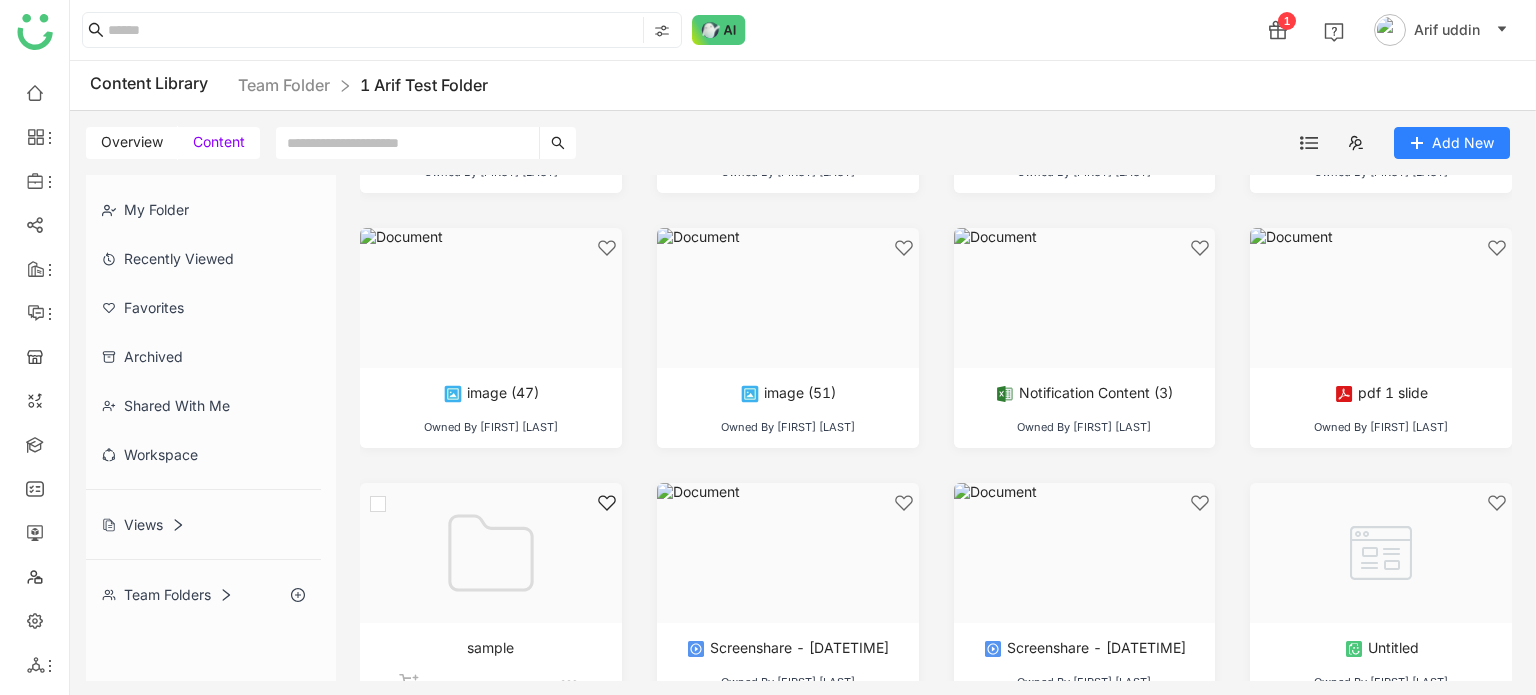 click 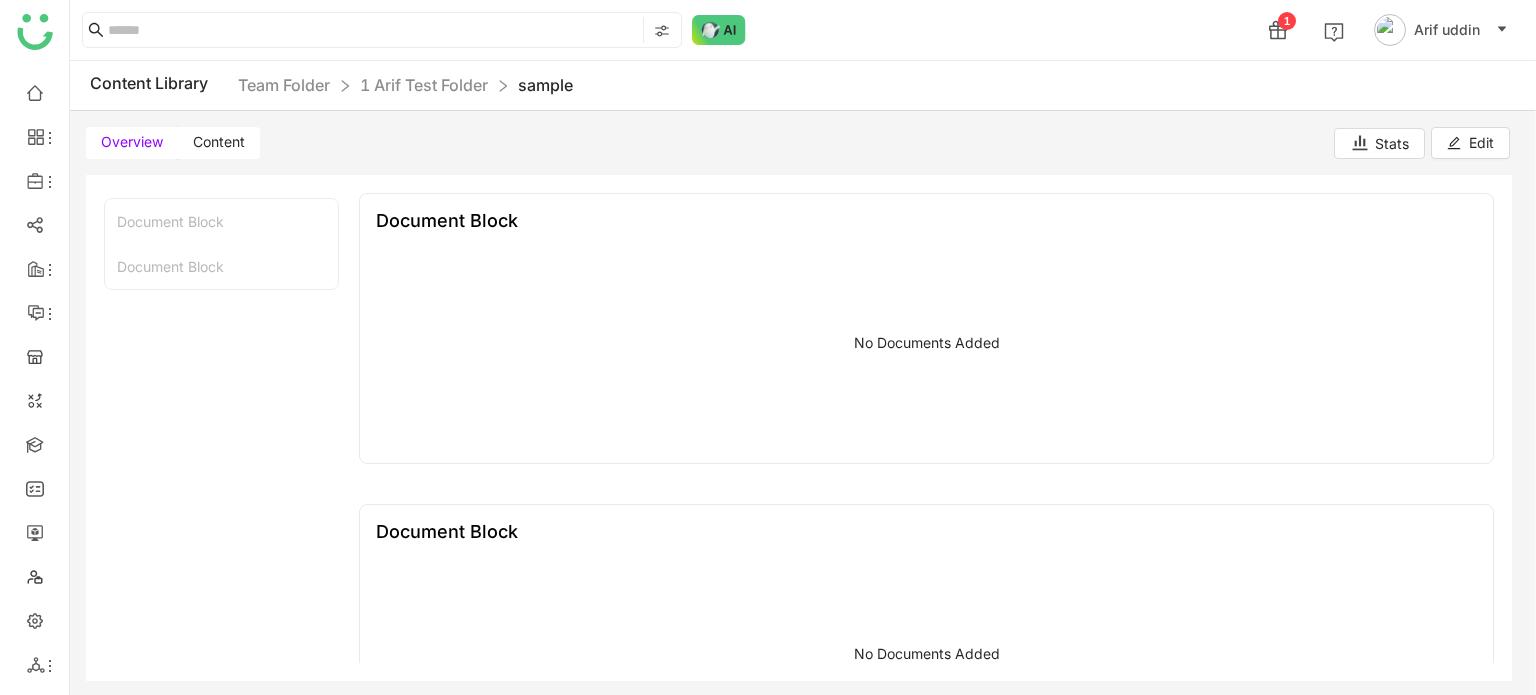 click on "Content" at bounding box center [219, 141] 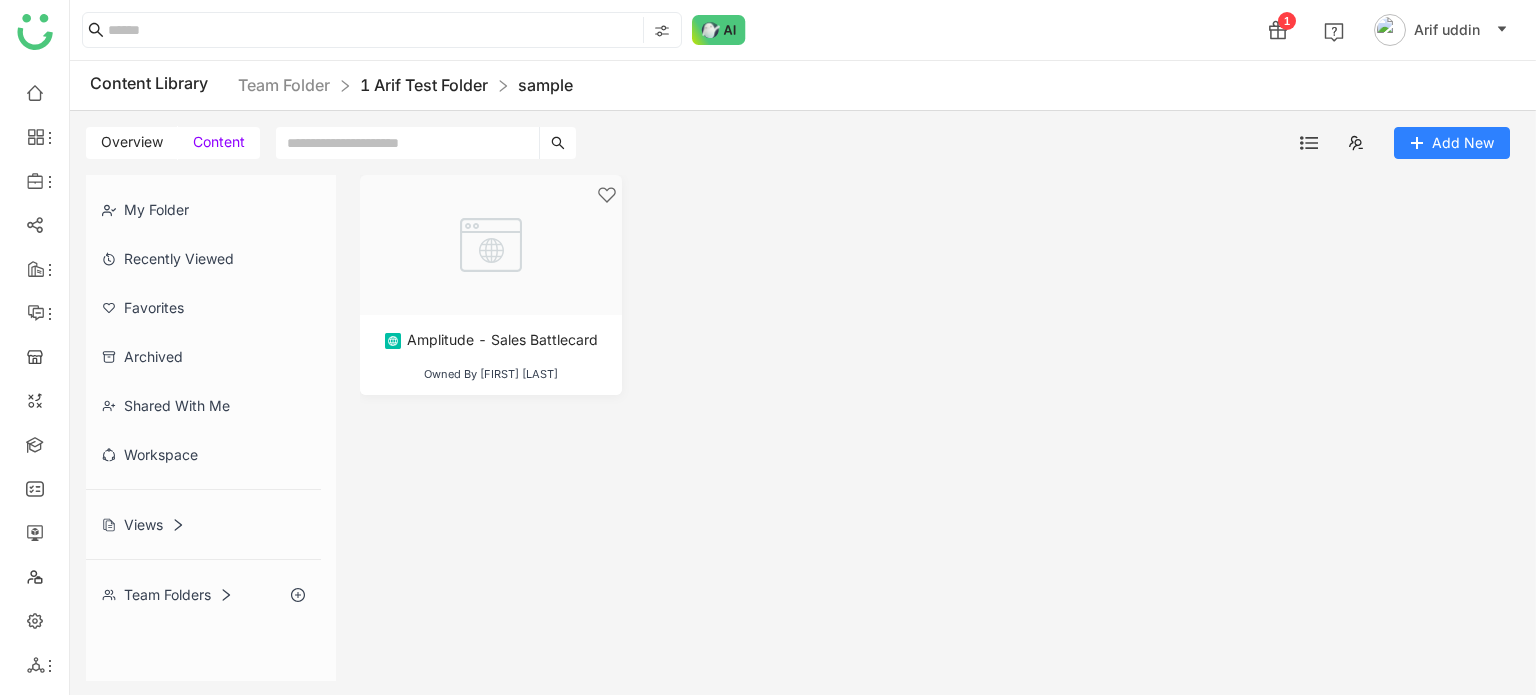 click on "Content Library  Team Folder 1 Arif Test Folder sample Overview Content  Add New
My Folder
Recently Viewed
Favorites
Archived
Shared with me
Workspace
Views
Team Folders   Amplitude - Sales Battlecard   Owned By Arif uddin" 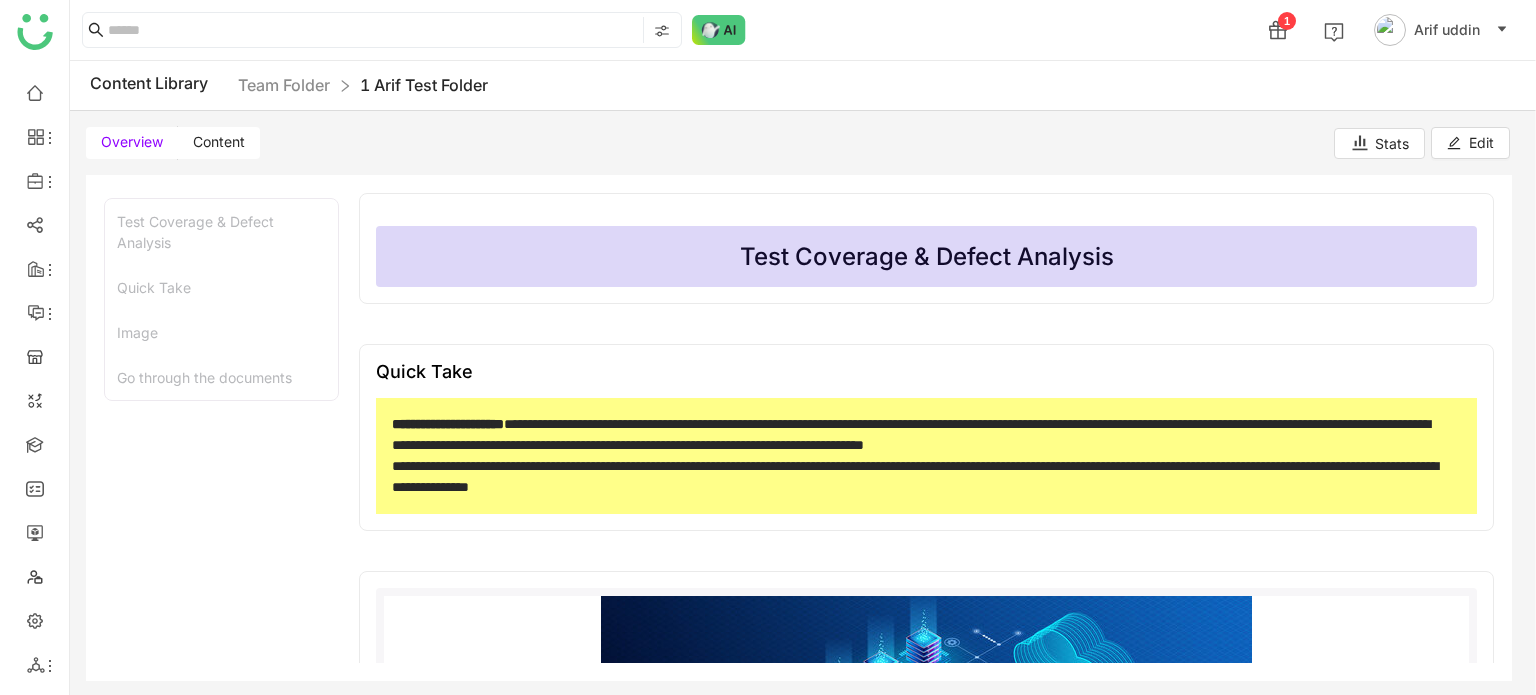 click on "Content" at bounding box center (219, 143) 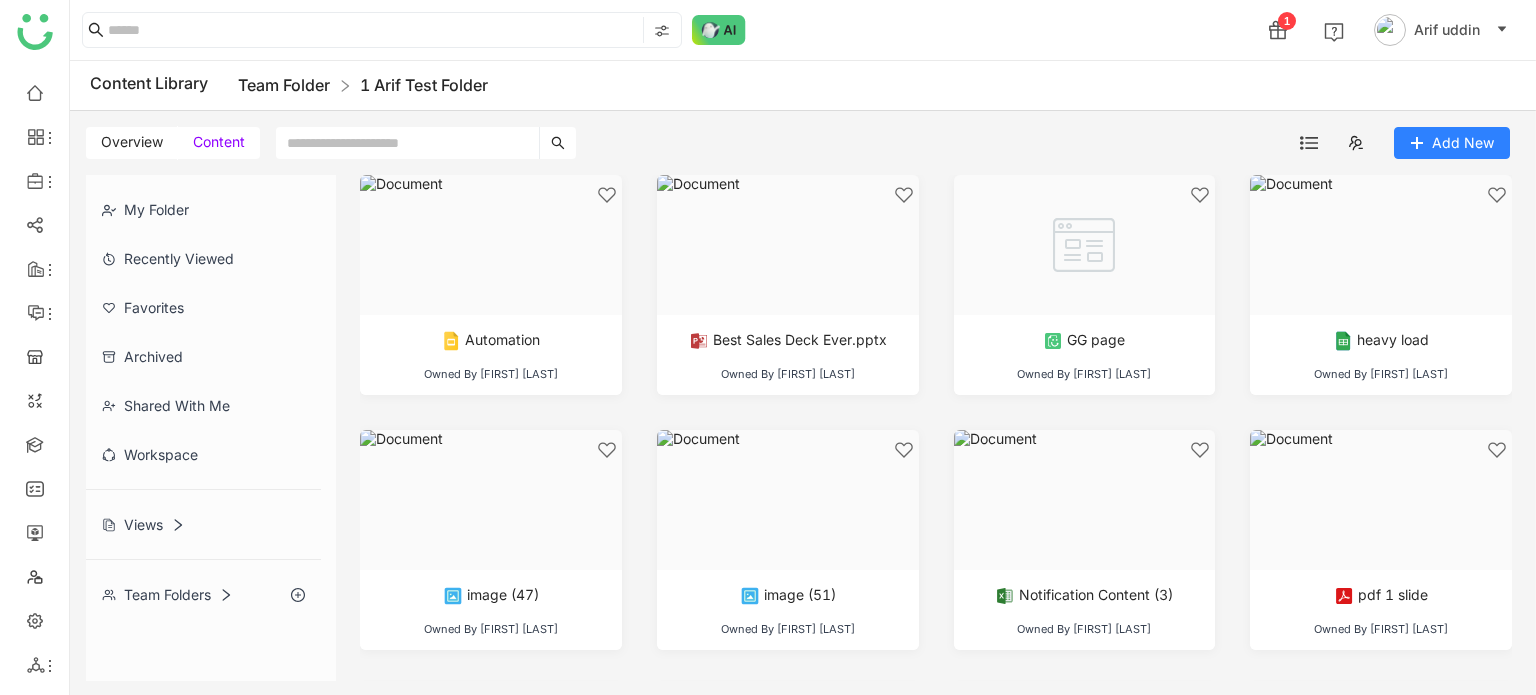 click on "Team Folder" 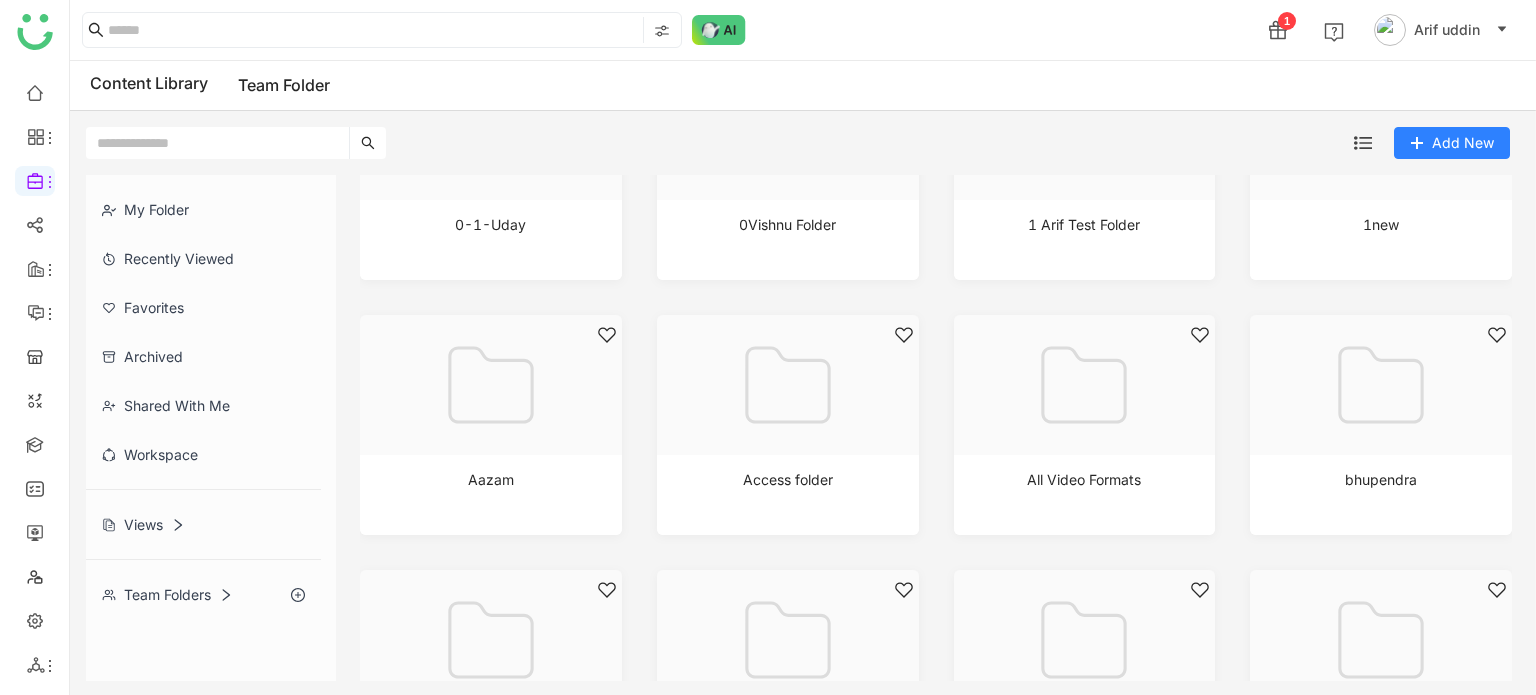 scroll, scrollTop: 0, scrollLeft: 0, axis: both 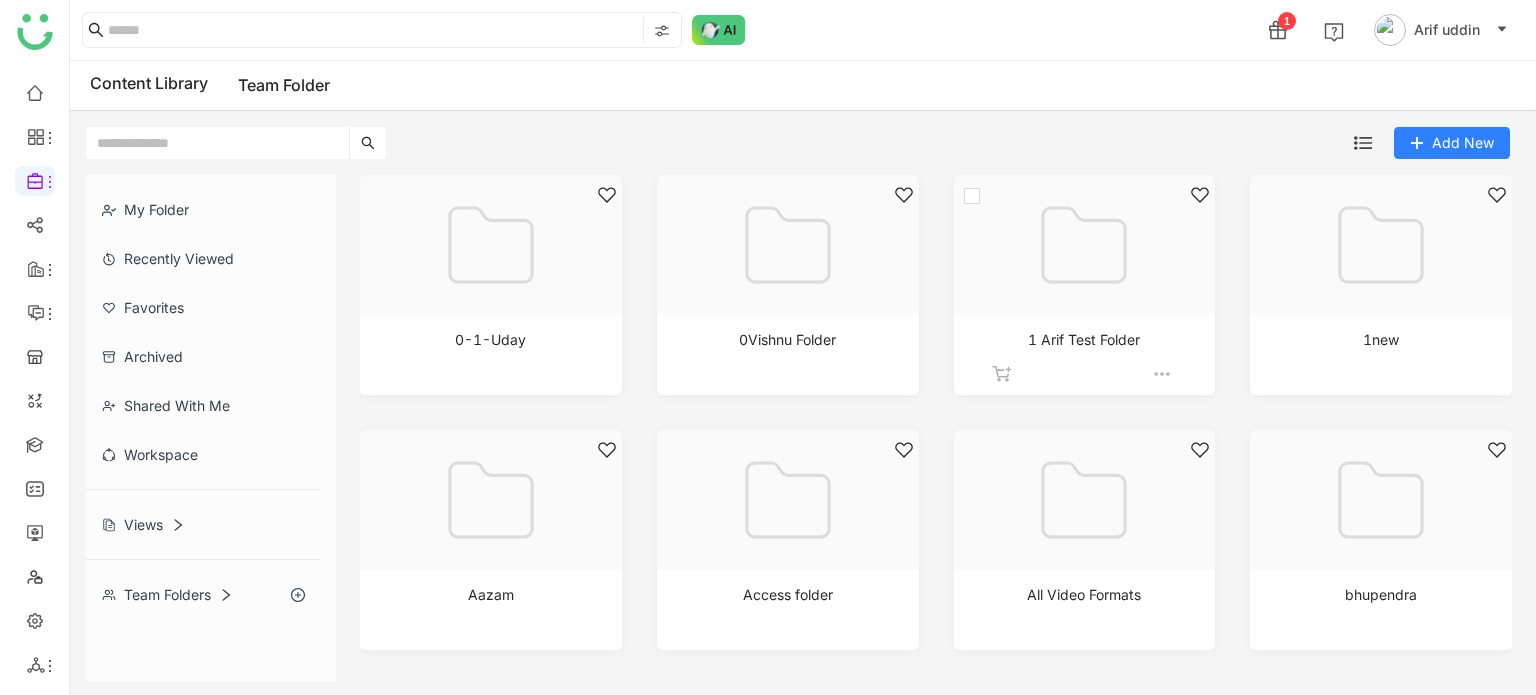 click 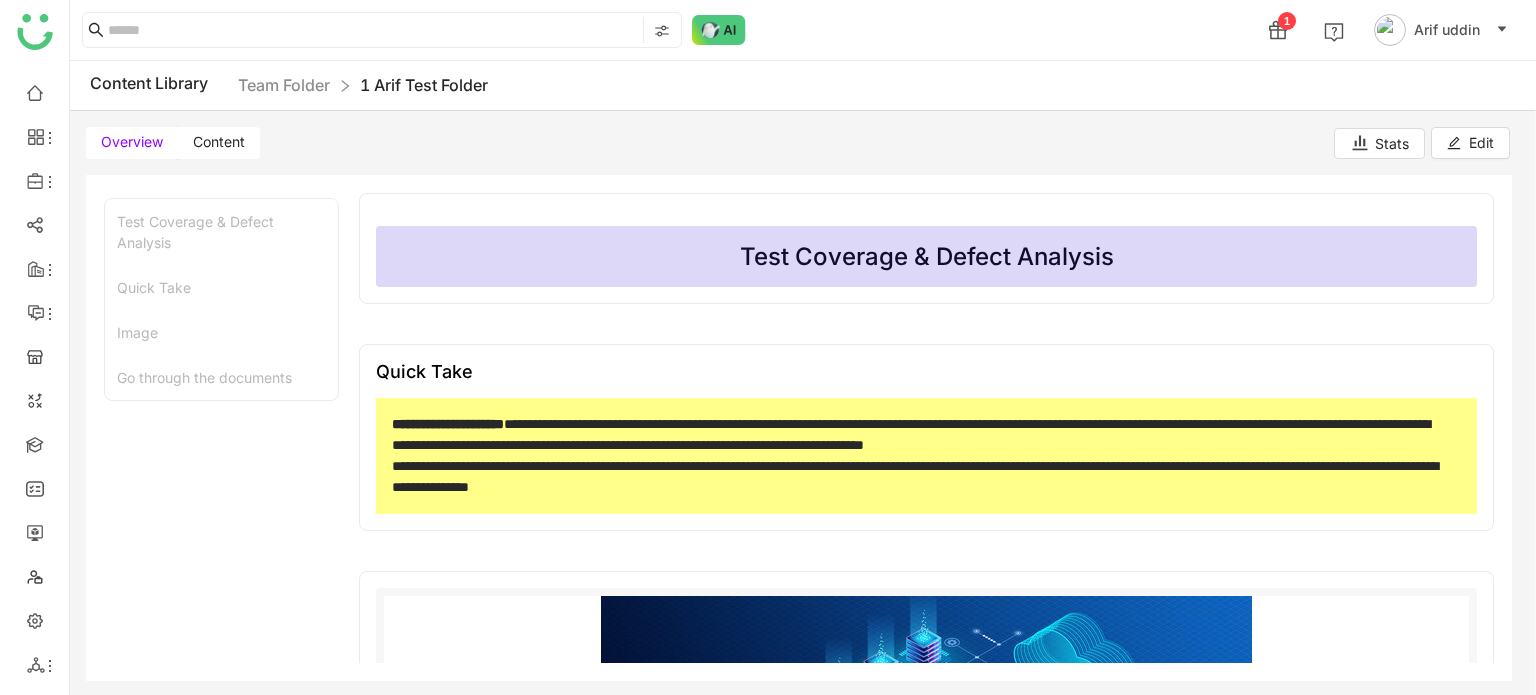 click on "Content" at bounding box center [219, 143] 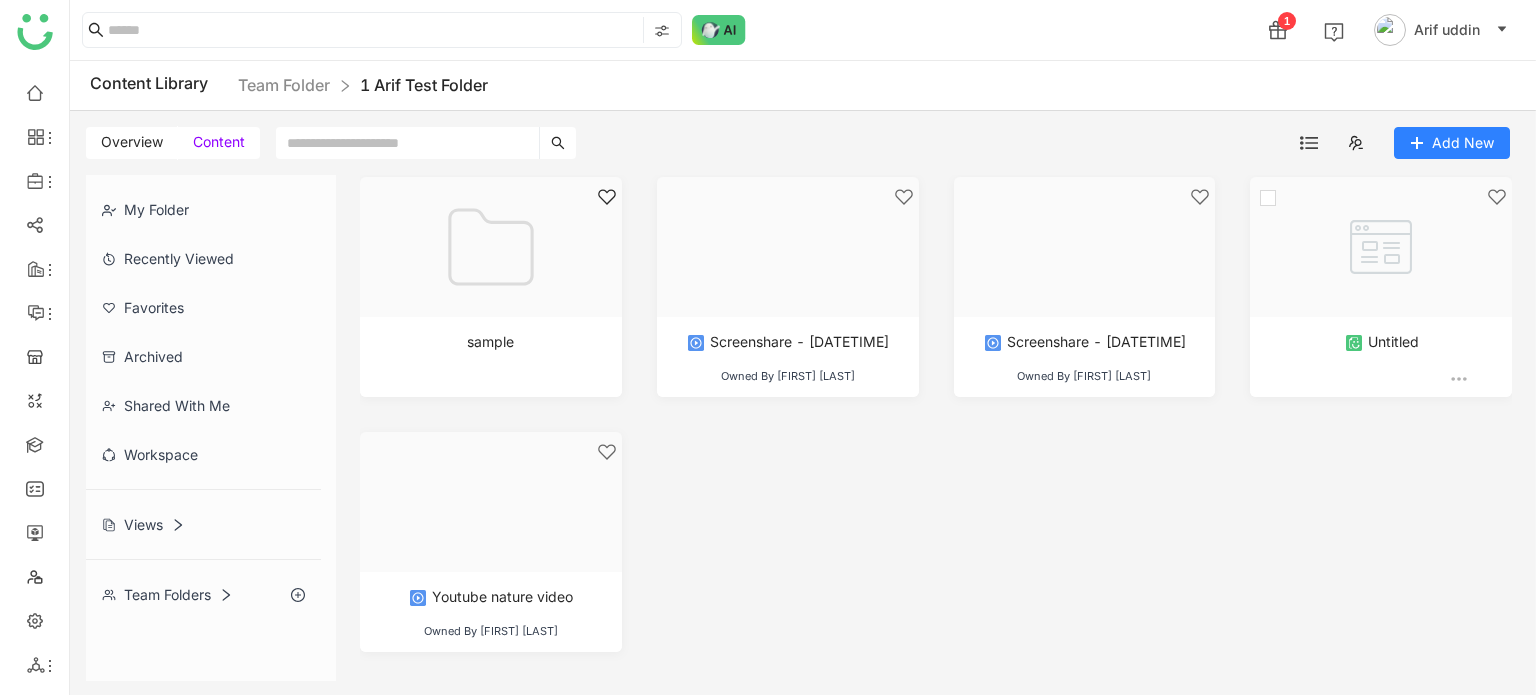 scroll, scrollTop: 0, scrollLeft: 0, axis: both 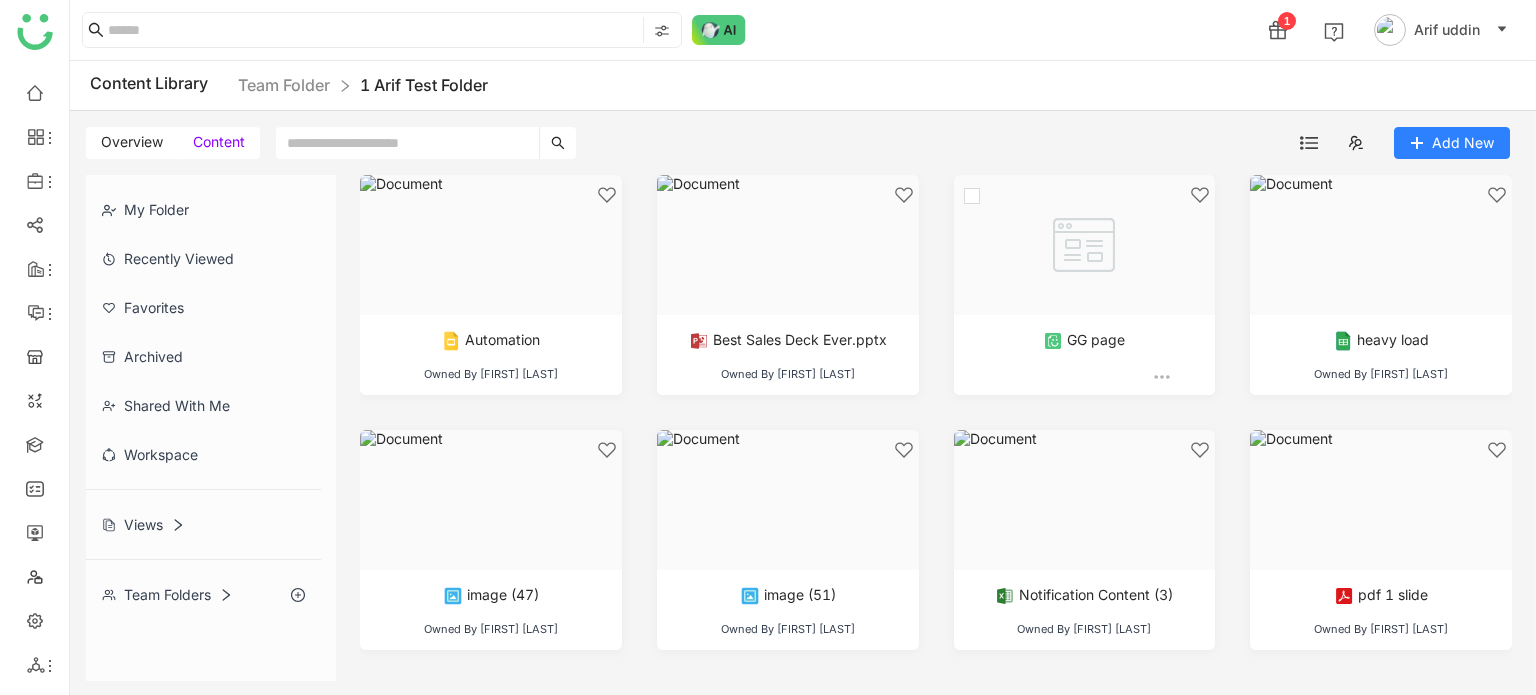 click 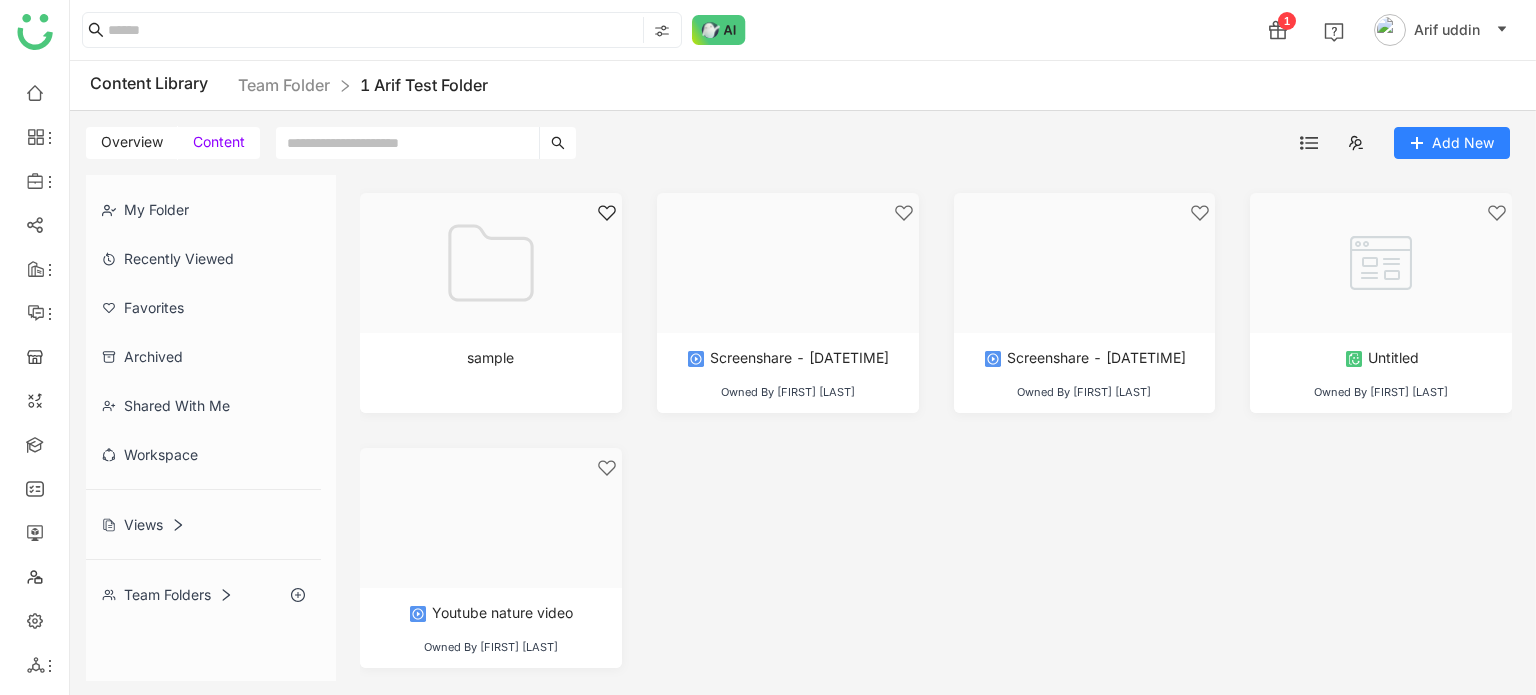 scroll, scrollTop: 508, scrollLeft: 0, axis: vertical 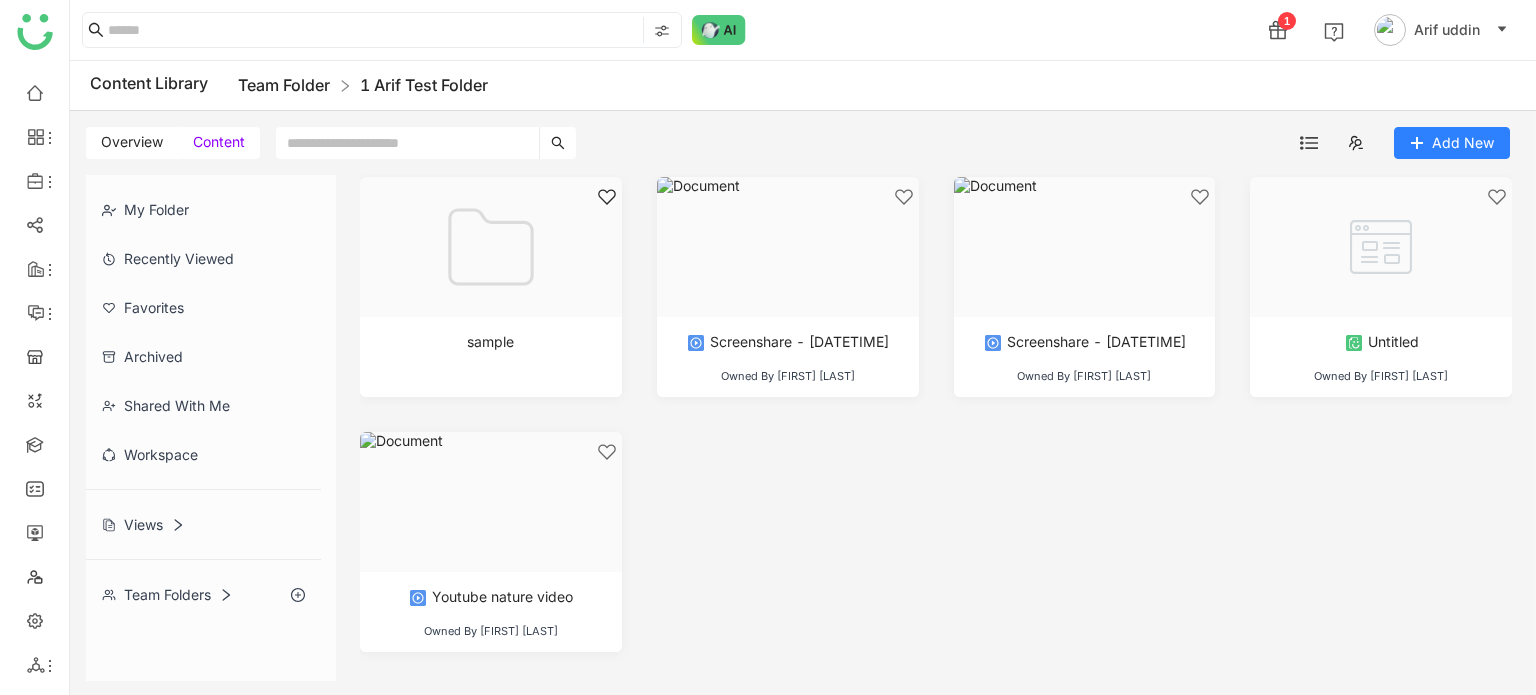 click on "Team Folder" 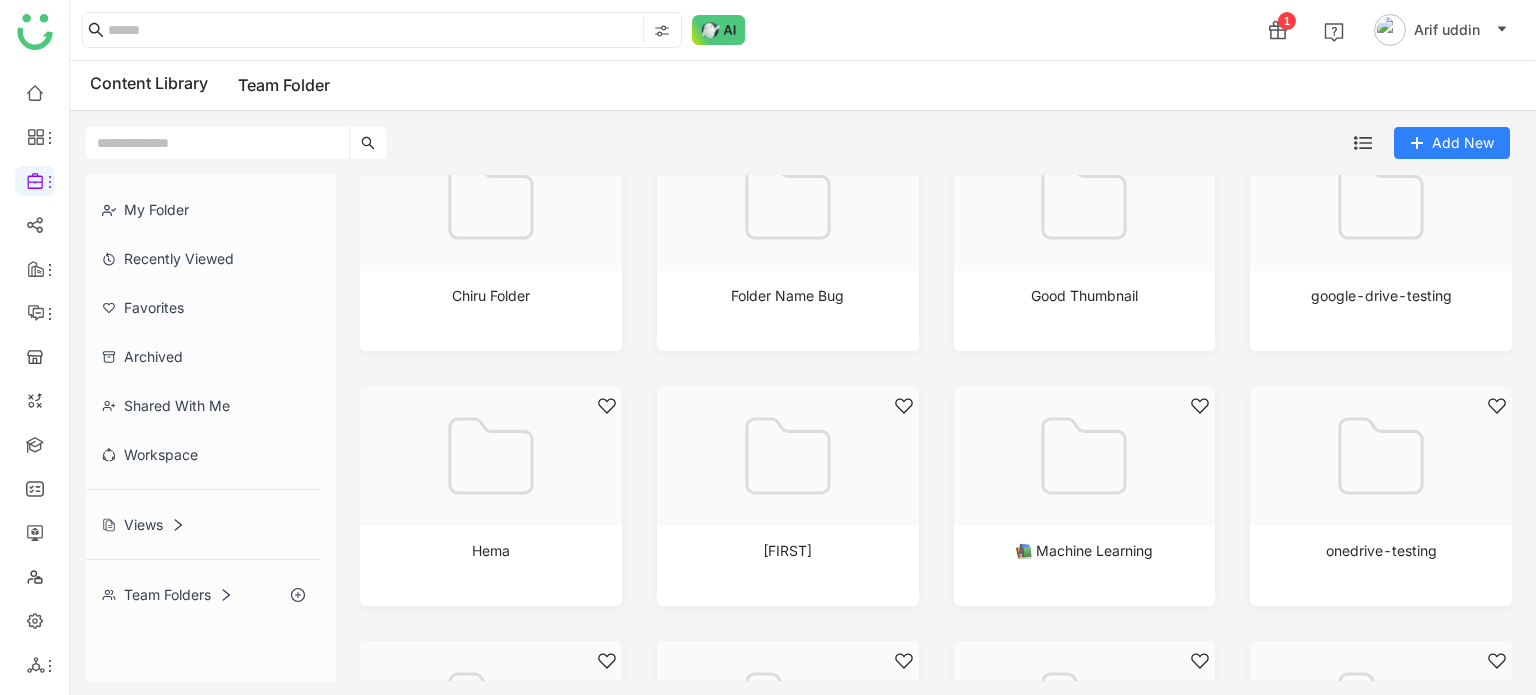 scroll, scrollTop: 1018, scrollLeft: 0, axis: vertical 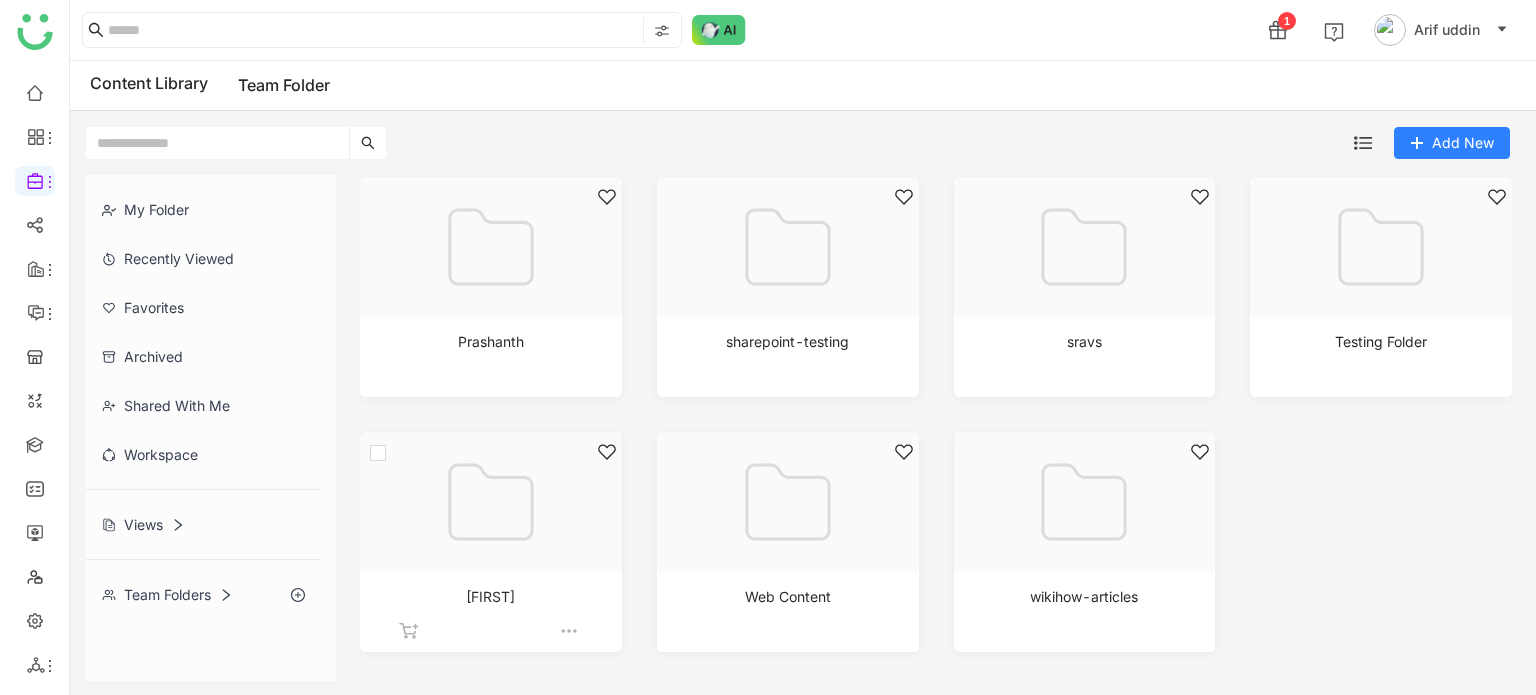 click 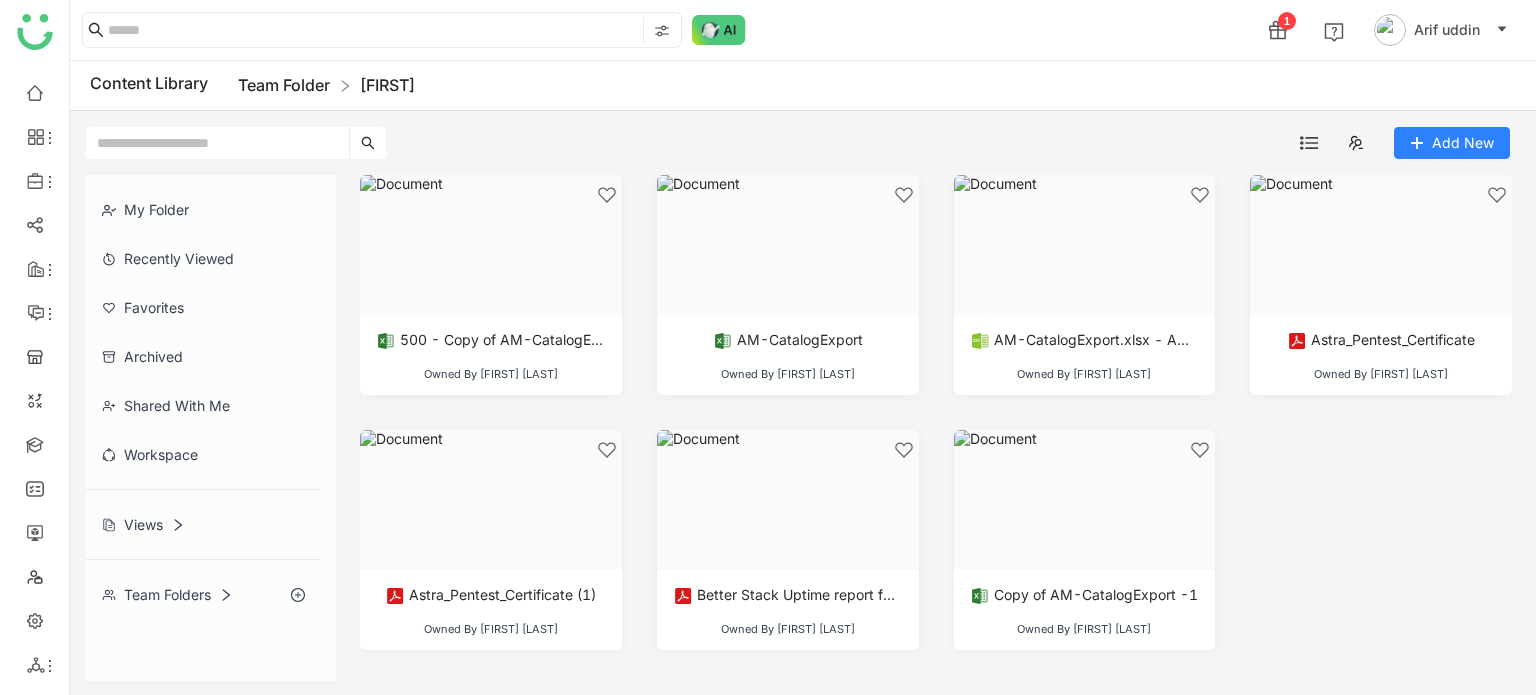 click on "Team Folder" 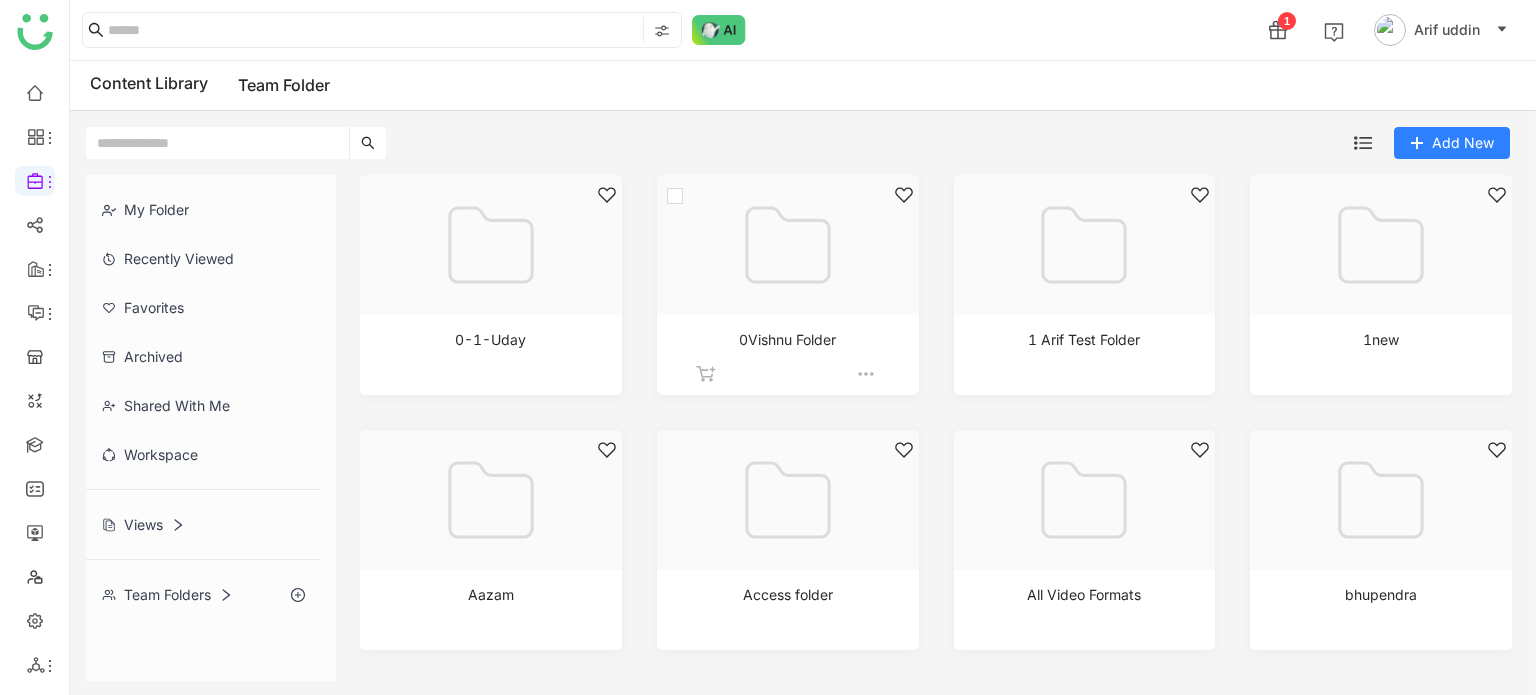 click 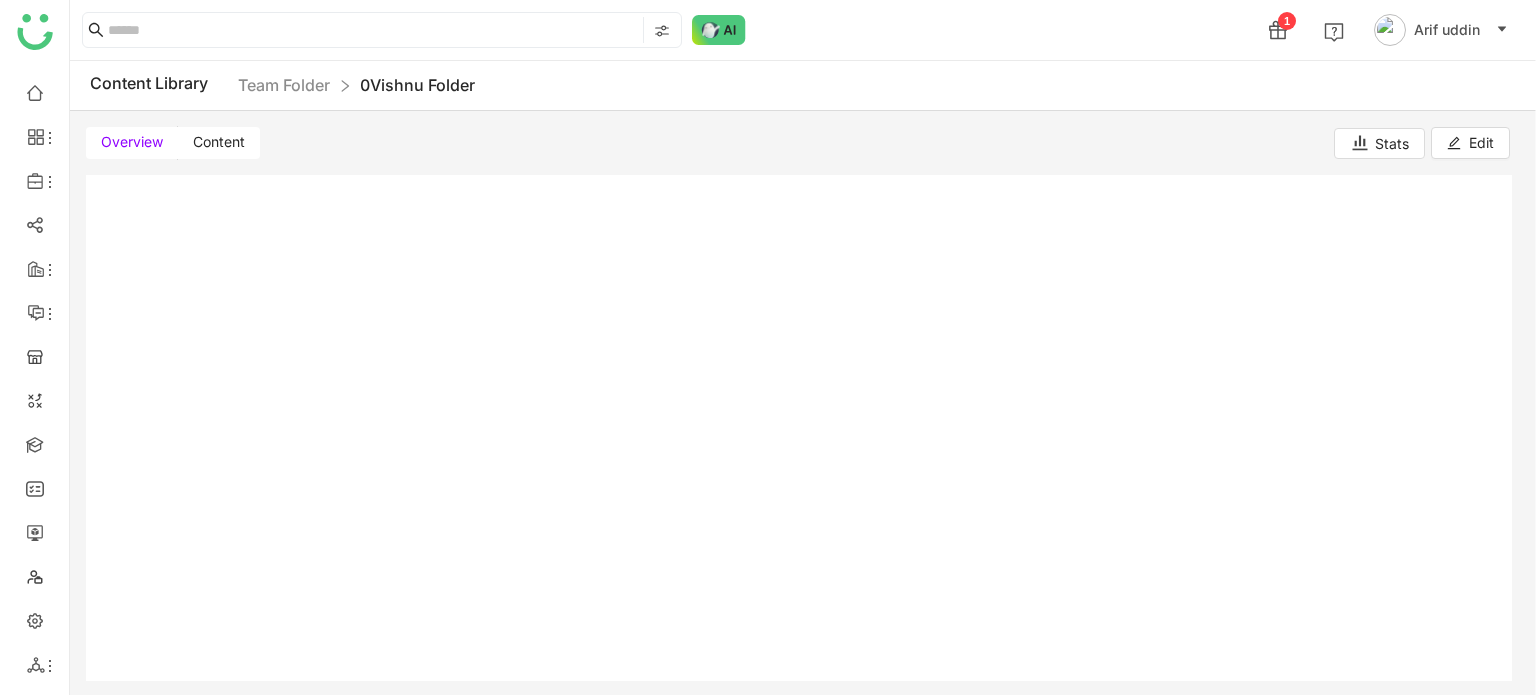 click on "Content" at bounding box center (219, 143) 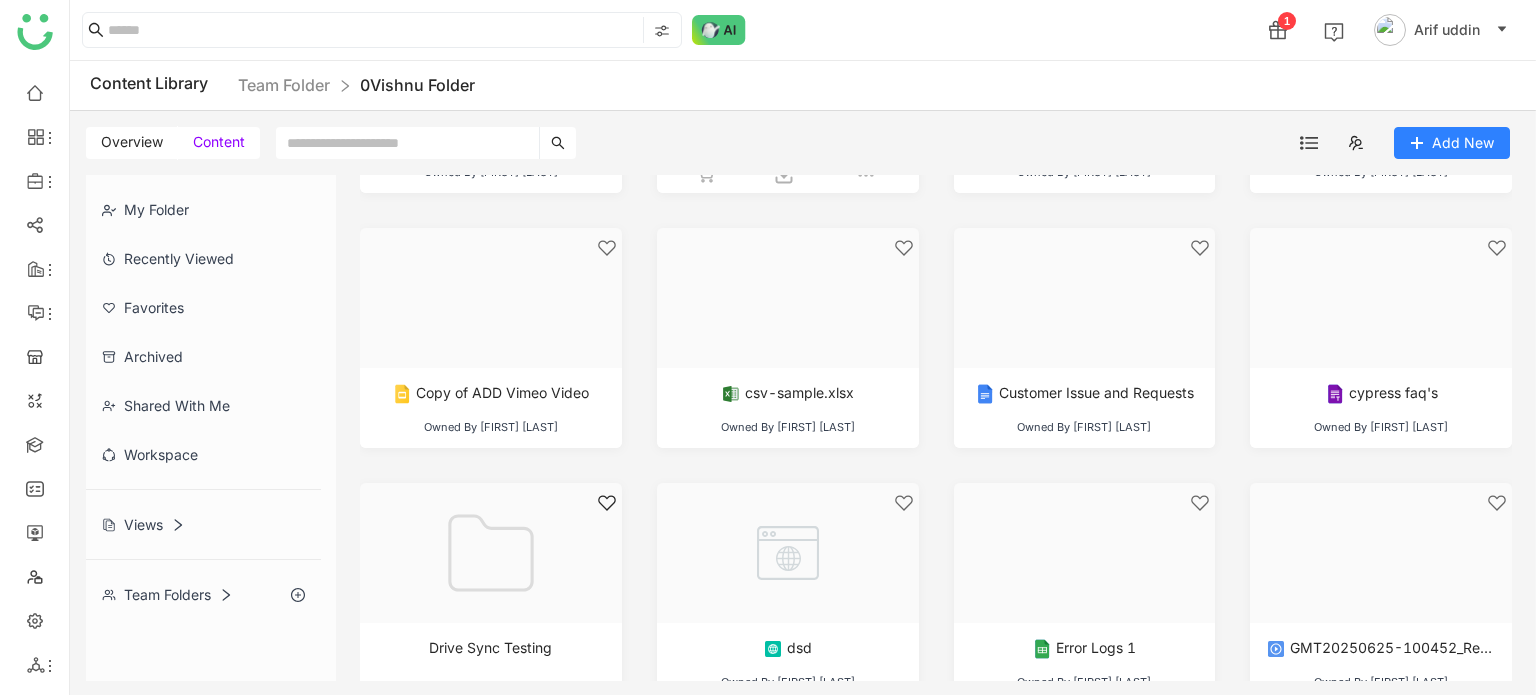 scroll, scrollTop: 262, scrollLeft: 0, axis: vertical 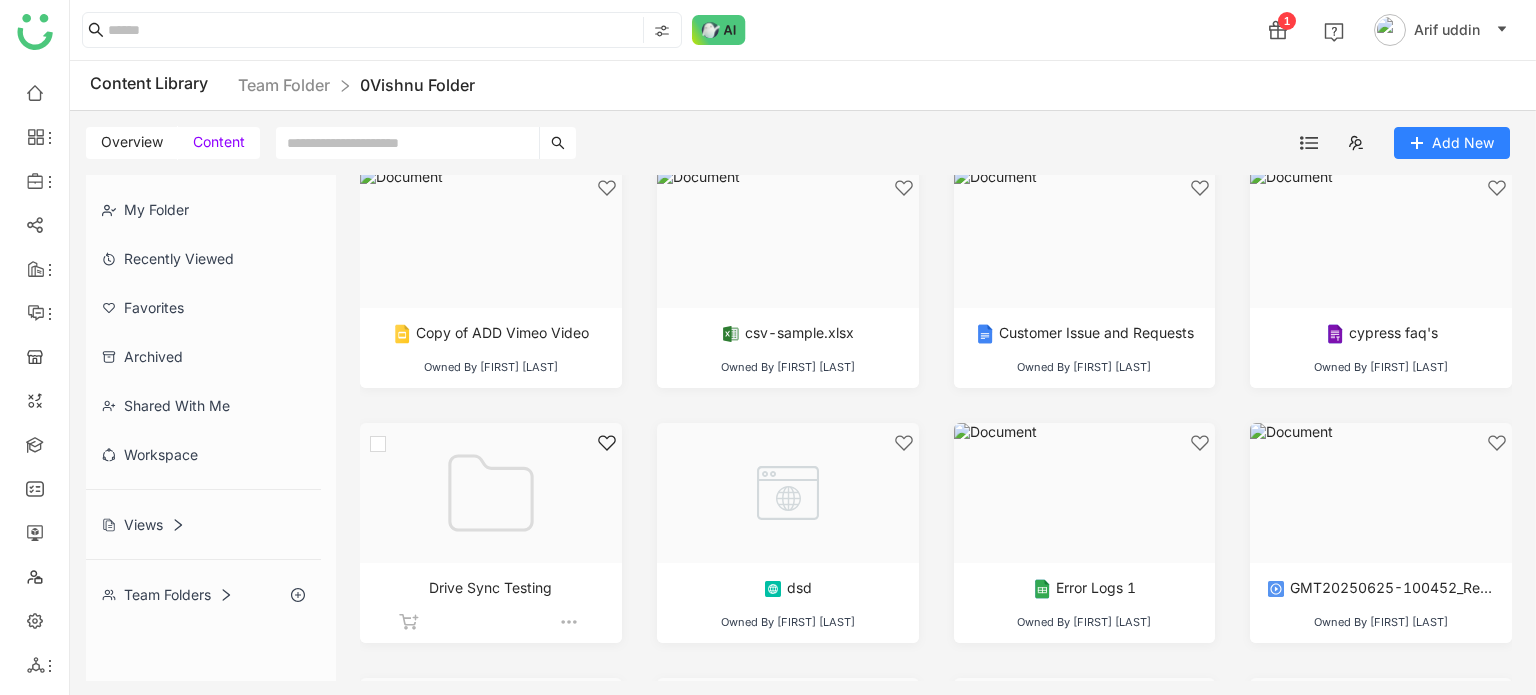 click 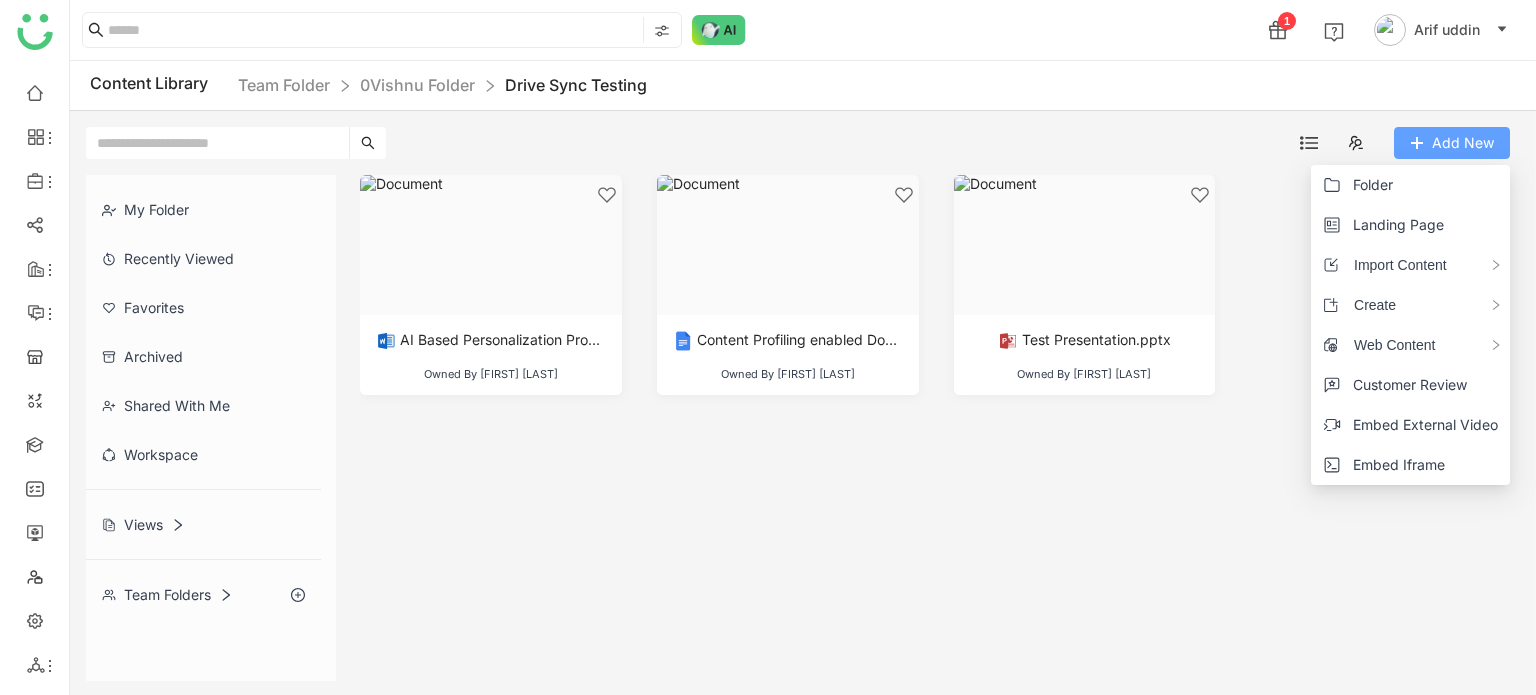 click on "Add New" 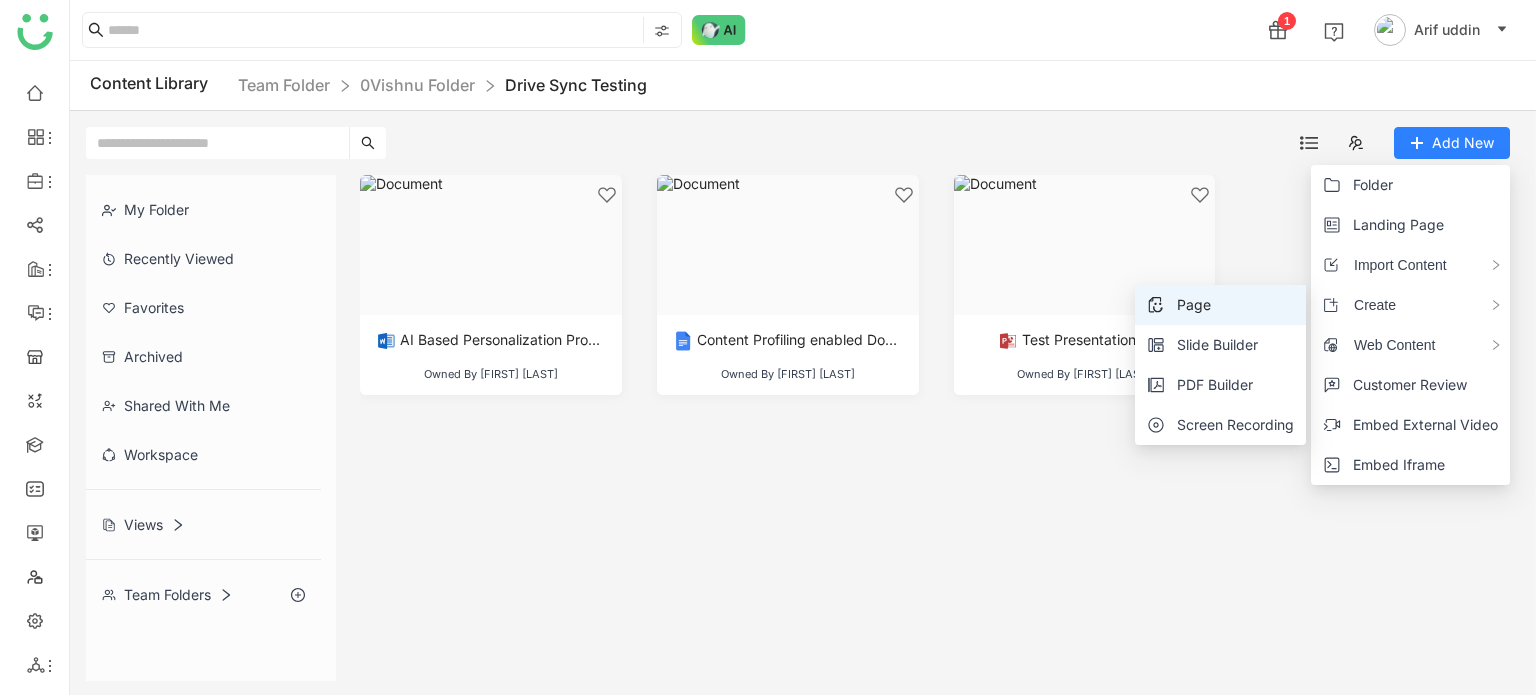 click on "Page" at bounding box center [1220, 305] 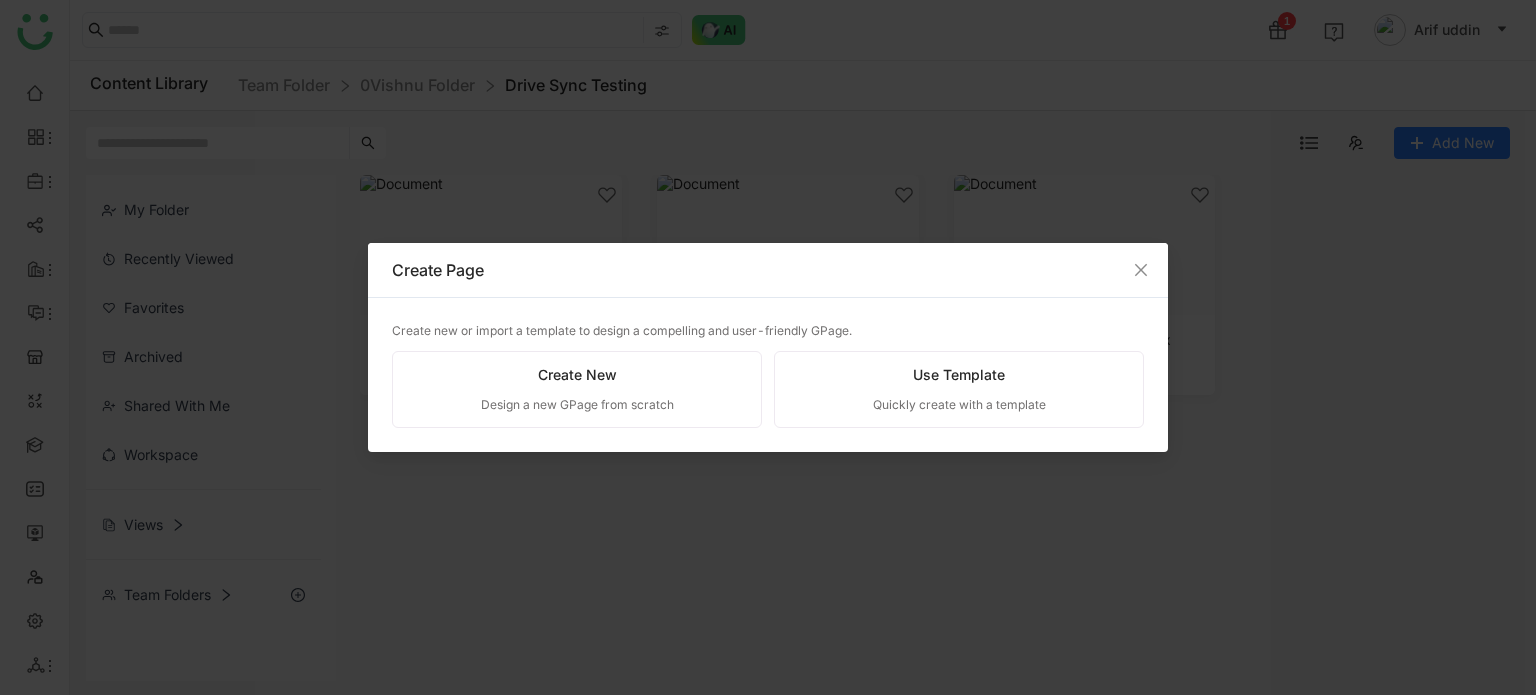 click on "Create New" at bounding box center (577, 375) 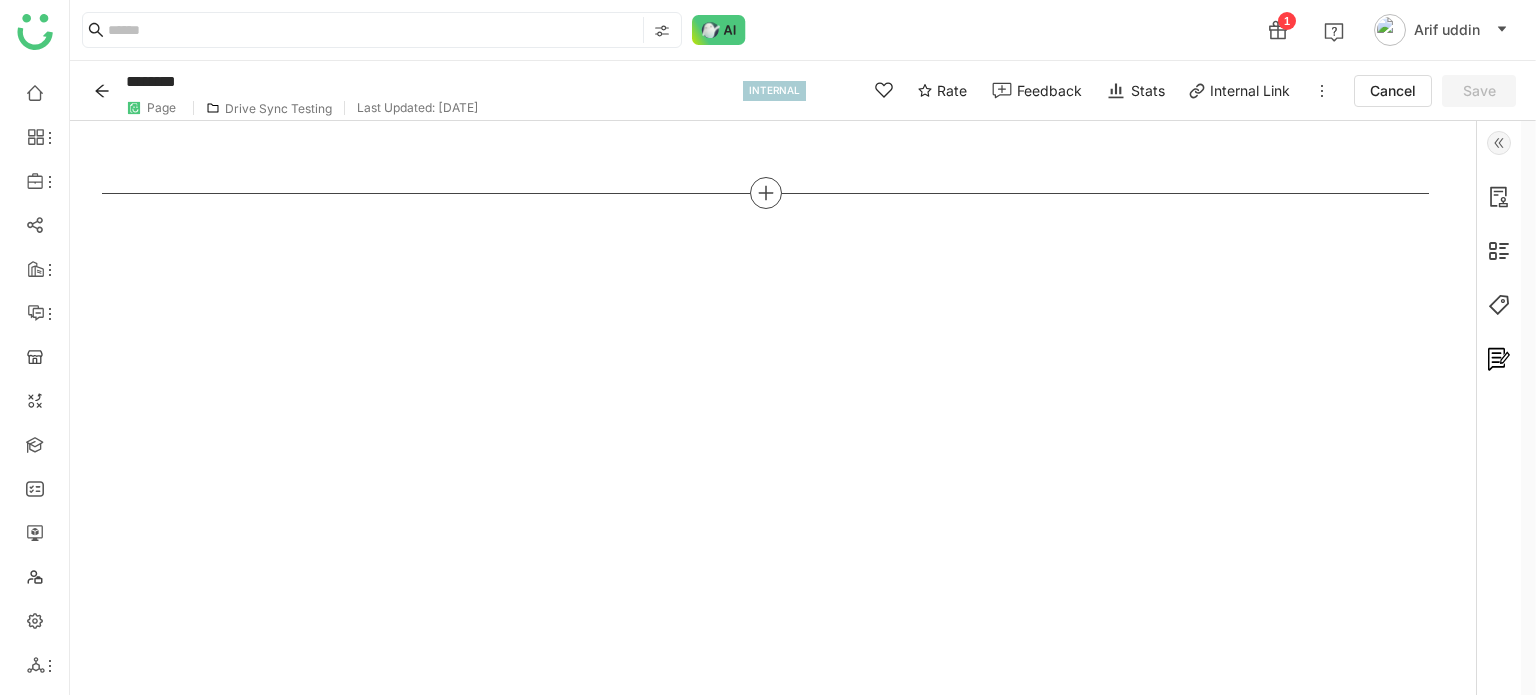 click at bounding box center [765, 193] 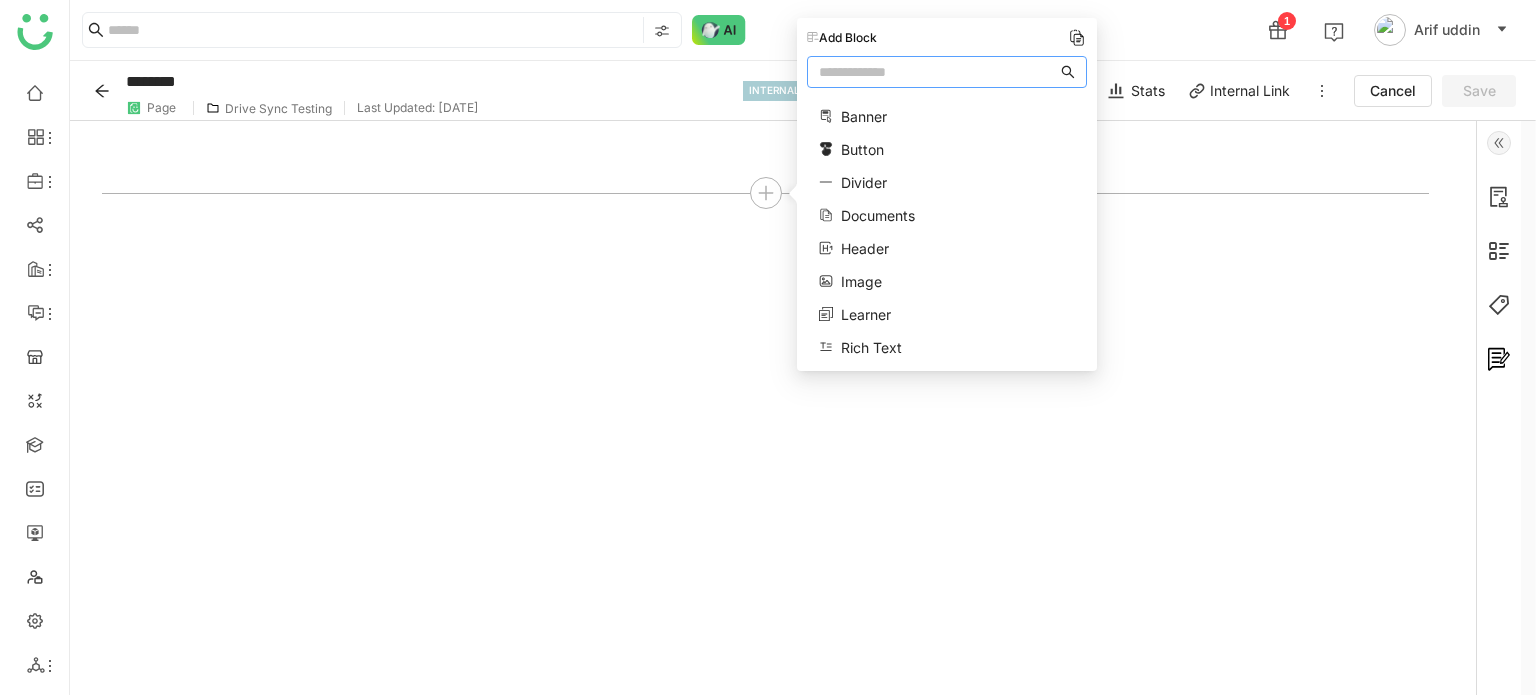 click at bounding box center (938, 72) 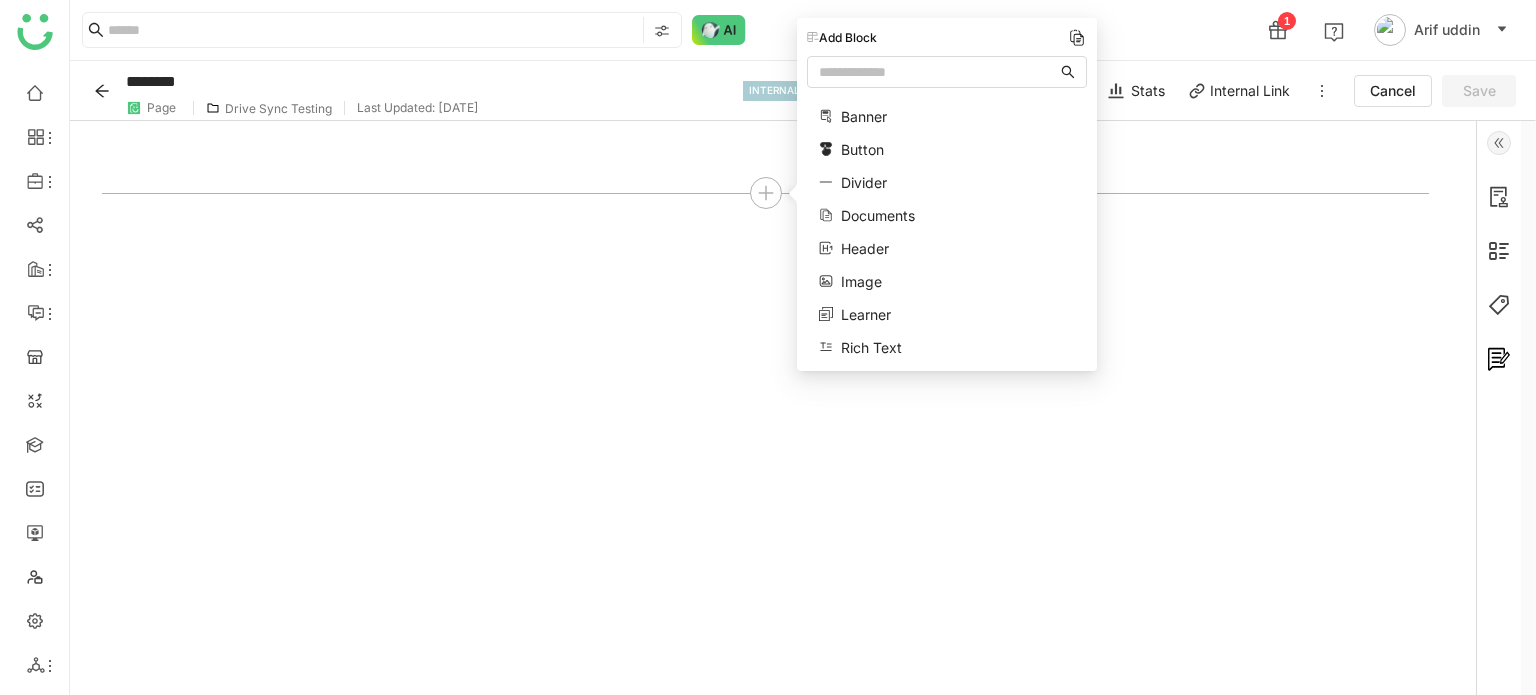 click on "Documents" at bounding box center (878, 215) 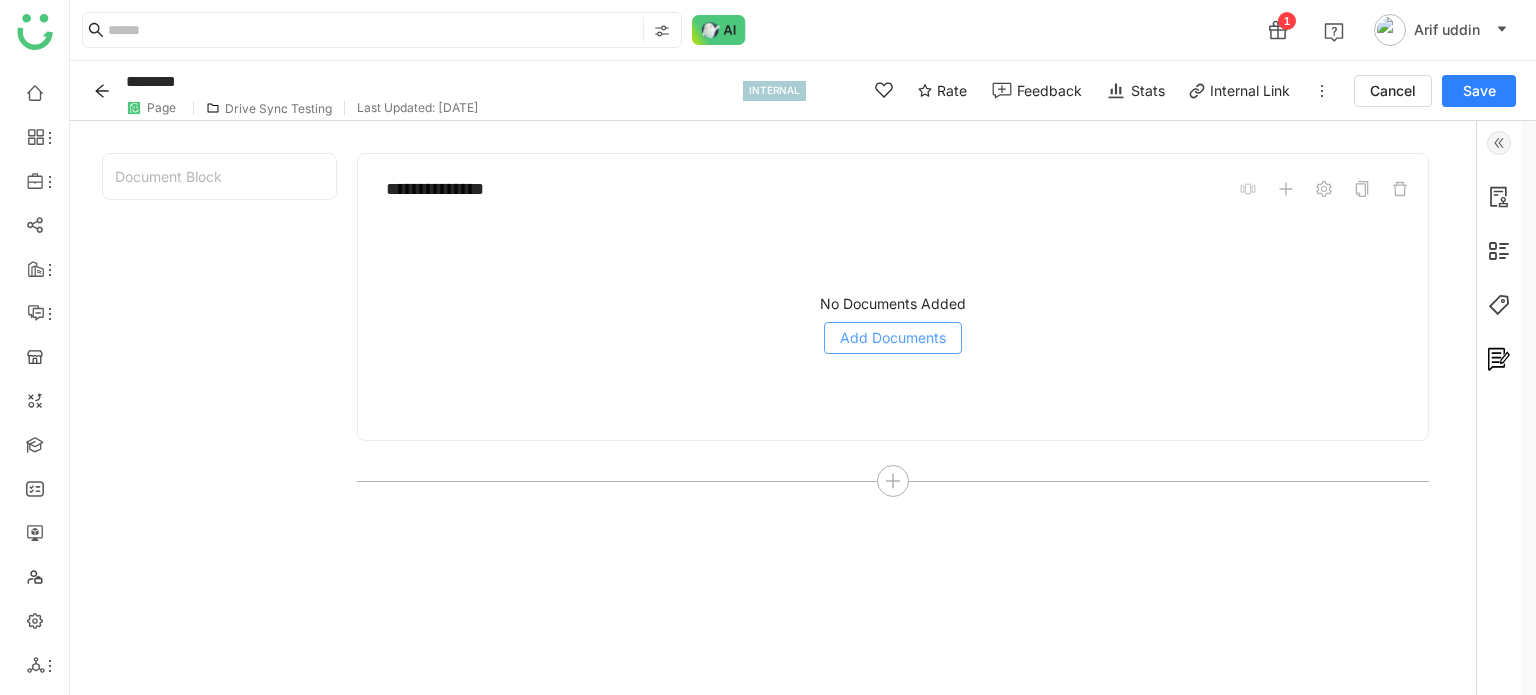 click on "Add Documents" at bounding box center [893, 338] 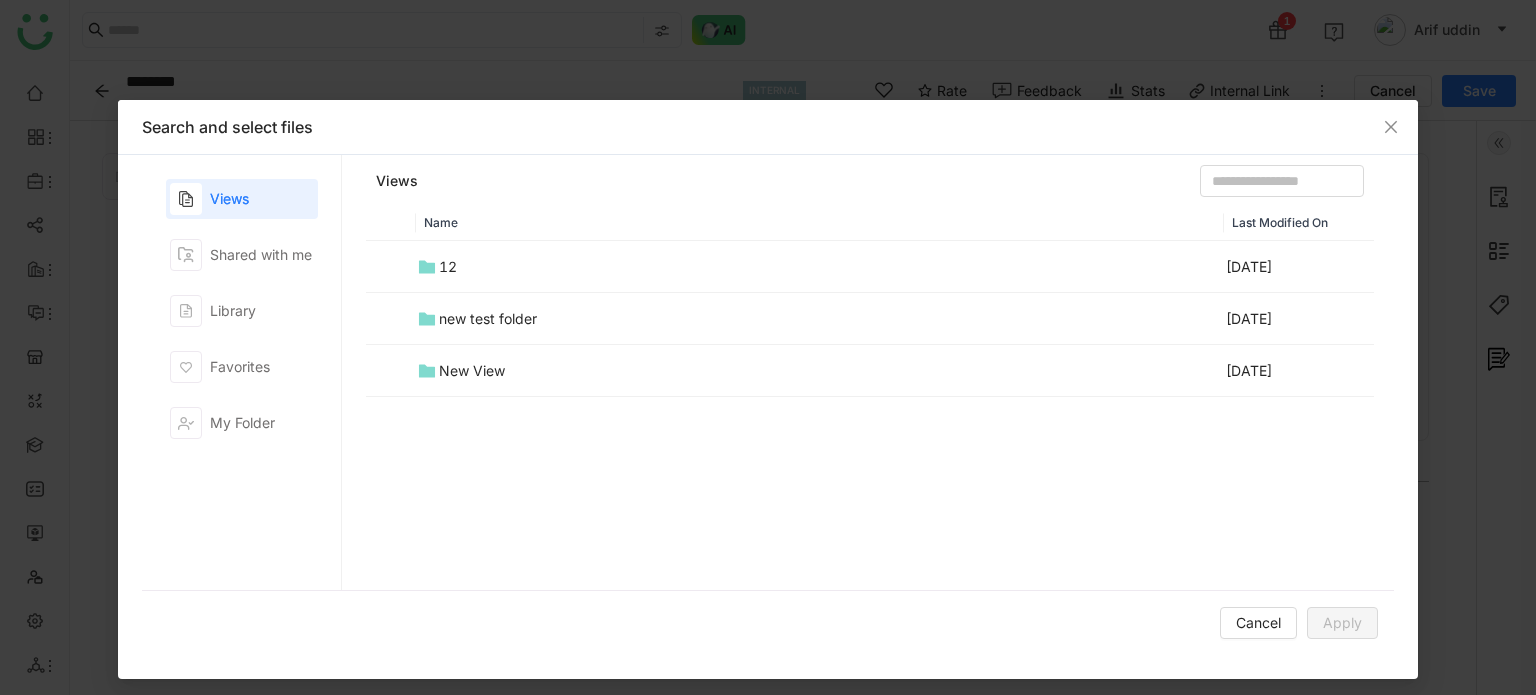 click on "new test folder" at bounding box center [488, 319] 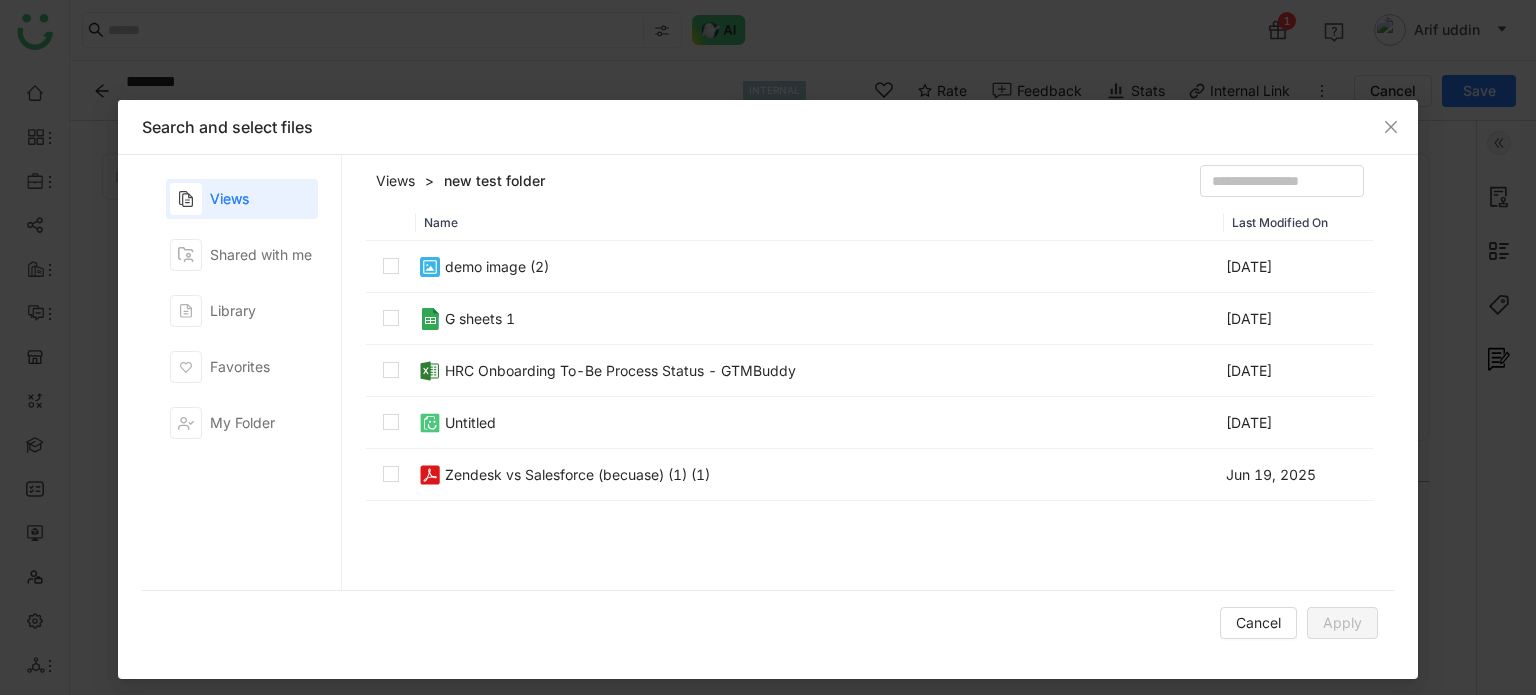 drag, startPoint x: 513, startPoint y: 329, endPoint x: 501, endPoint y: 383, distance: 55.31727 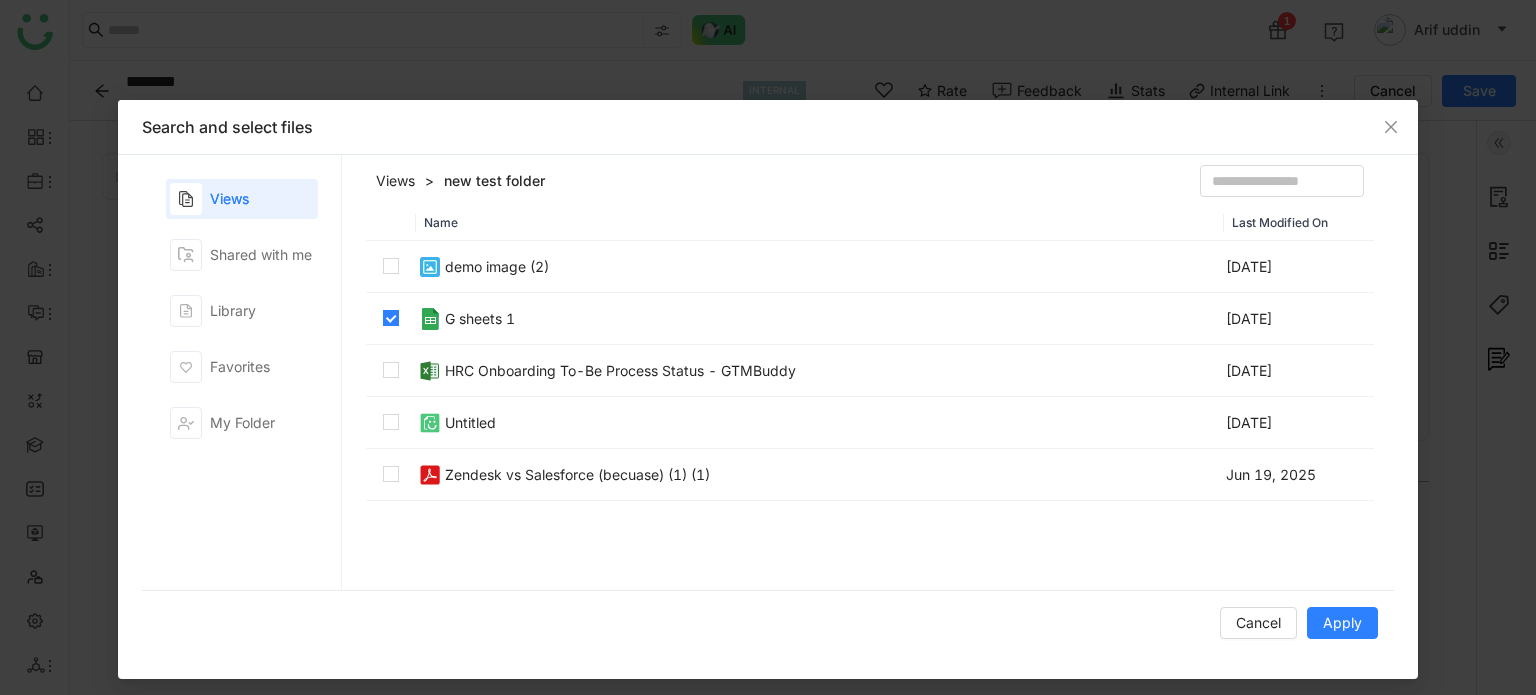 click on "HRC Onboarding To-Be Process Status - GTMBuddy" at bounding box center [820, 371] 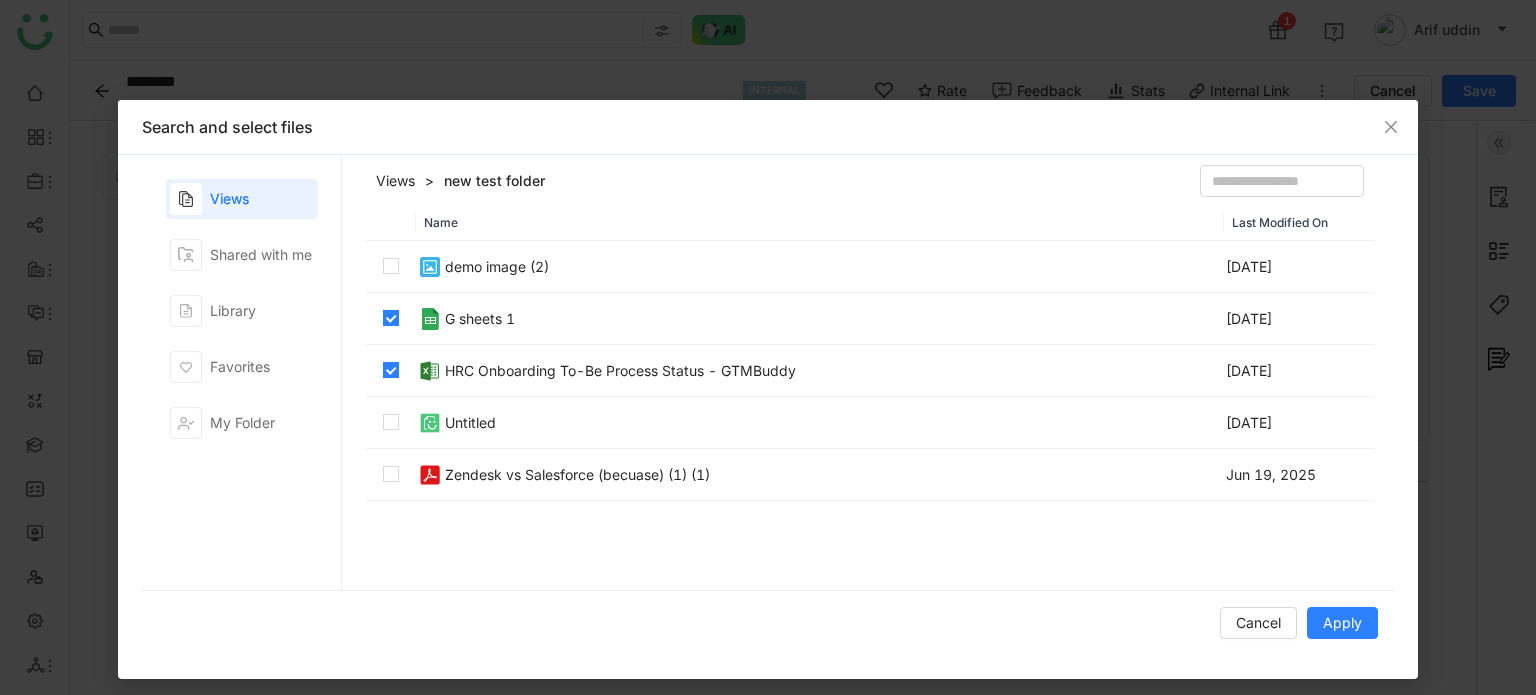 click on "Untitled" at bounding box center (820, 423) 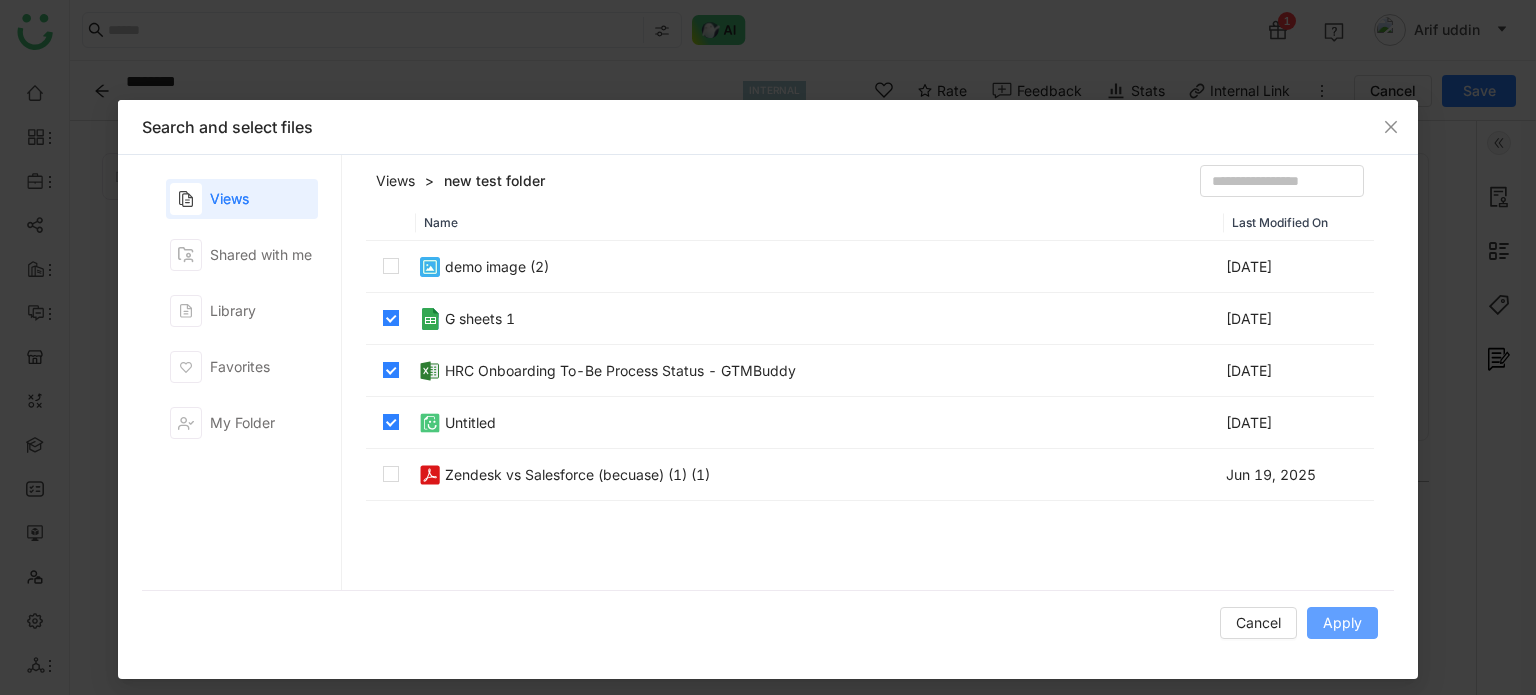 click on "Apply" at bounding box center [1342, 623] 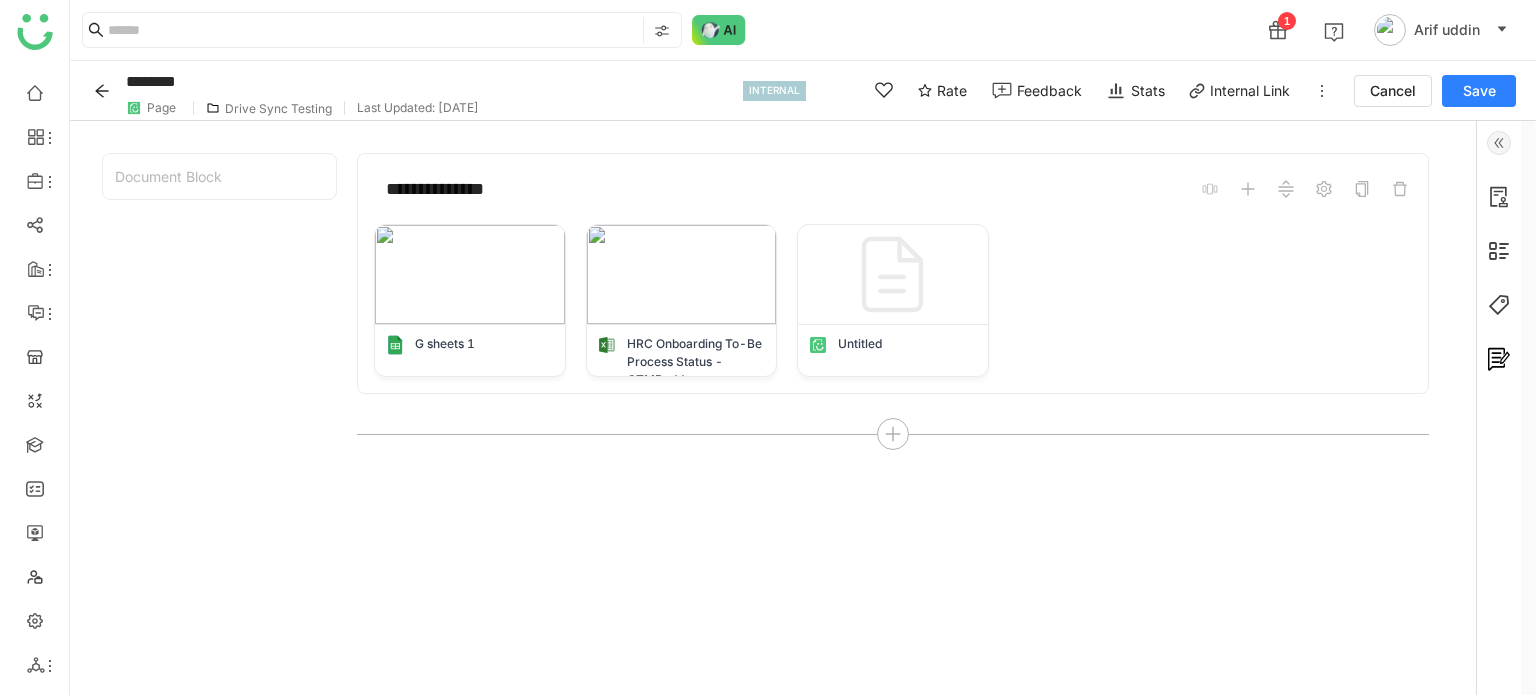 click on "Save" 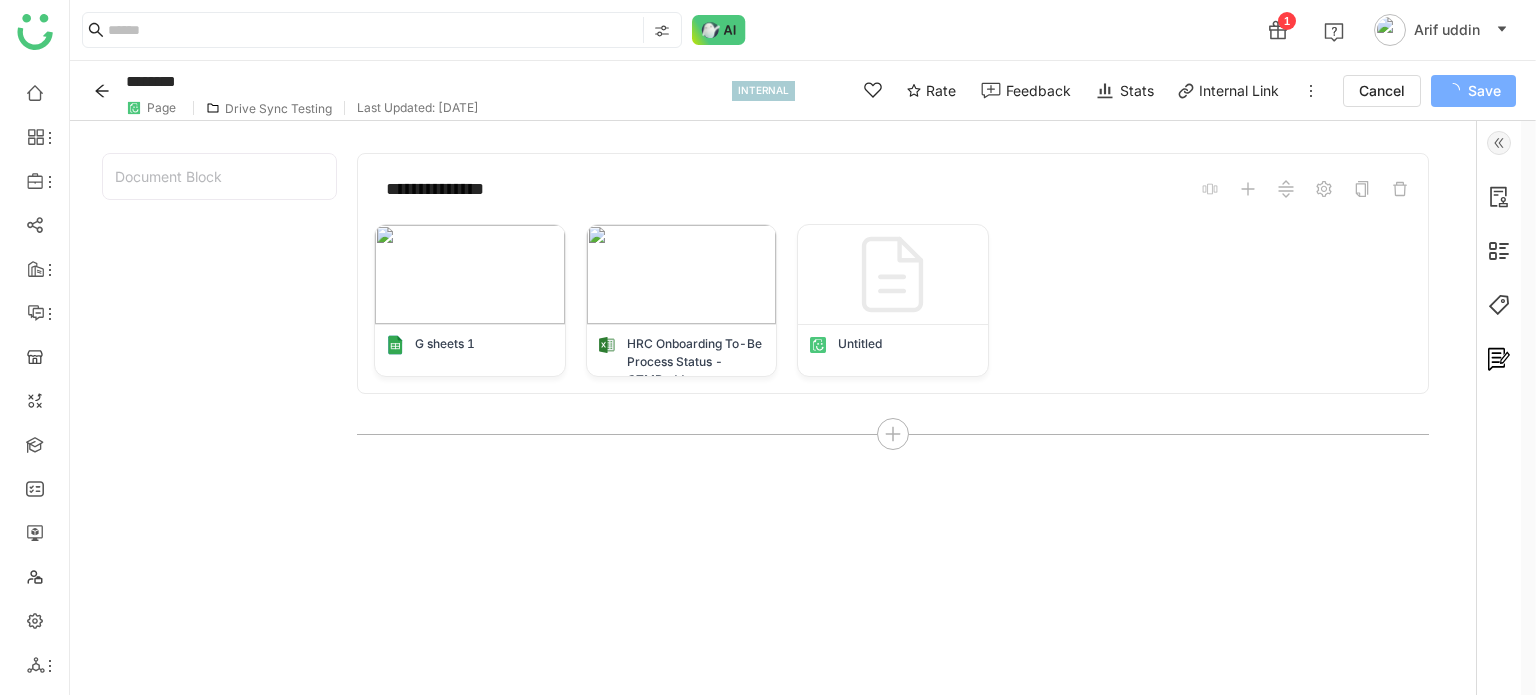 type on "********" 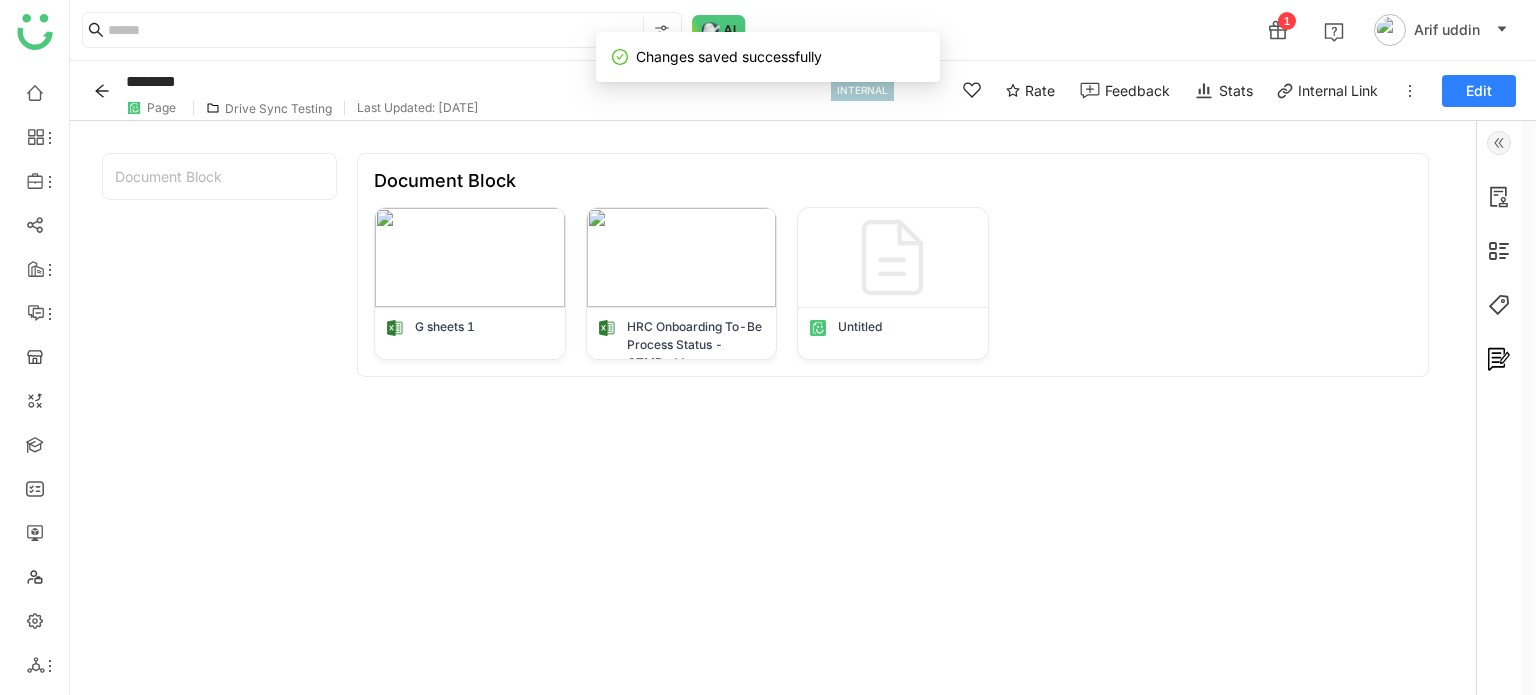 click 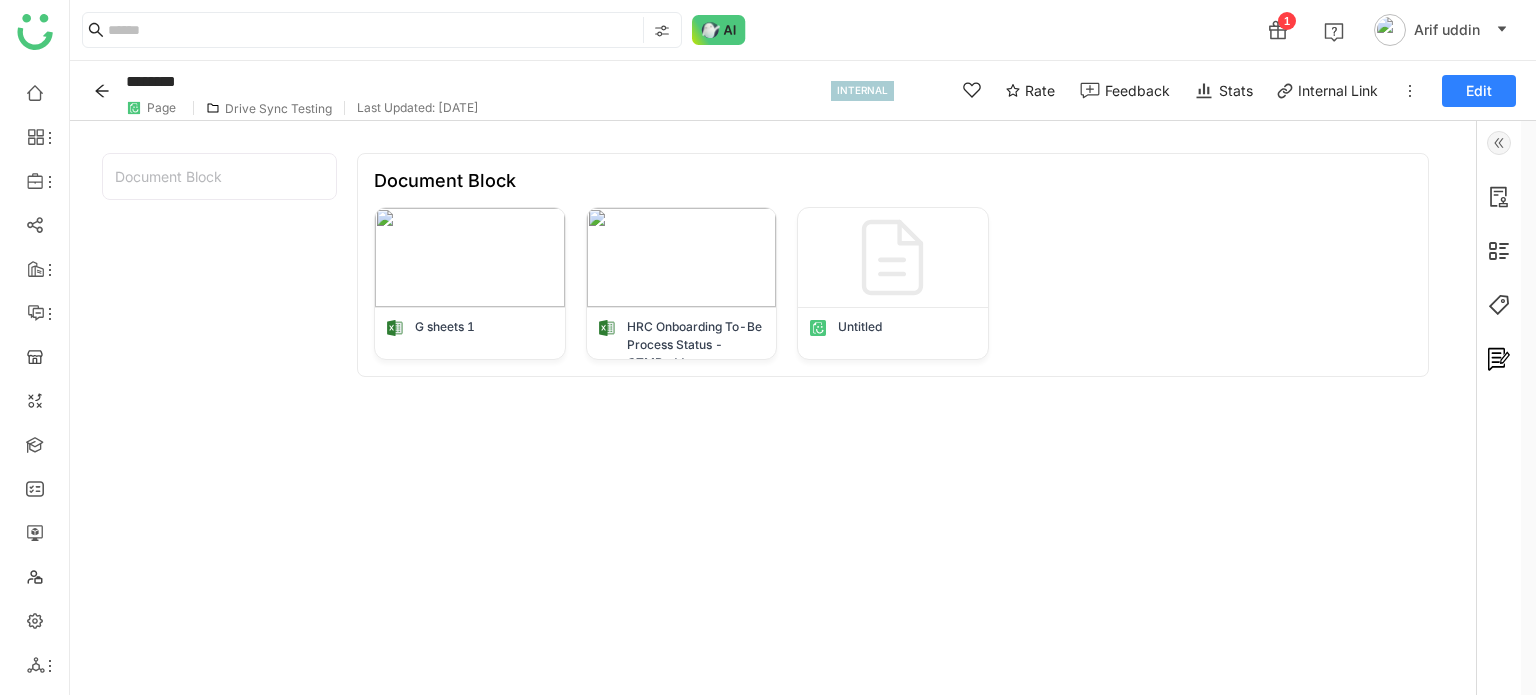click 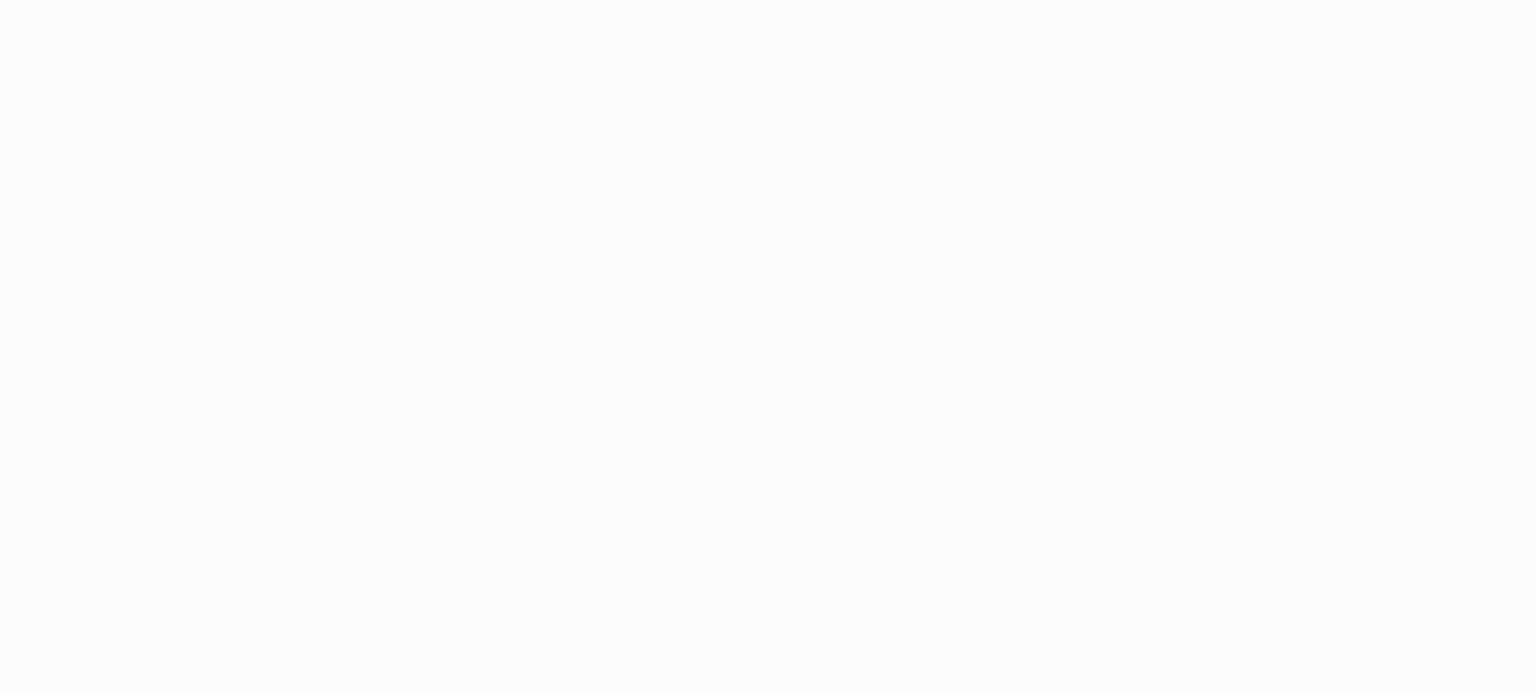 scroll, scrollTop: 0, scrollLeft: 0, axis: both 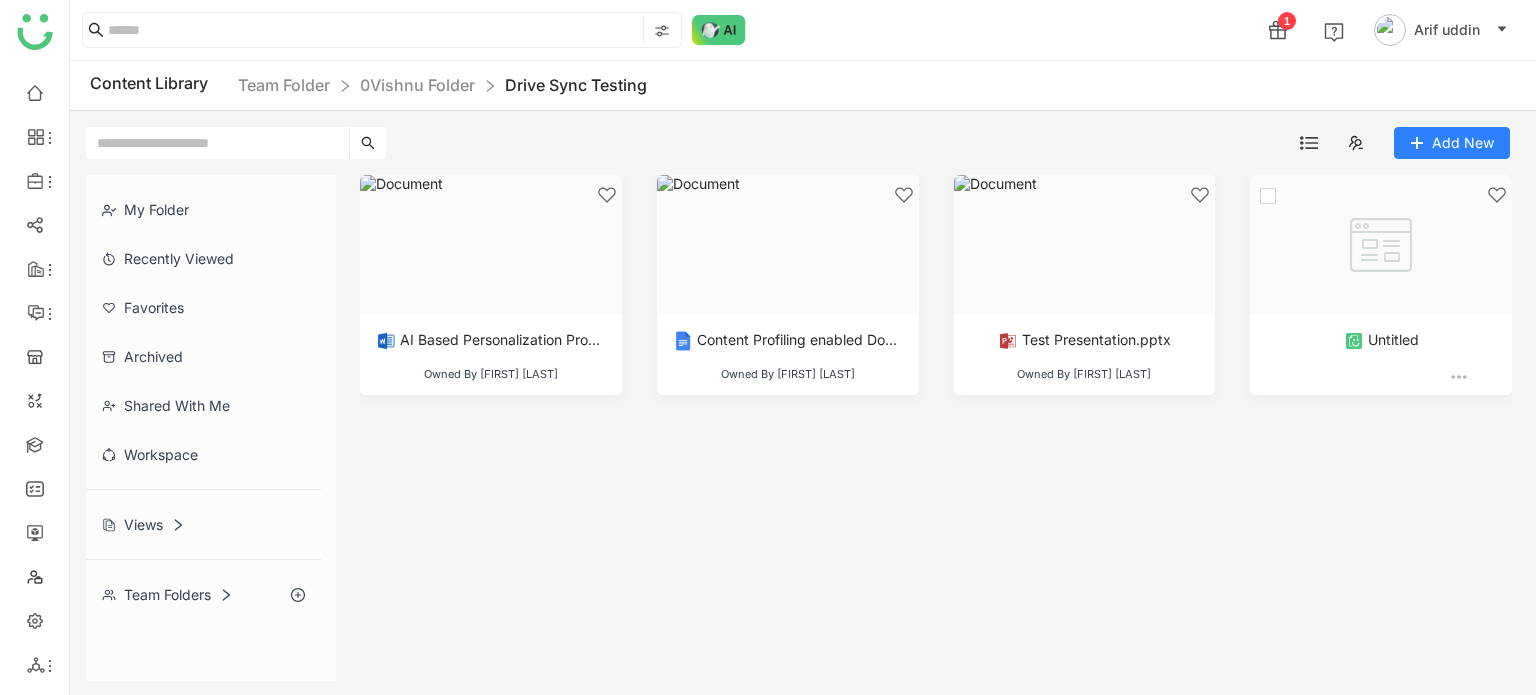 click 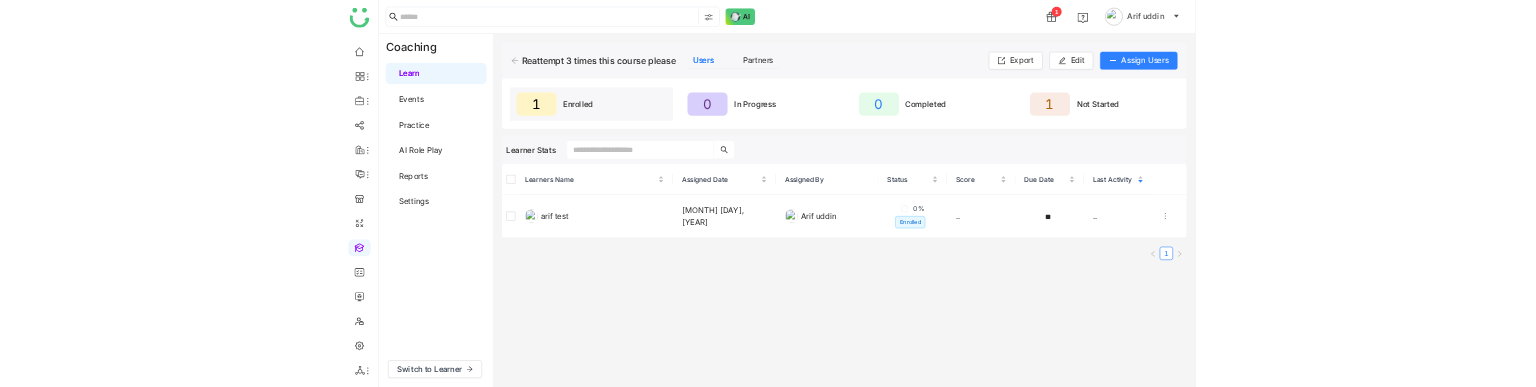 scroll, scrollTop: 0, scrollLeft: 0, axis: both 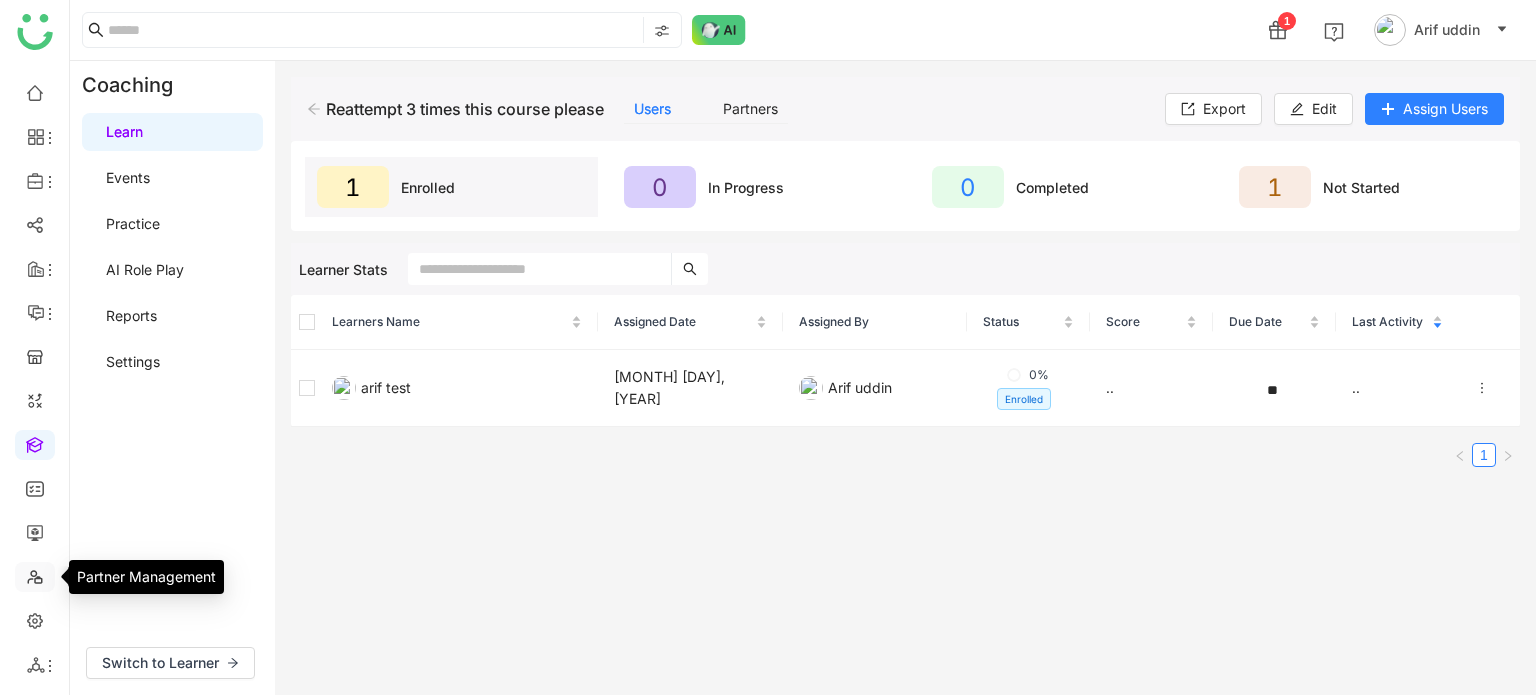 click at bounding box center (35, 575) 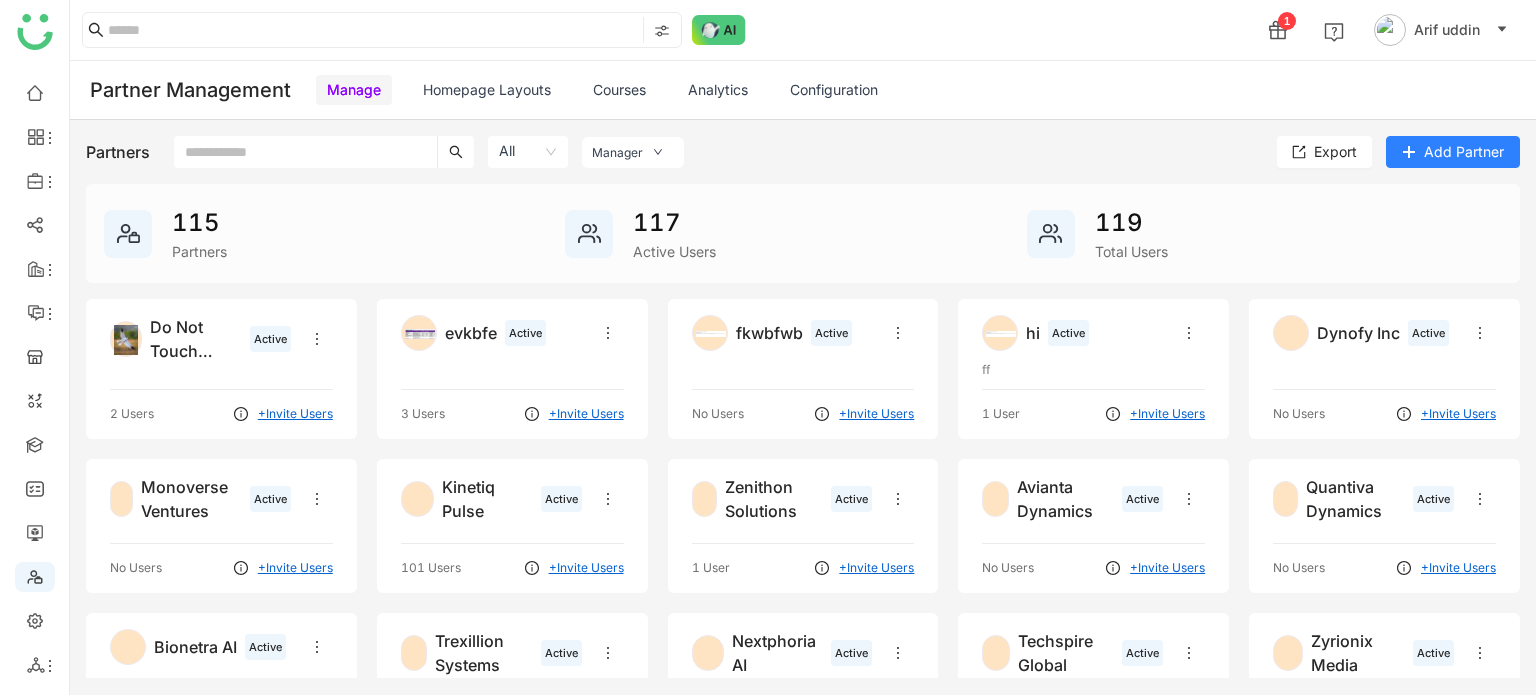 click on "Partner Management   Manage   Homepage Layouts   Courses   Analytics   Configuration" 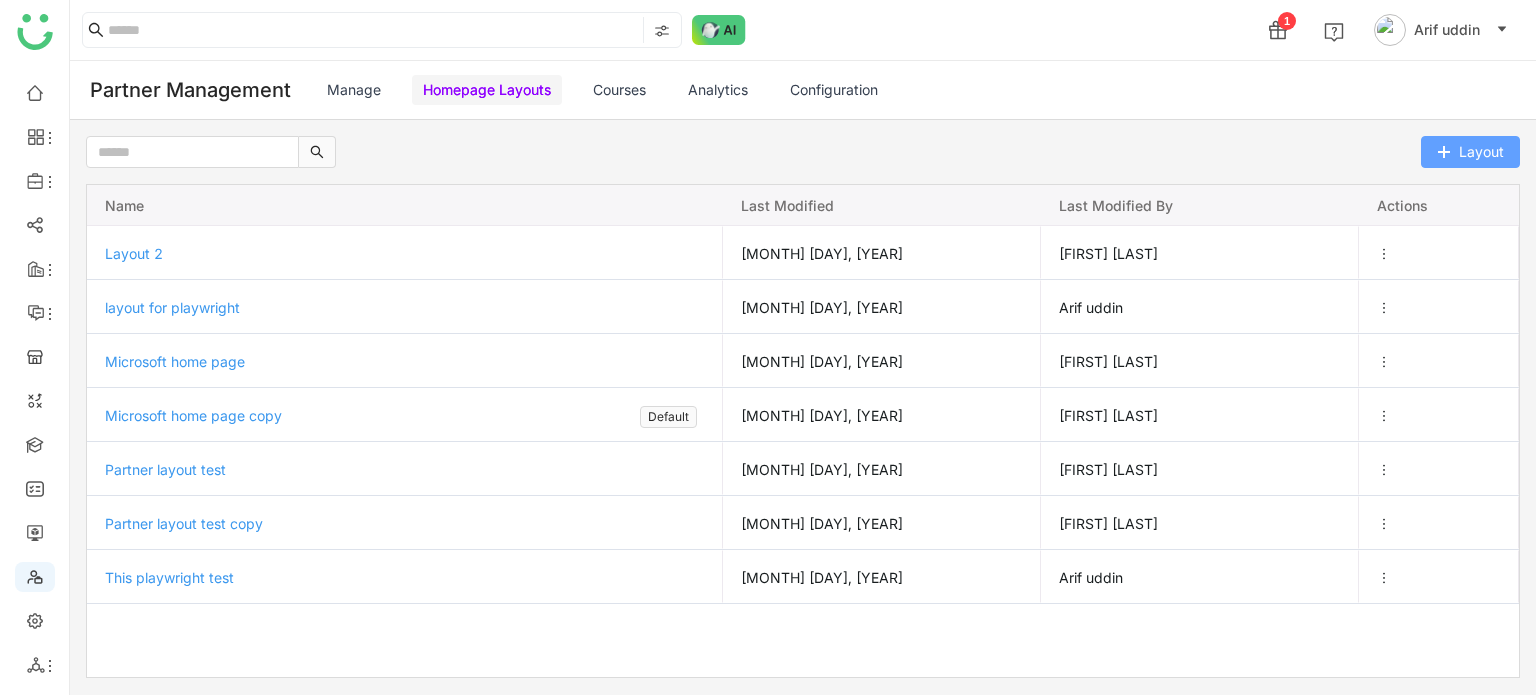 click on "Layout" 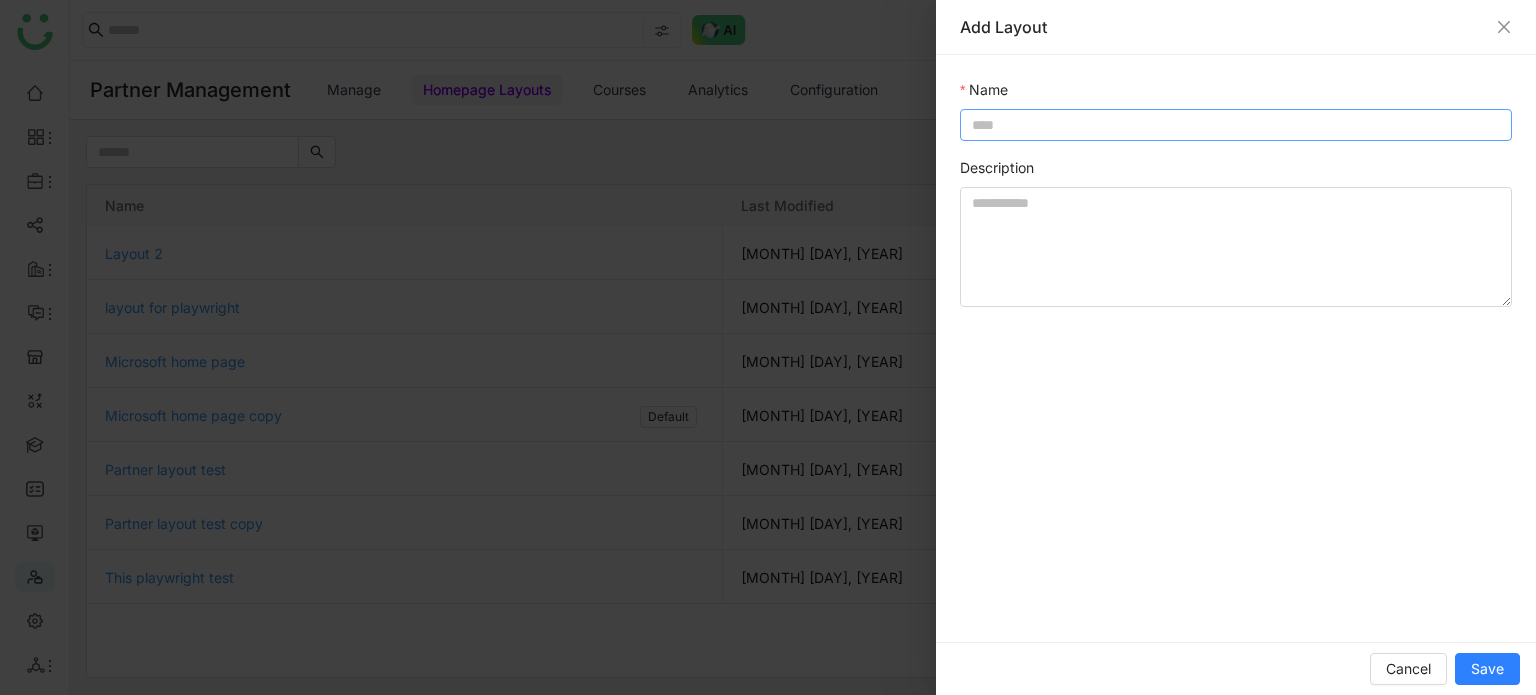 click 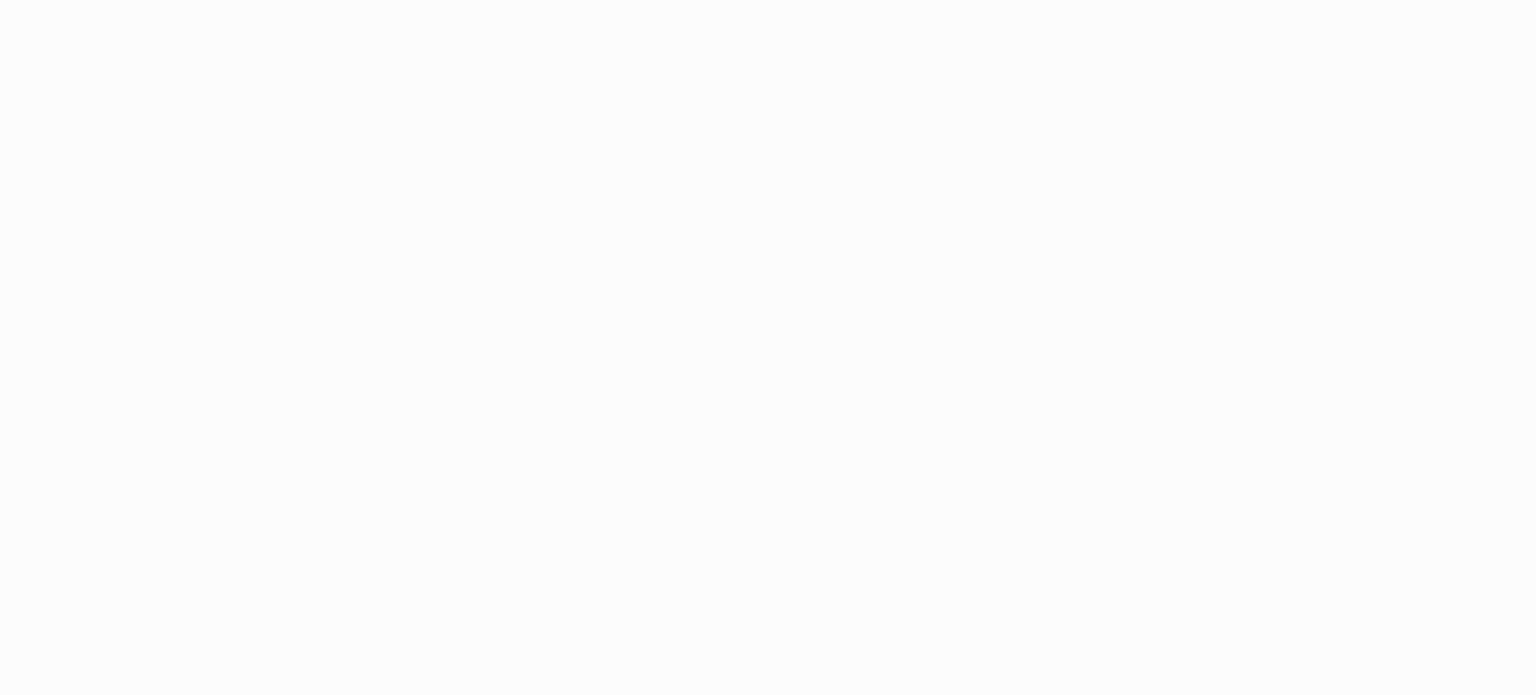 scroll, scrollTop: 0, scrollLeft: 0, axis: both 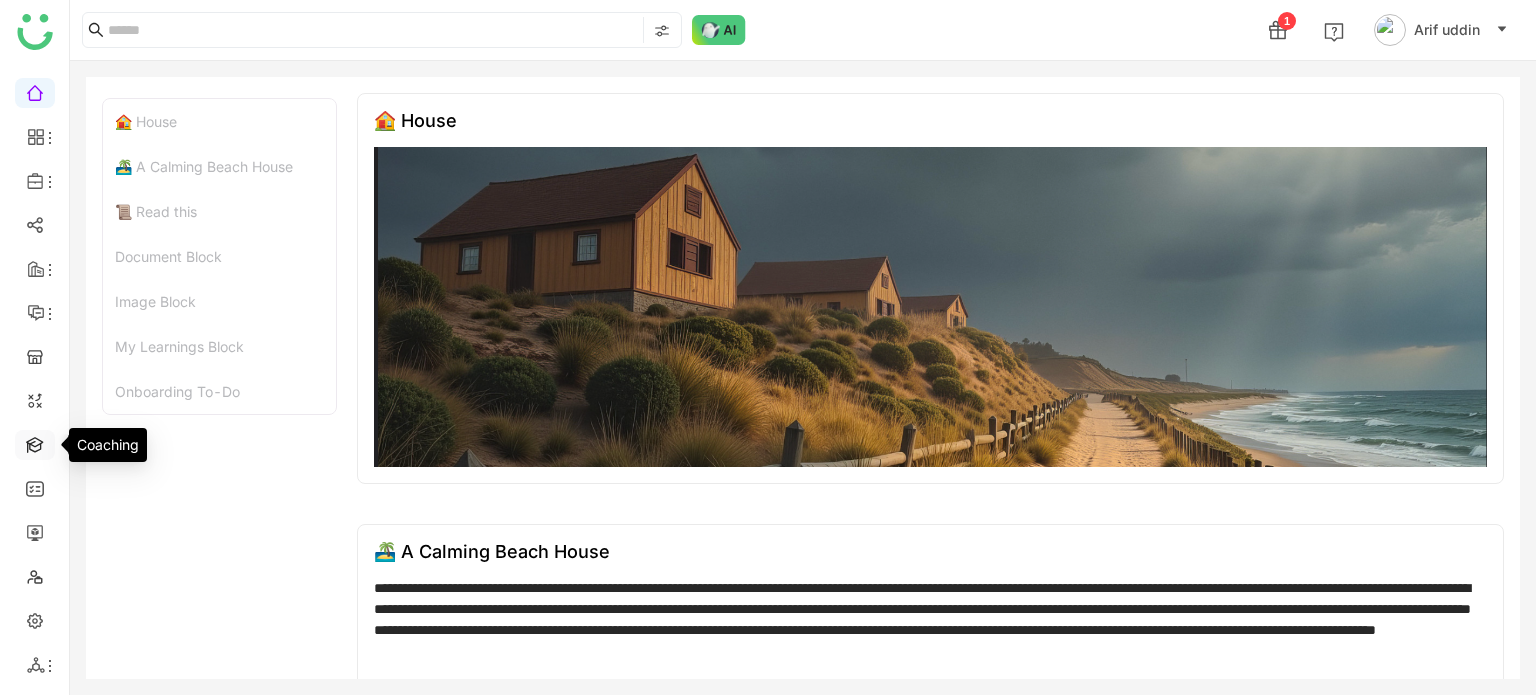 click at bounding box center (35, 443) 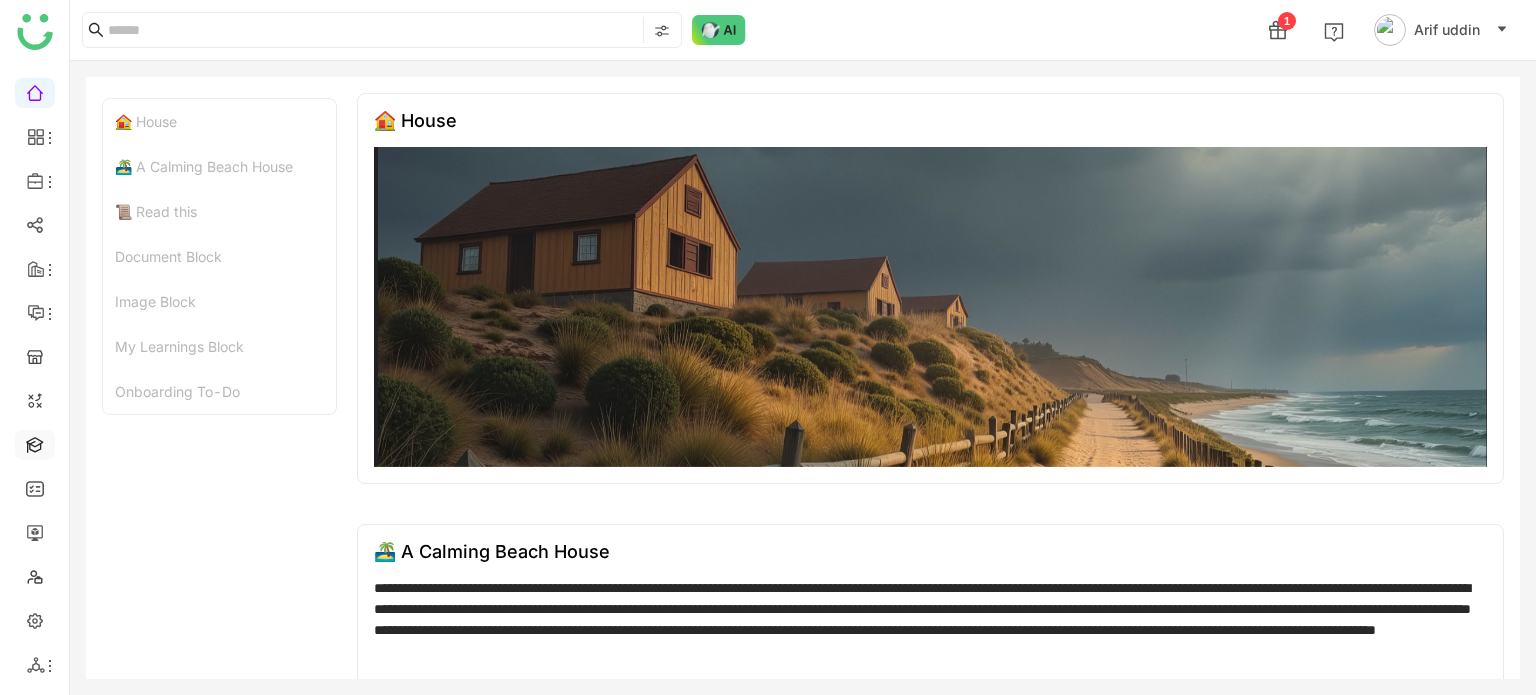 click at bounding box center (35, 443) 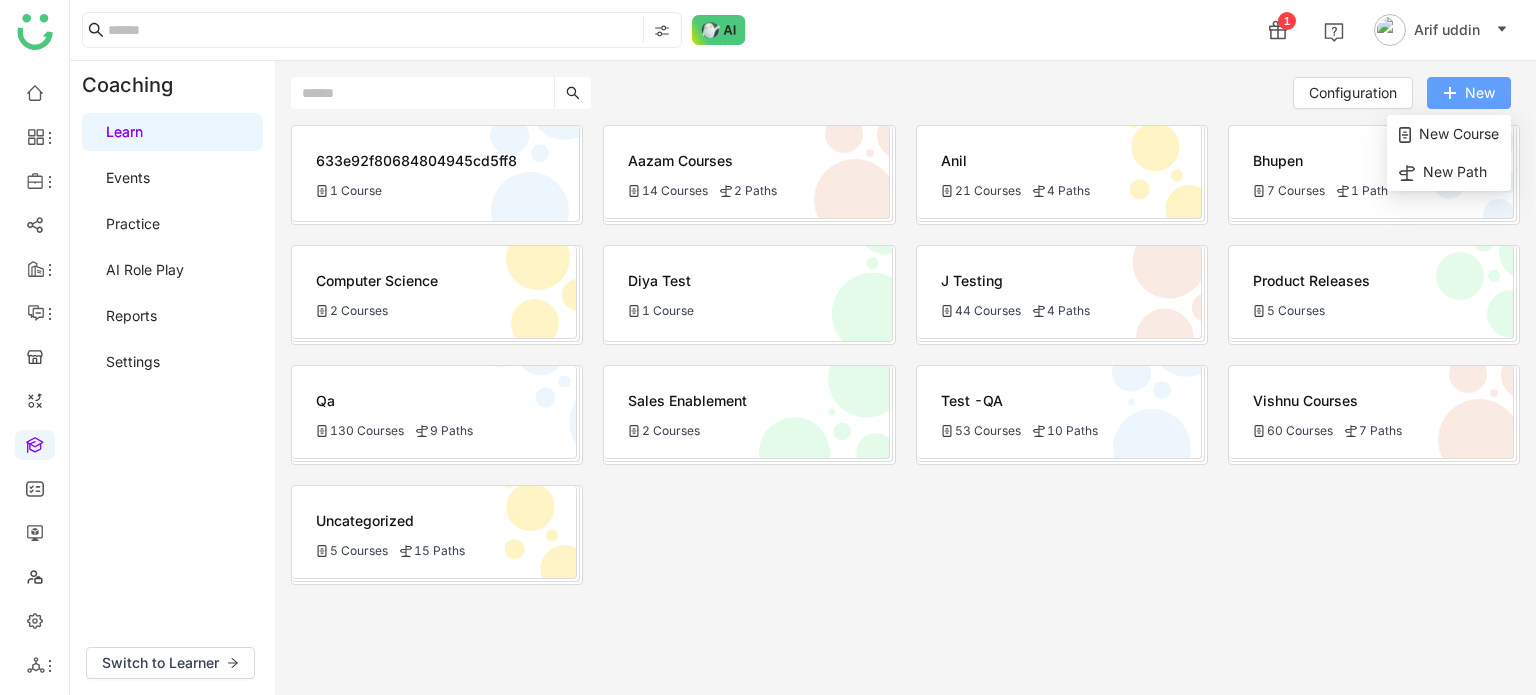 click on "New" 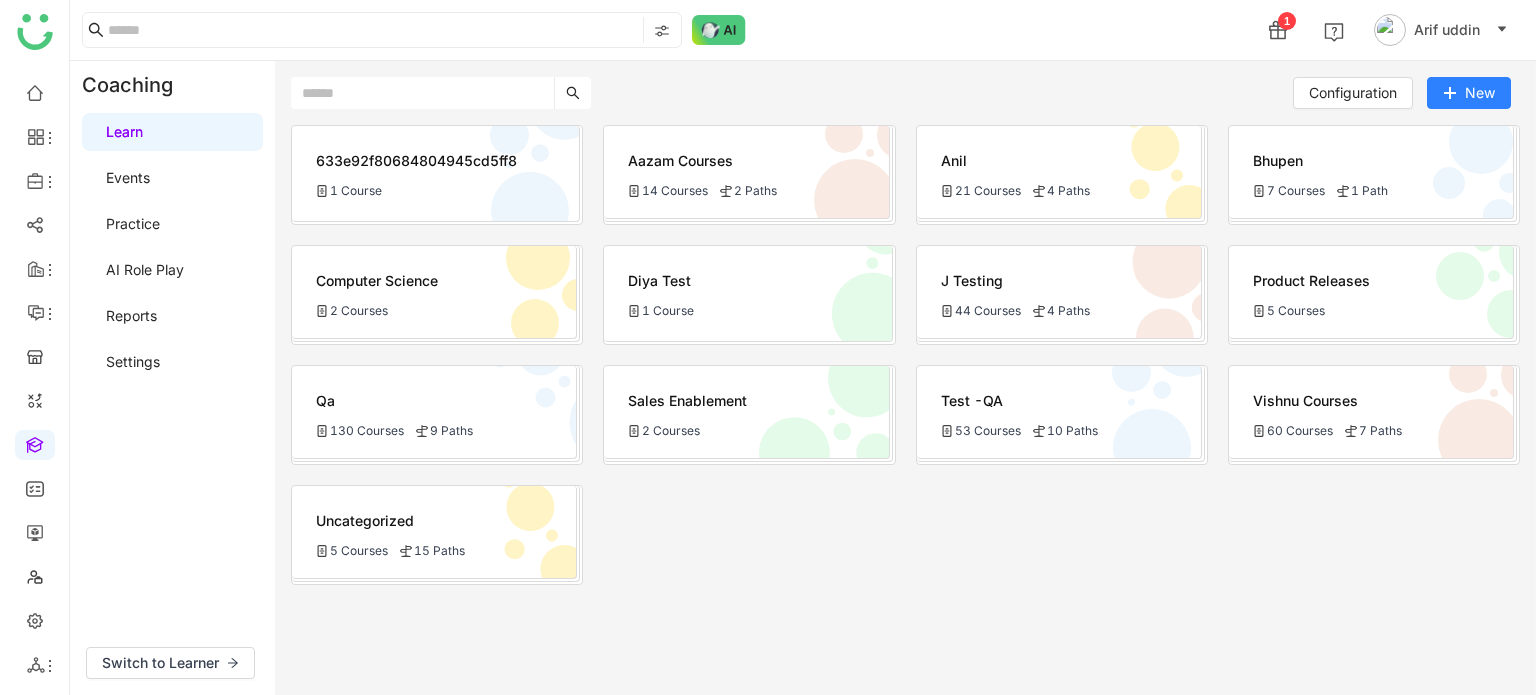 click on "Bhupen
7 Courses
1 Path" 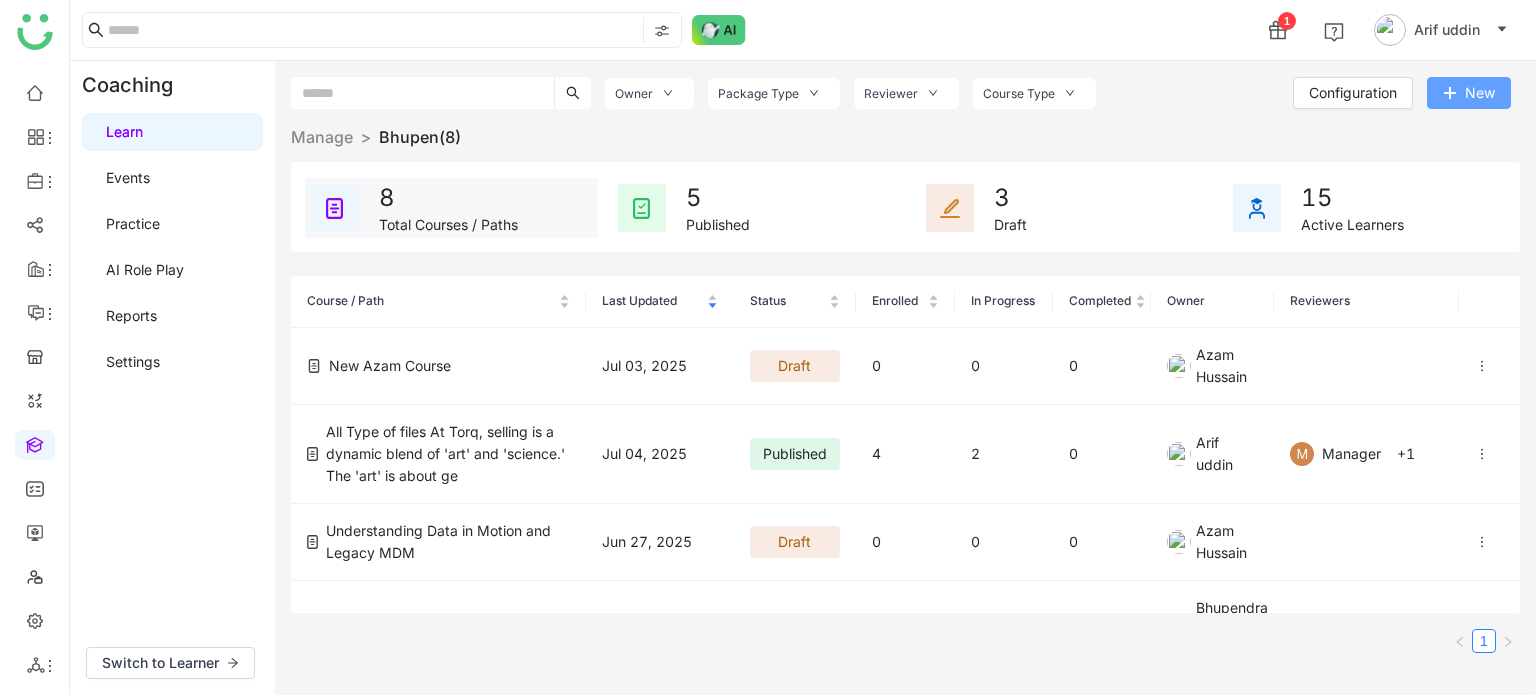 click on "New" 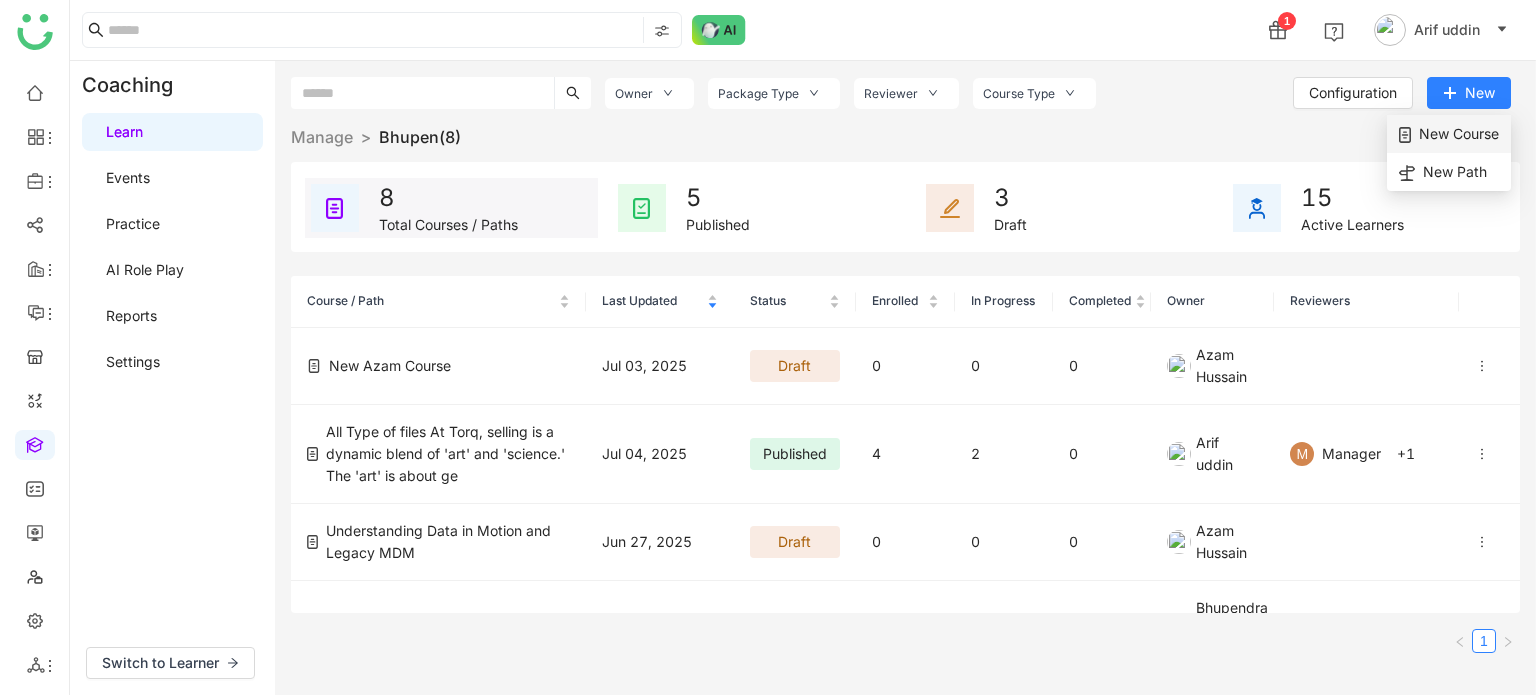 click on "New Course" at bounding box center [1449, 134] 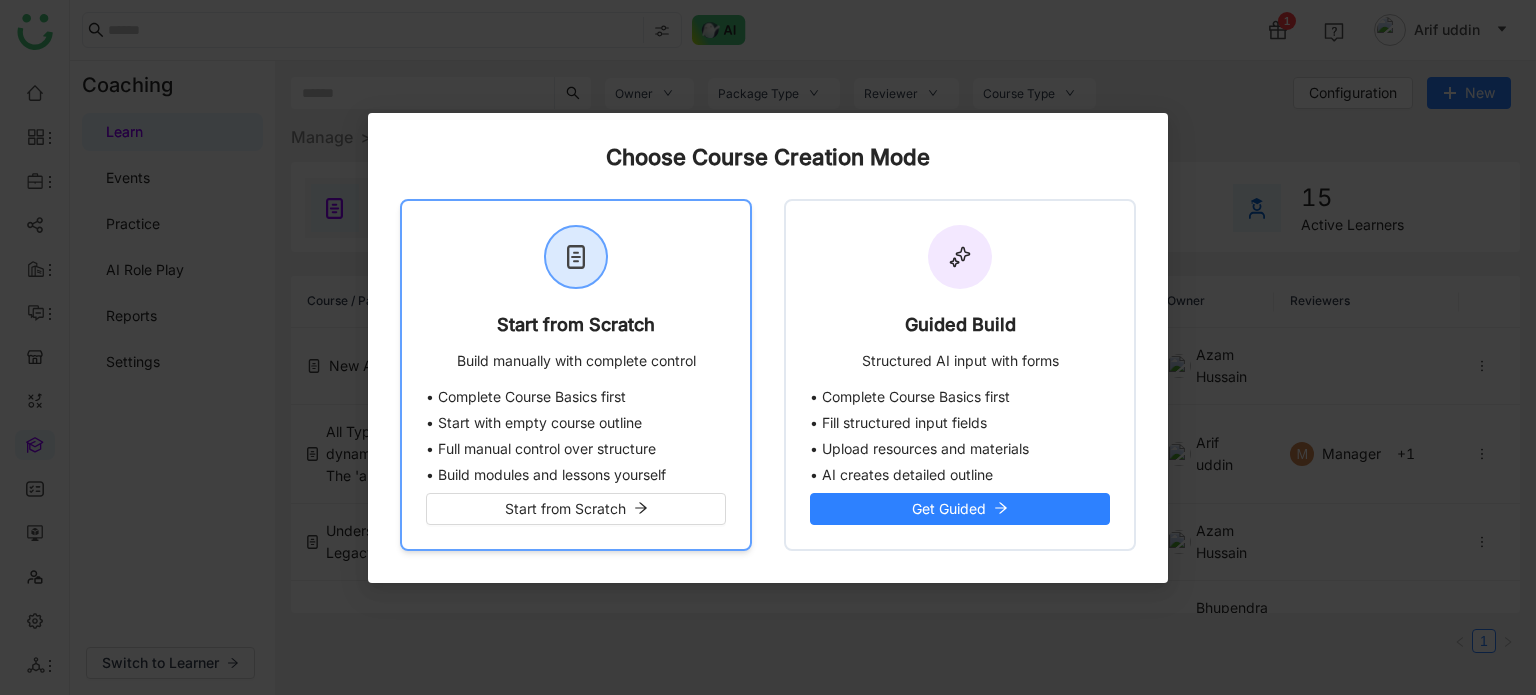 click on "Start from Scratch   Build manually with complete control" at bounding box center (576, 295) 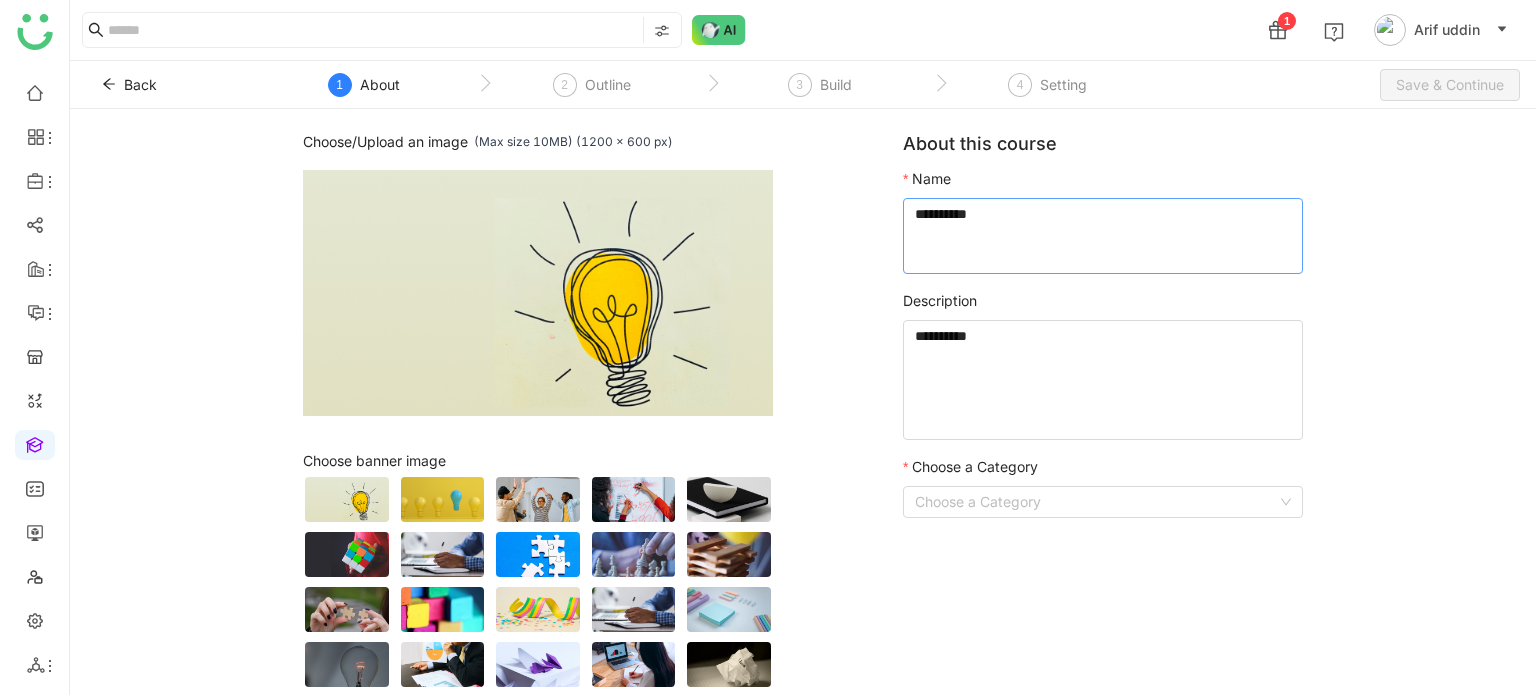click 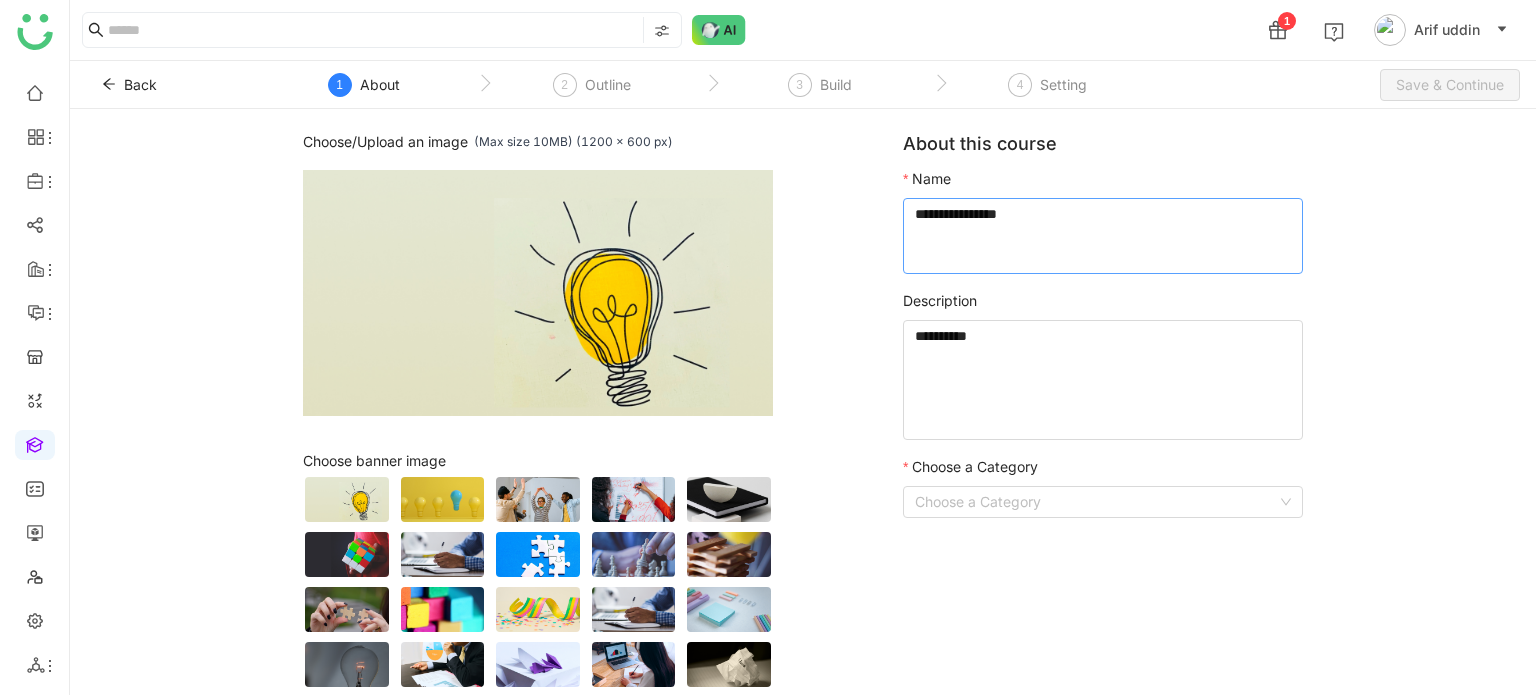 type on "**********" 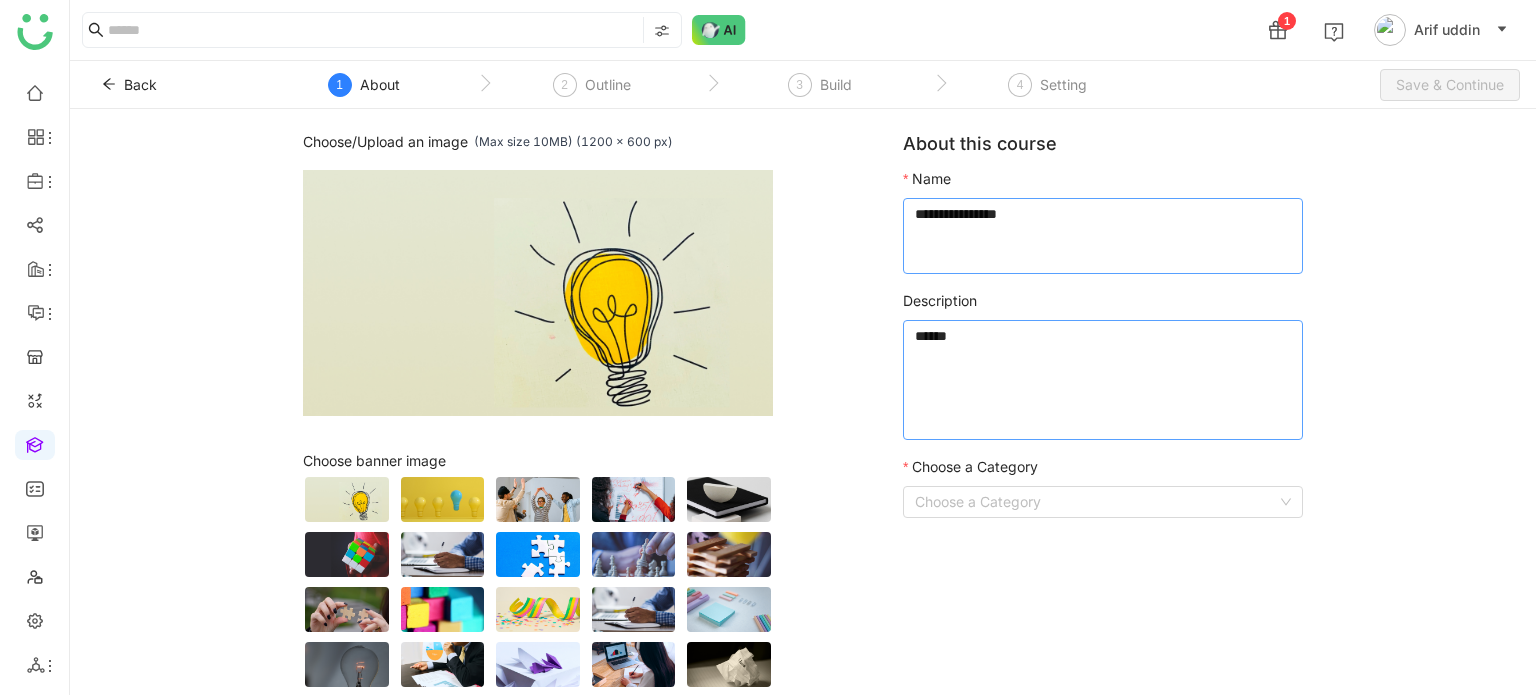 type on "*****" 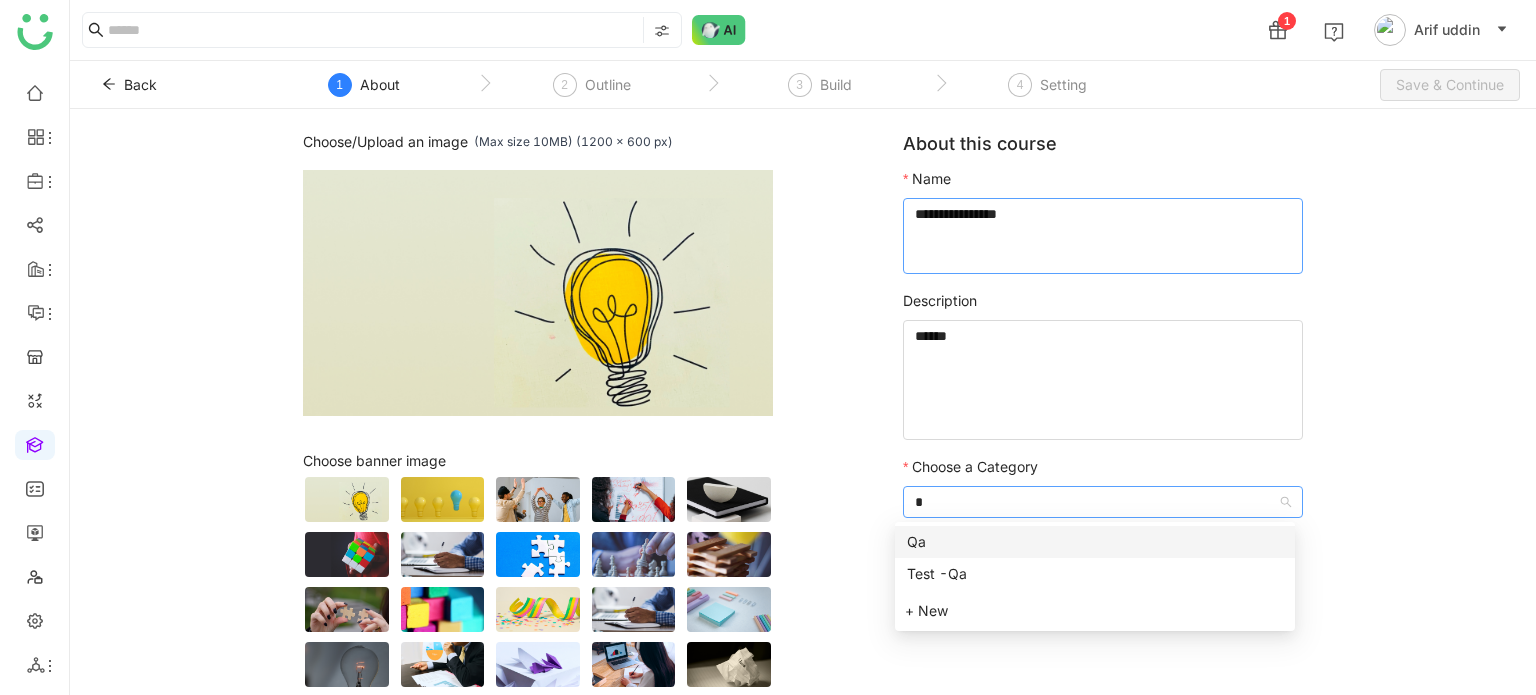 type on "**" 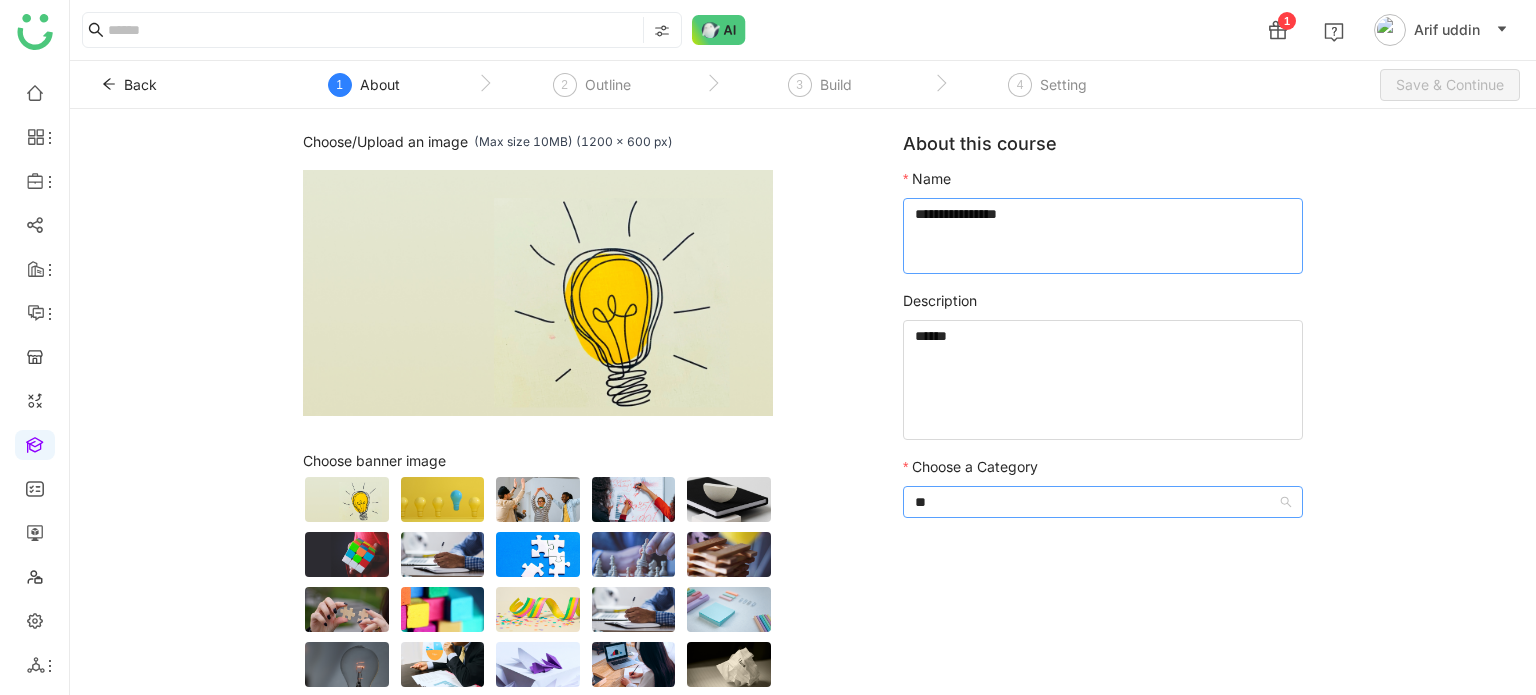 type 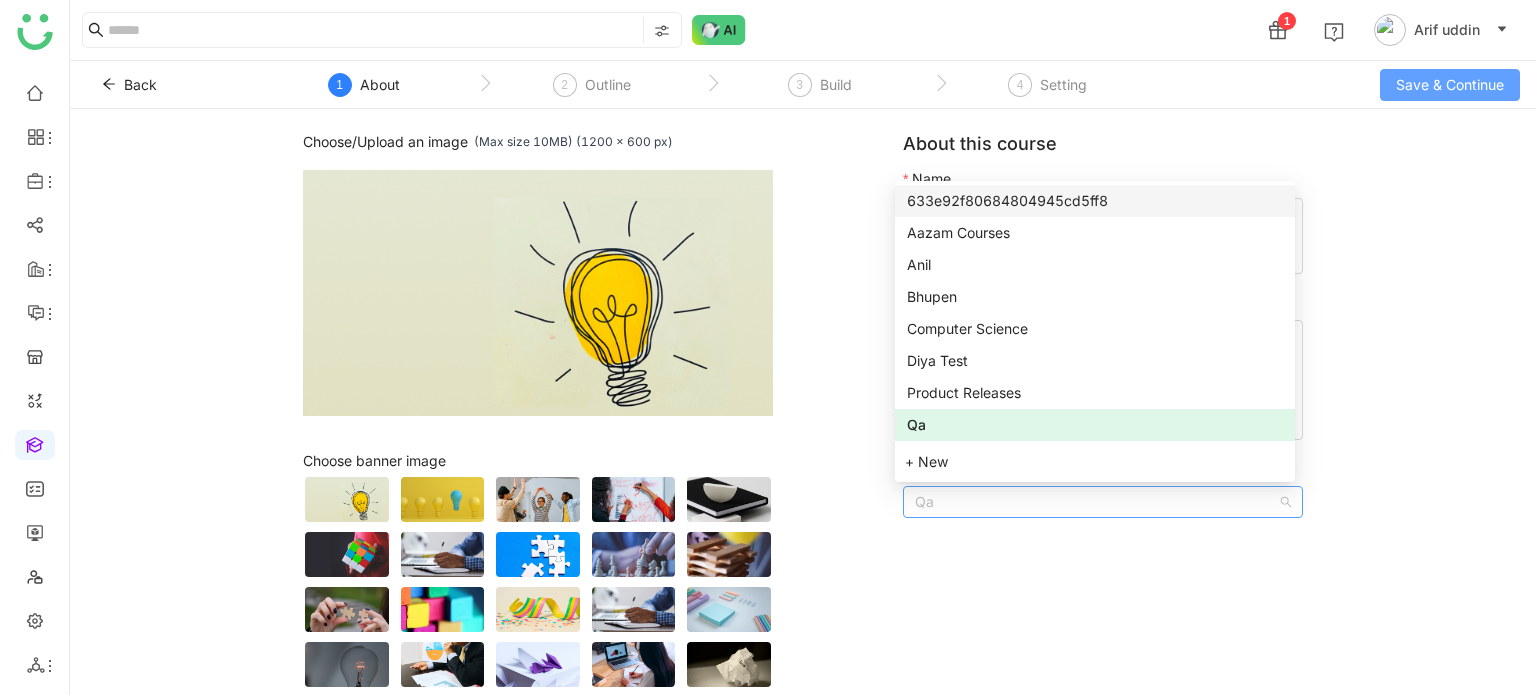 click on "Save & Continue" at bounding box center [1450, 85] 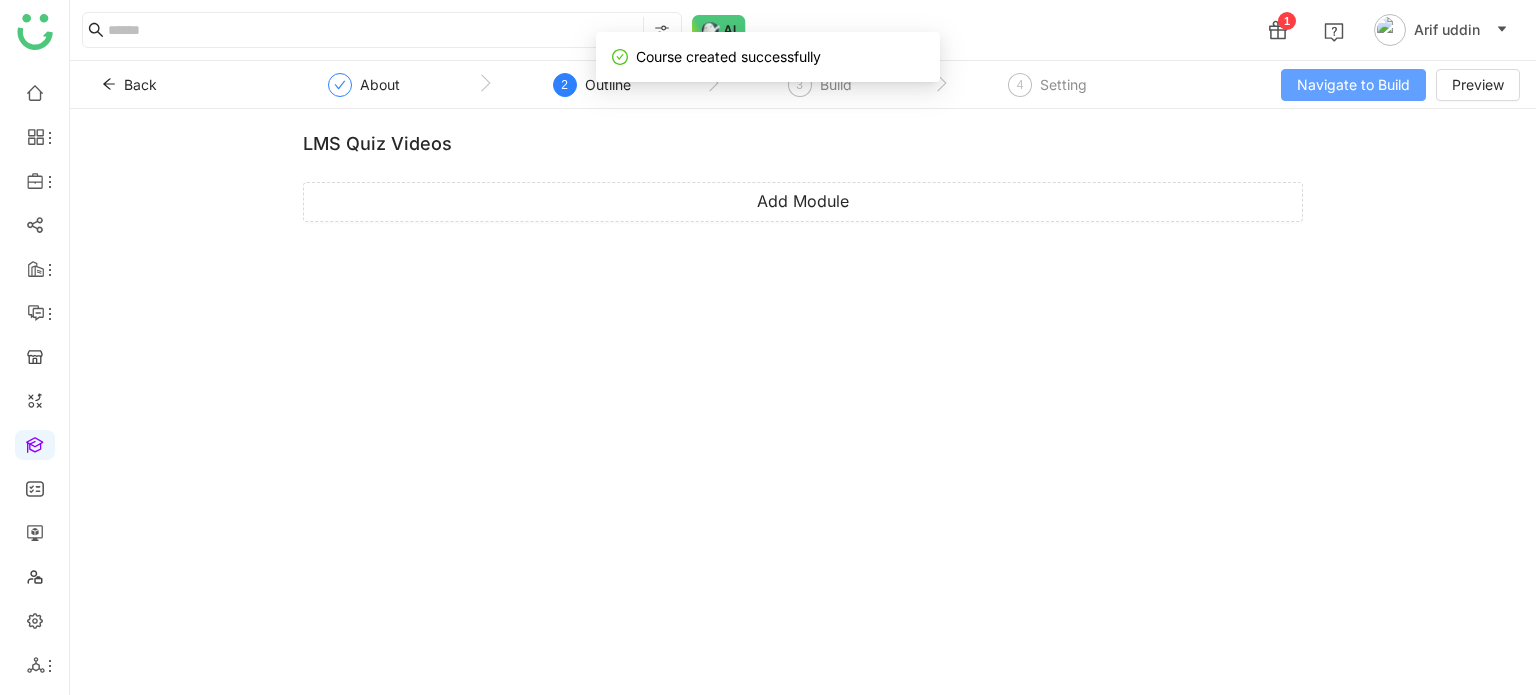 click on "Navigate to Build" at bounding box center [1353, 85] 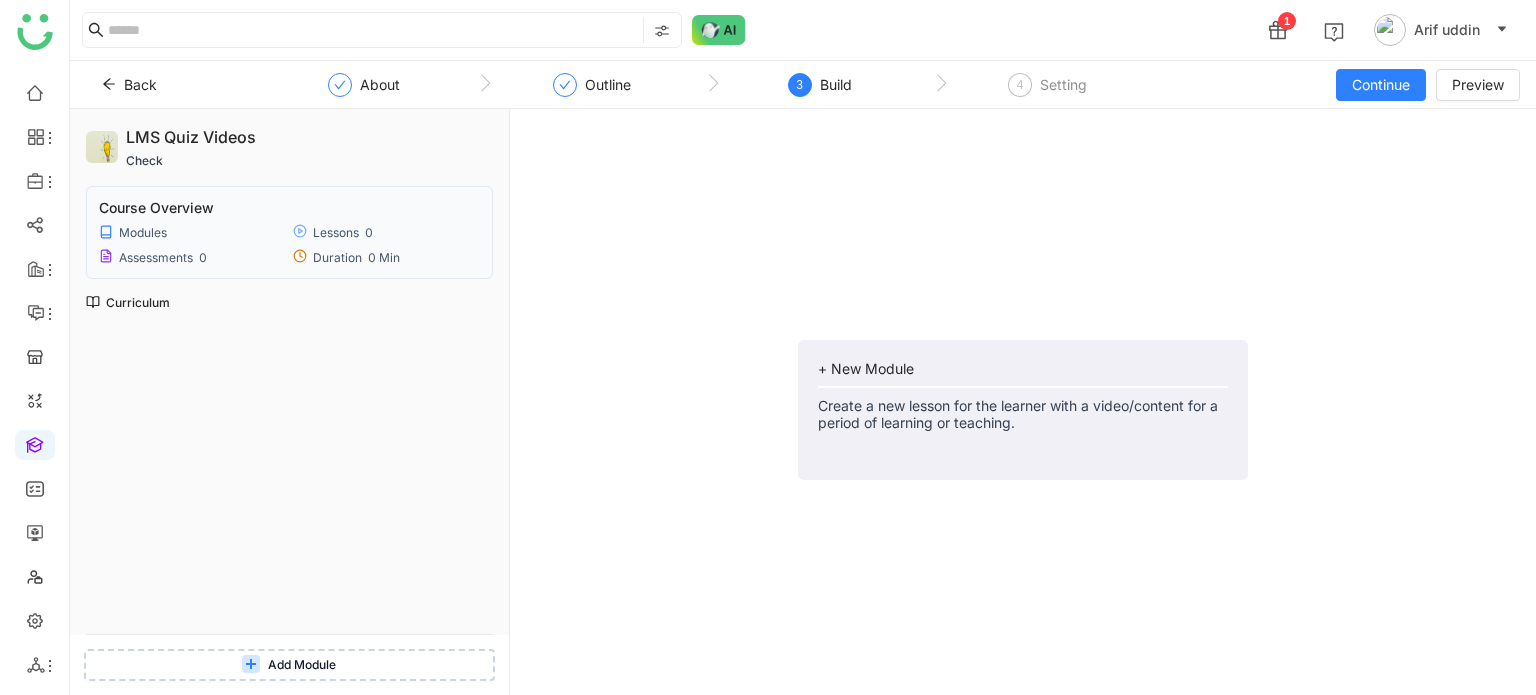 click on "Outline" 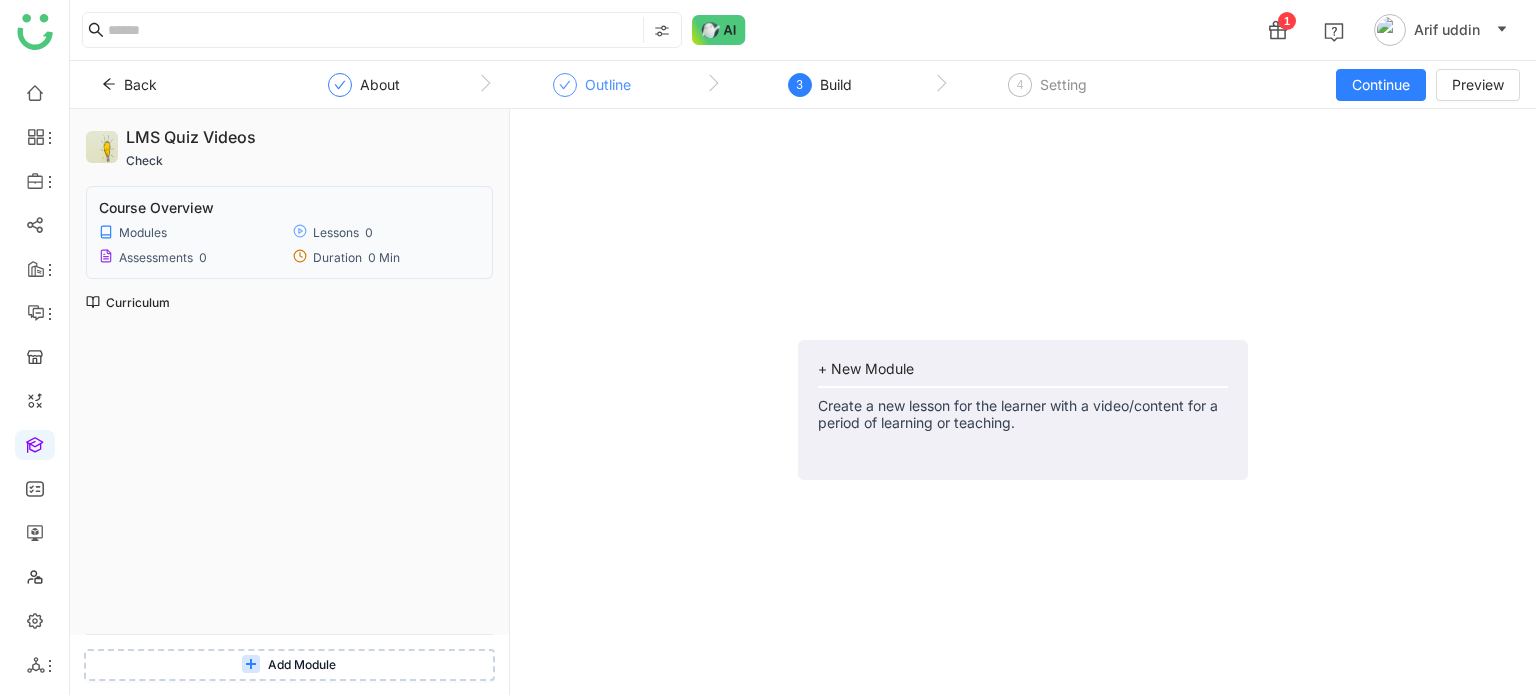 click on "Outline" 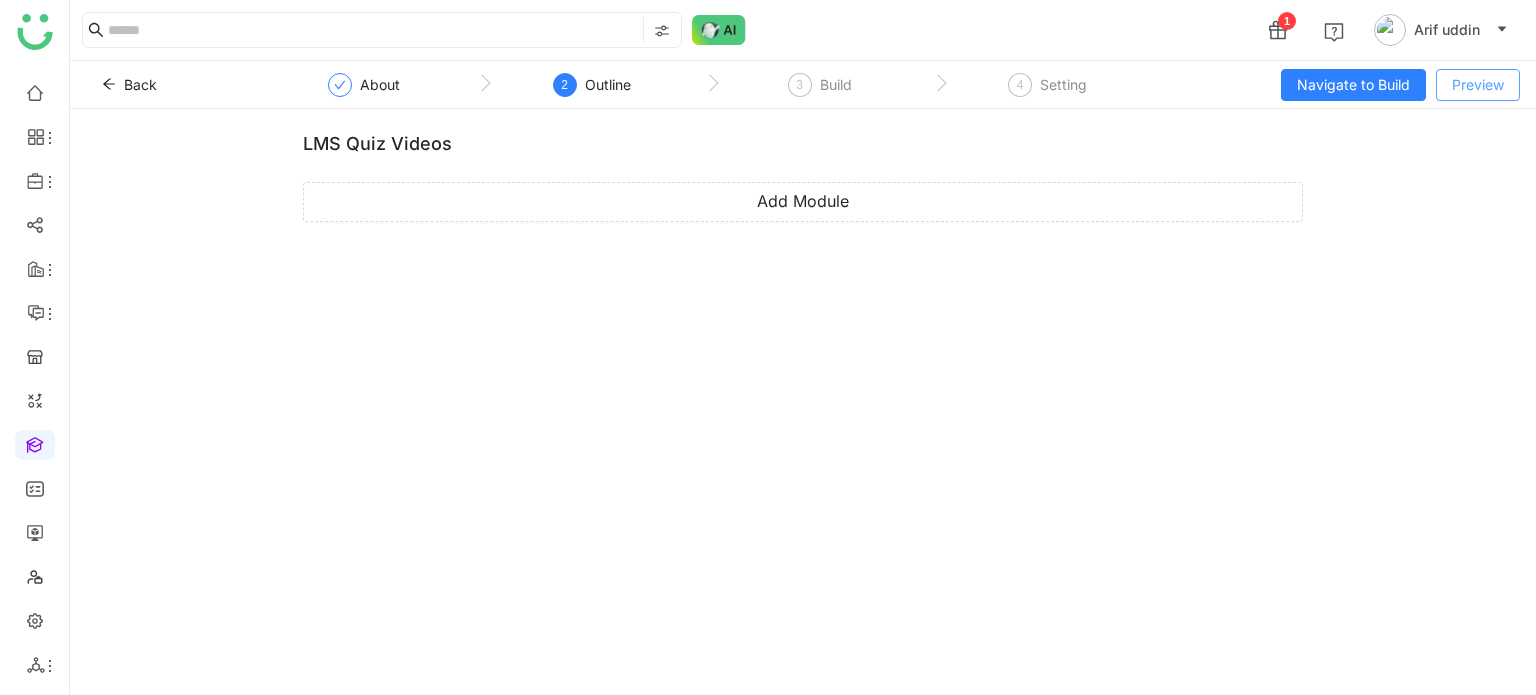 click on "Preview" 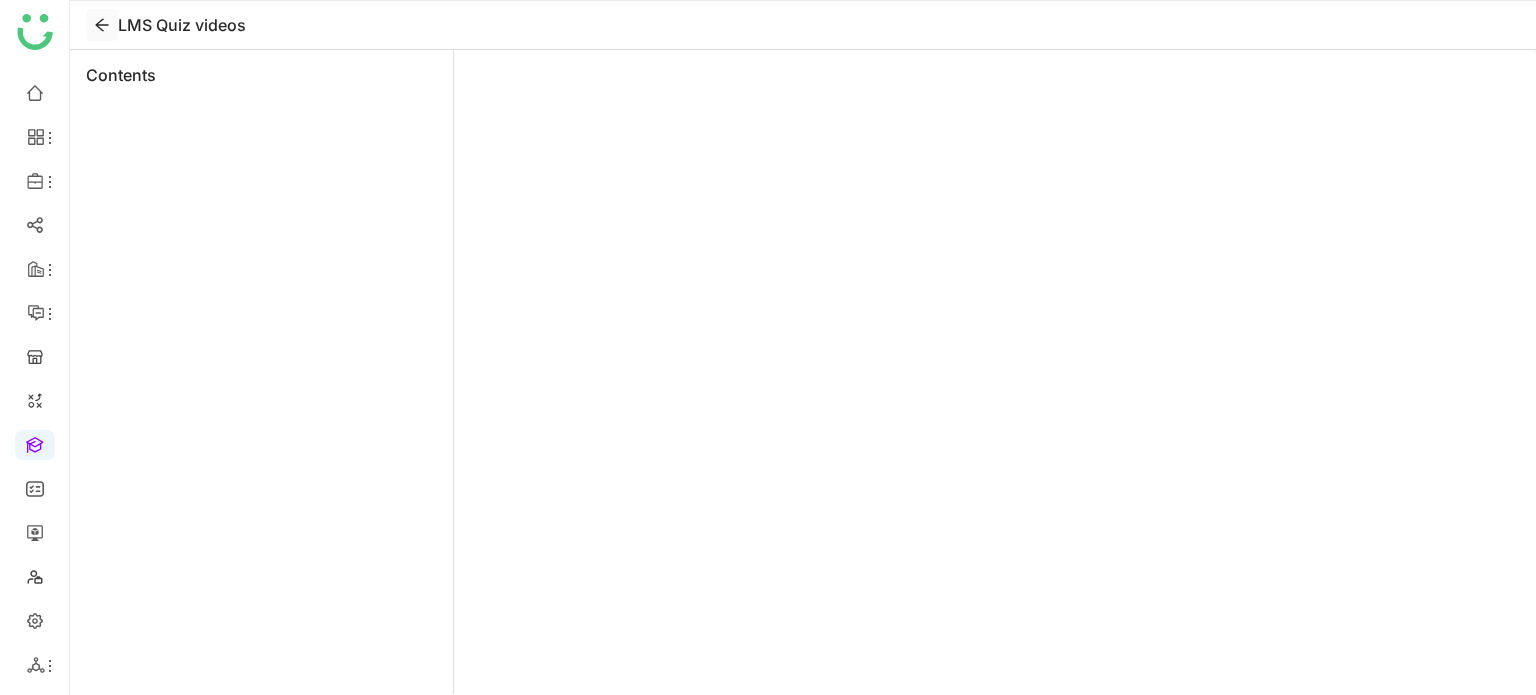 click 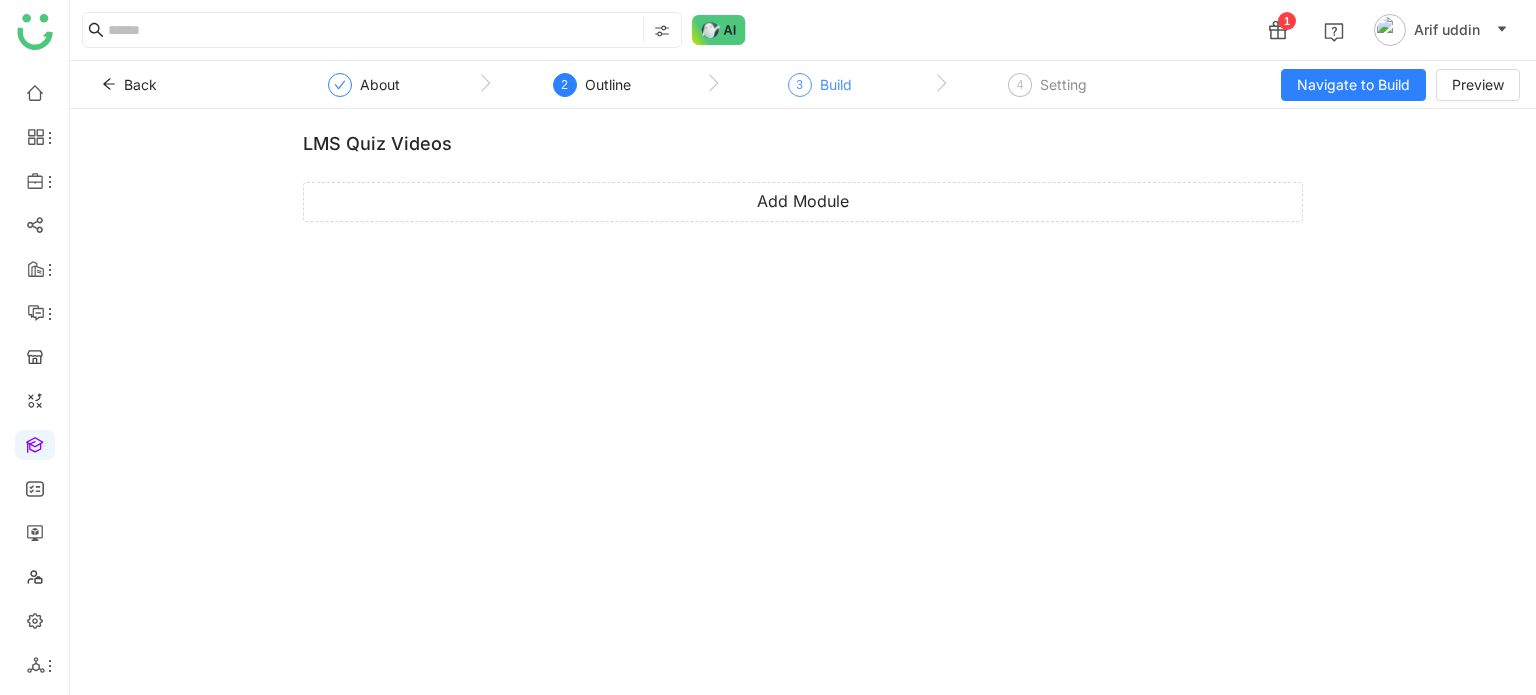 click on "3" 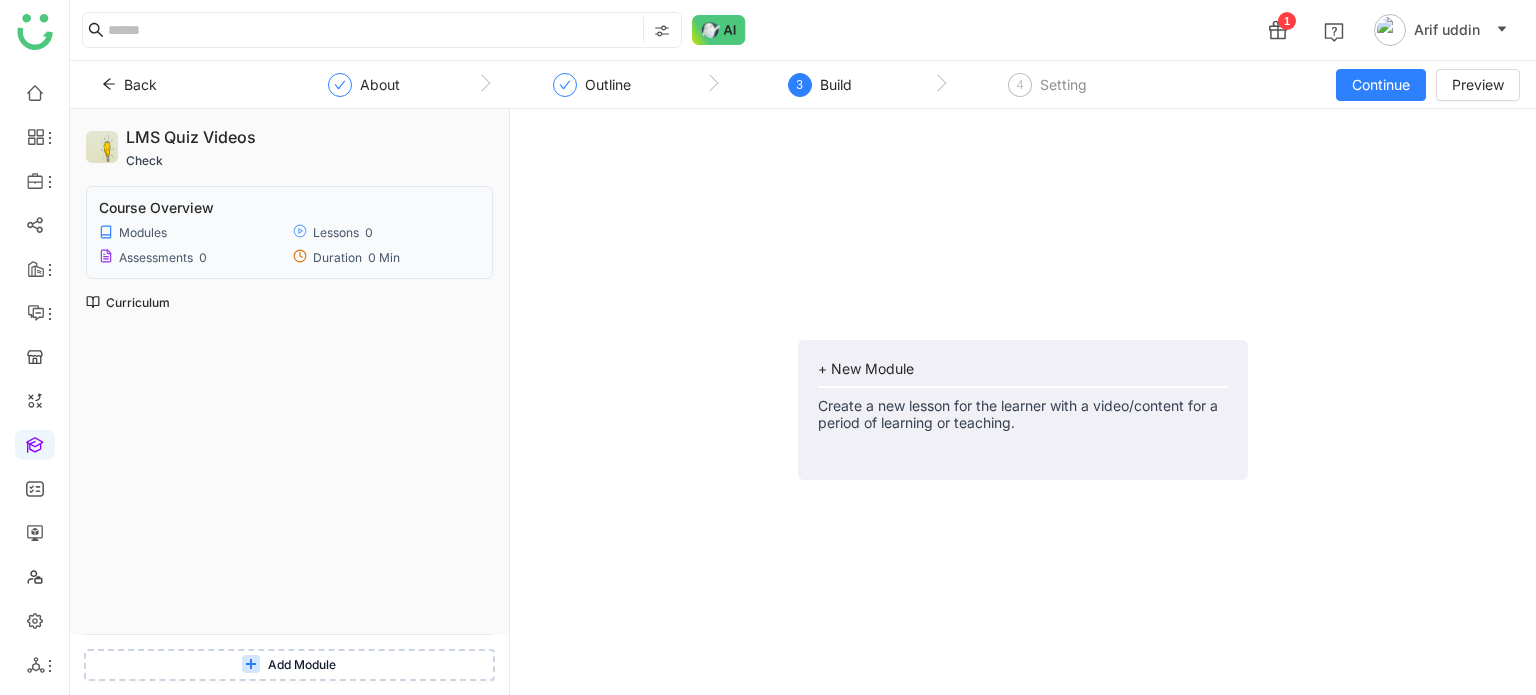 click on "+ New Module" 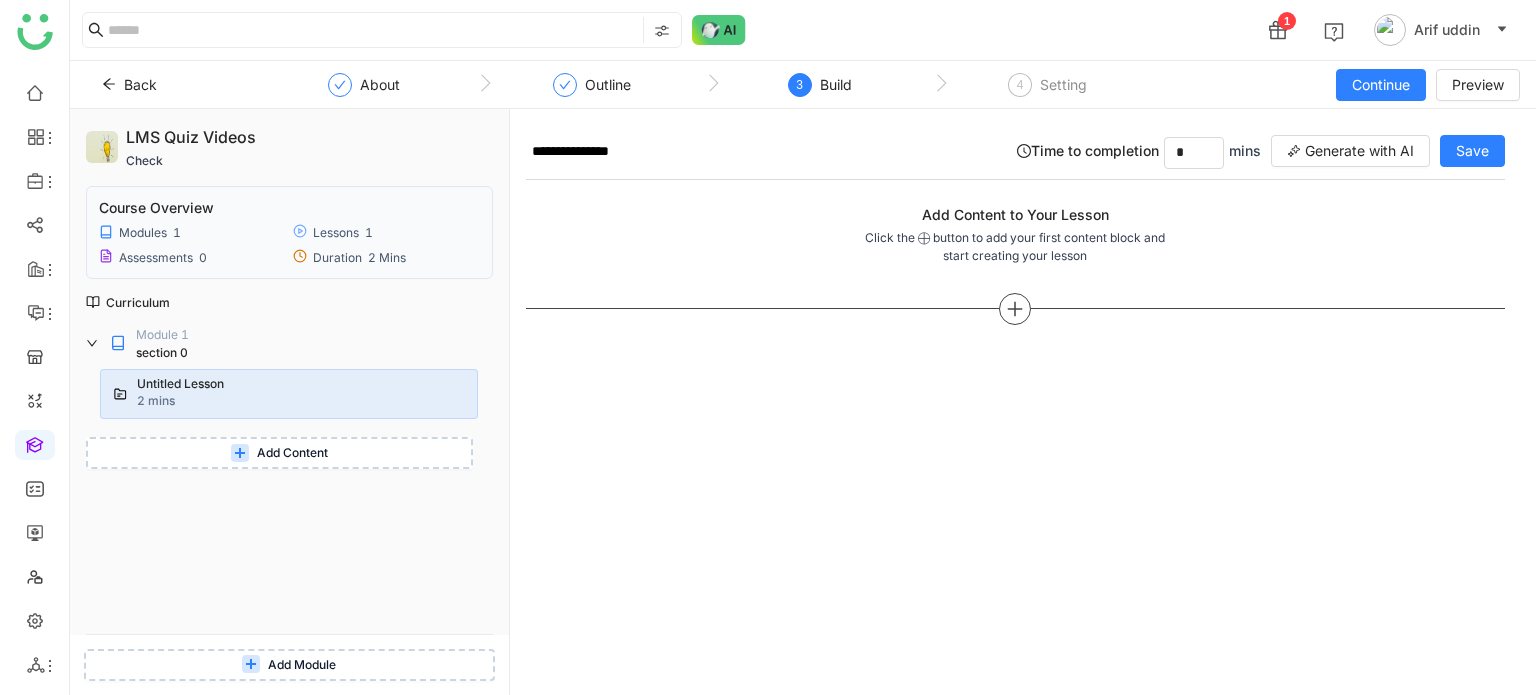 click 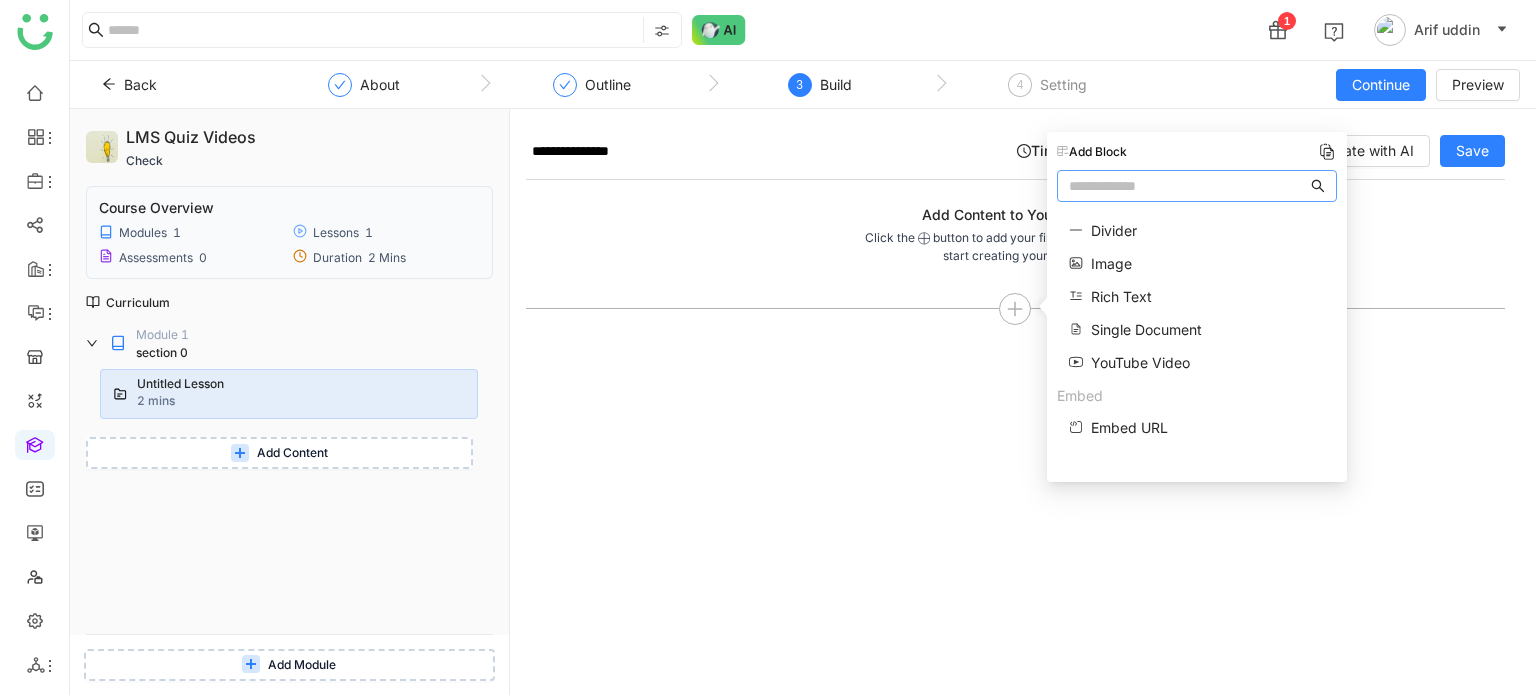 click on "Single Document" at bounding box center (1146, 329) 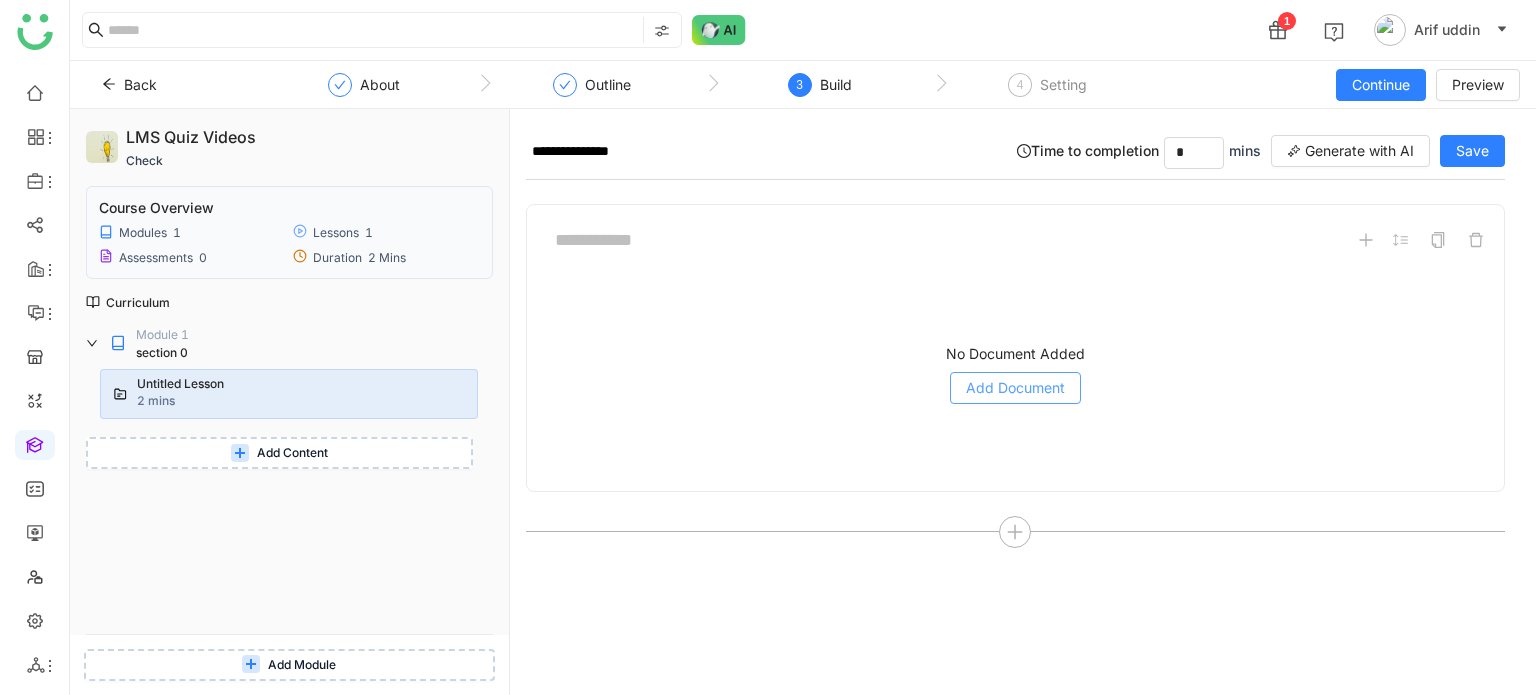 click on "Add Document" 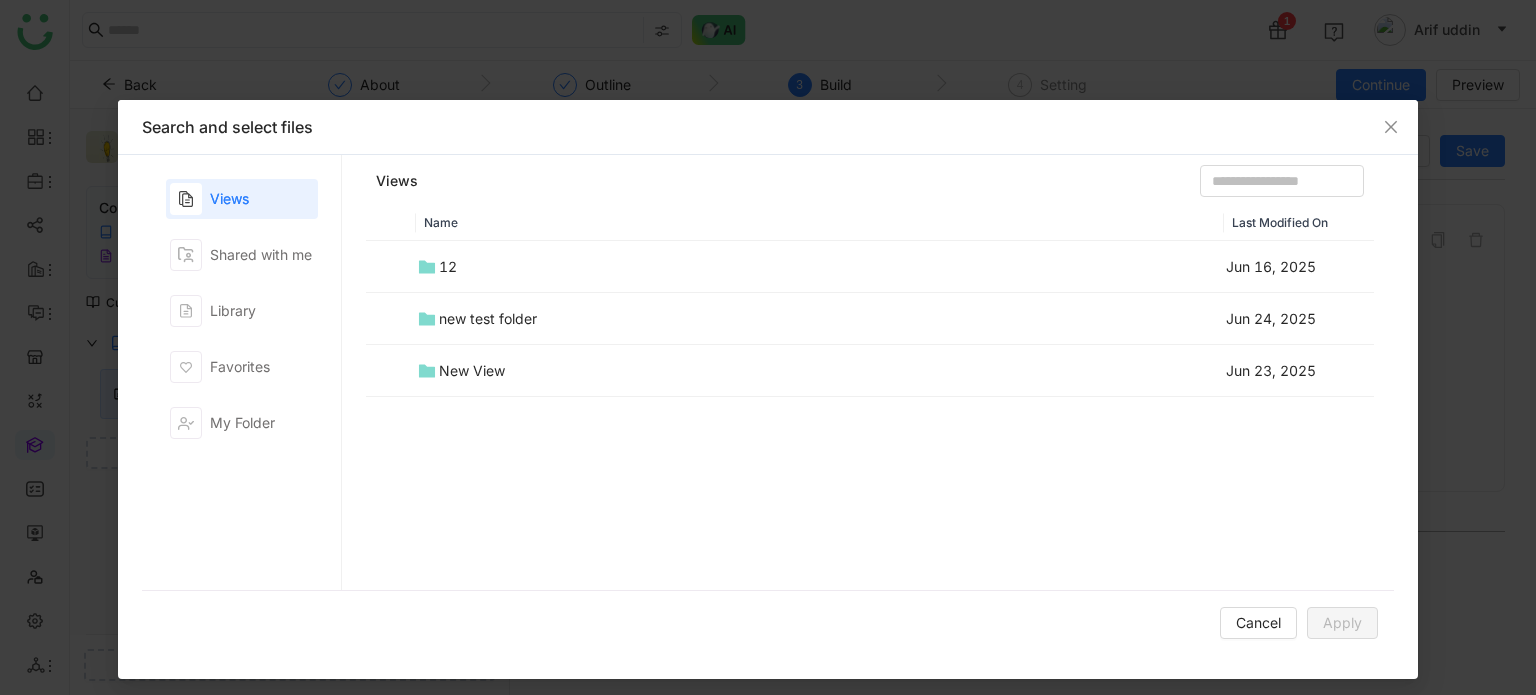 click on "Views
Shared with me
Library
Favorites
My Folder" at bounding box center [242, 372] 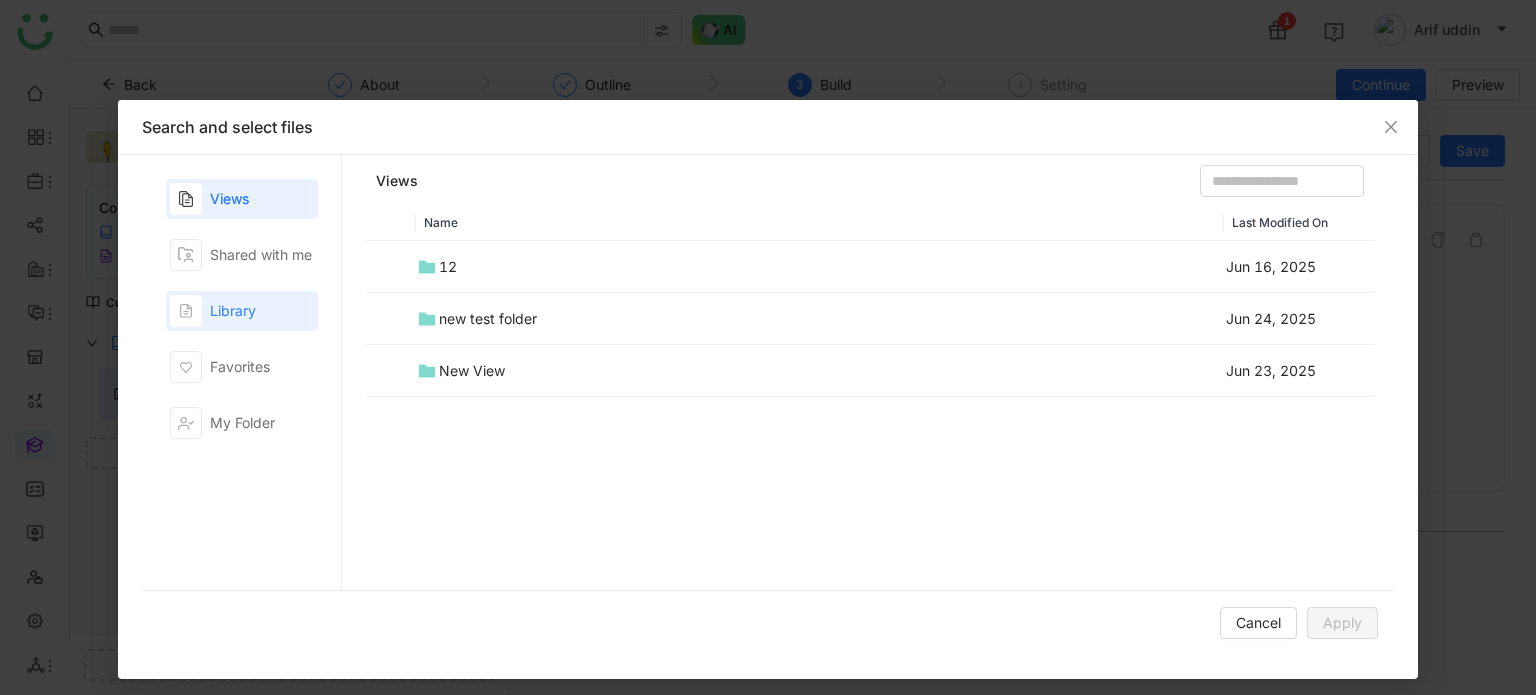 click on "Library" at bounding box center (242, 311) 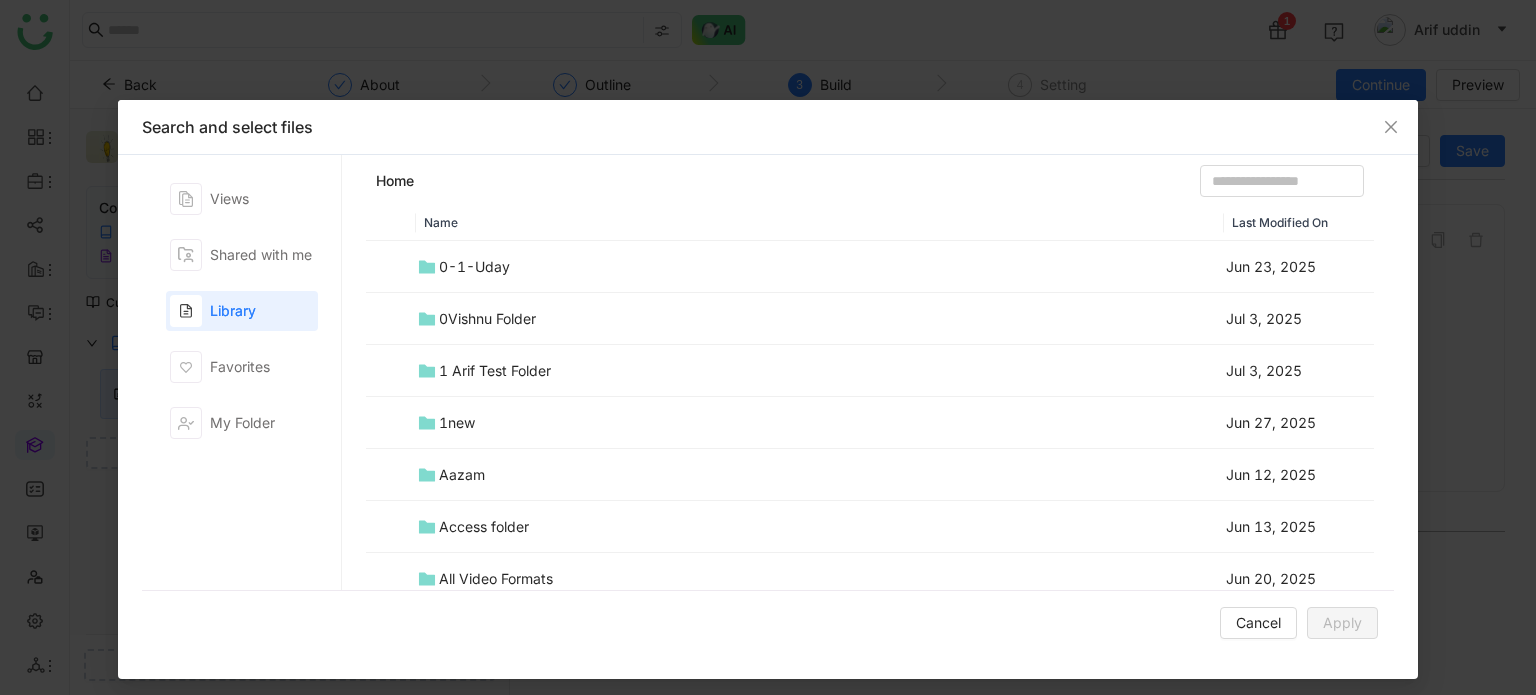 click on "0-1-Uday" at bounding box center [820, 267] 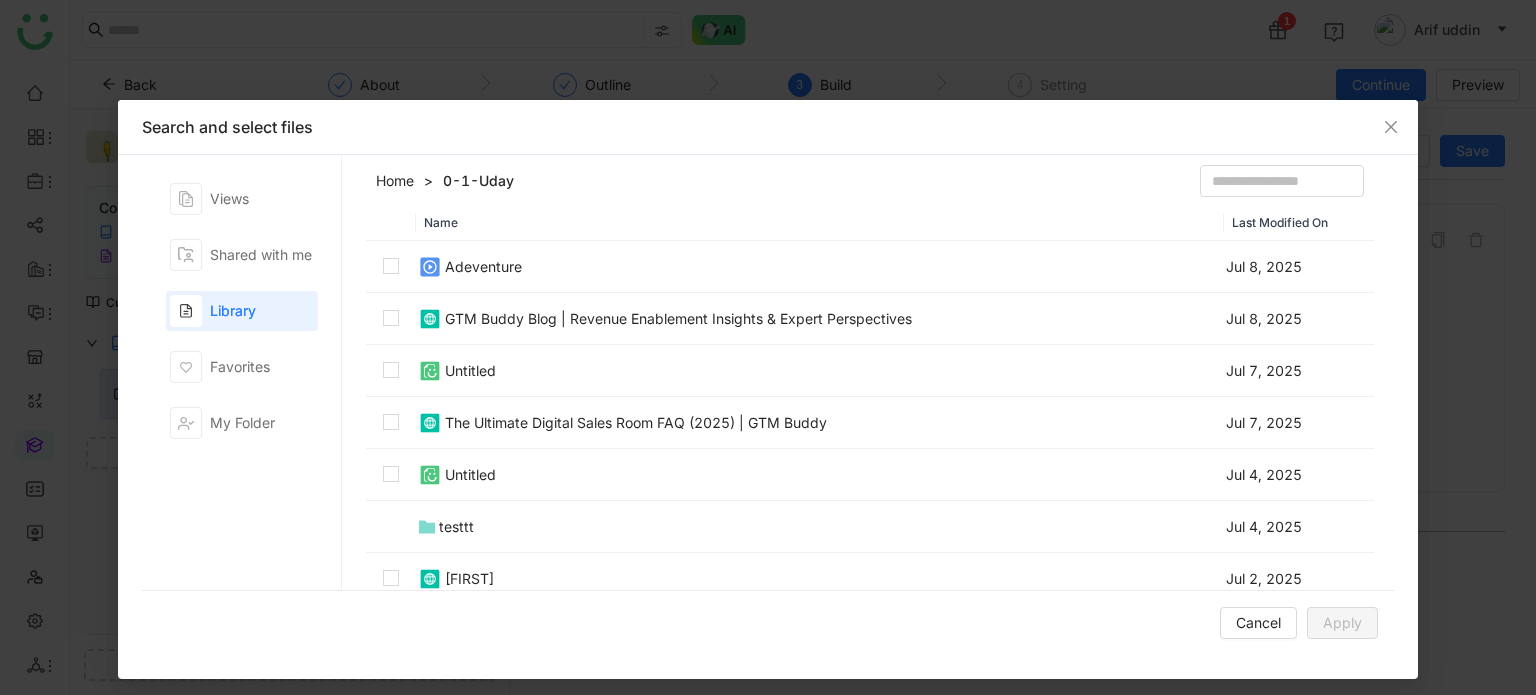 click on "Adeventure" at bounding box center [820, 267] 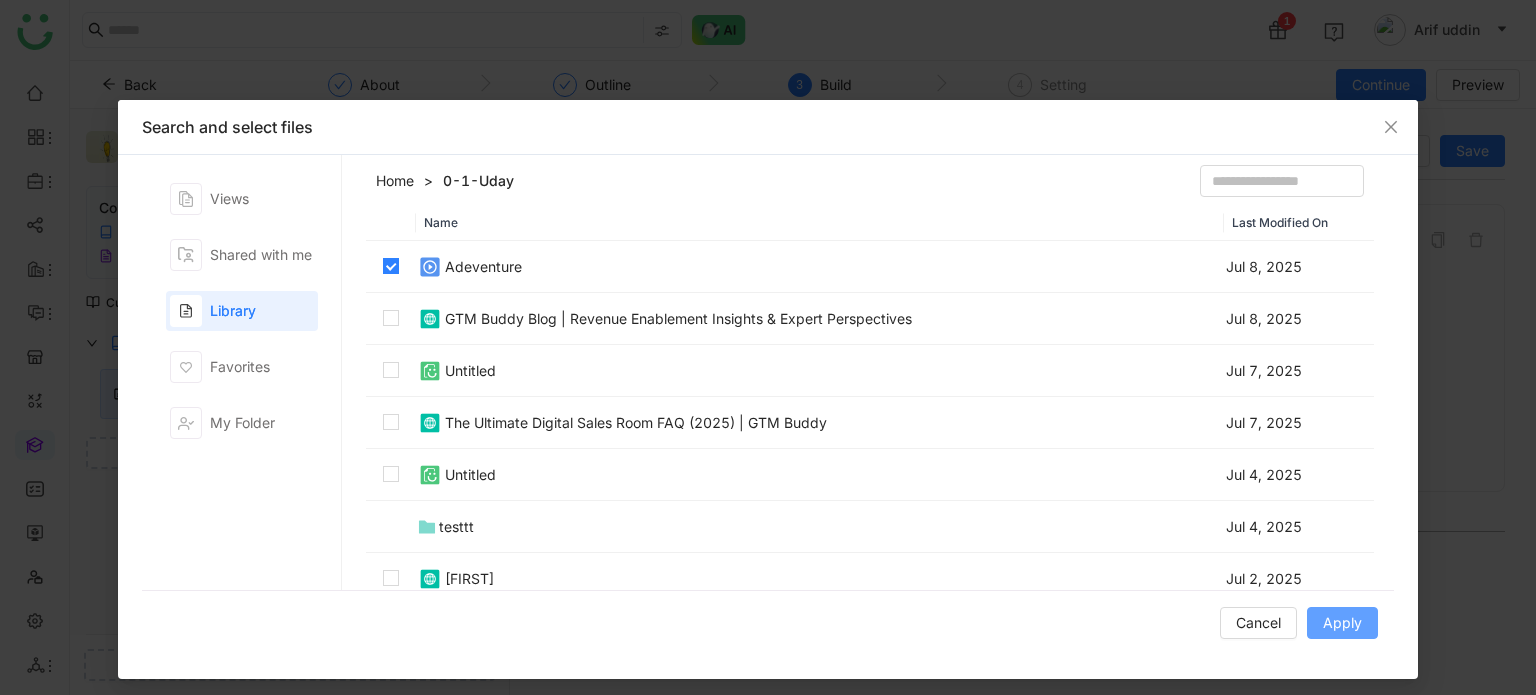 click on "Apply" at bounding box center (1342, 623) 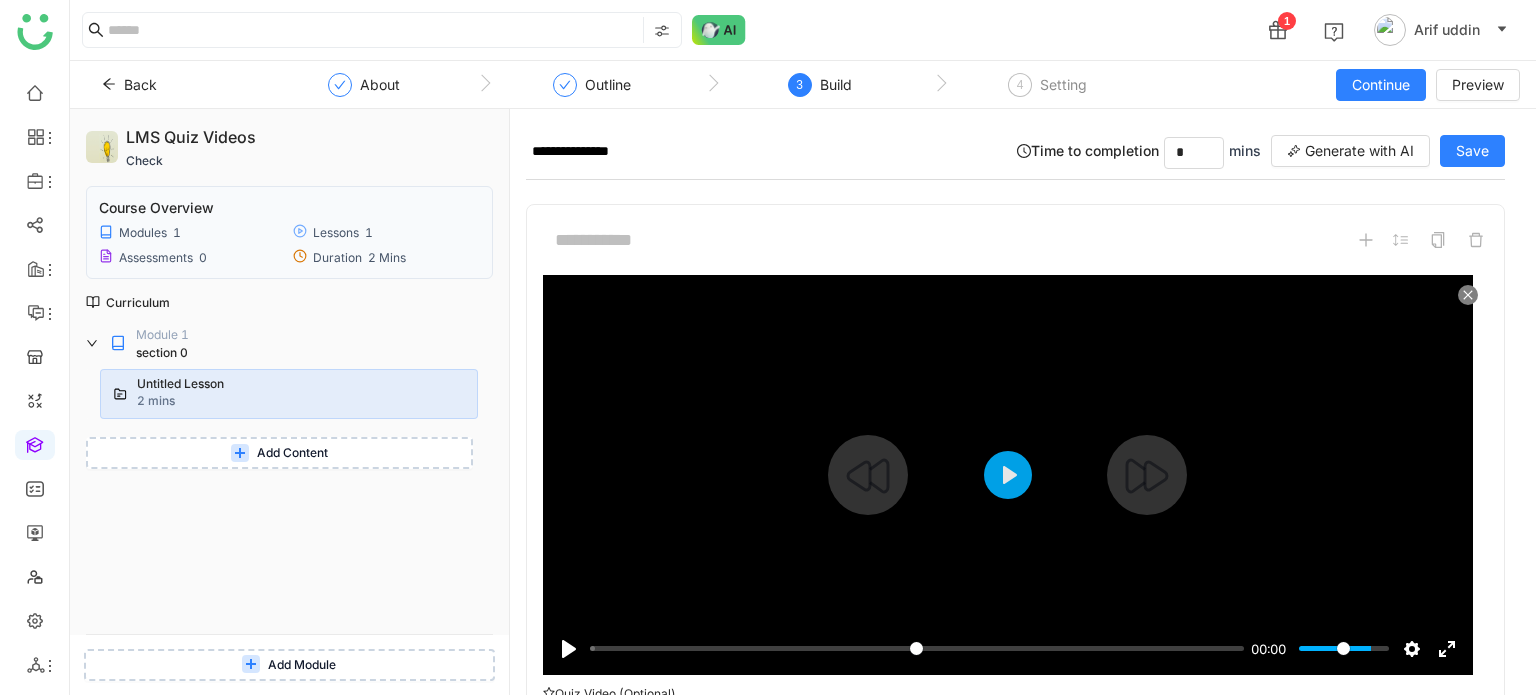 scroll, scrollTop: 157, scrollLeft: 0, axis: vertical 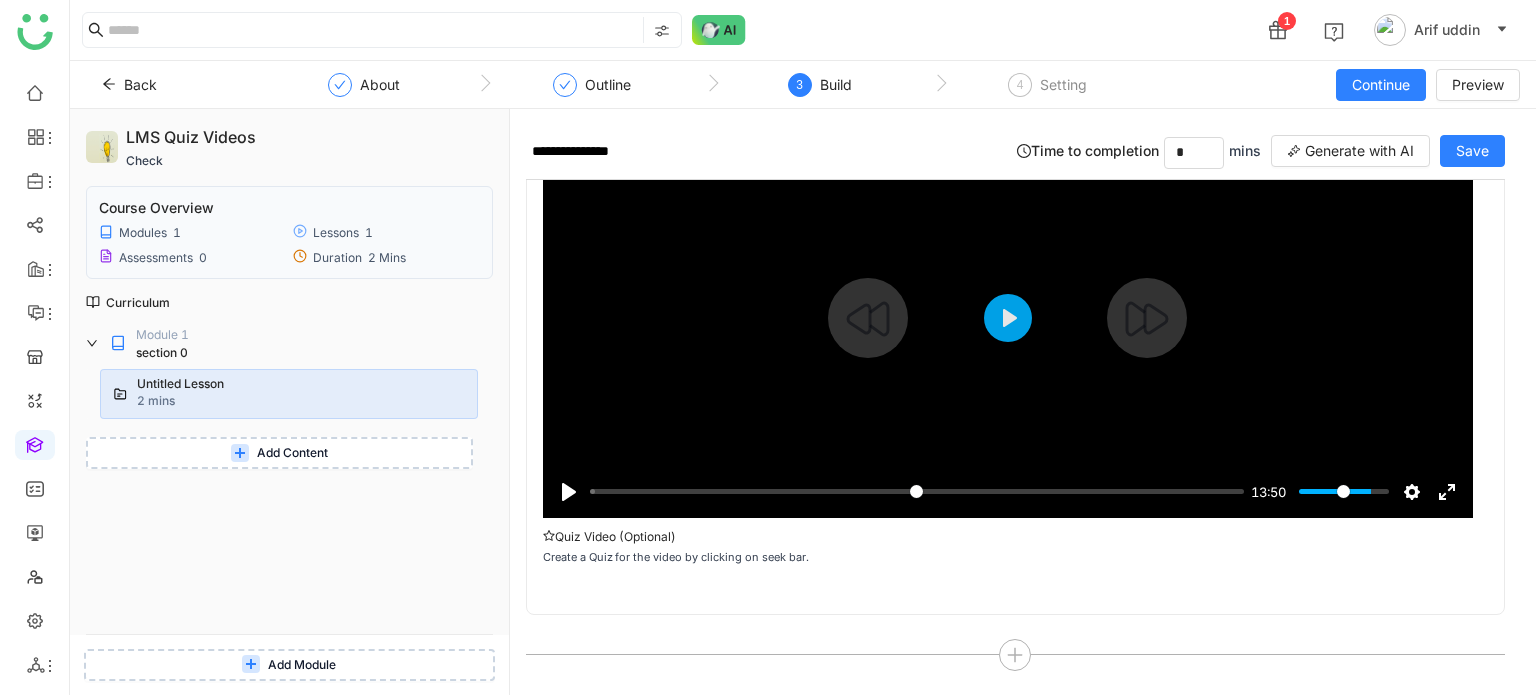 type on "***" 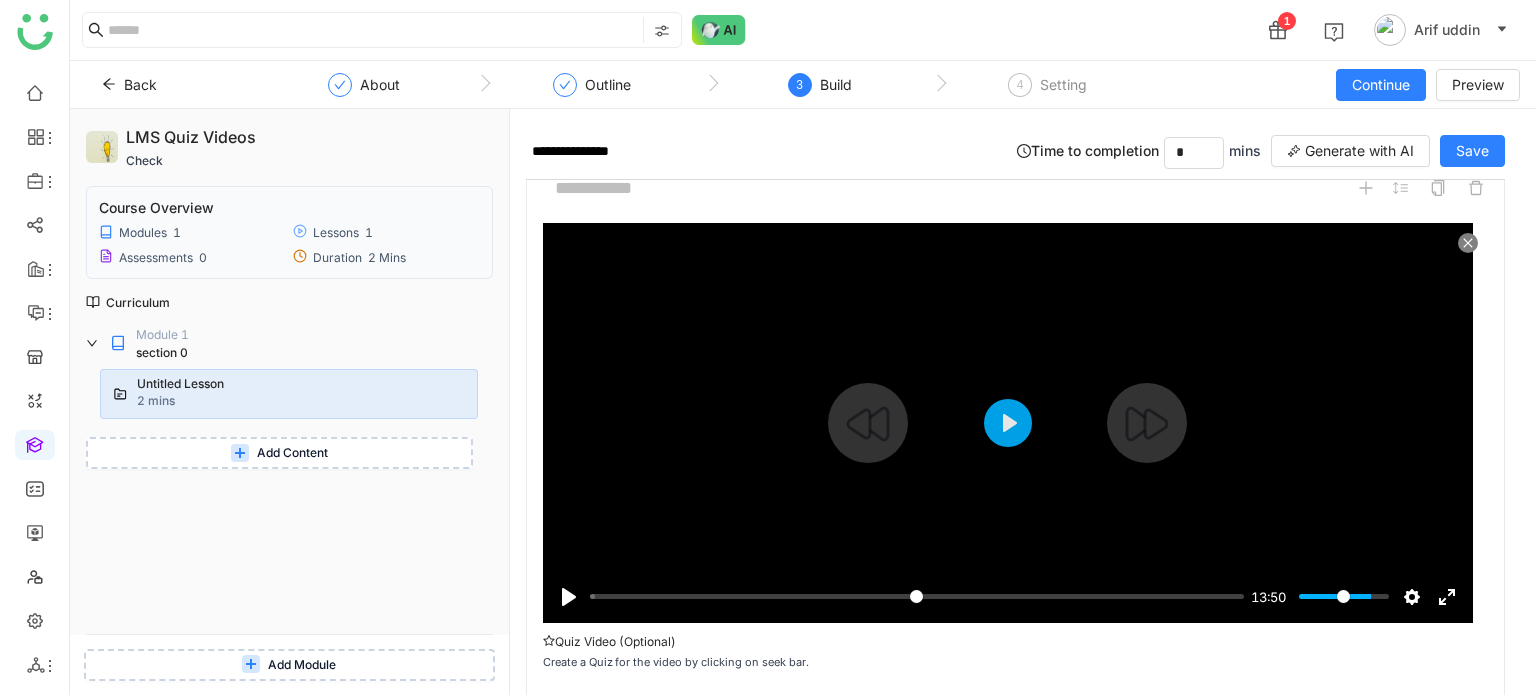 scroll, scrollTop: 50, scrollLeft: 0, axis: vertical 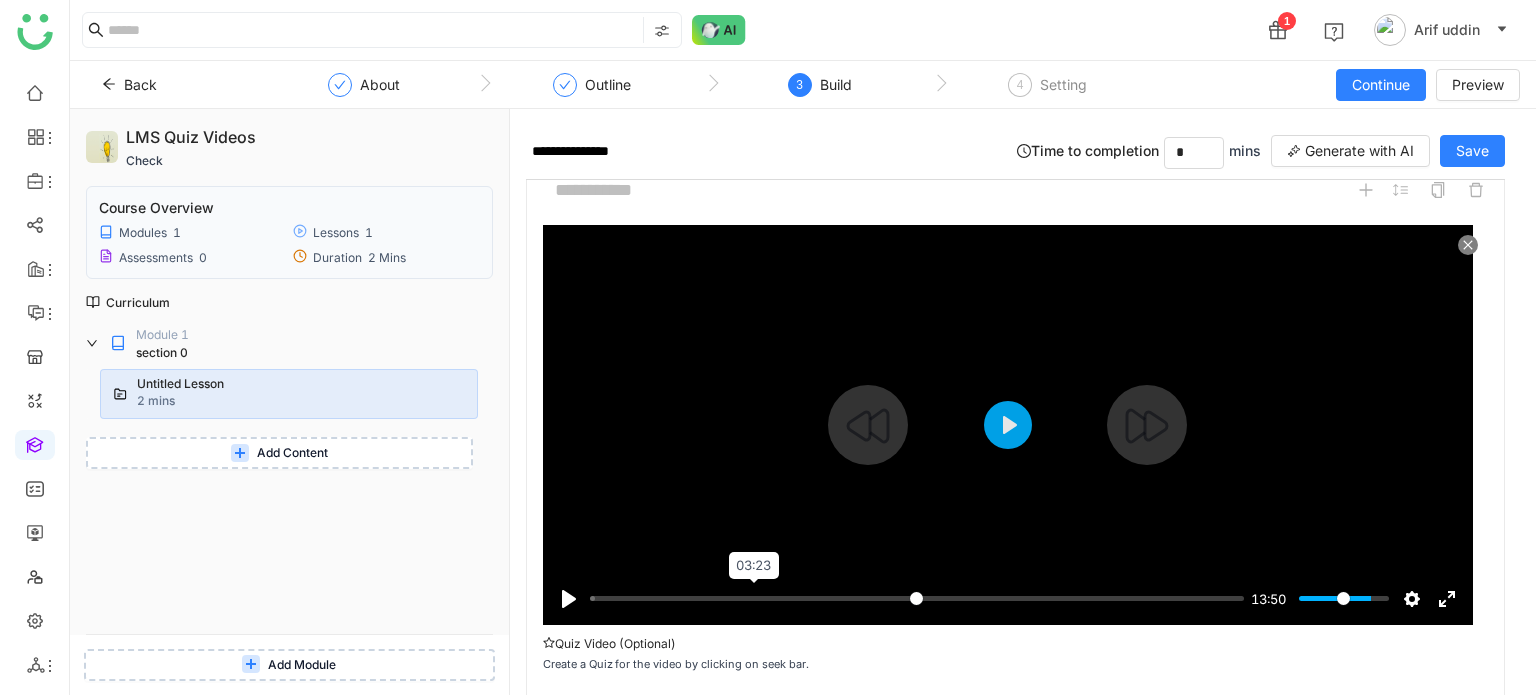 type on "****" 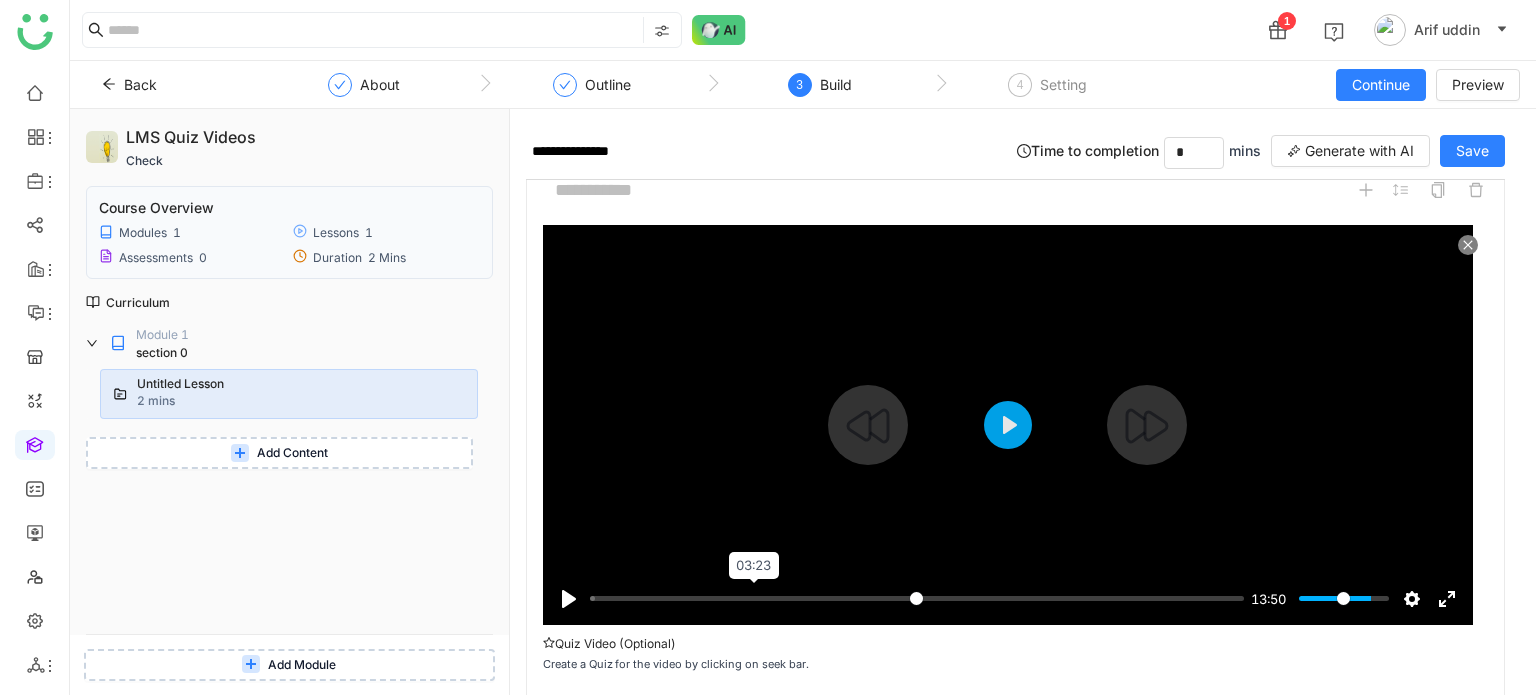 click at bounding box center [917, 598] 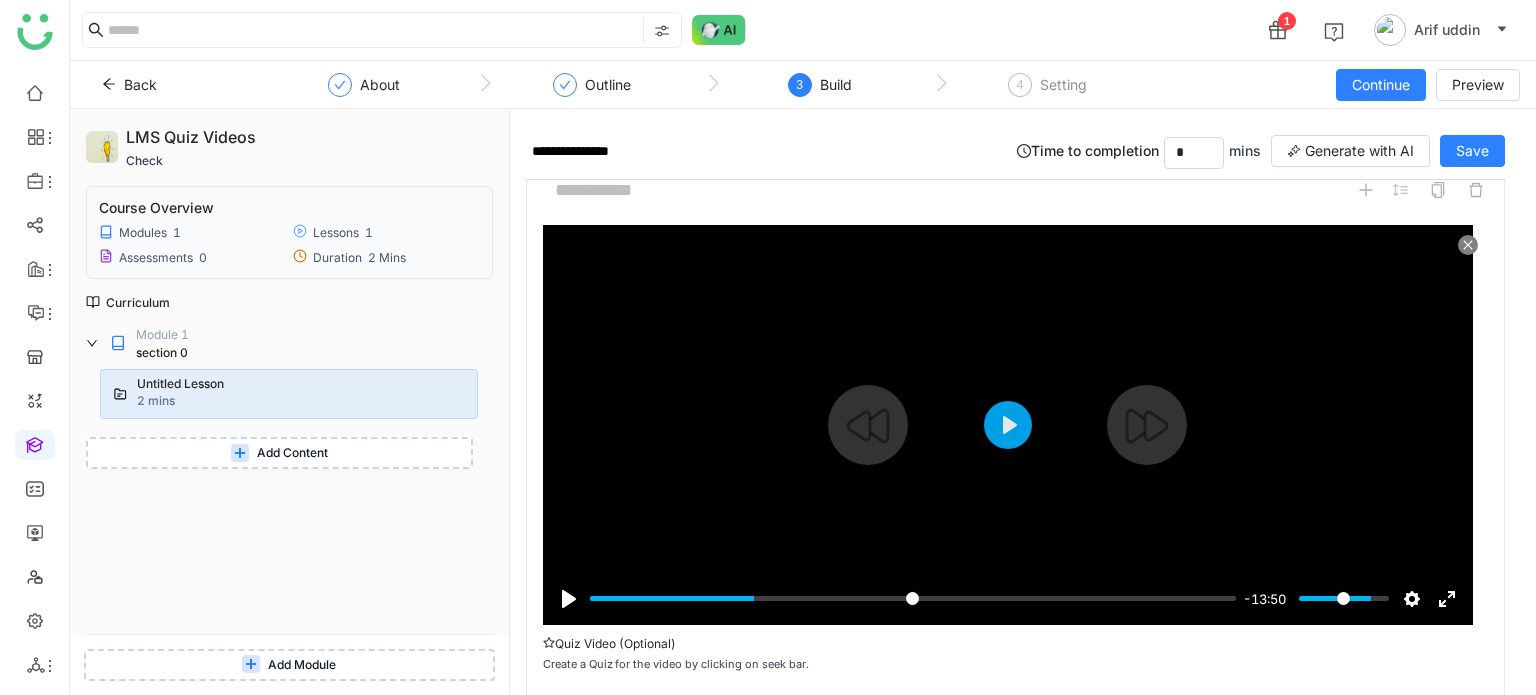 scroll, scrollTop: 157, scrollLeft: 0, axis: vertical 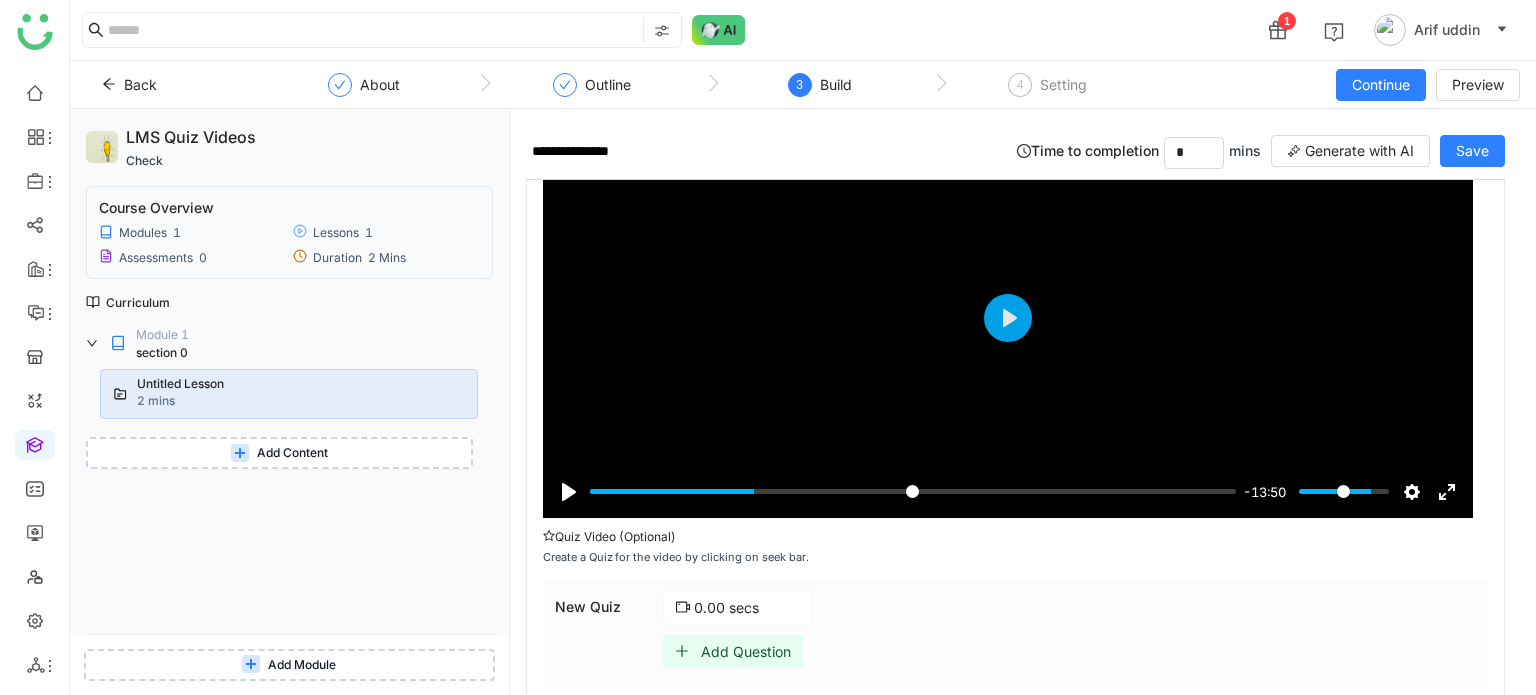 click on "Add Question" at bounding box center [746, 651] 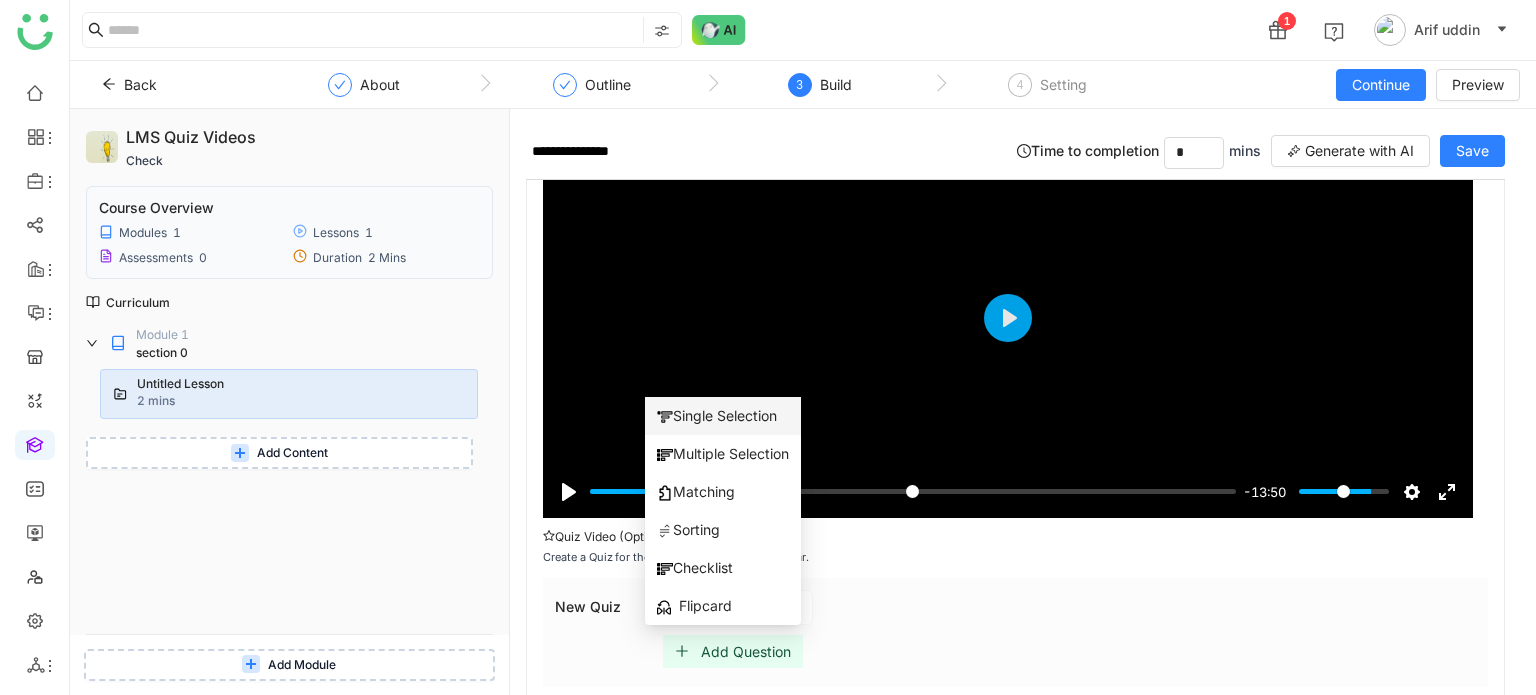 click on "Single Selection" at bounding box center (717, 416) 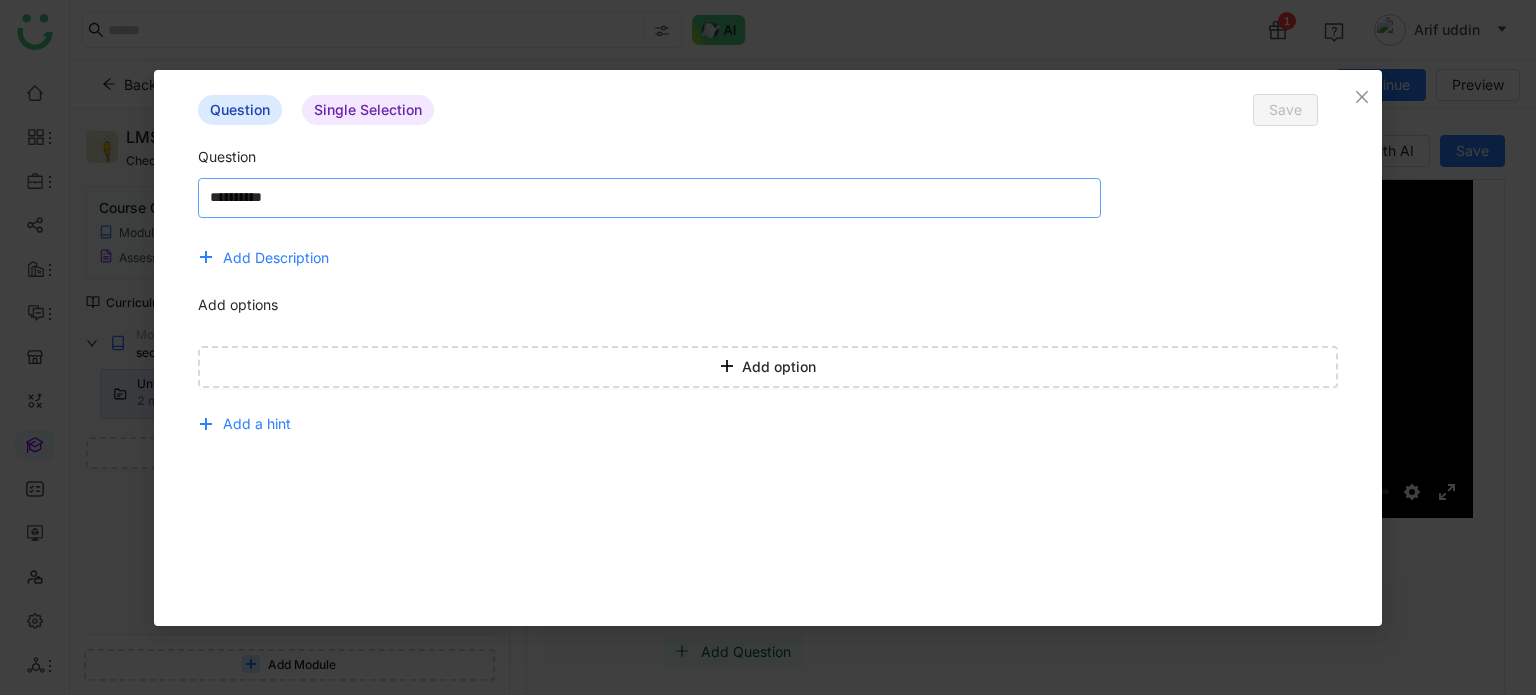 click at bounding box center (649, 198) 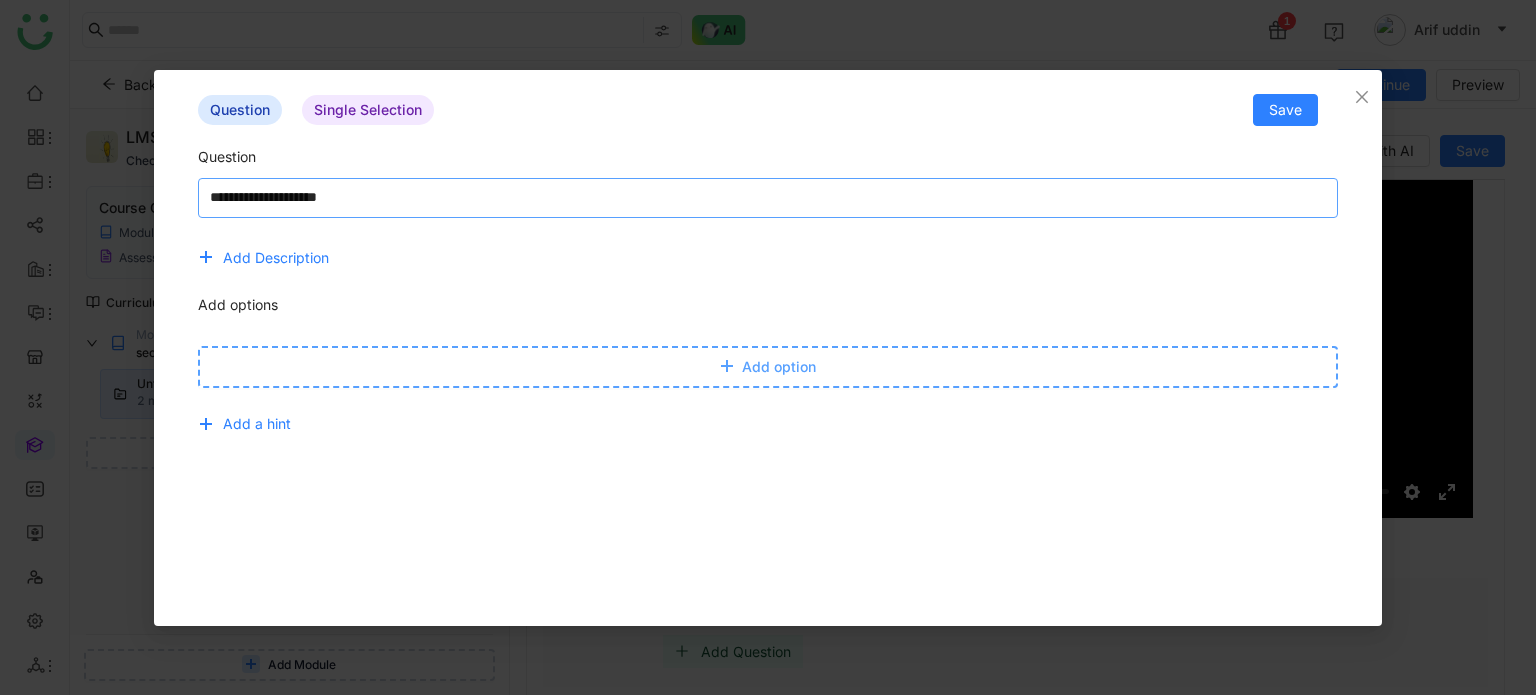 type on "**********" 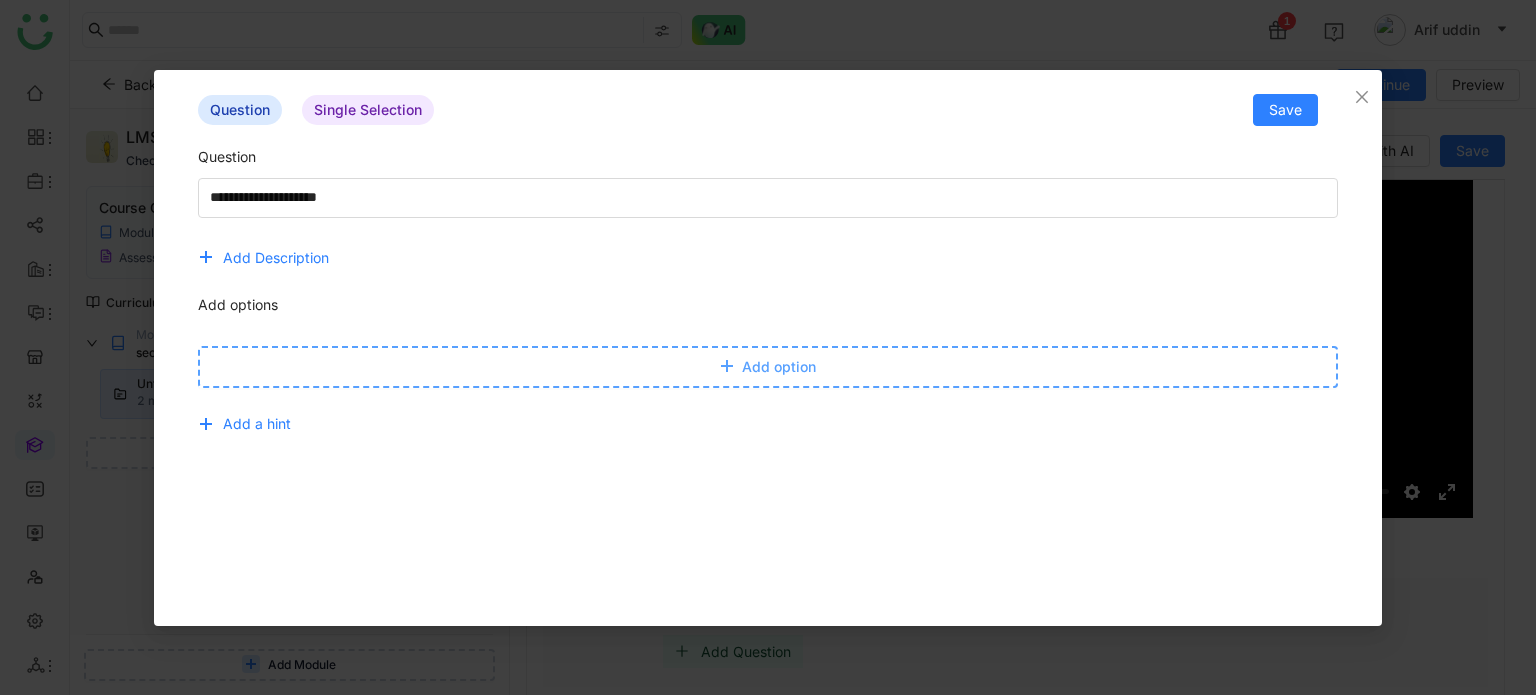 click on "Add option" at bounding box center [779, 367] 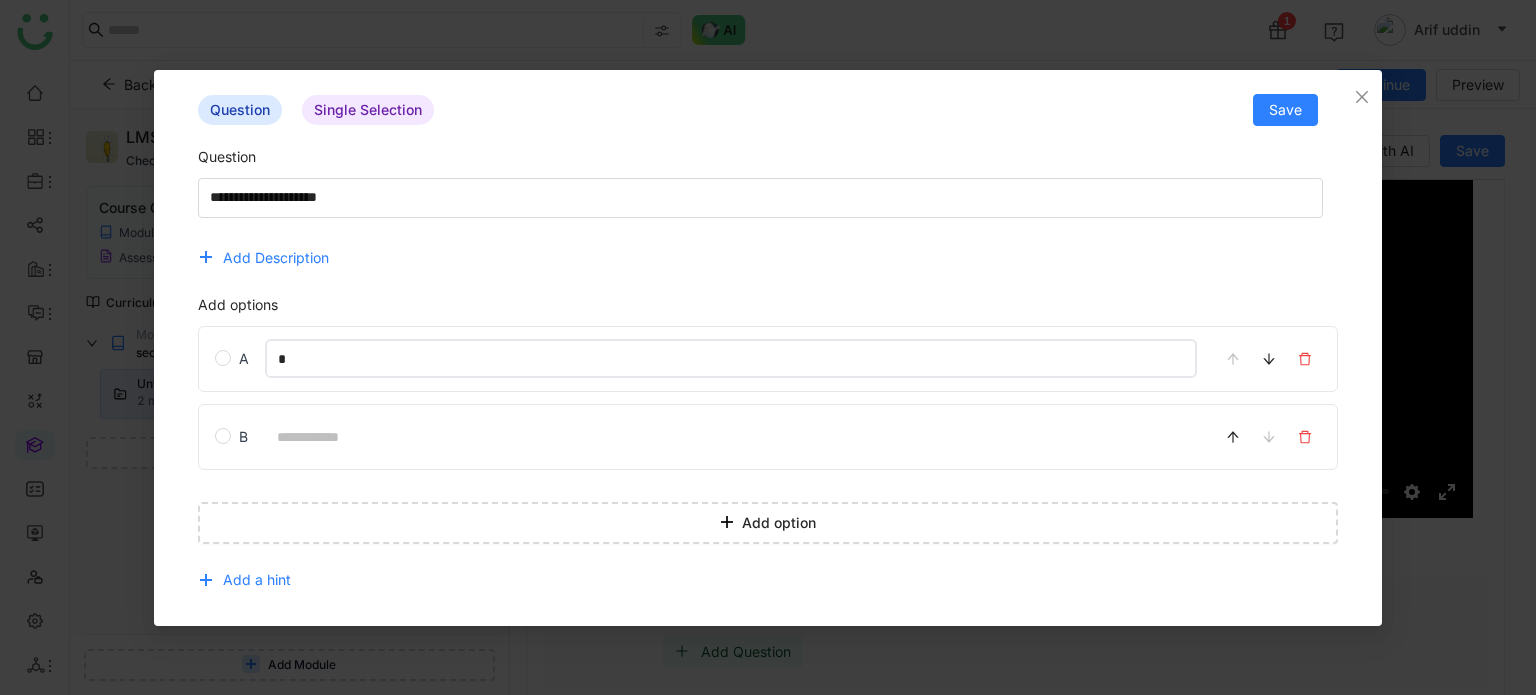 type on "*" 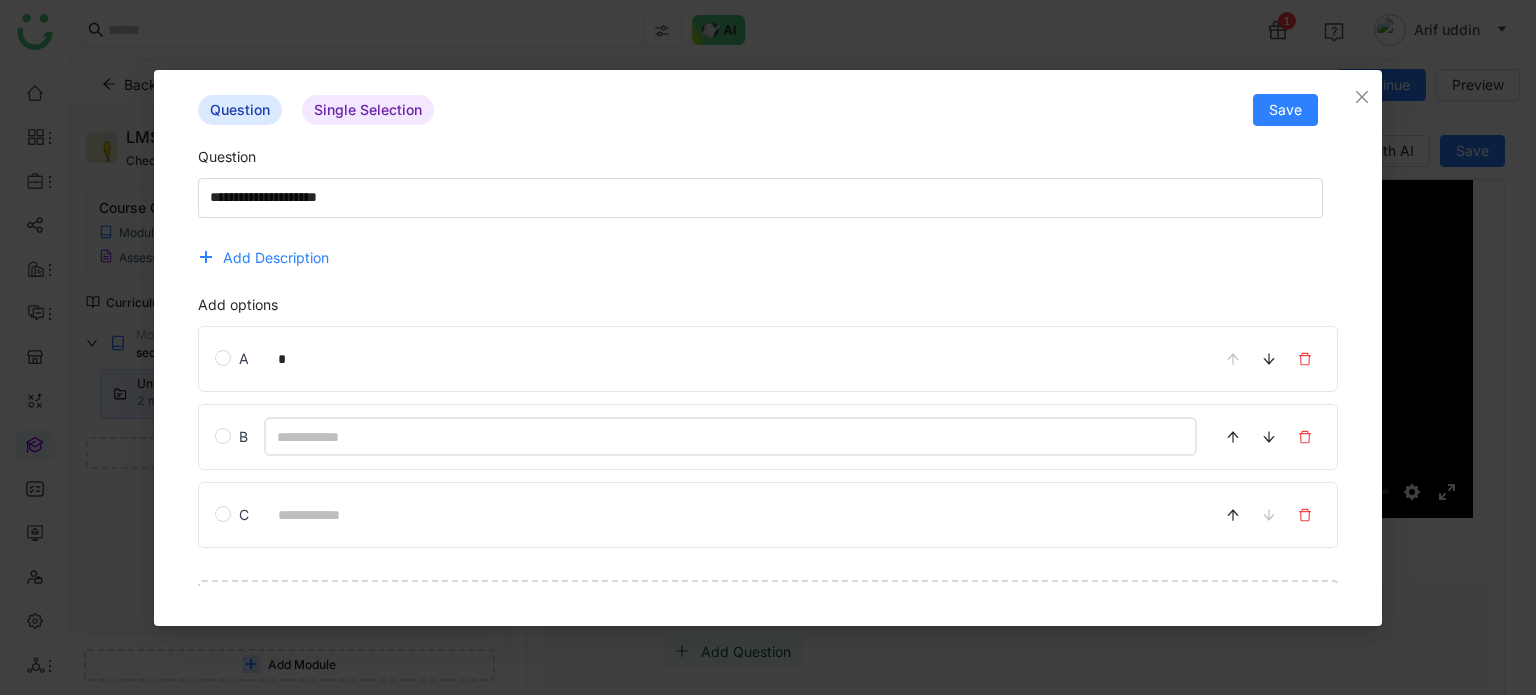 click at bounding box center (731, 436) 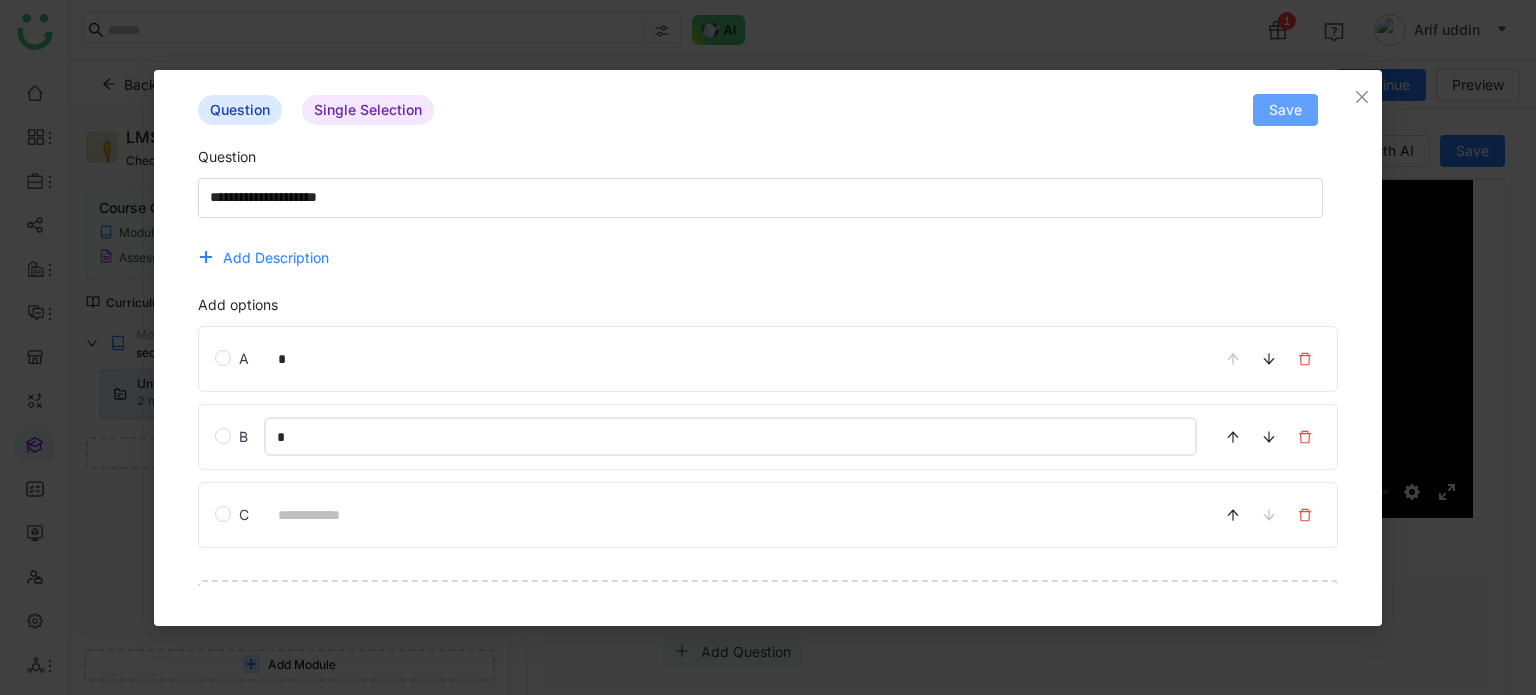 type on "*" 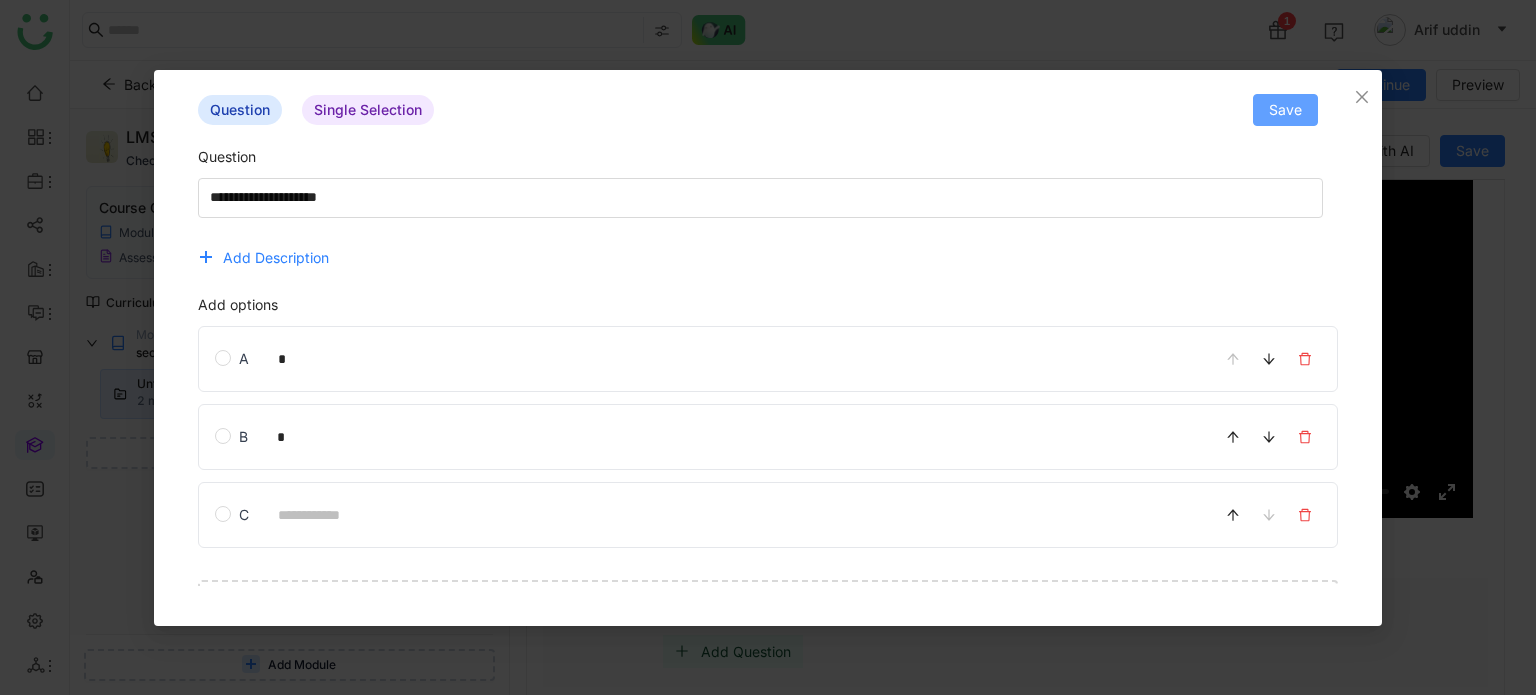 click on "Save" at bounding box center [1285, 110] 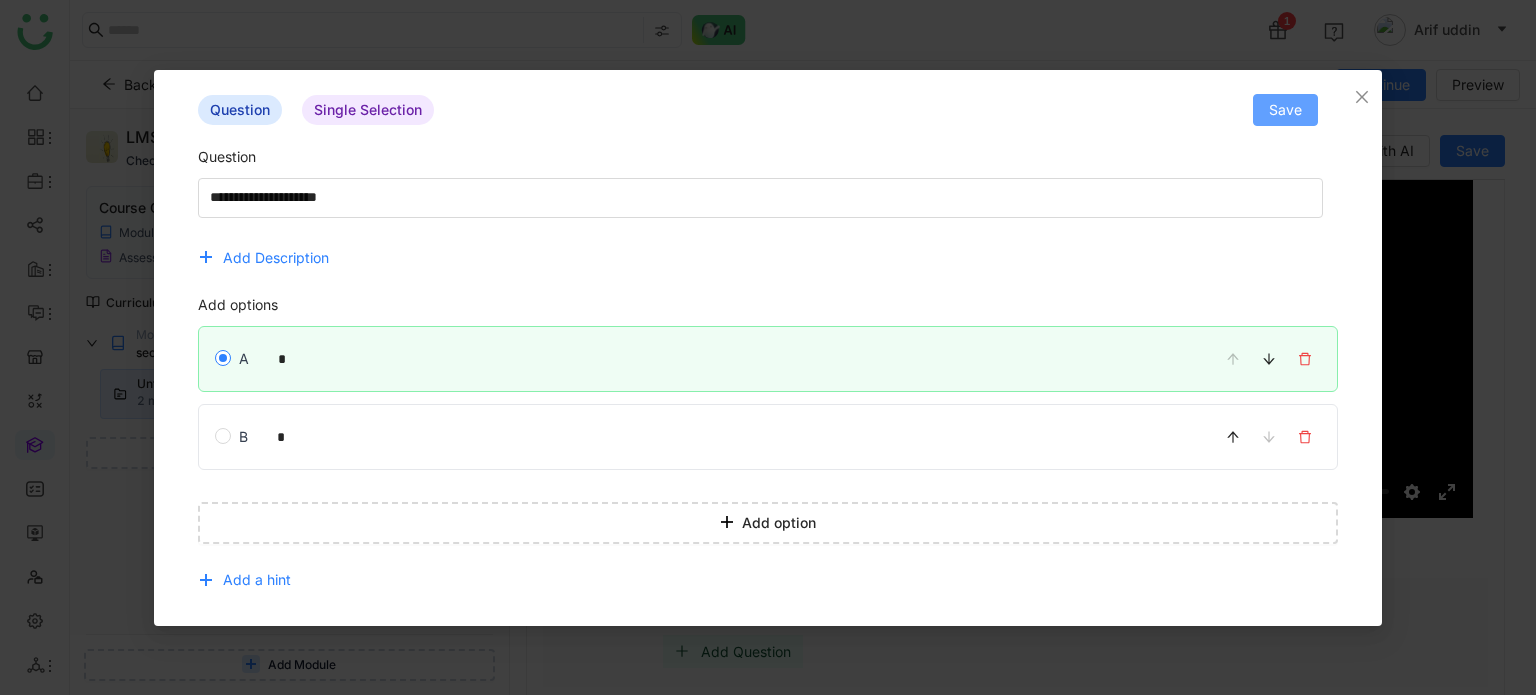 click on "Save" at bounding box center [1285, 110] 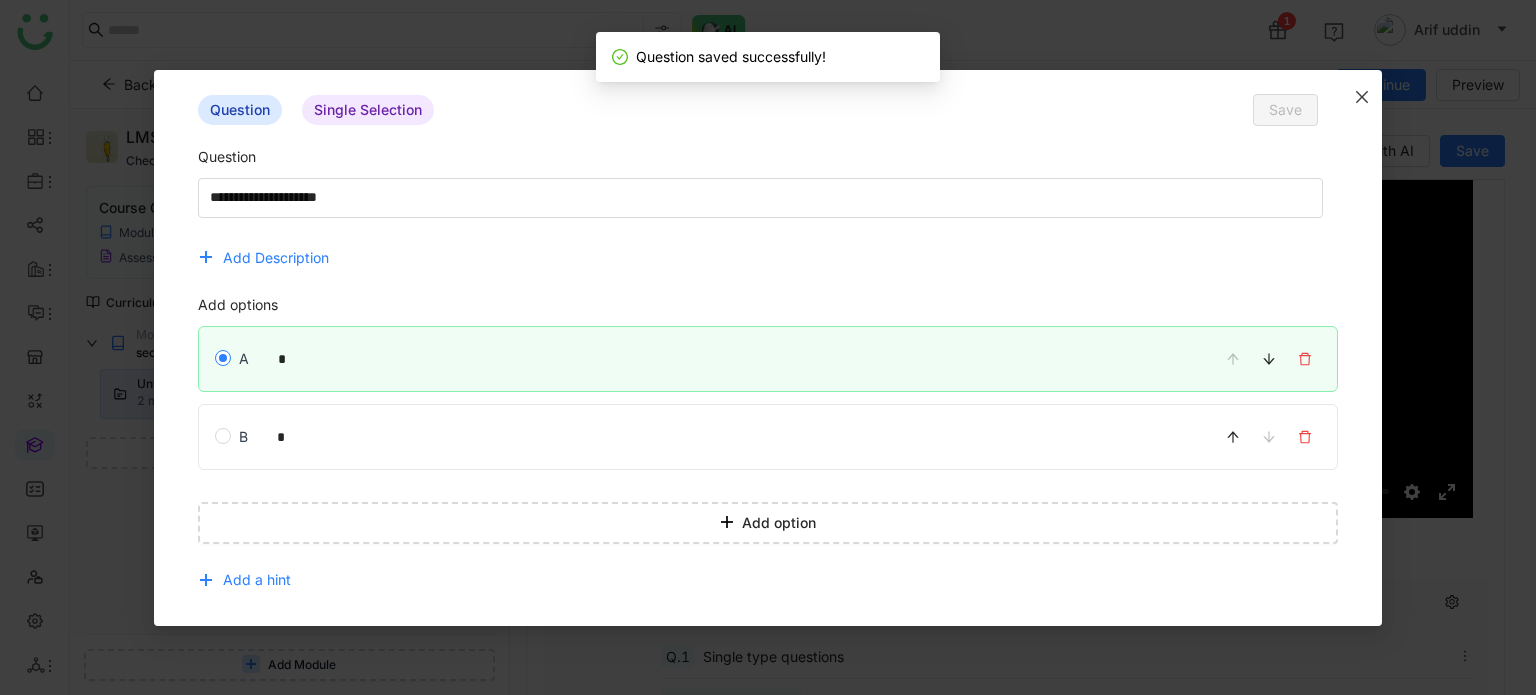 click at bounding box center [1362, 97] 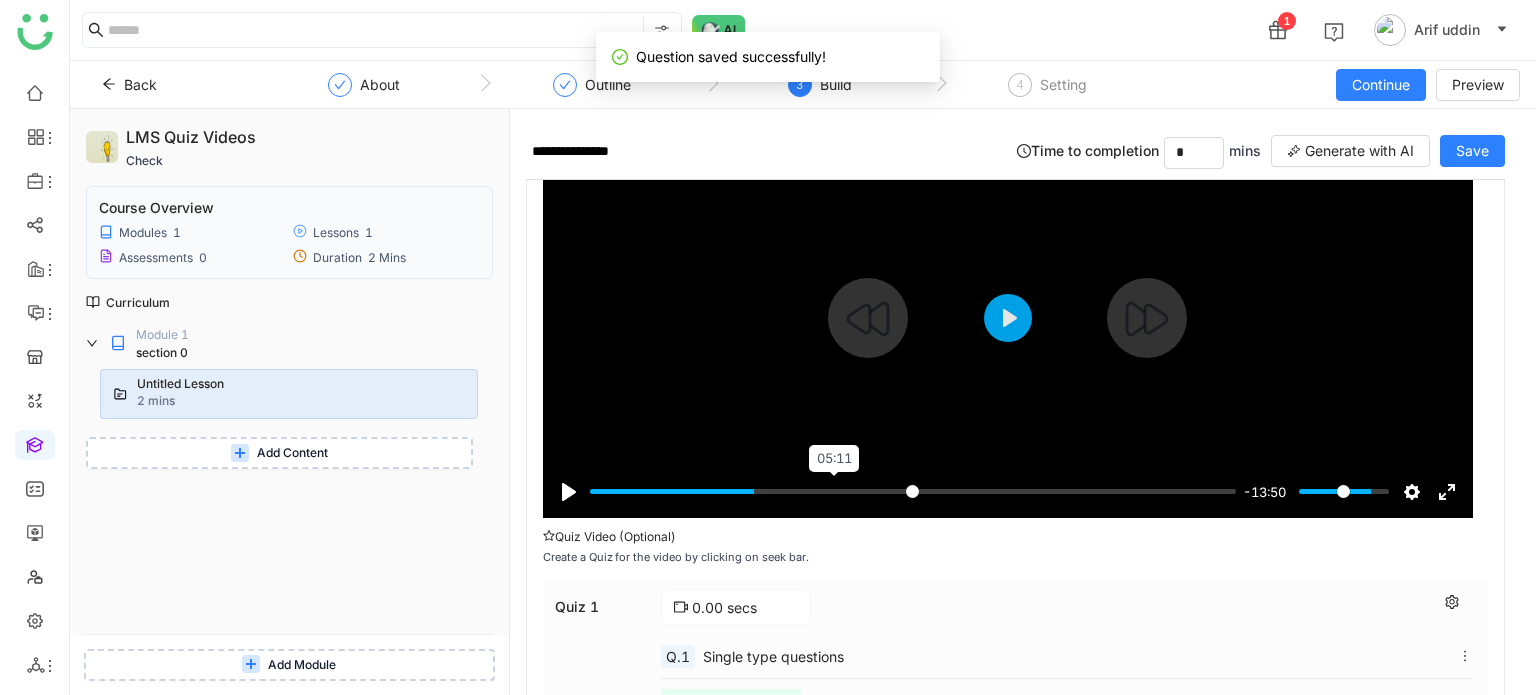 scroll, scrollTop: 320, scrollLeft: 0, axis: vertical 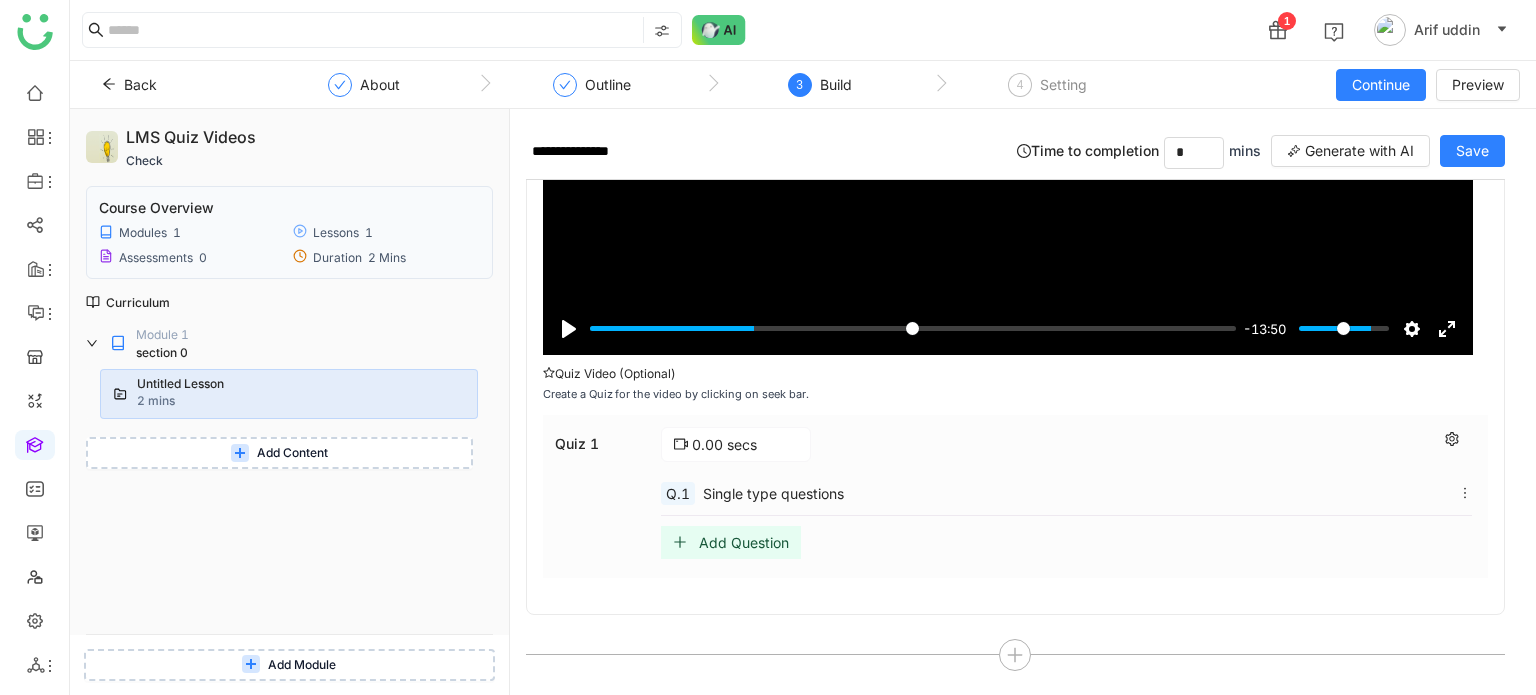 click on "Add Question" at bounding box center [744, 542] 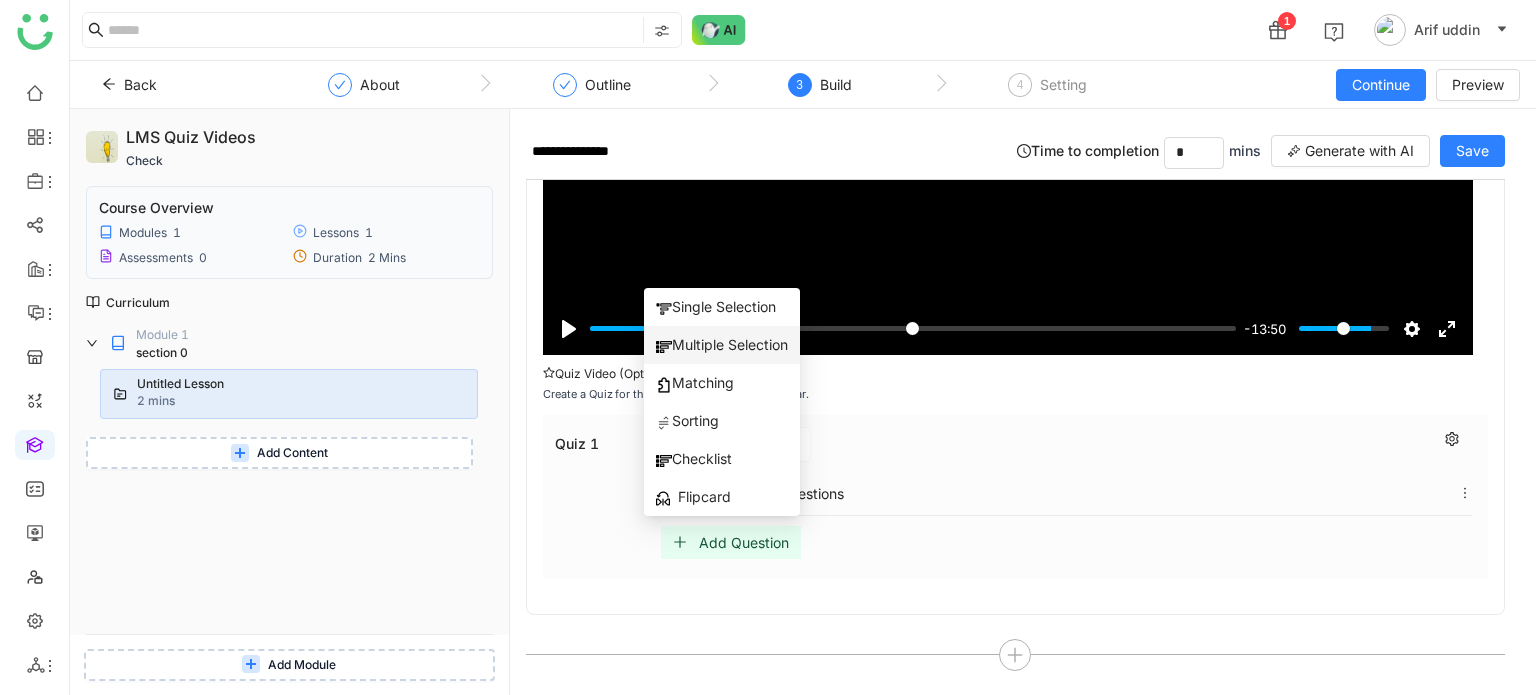 click on "Multiple Selection" at bounding box center (722, 345) 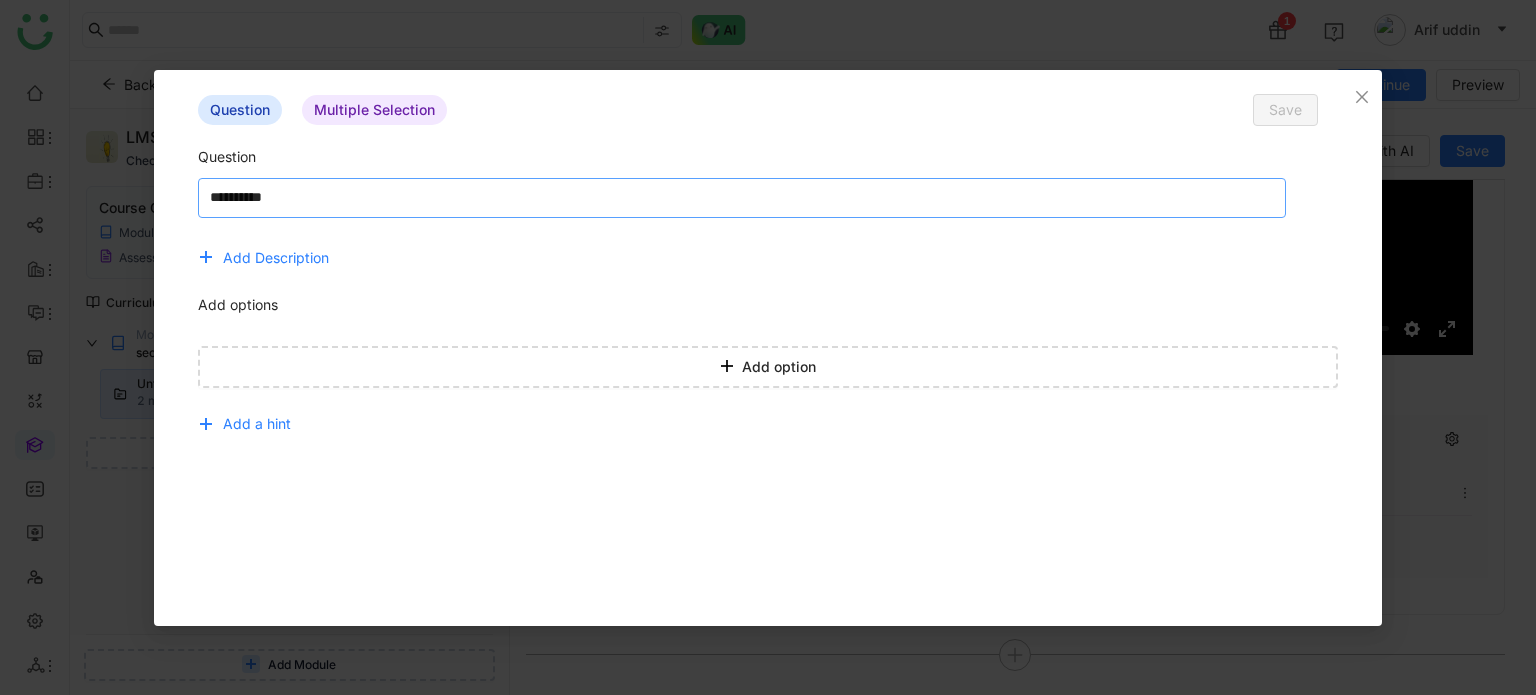 click at bounding box center [742, 198] 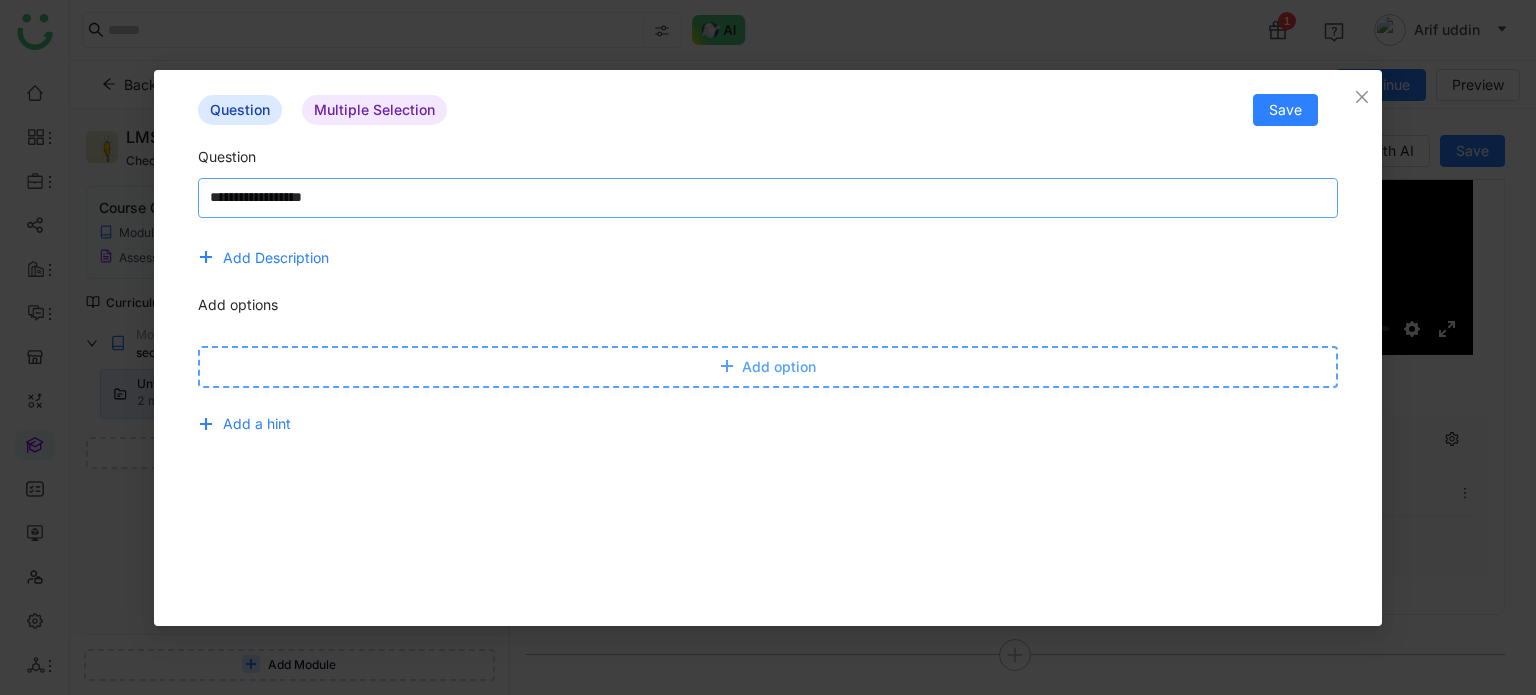 type on "**********" 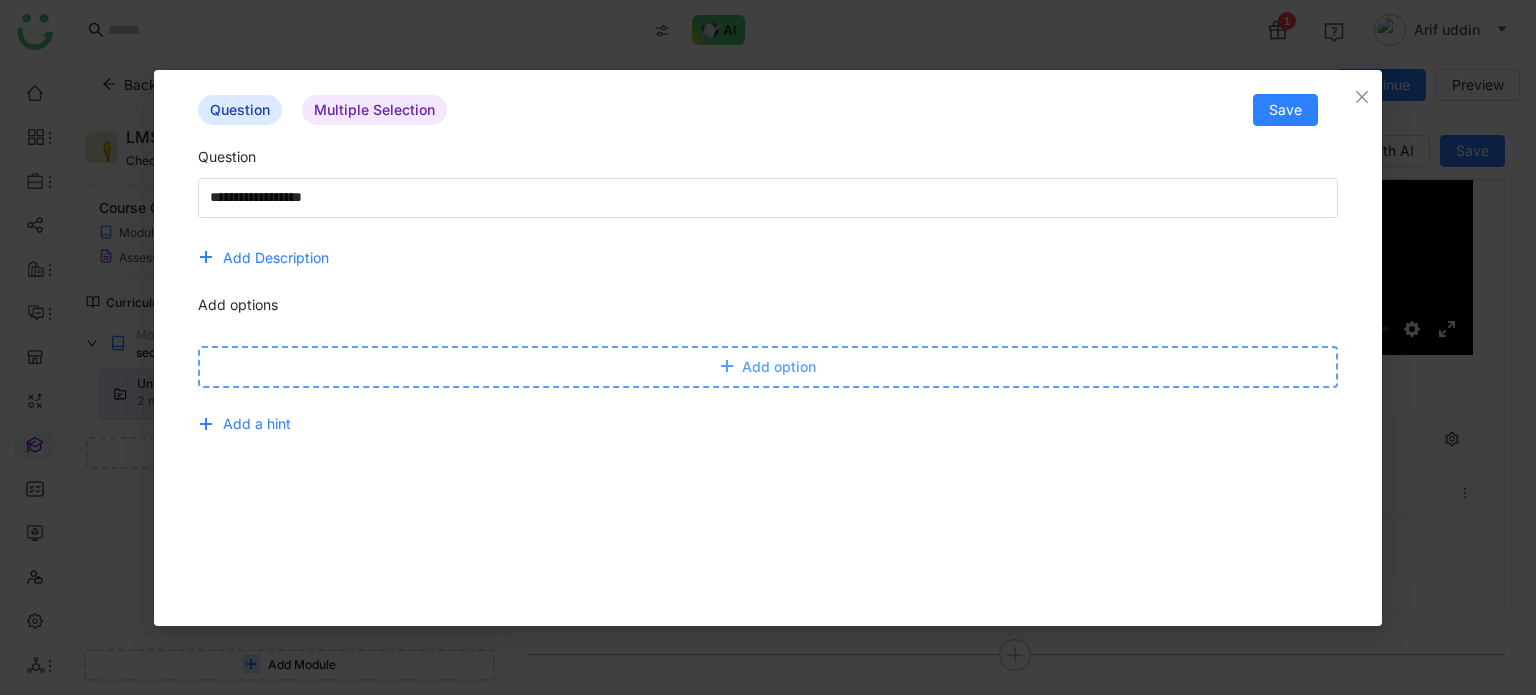 click 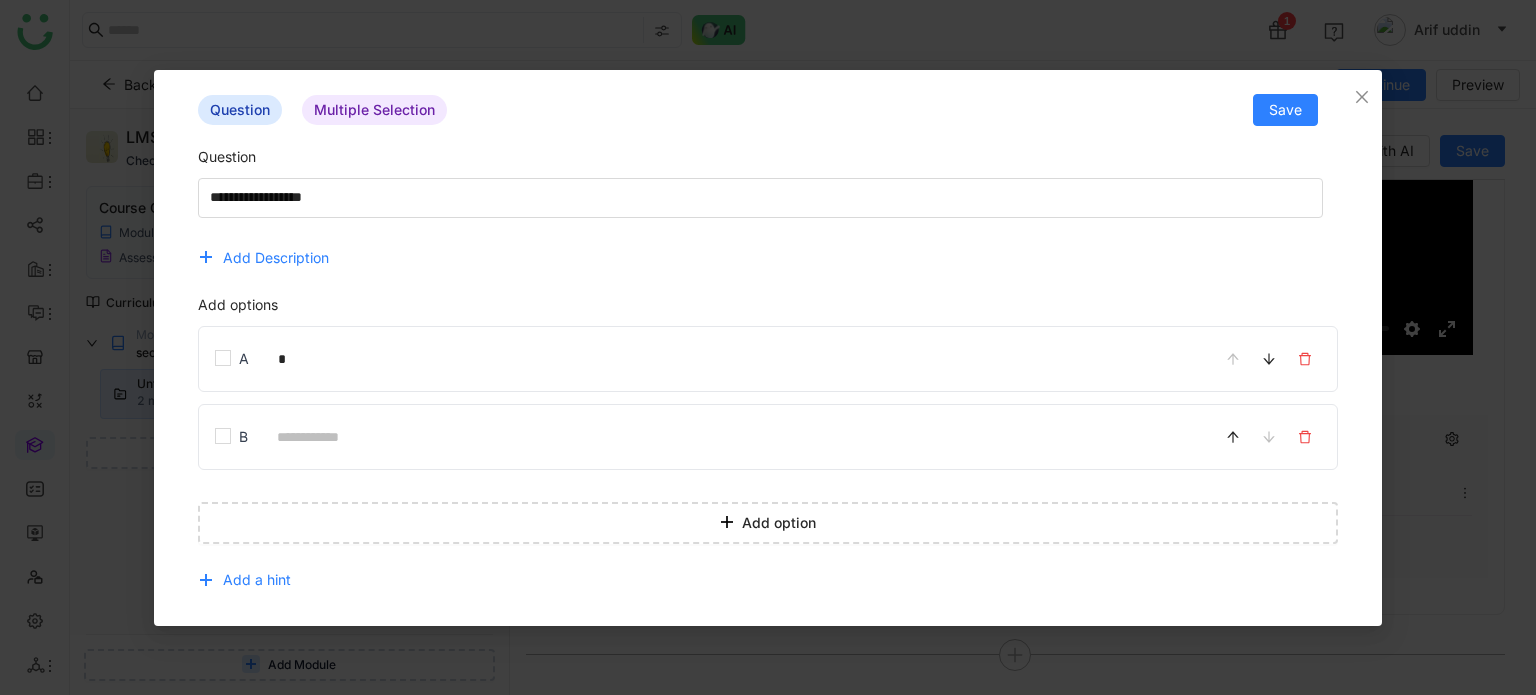 type on "*" 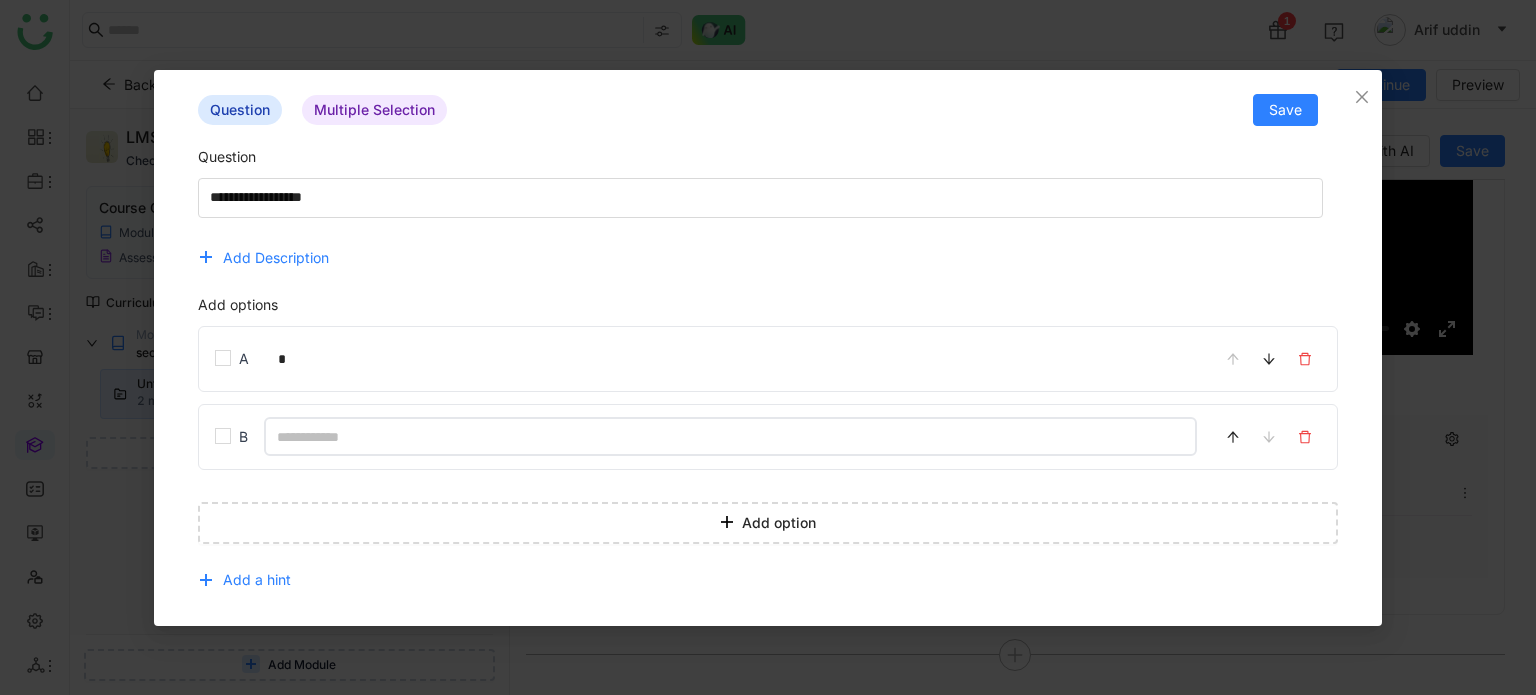 click at bounding box center (731, 436) 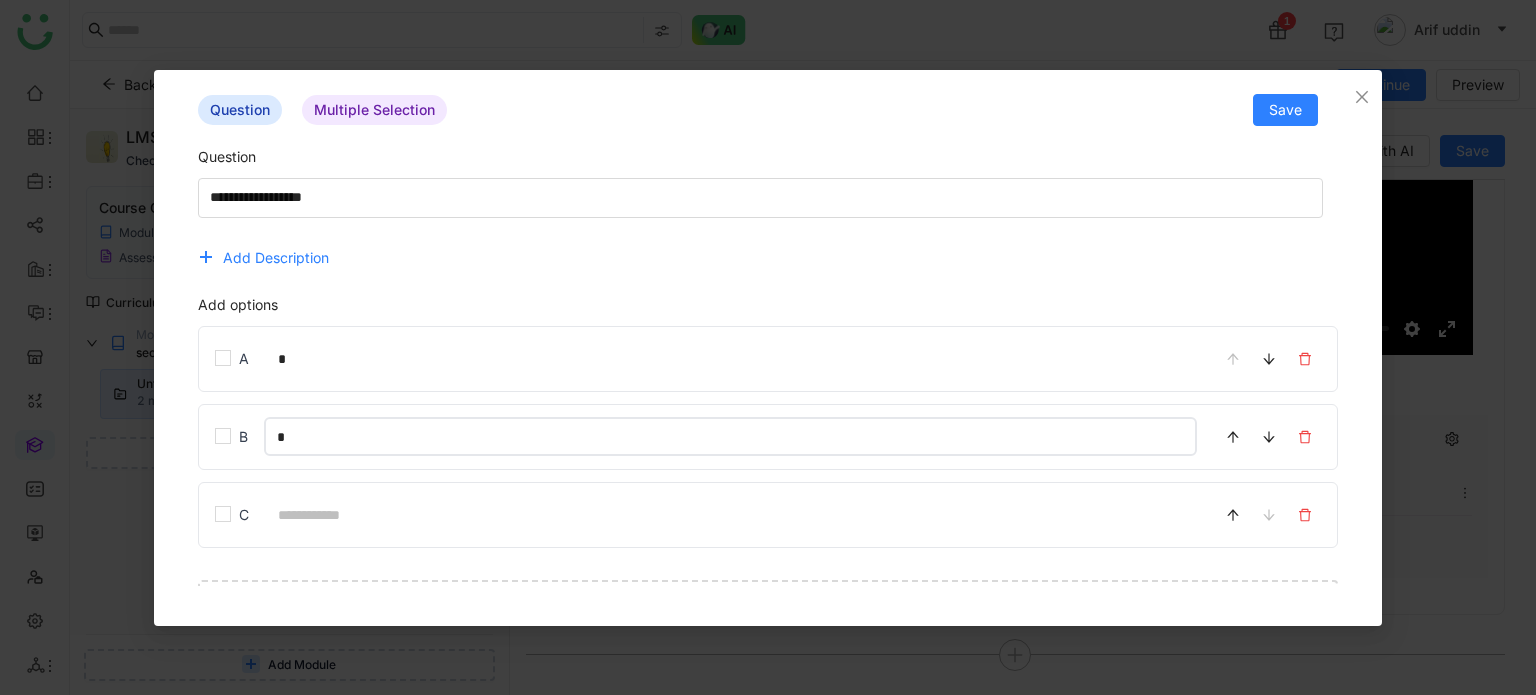 type on "*" 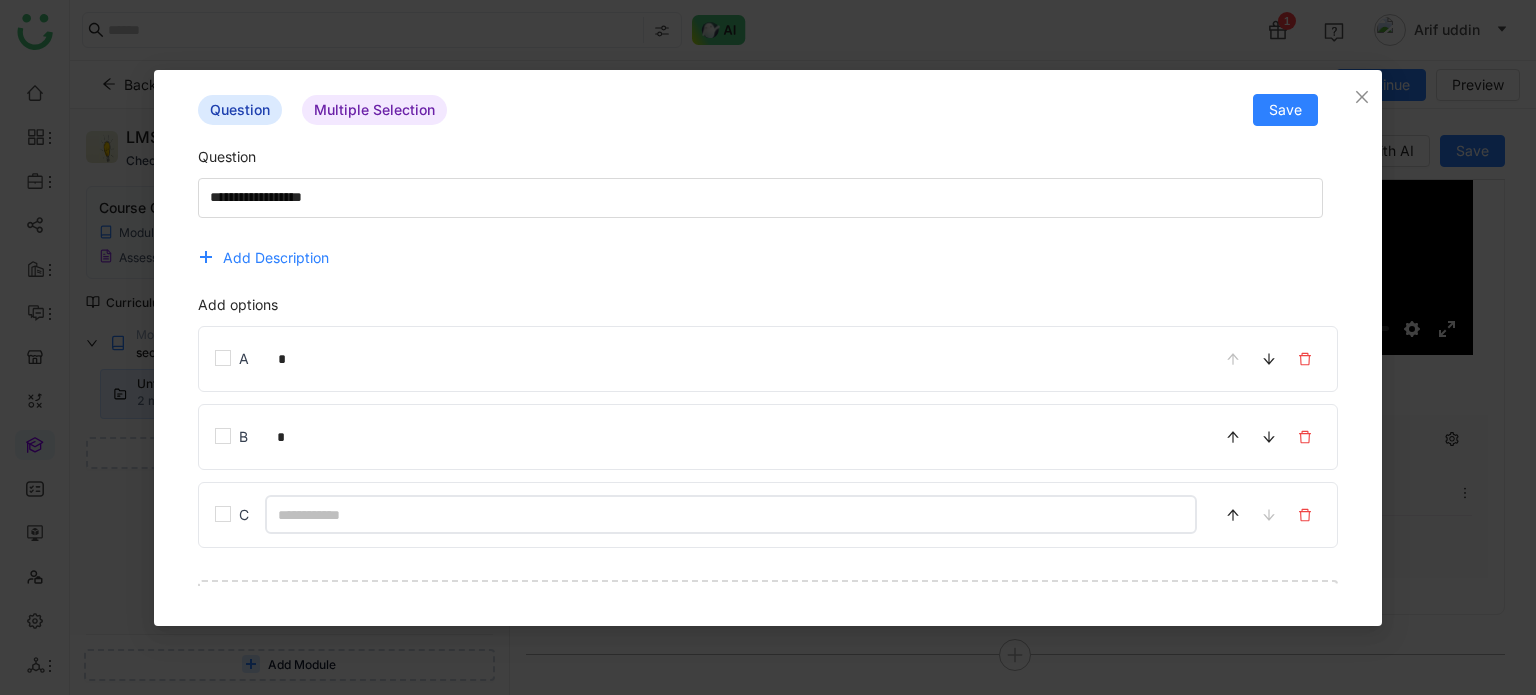 click at bounding box center (731, 514) 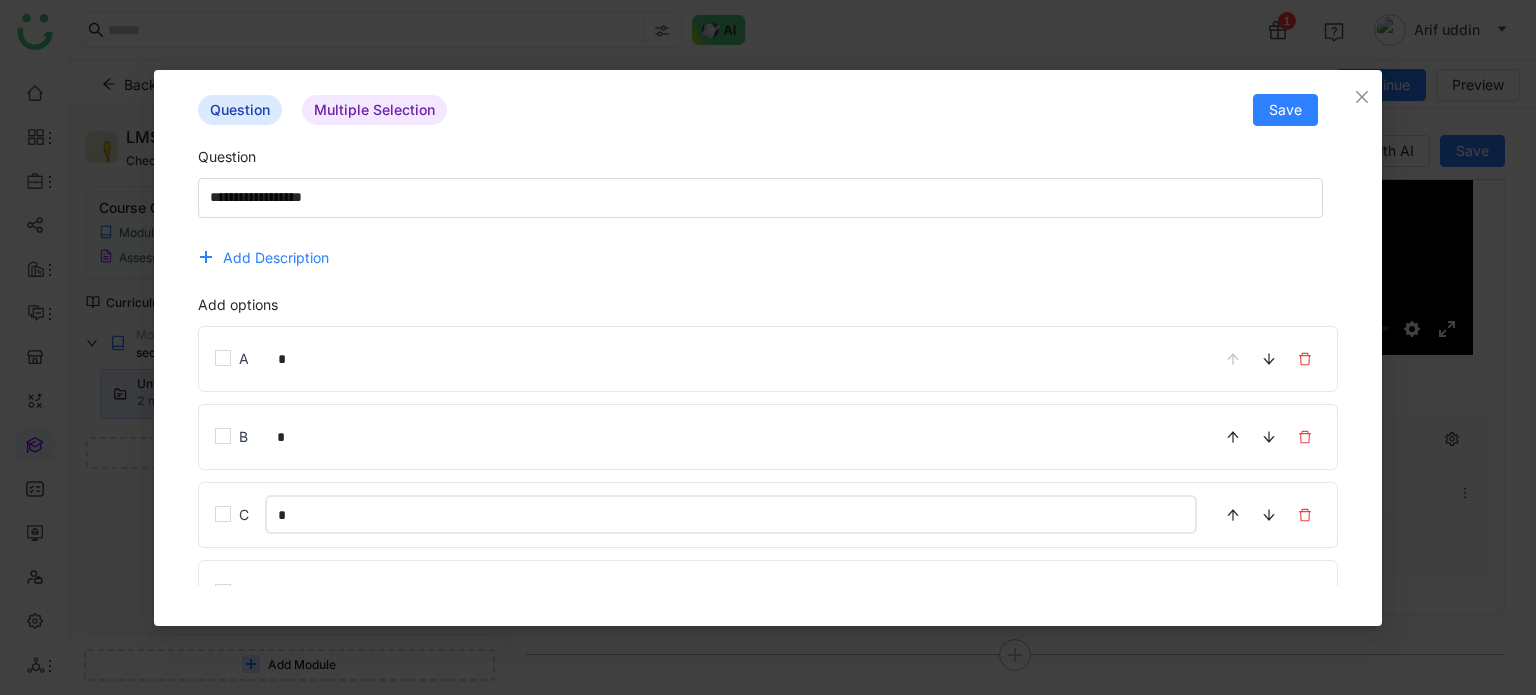 type on "*" 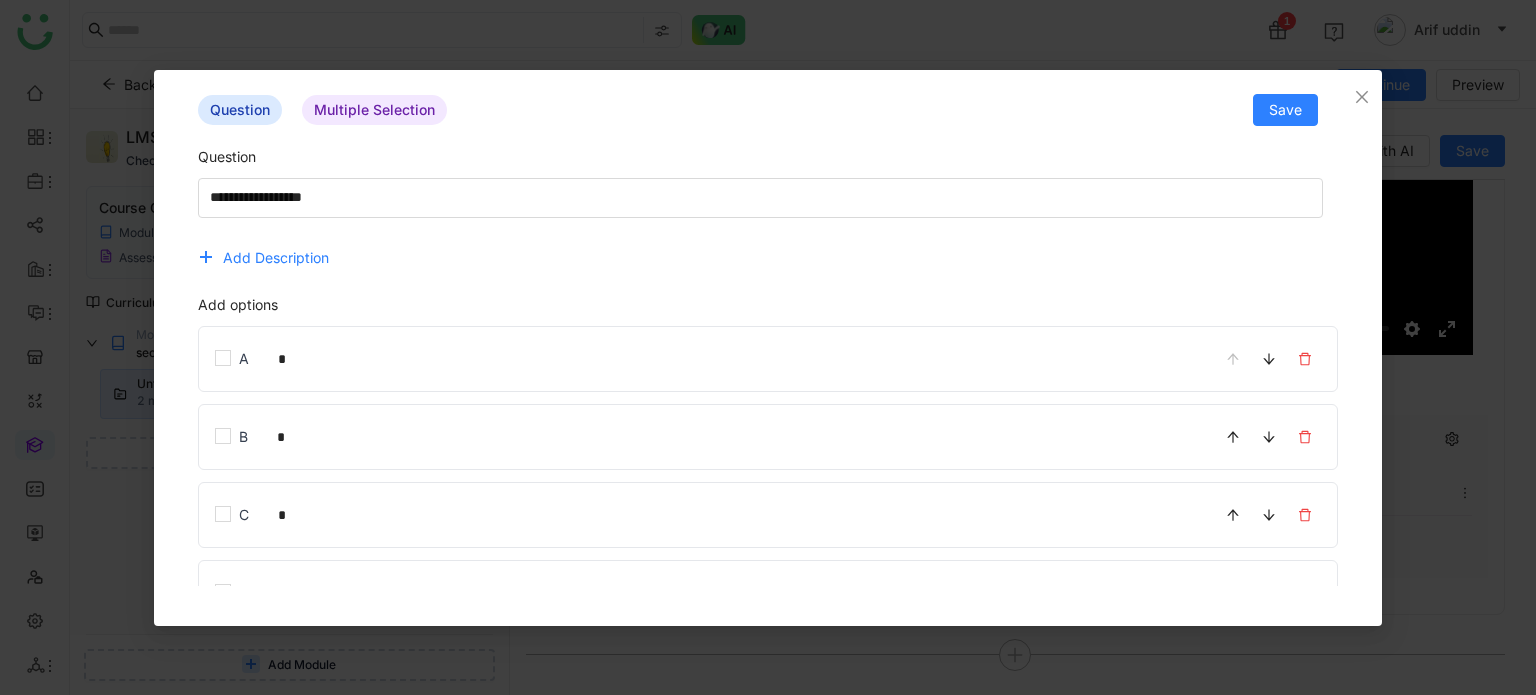 click on "A *" at bounding box center [768, 359] 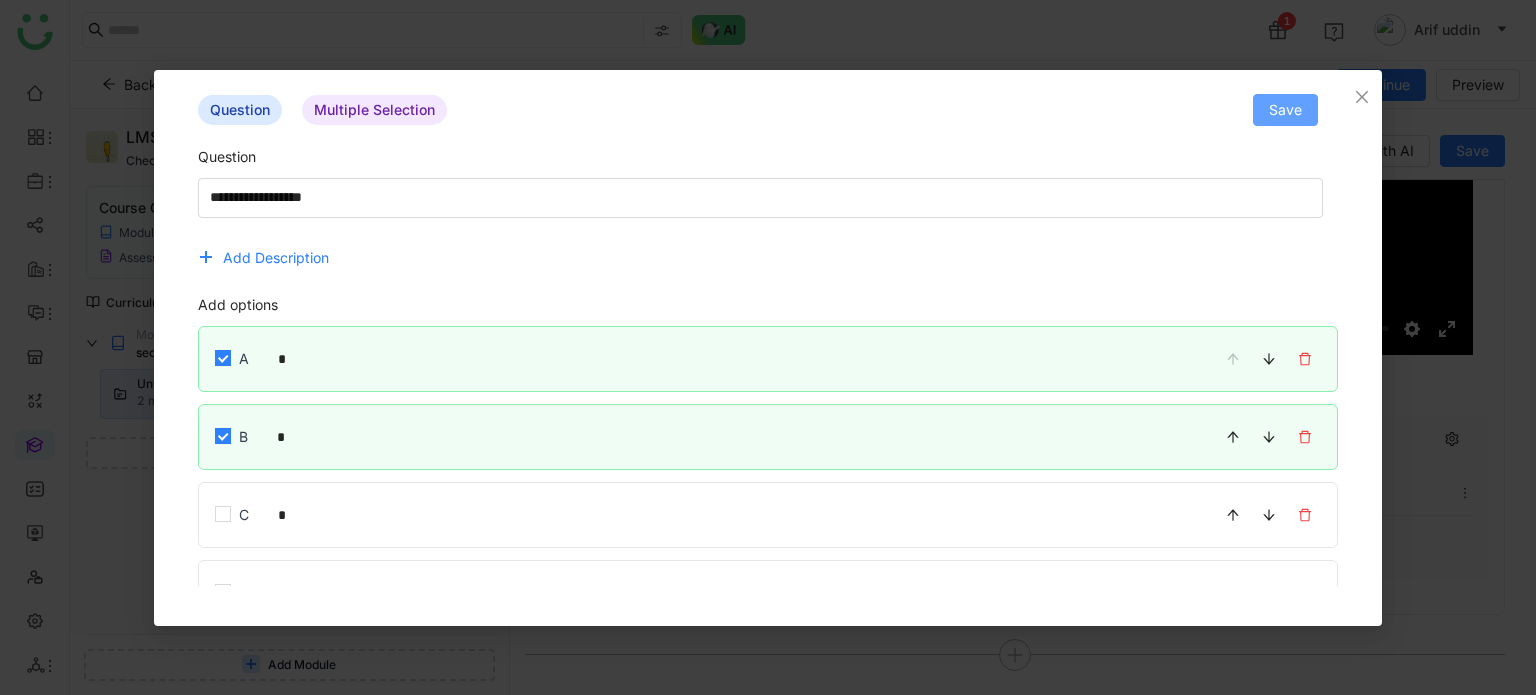 click on "Save" at bounding box center (1285, 110) 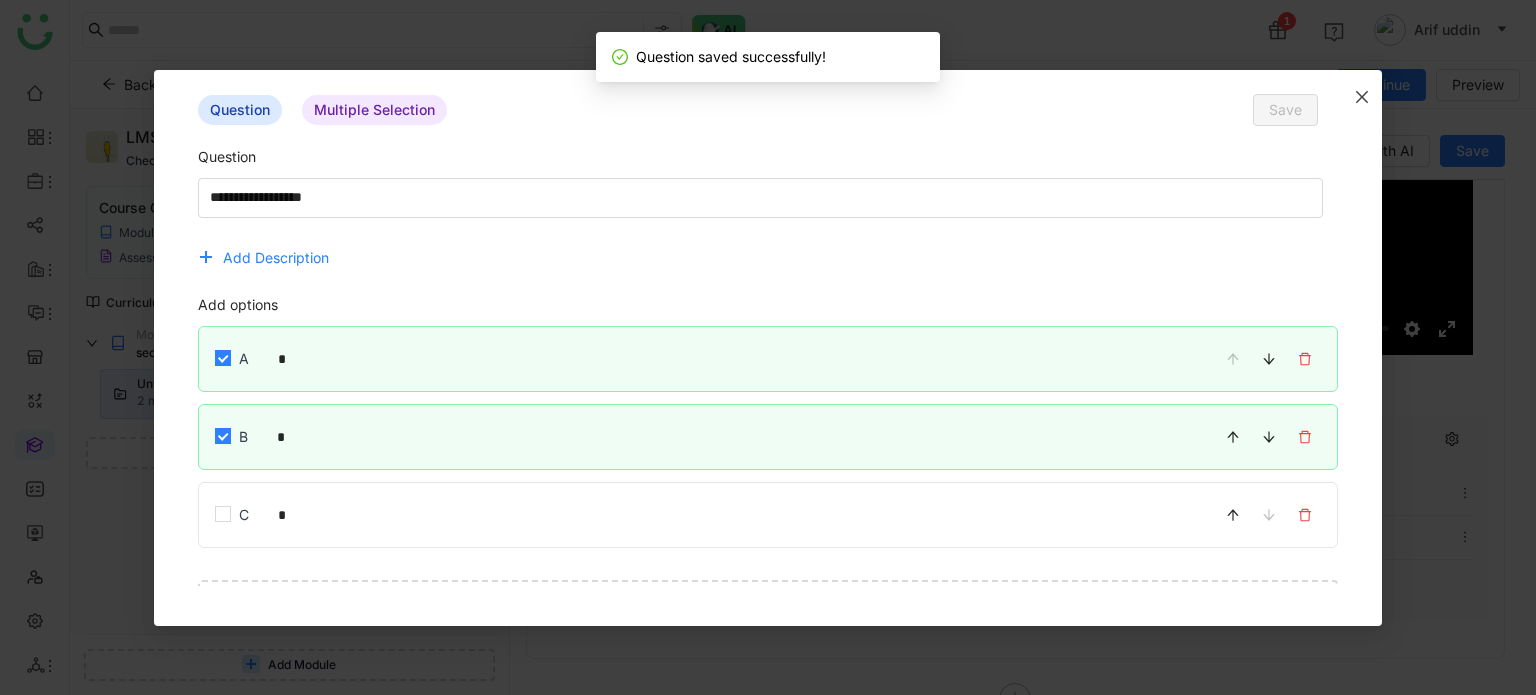 click 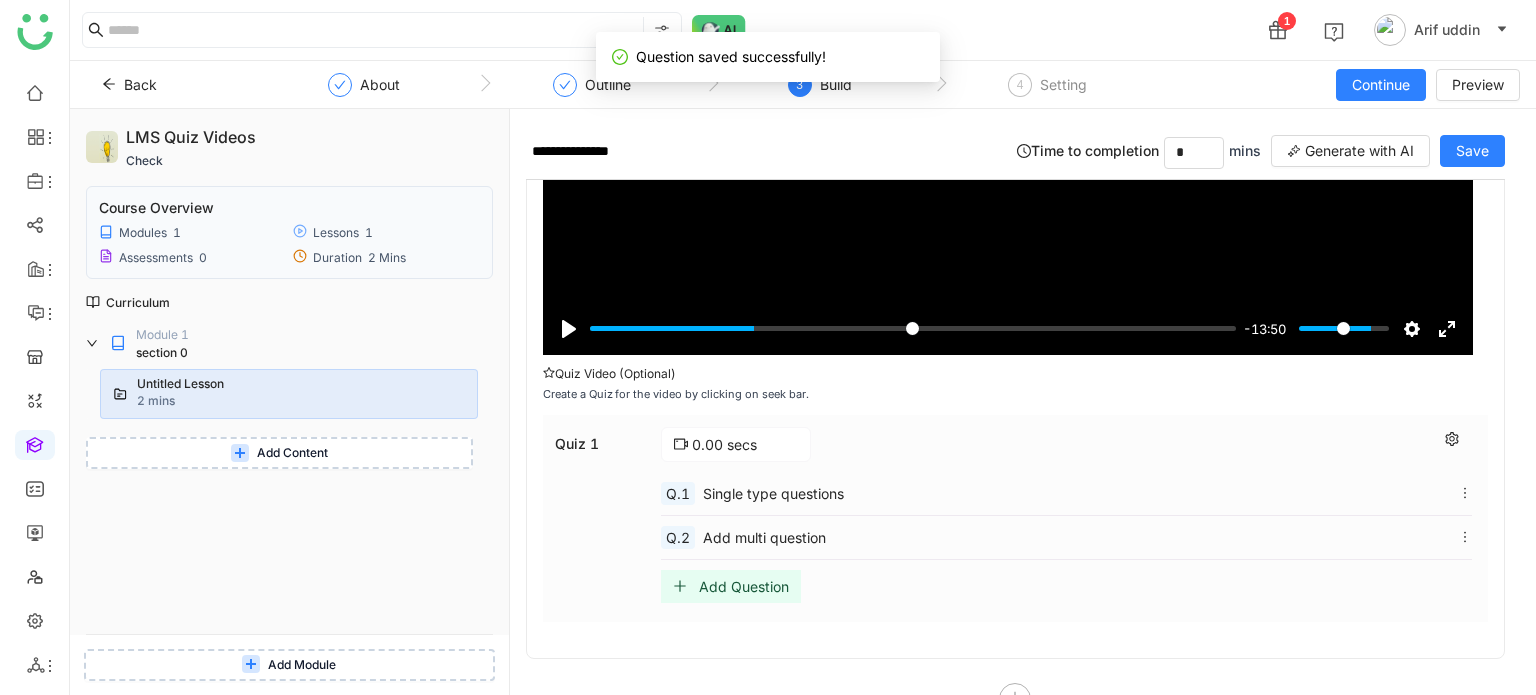 scroll, scrollTop: 364, scrollLeft: 0, axis: vertical 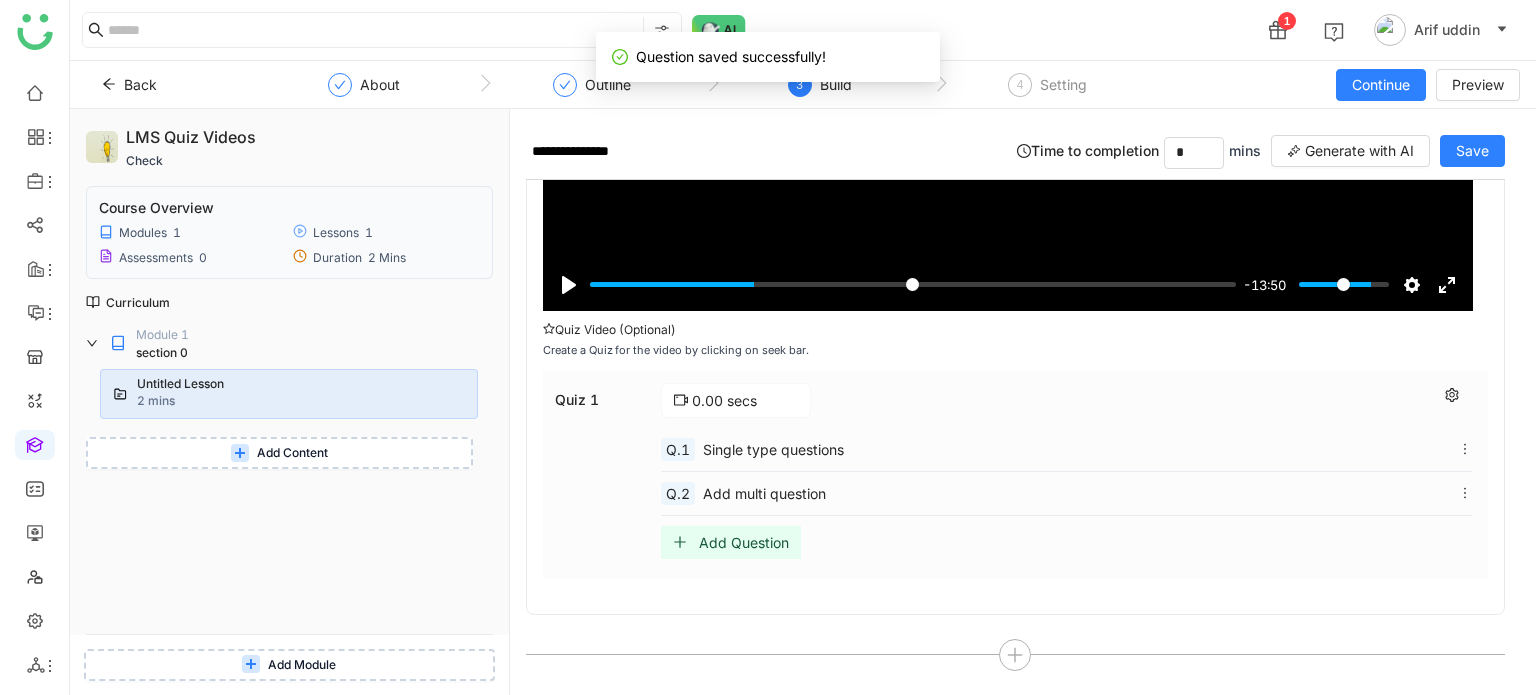 click on "Add Question" at bounding box center [744, 542] 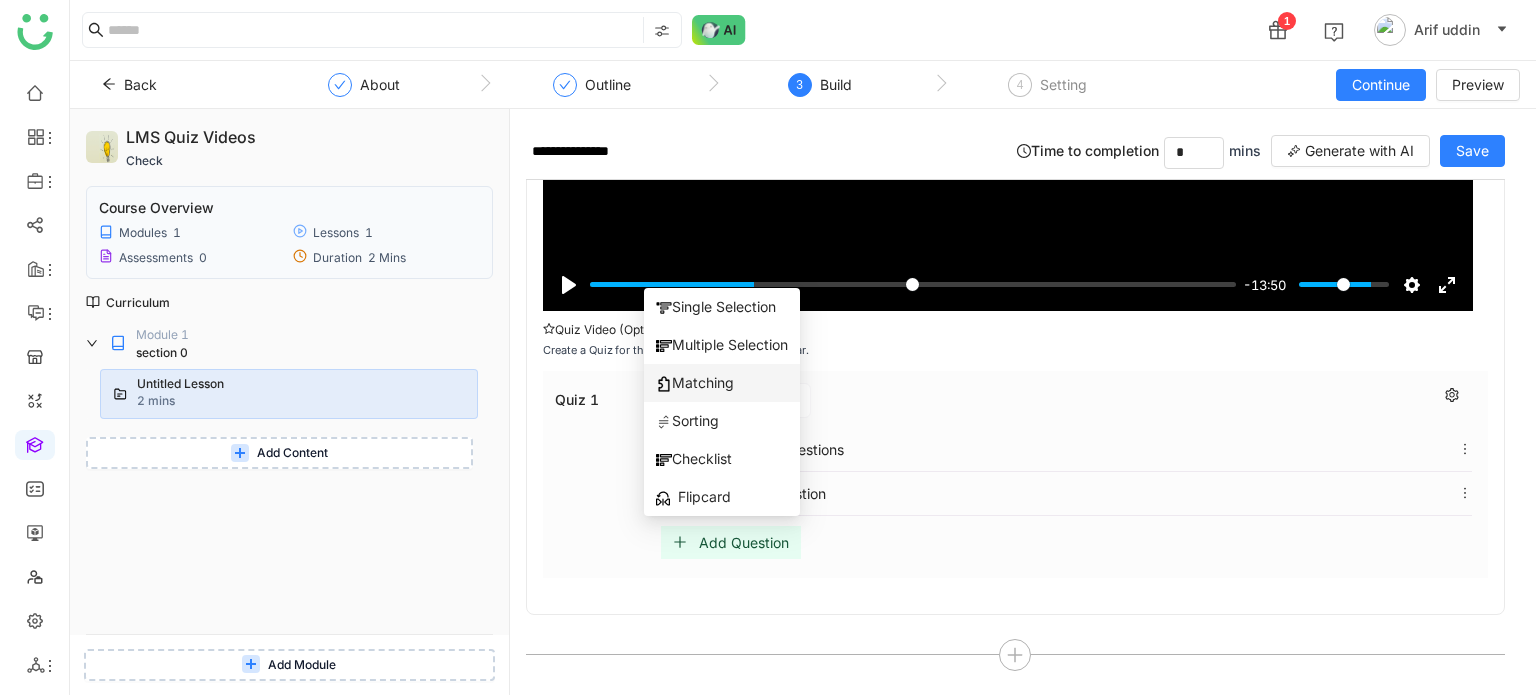 click on "Matching" at bounding box center (722, 383) 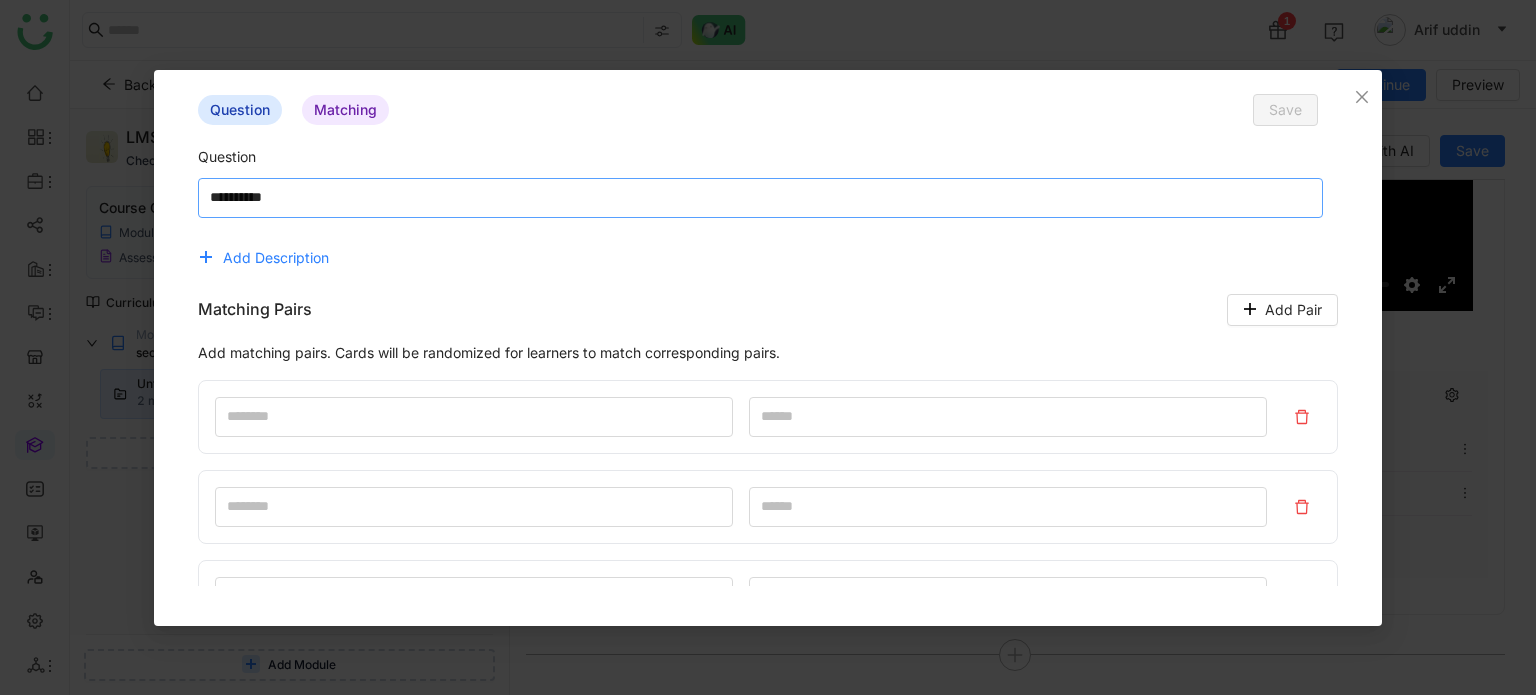 click at bounding box center (761, 198) 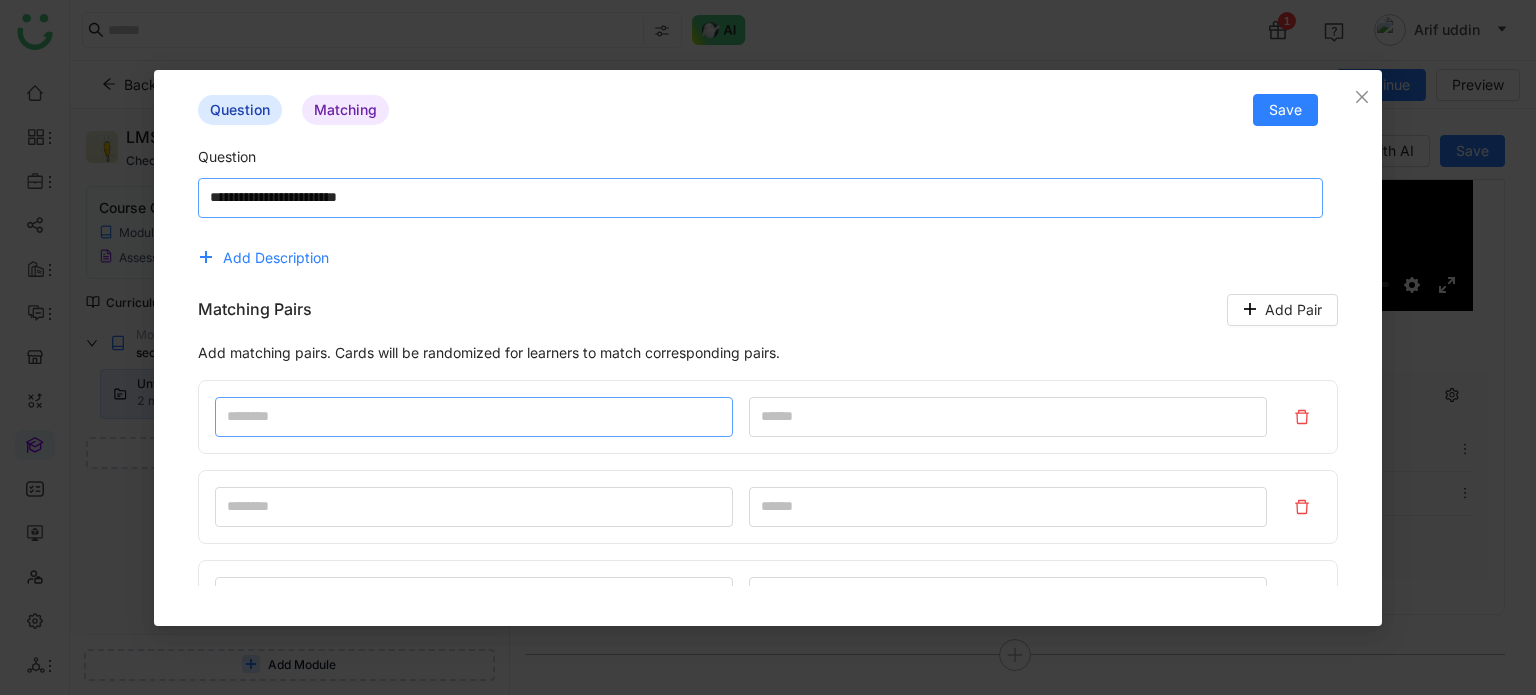 type on "**********" 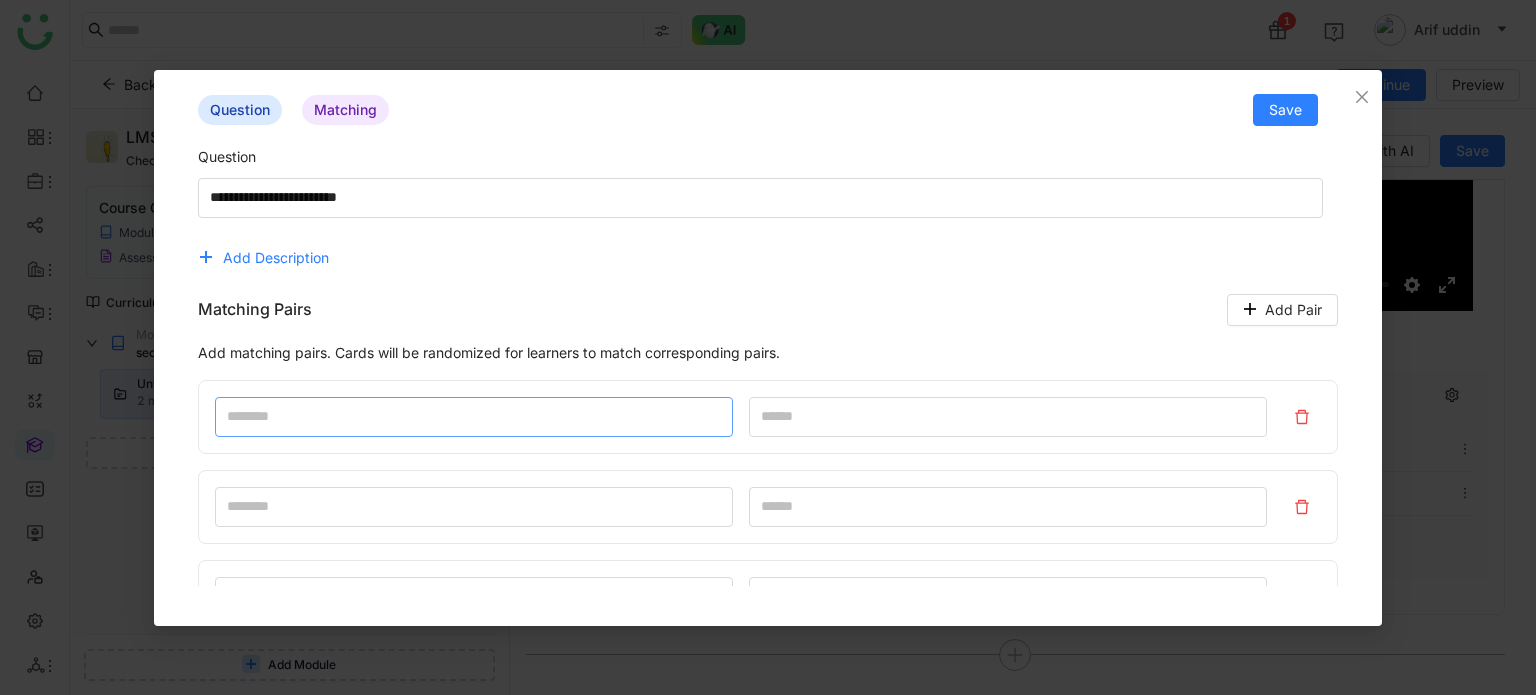 click at bounding box center (474, 417) 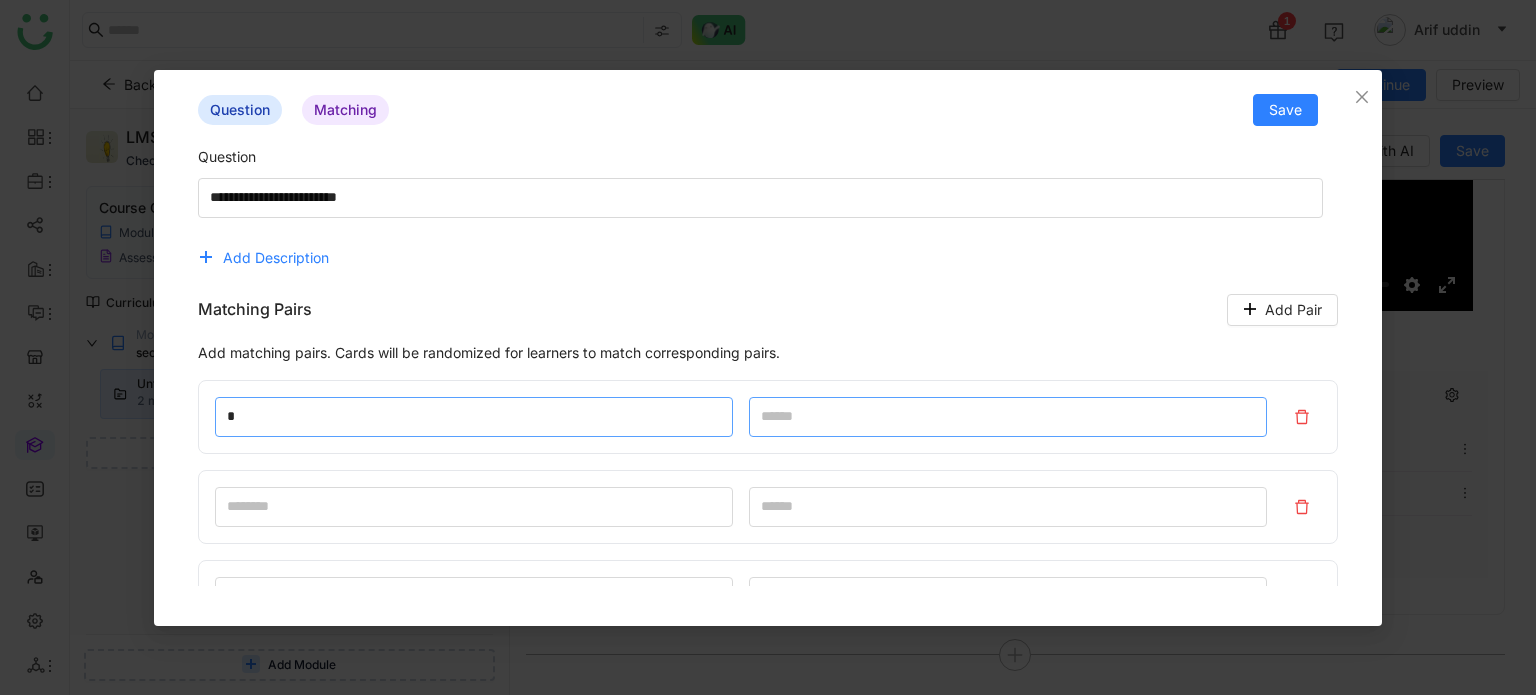 type on "*" 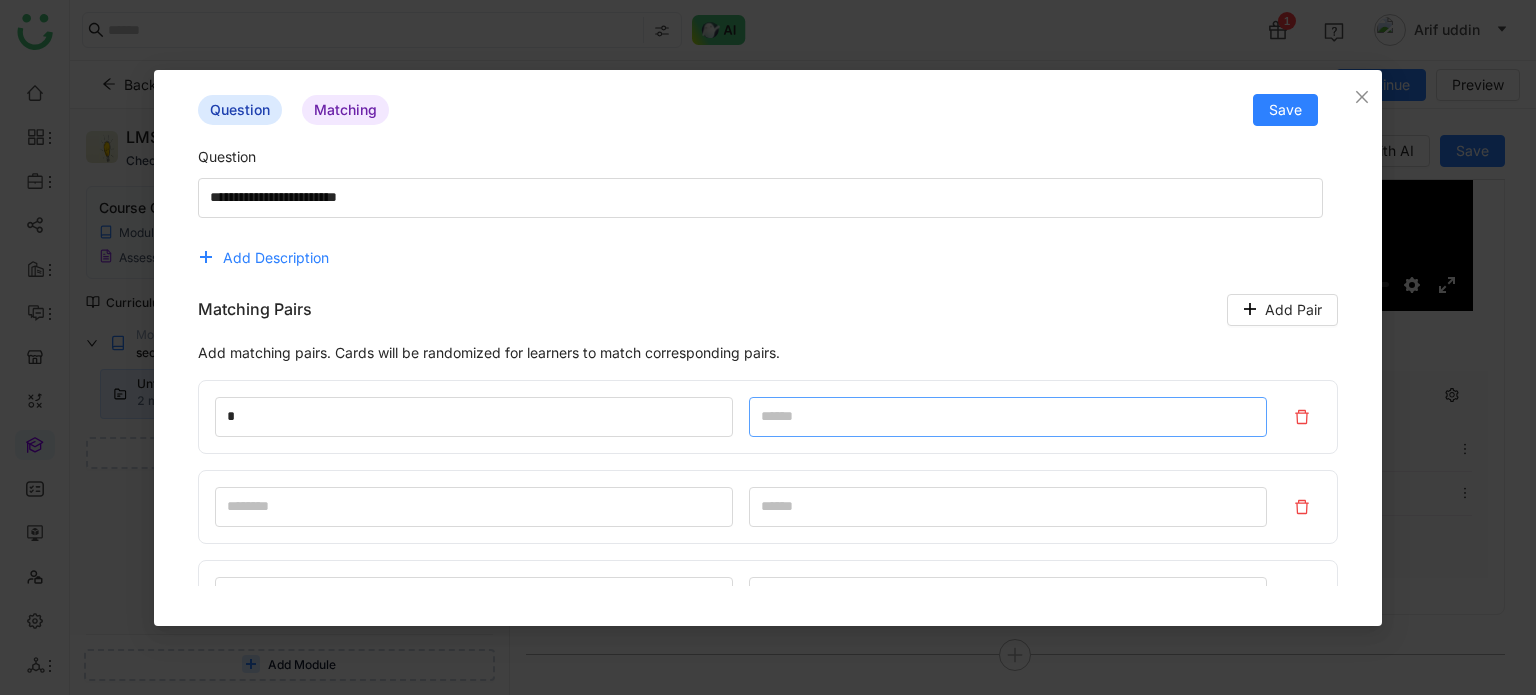 type 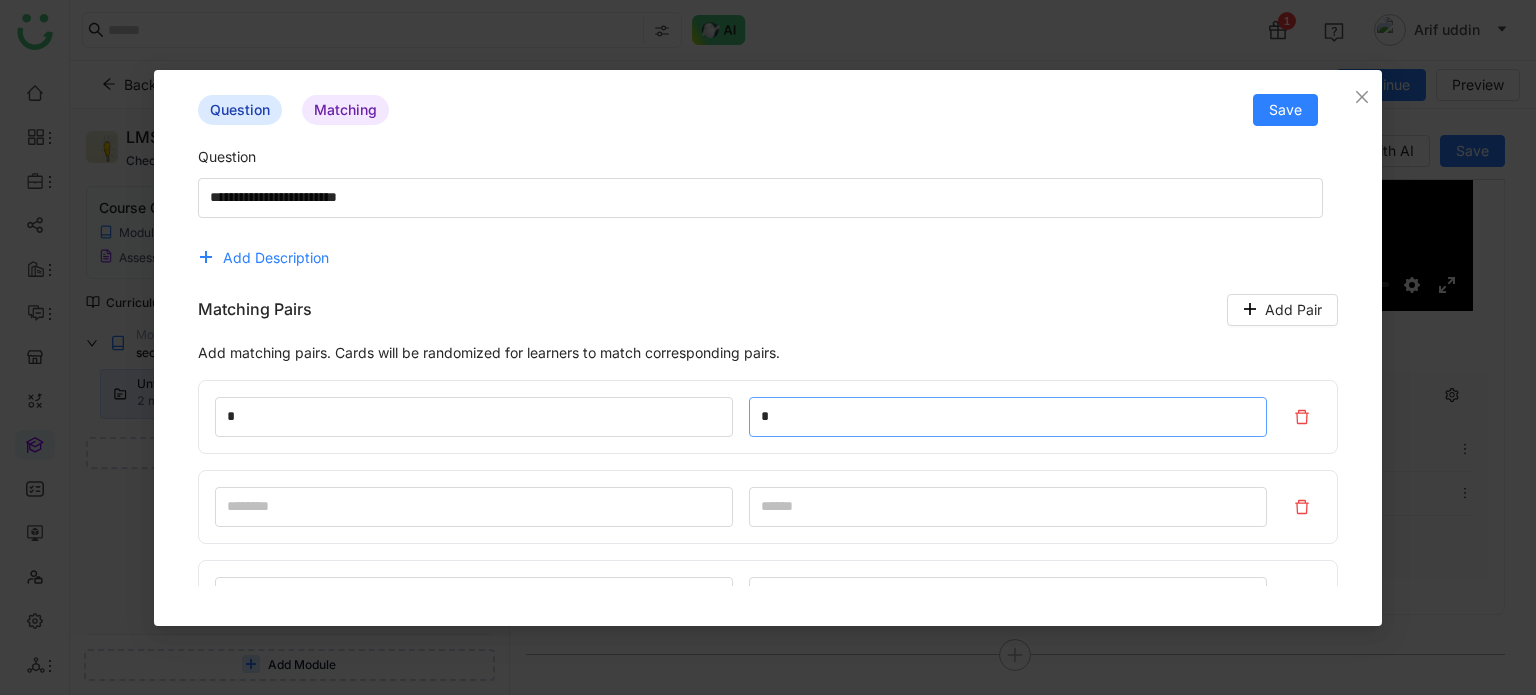 type on "*" 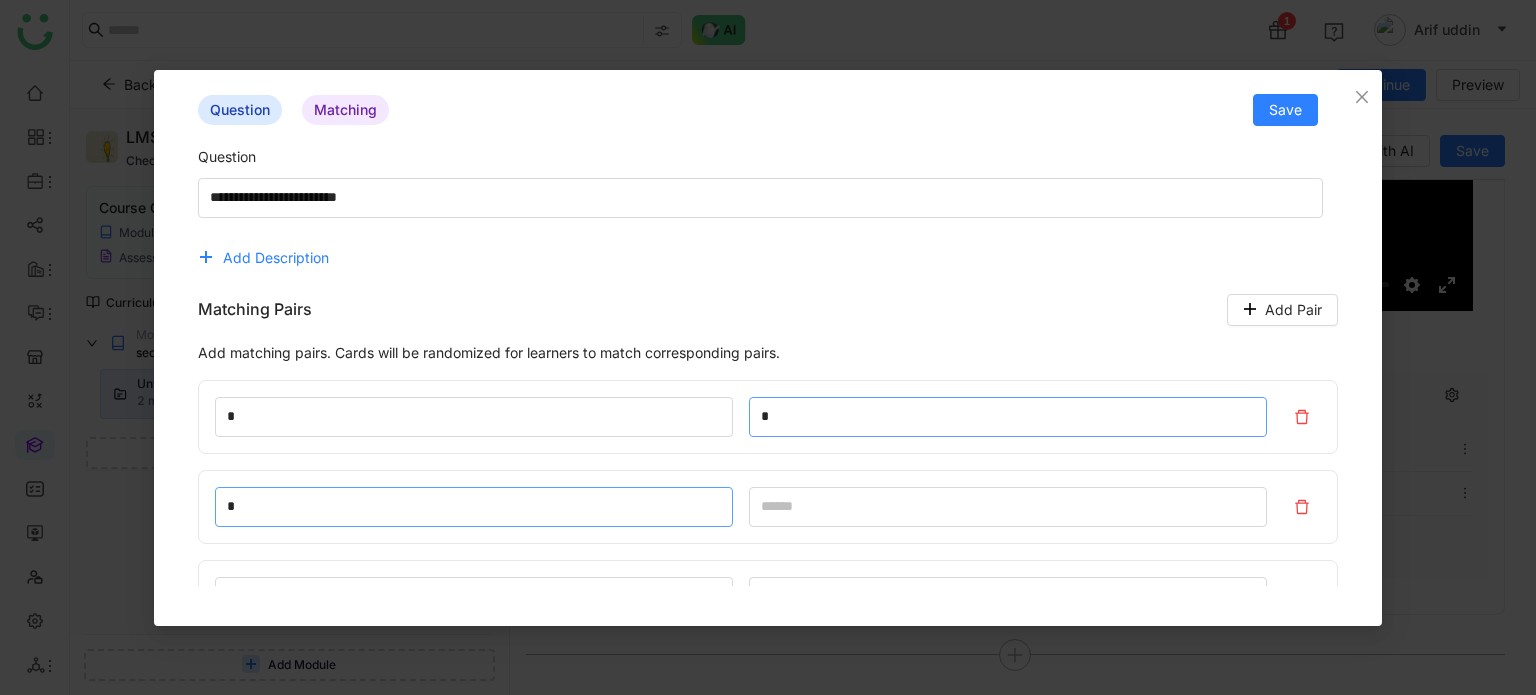 type on "*" 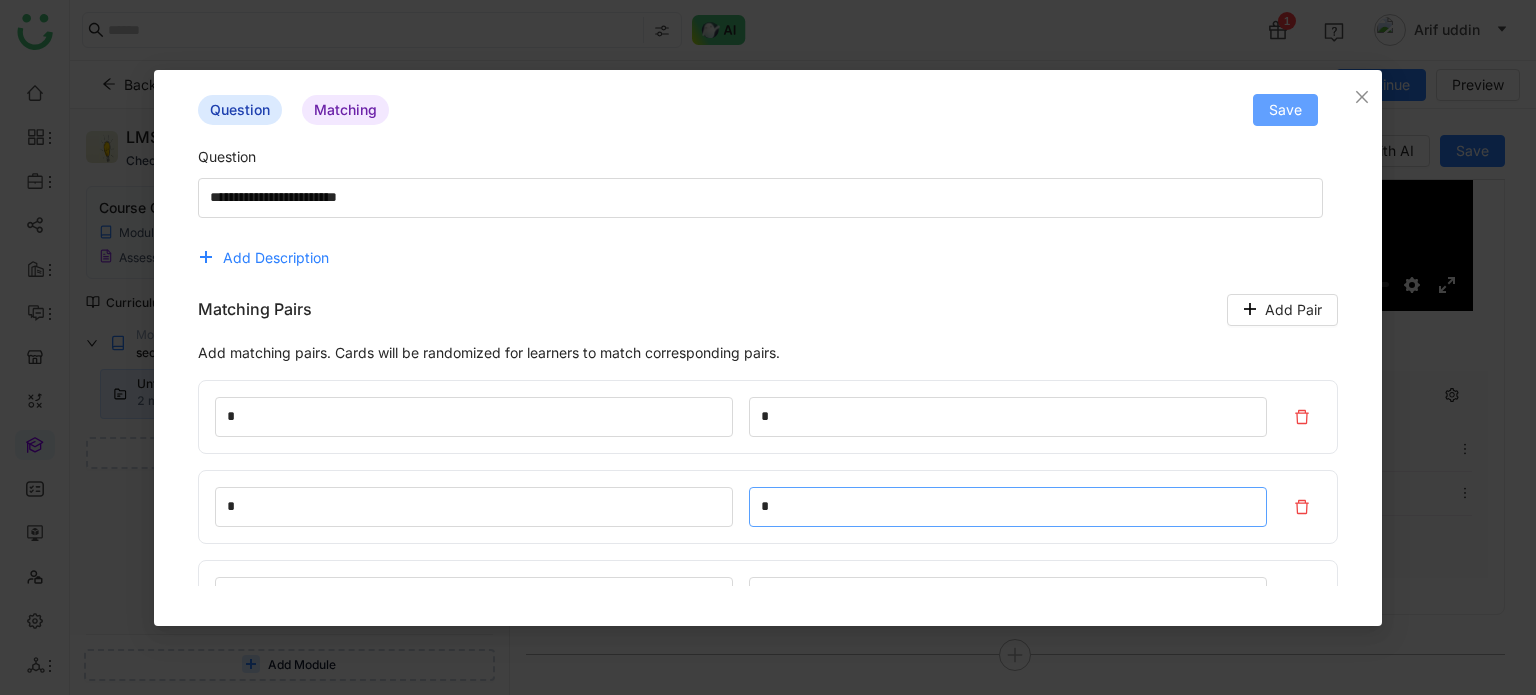 type on "*" 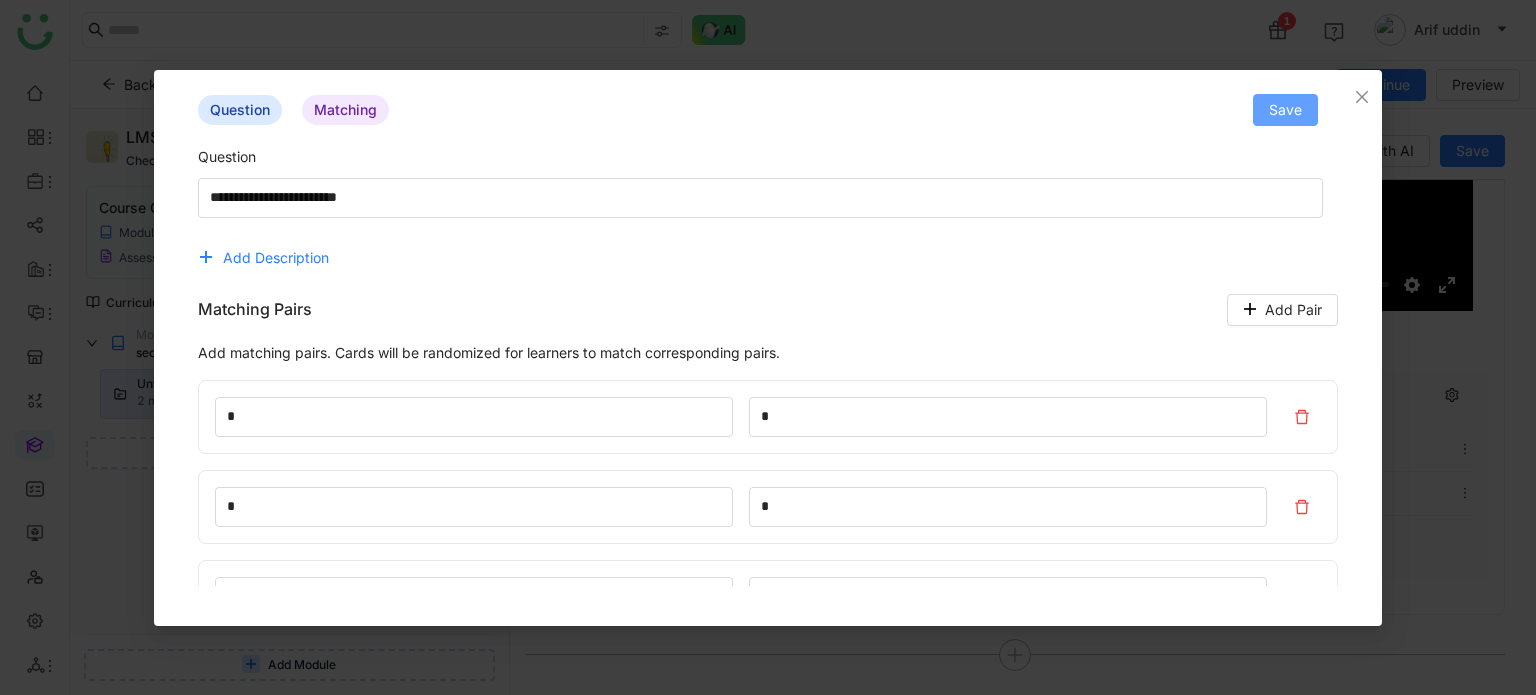 click on "Save" at bounding box center [1285, 110] 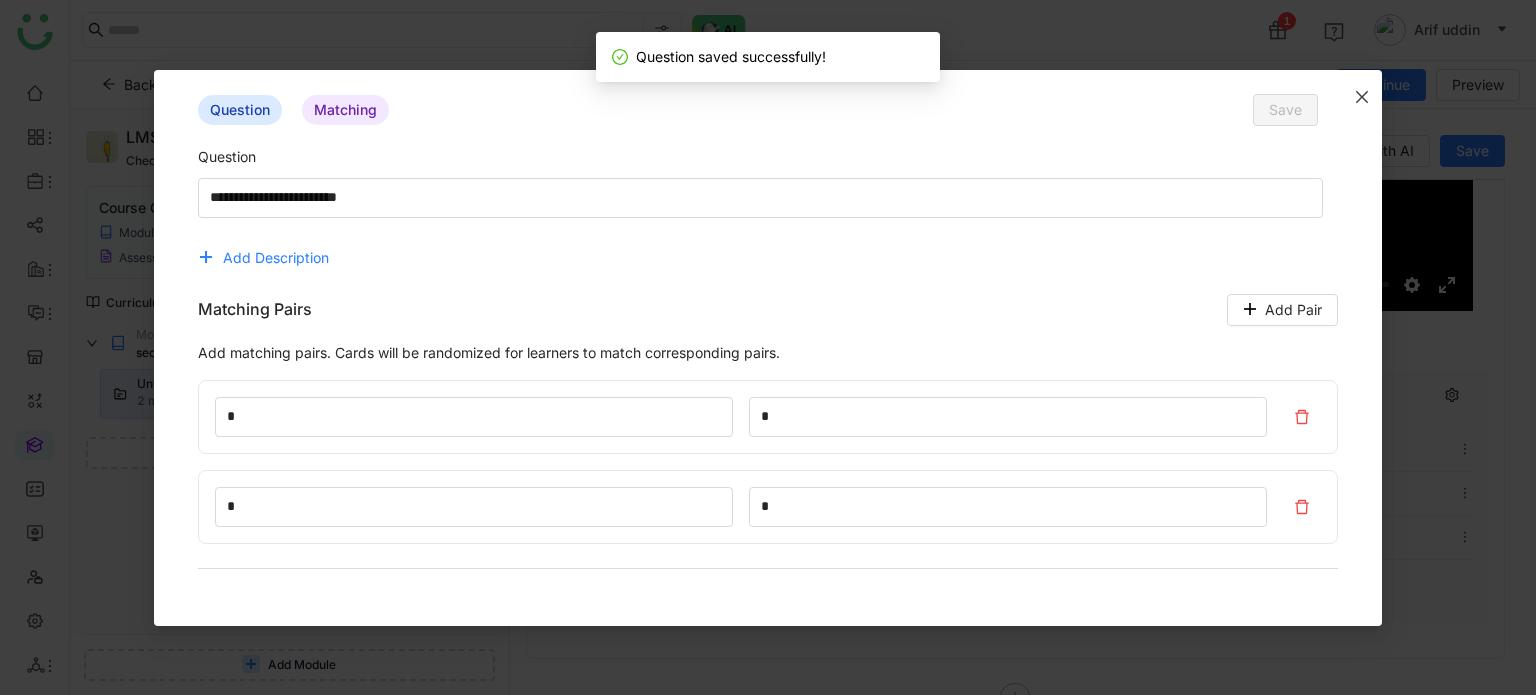 click at bounding box center [1362, 97] 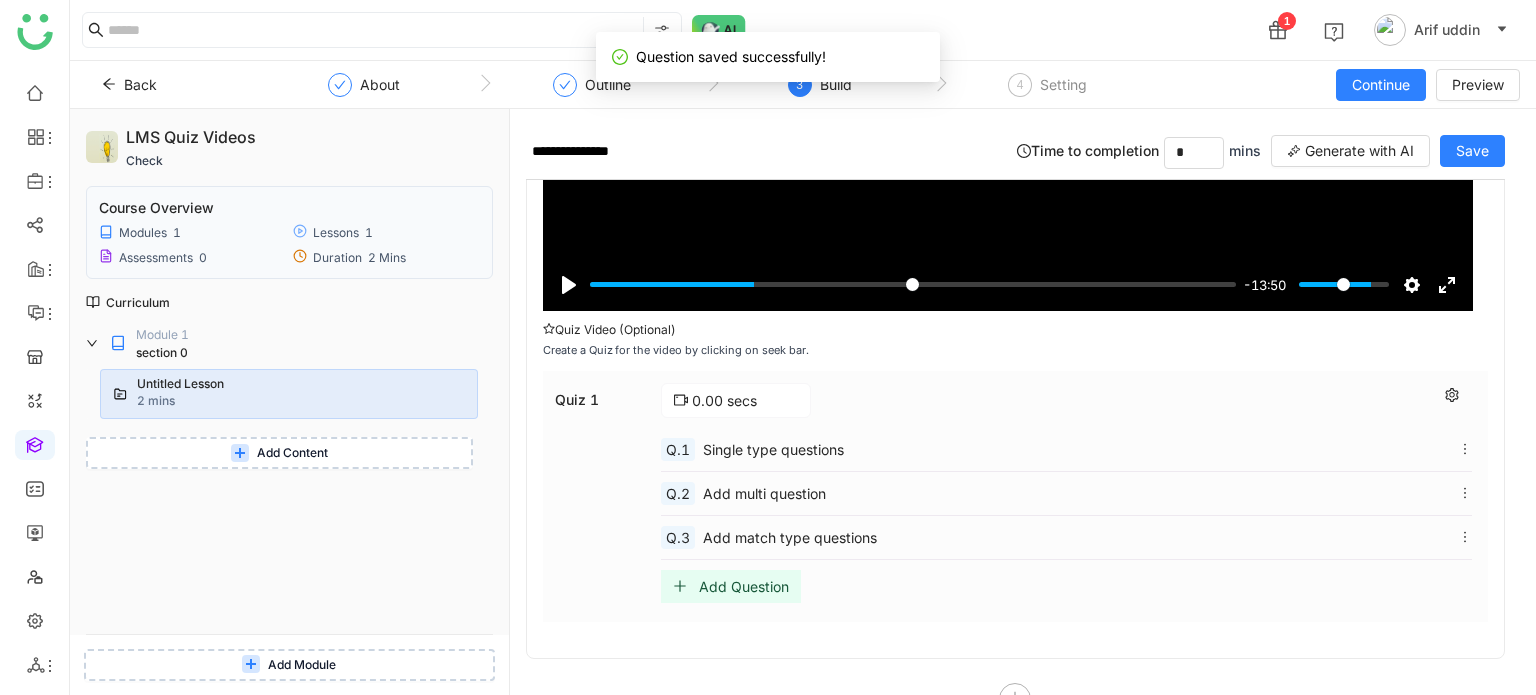 scroll, scrollTop: 407, scrollLeft: 0, axis: vertical 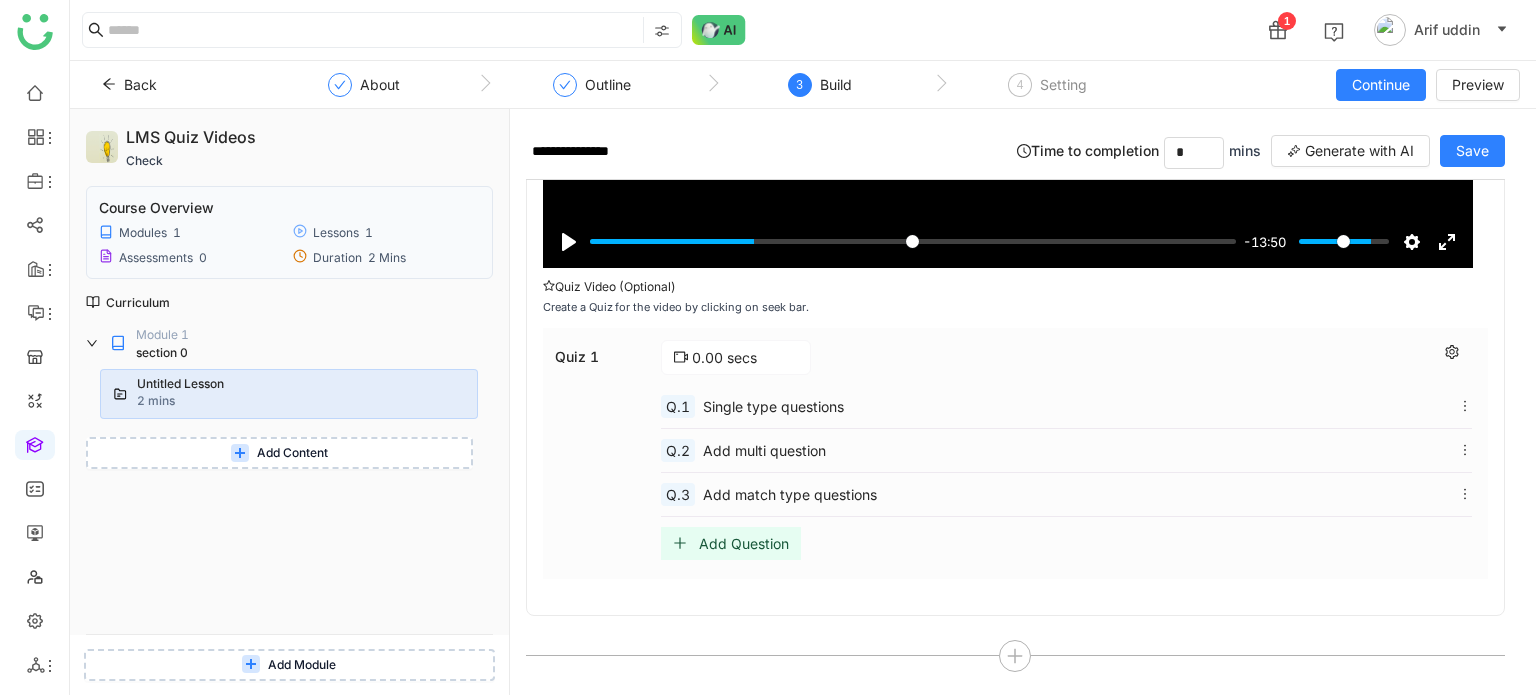 click on "Add Question" at bounding box center (744, 543) 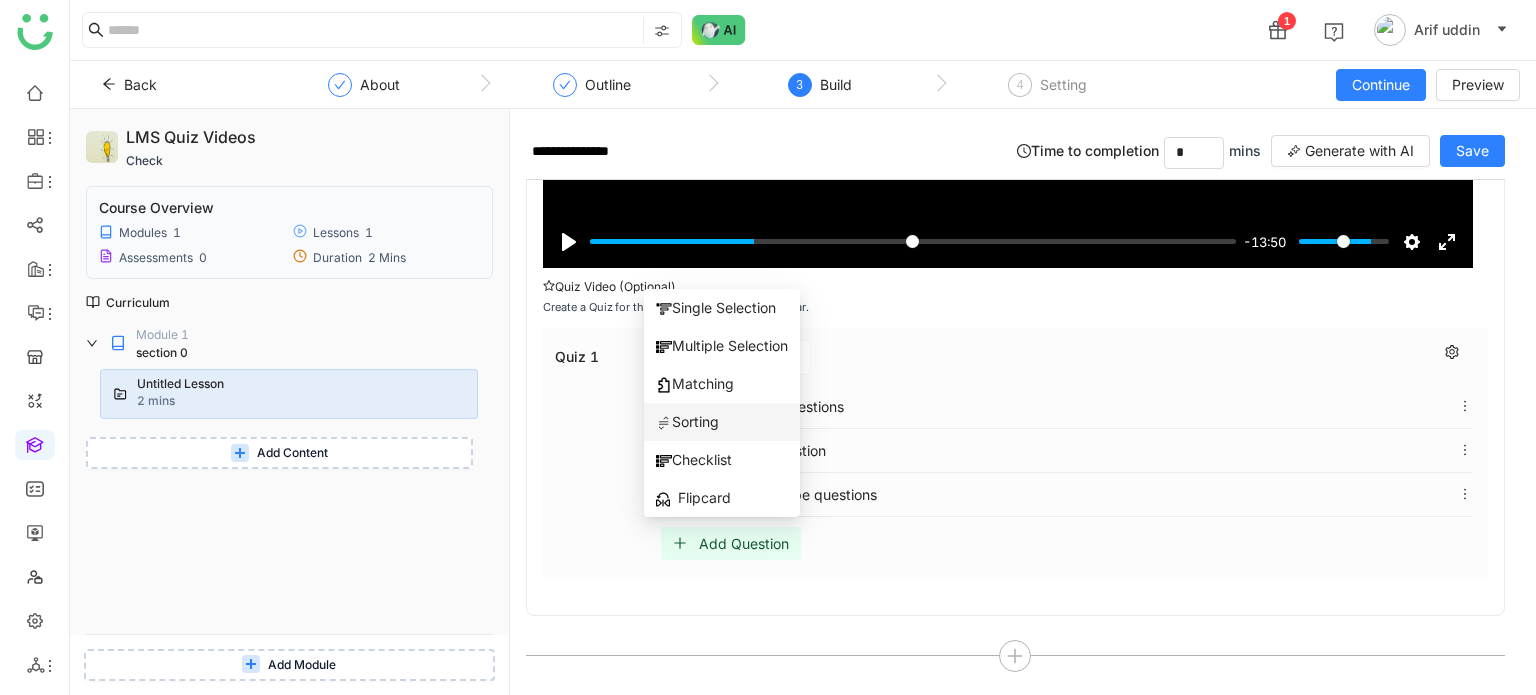 click on "Sorting" at bounding box center (722, 422) 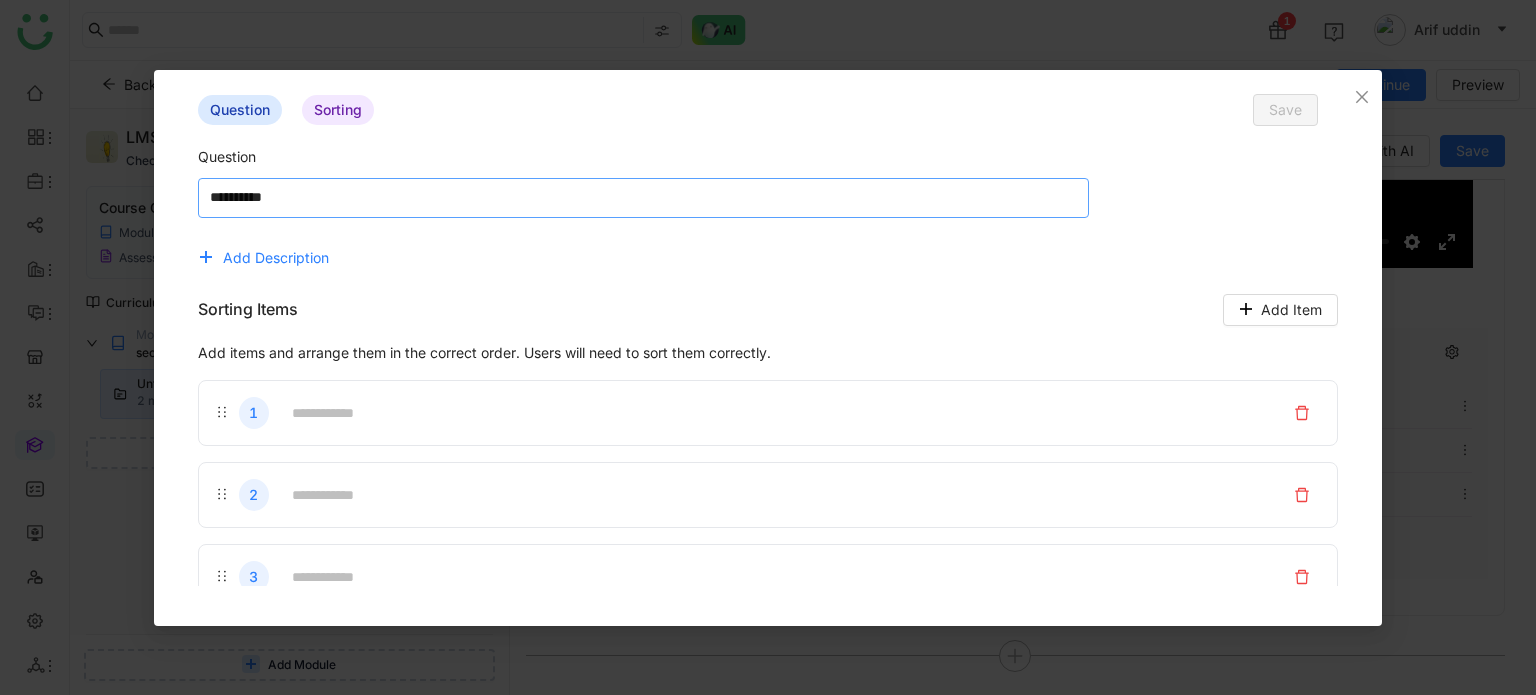 click at bounding box center (643, 198) 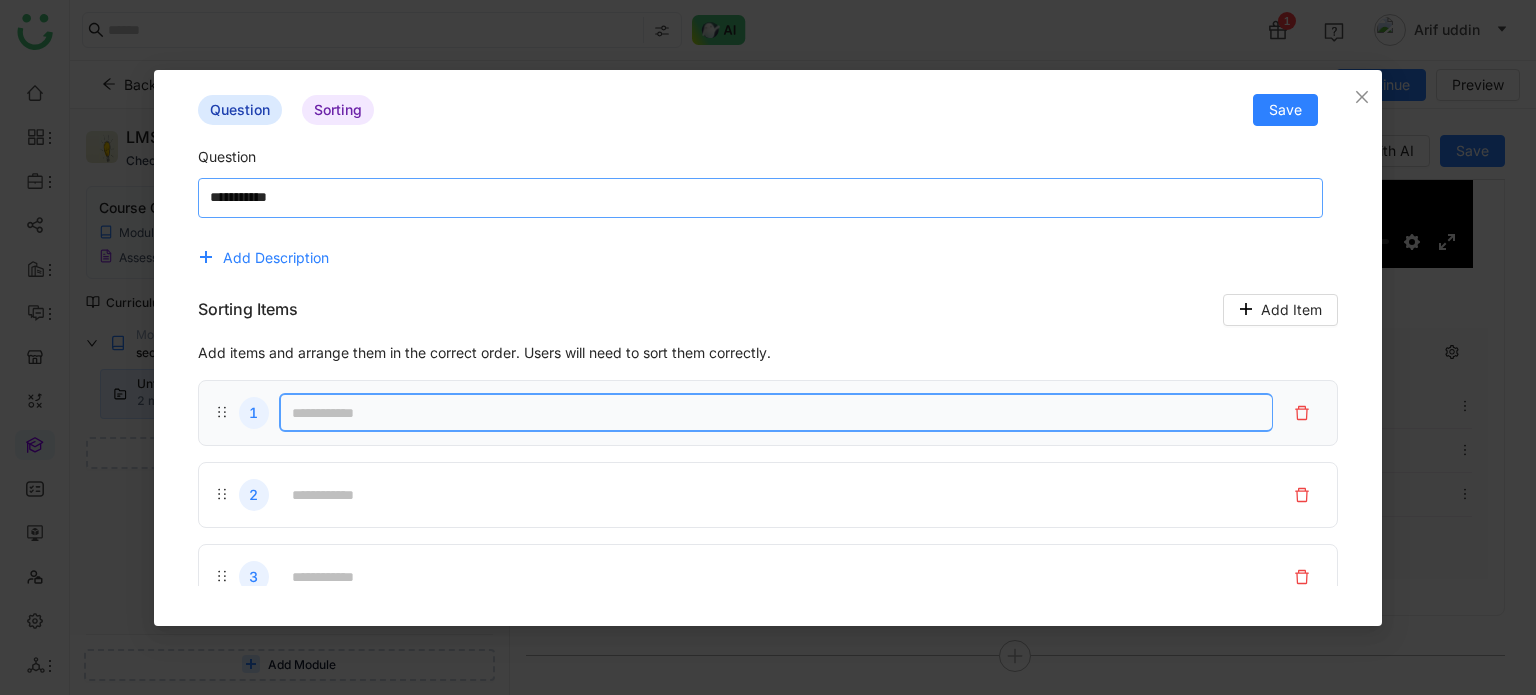 type on "**********" 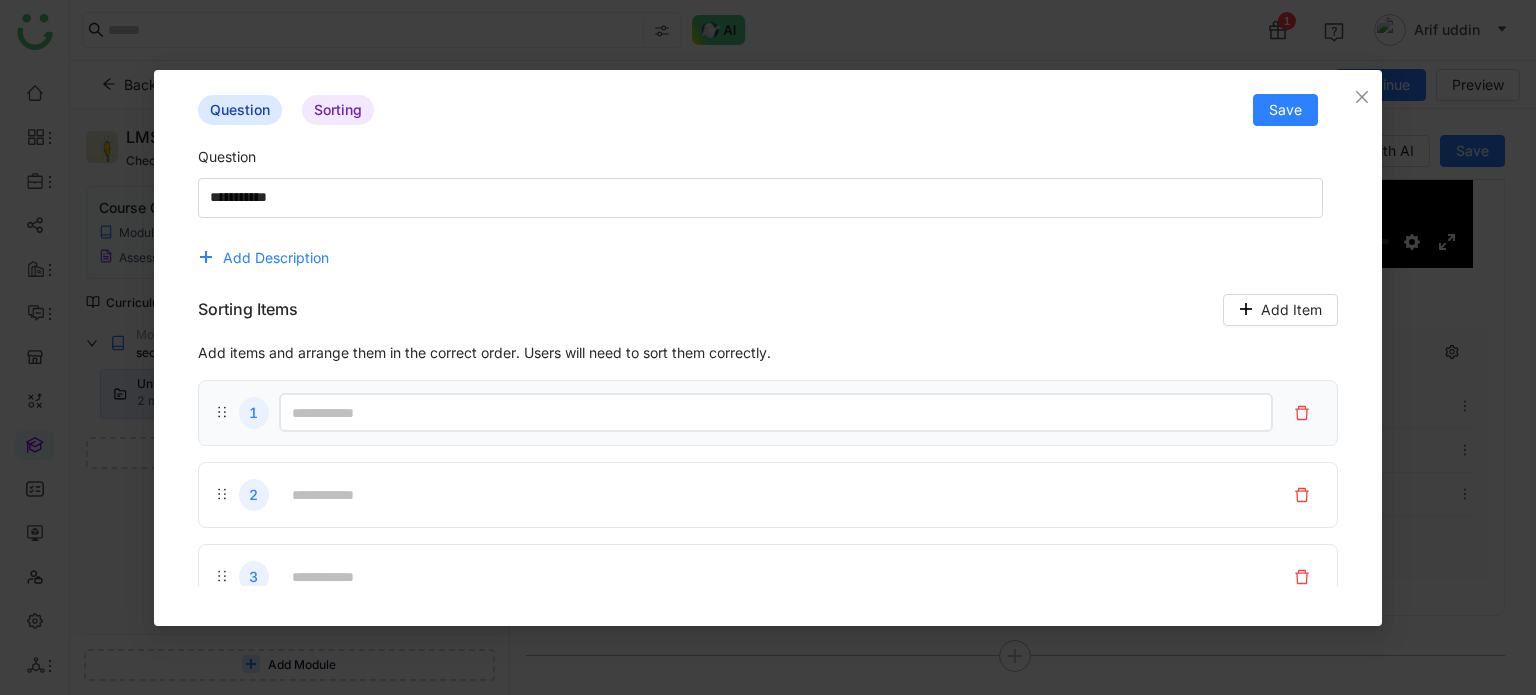 click at bounding box center [776, 412] 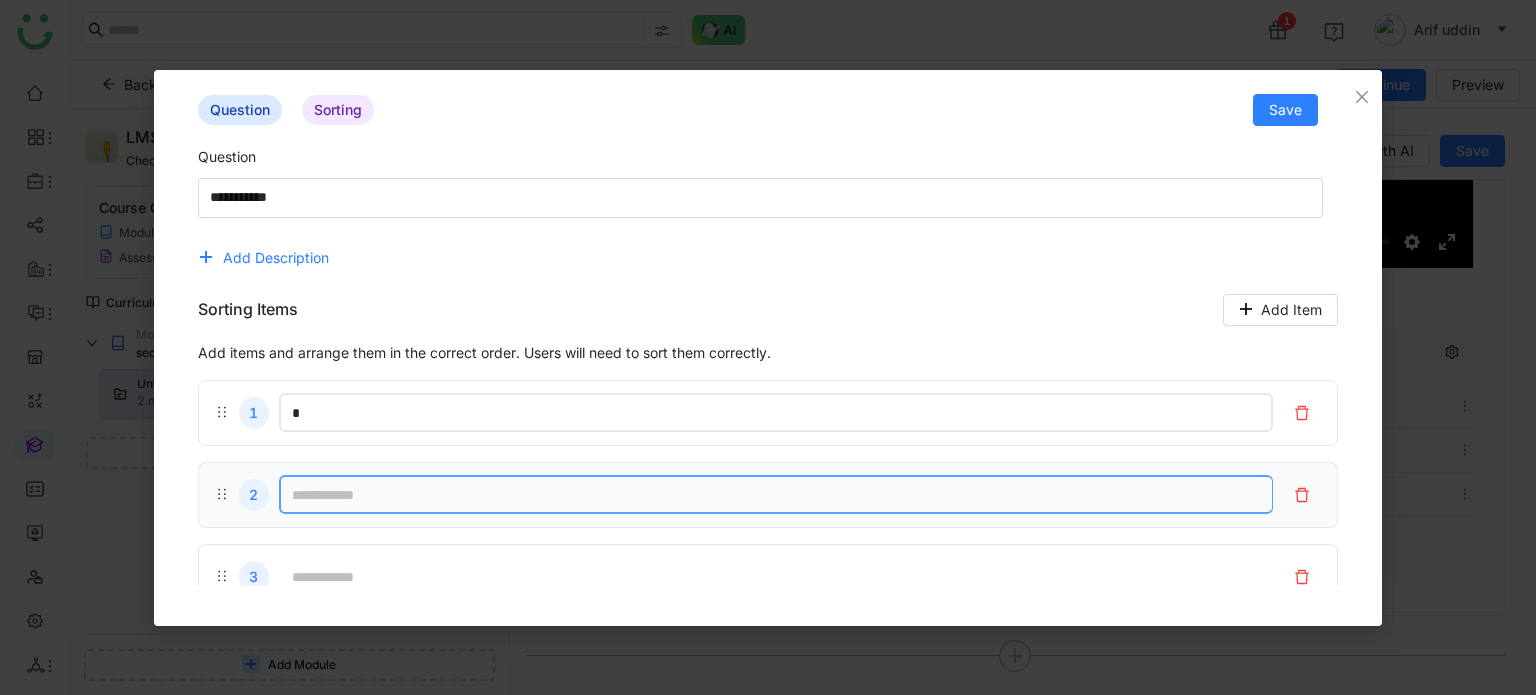 type on "*" 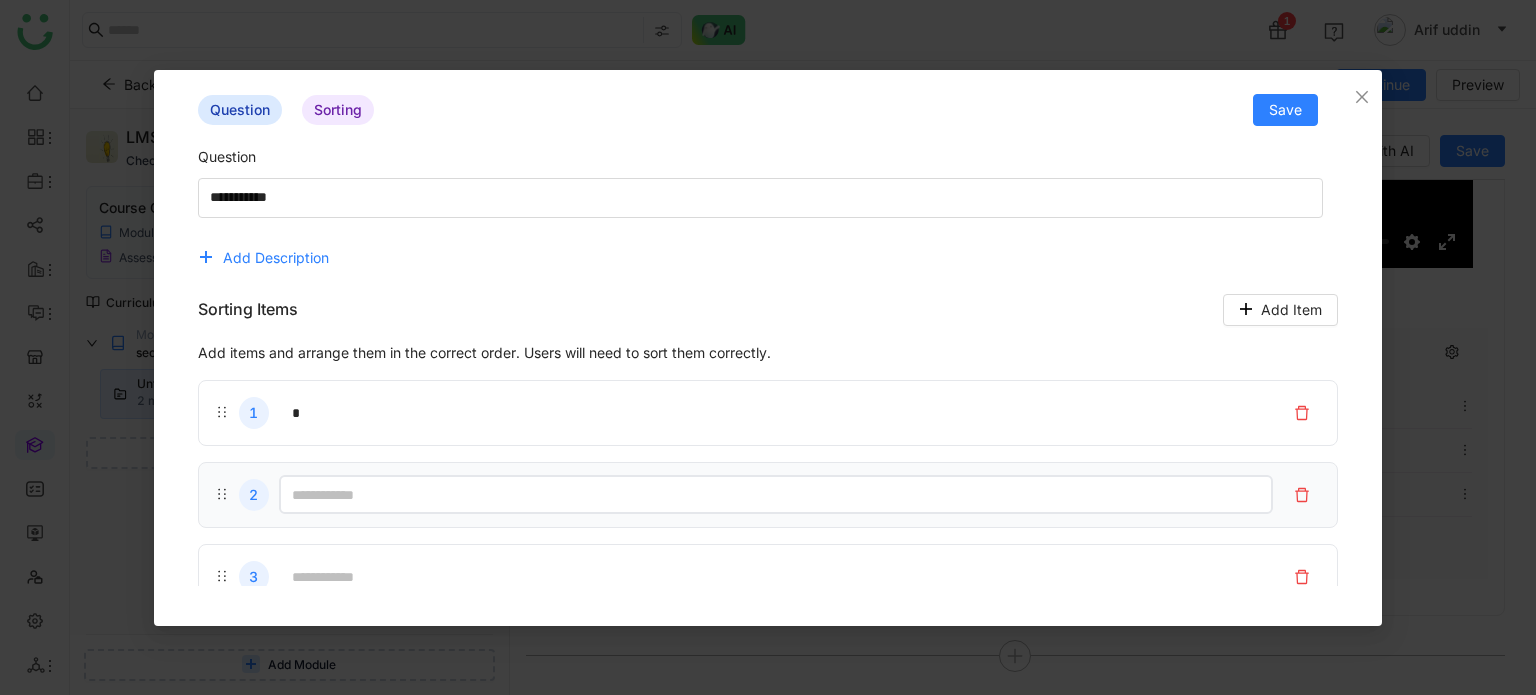 click at bounding box center (776, 494) 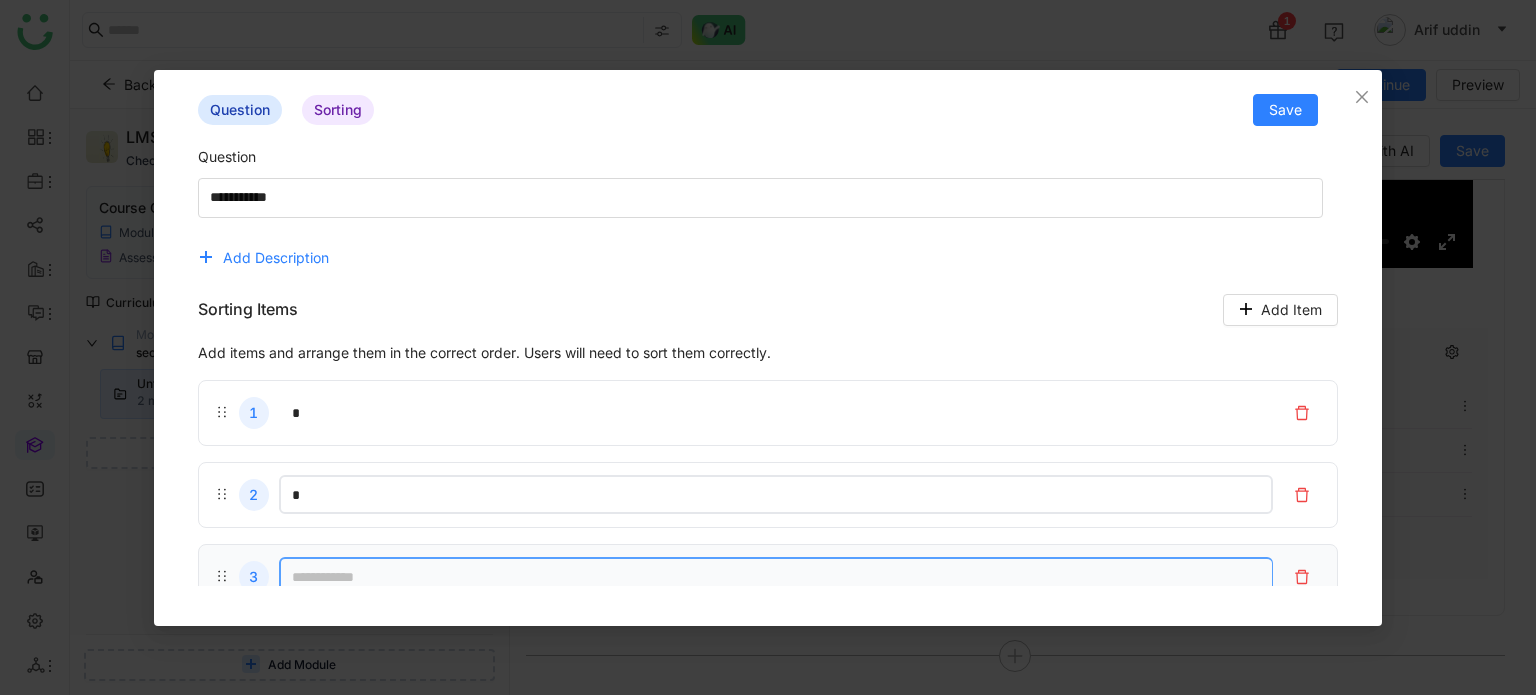 type on "*" 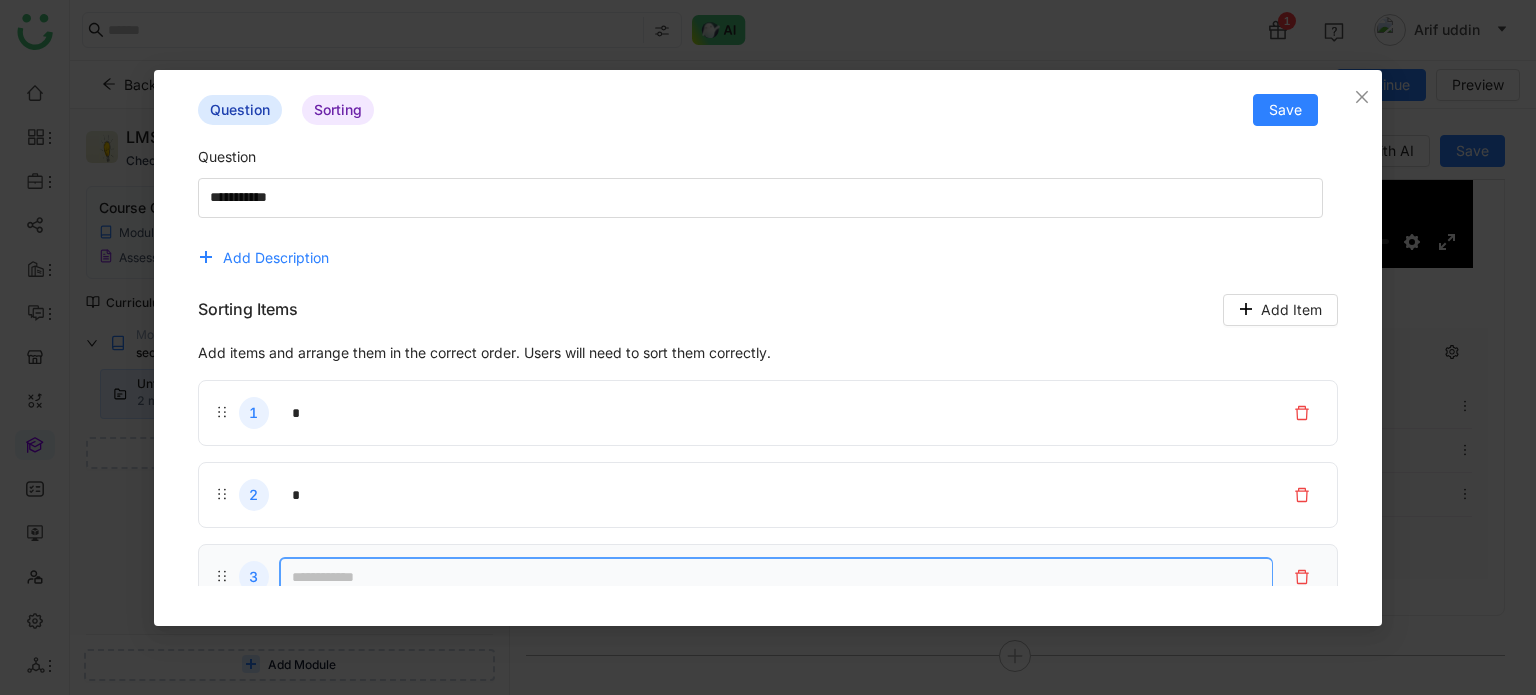 type 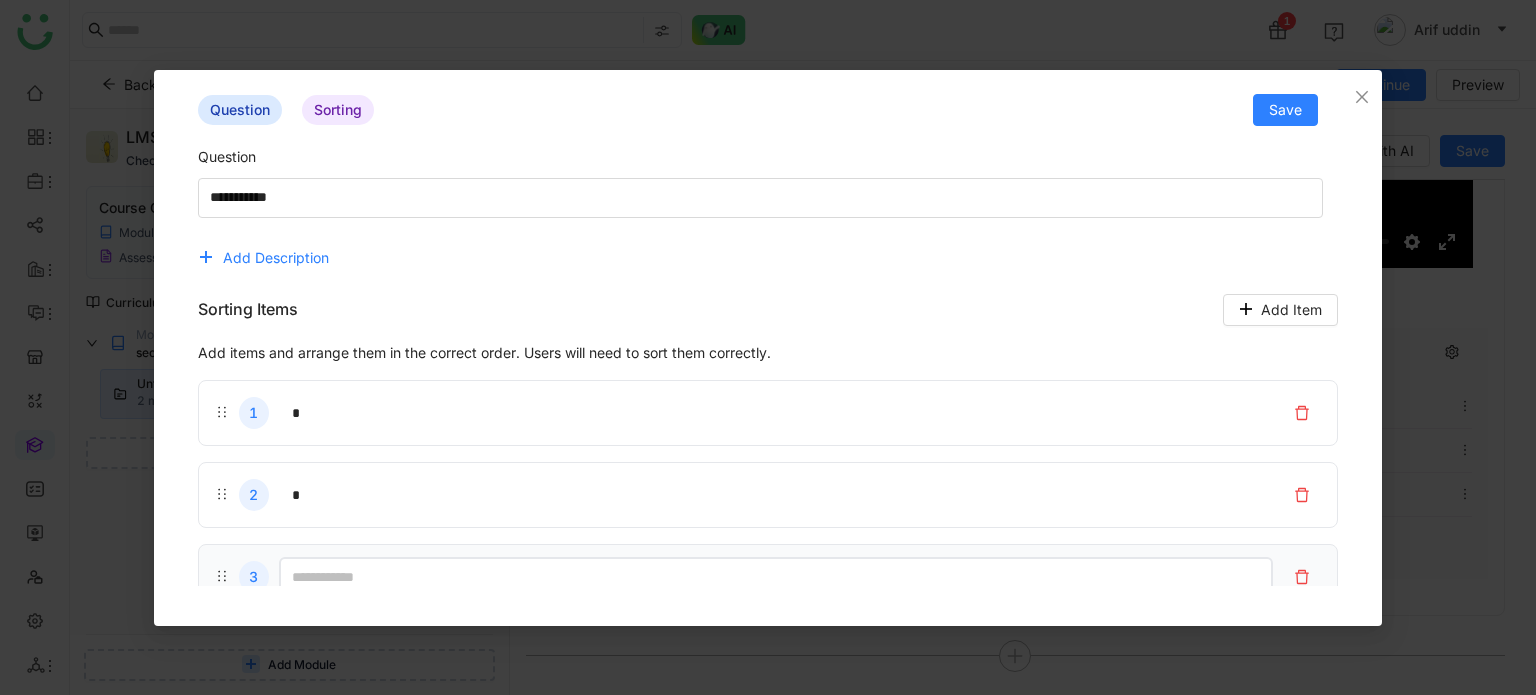 click at bounding box center [776, 576] 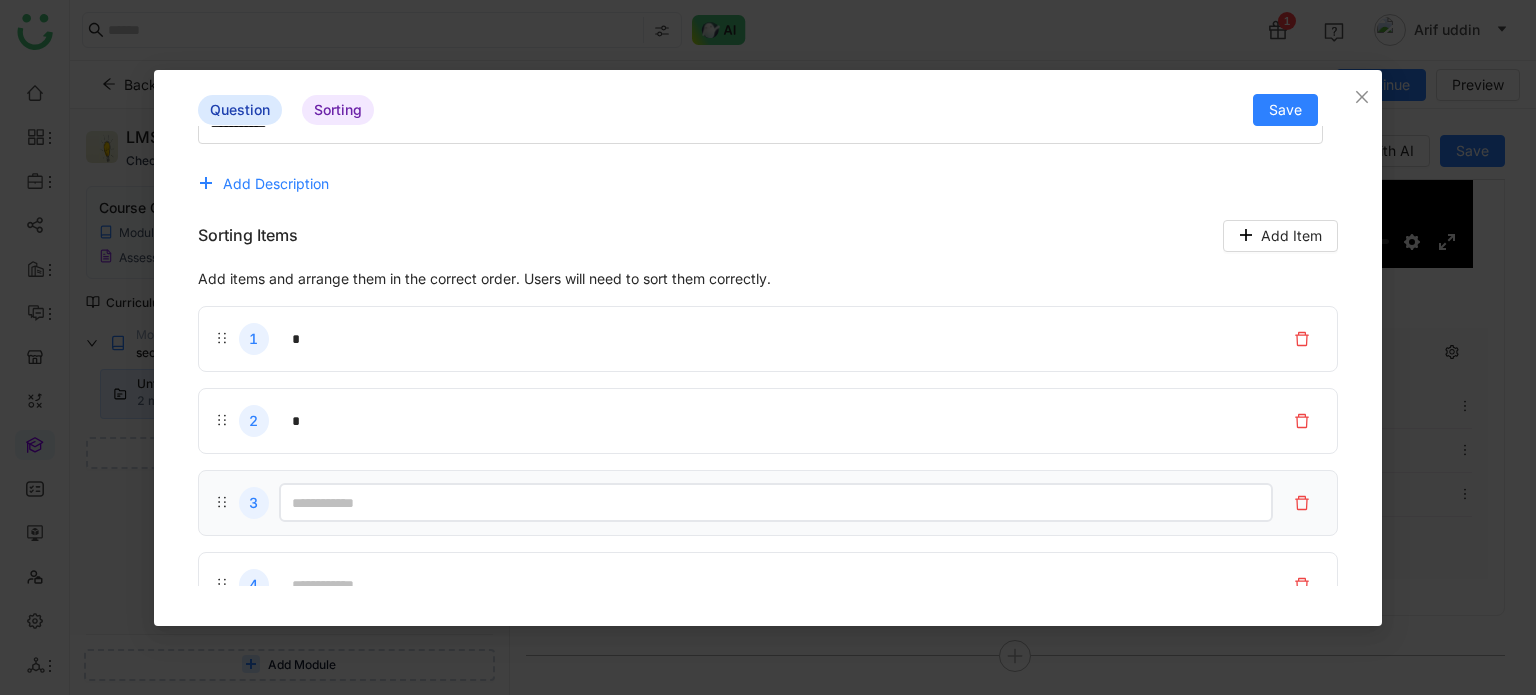 scroll, scrollTop: 76, scrollLeft: 0, axis: vertical 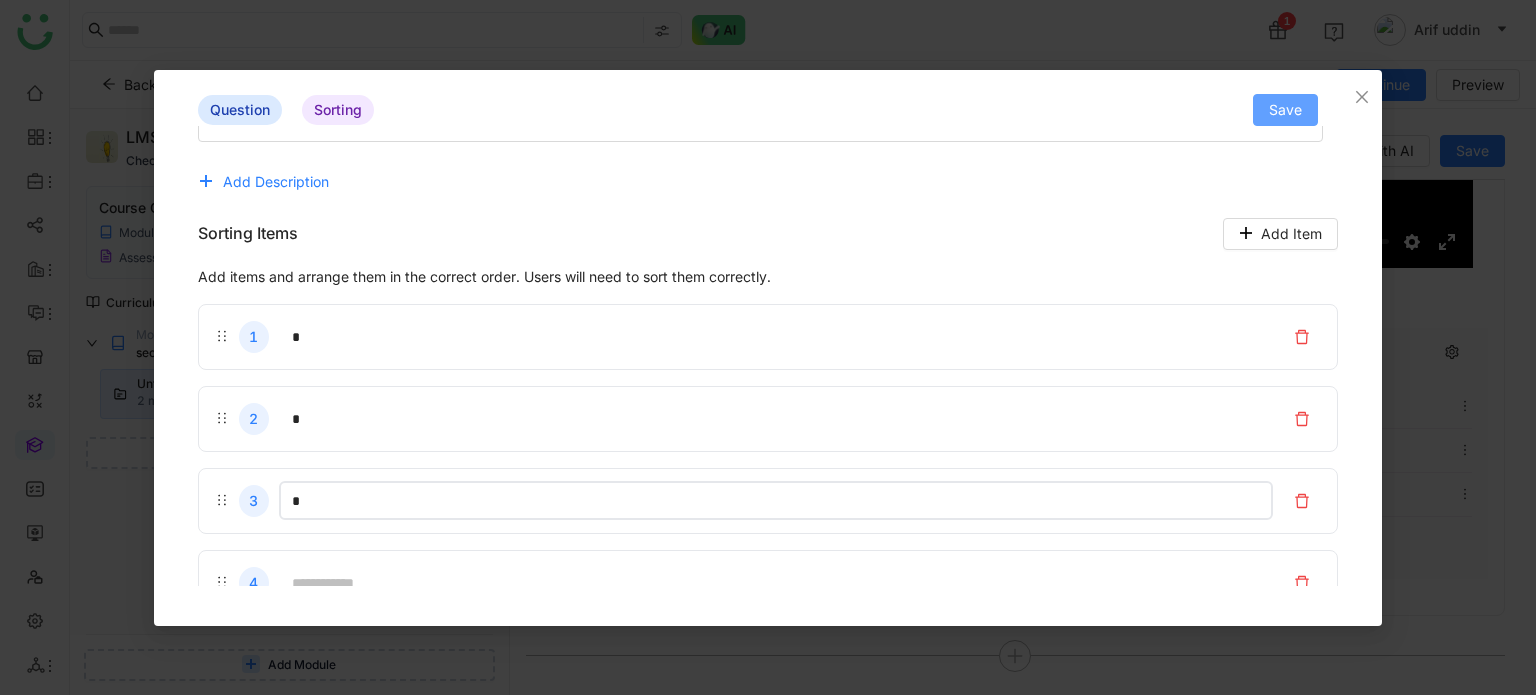 type on "*" 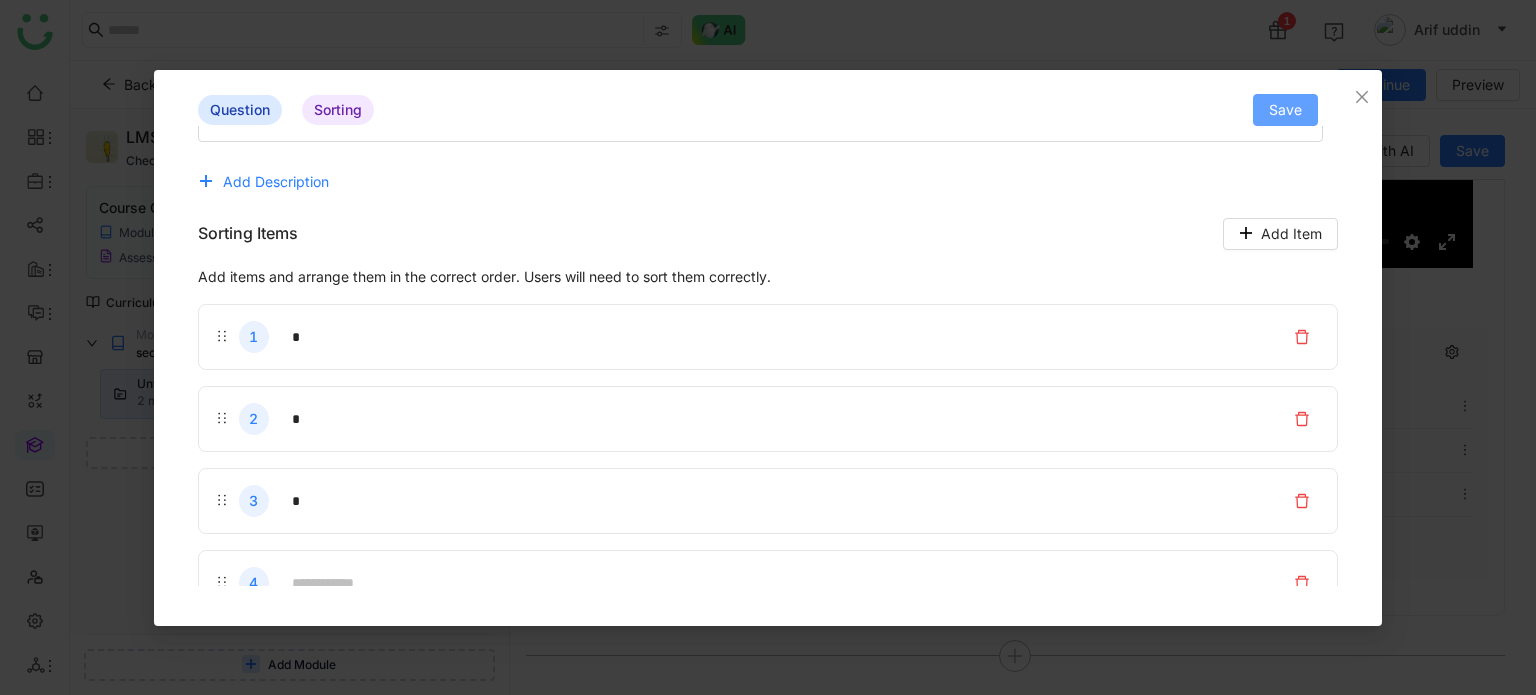 click on "Save" at bounding box center [1285, 110] 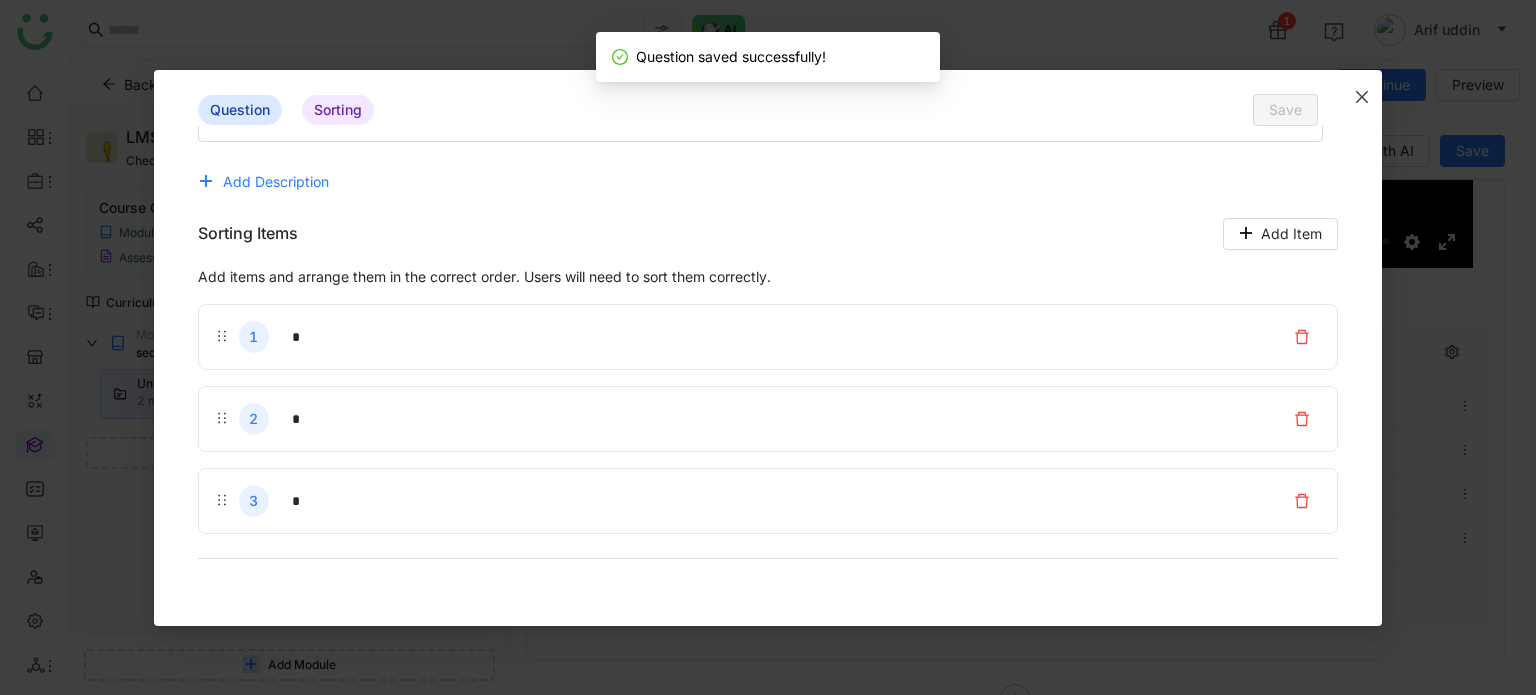 click at bounding box center (1362, 97) 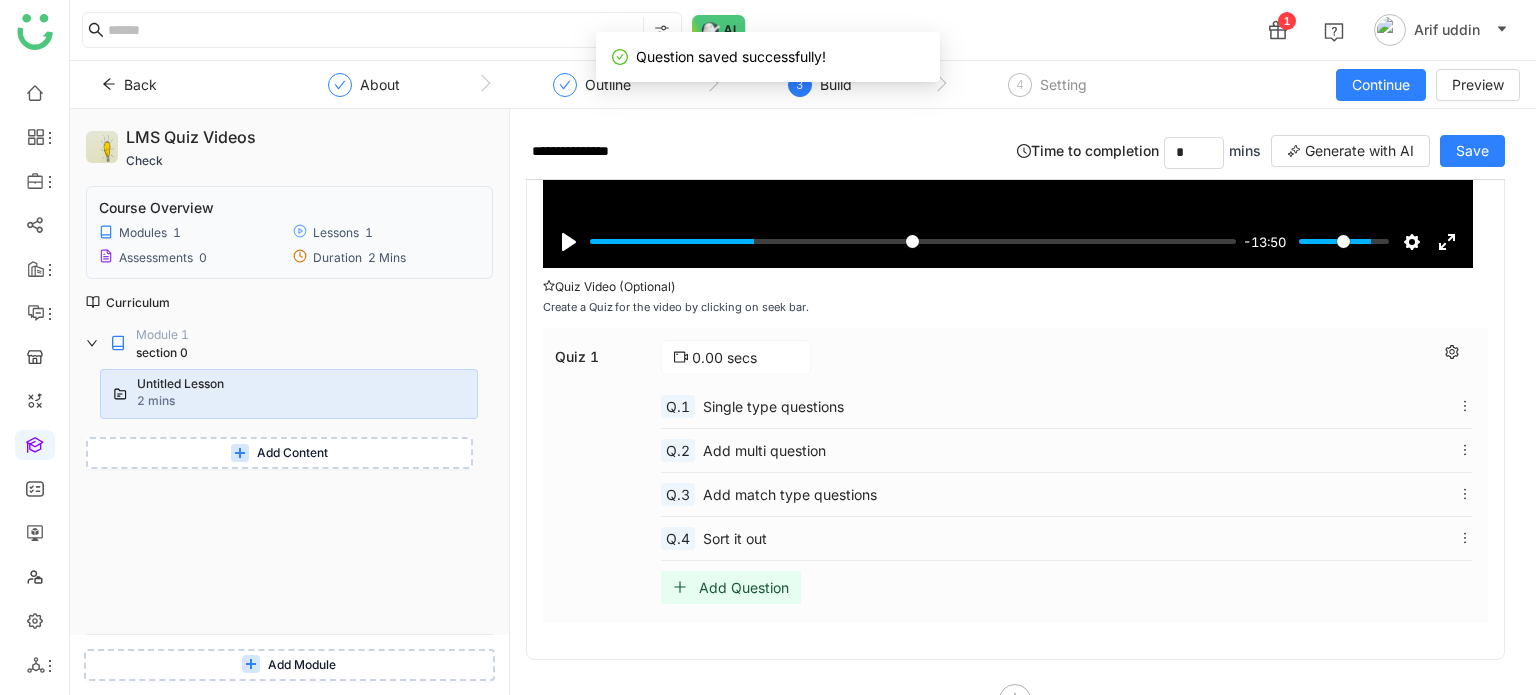 click on "Add Question" at bounding box center (744, 587) 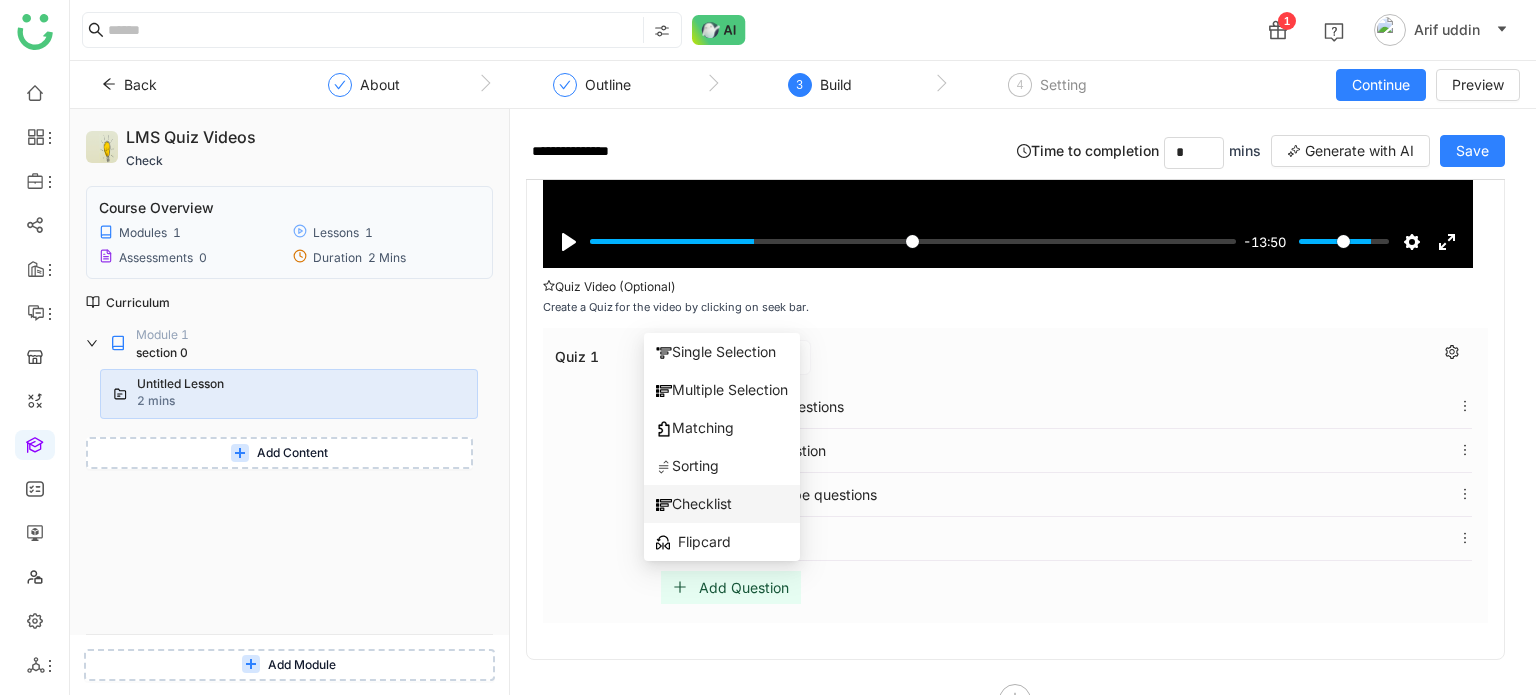 click on "Checklist" at bounding box center [694, 504] 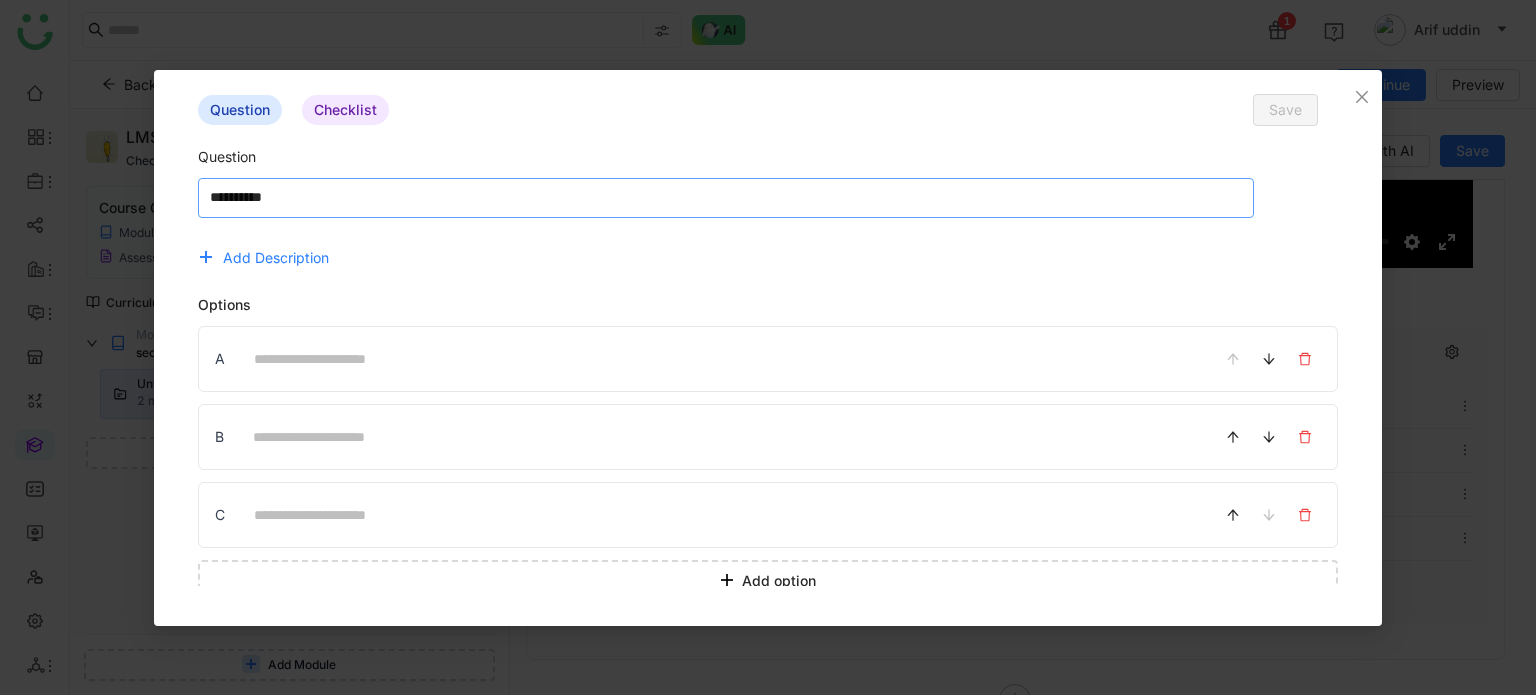 click at bounding box center (726, 198) 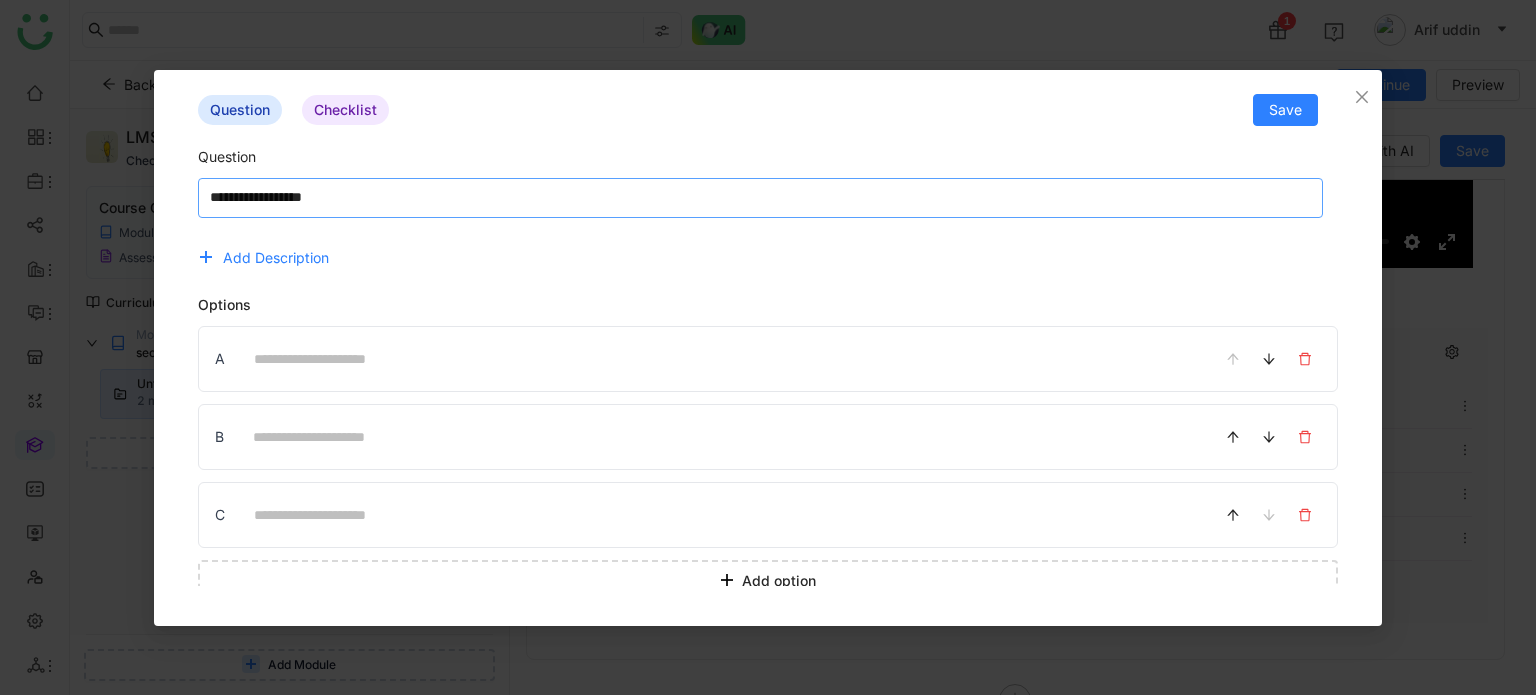 type on "**********" 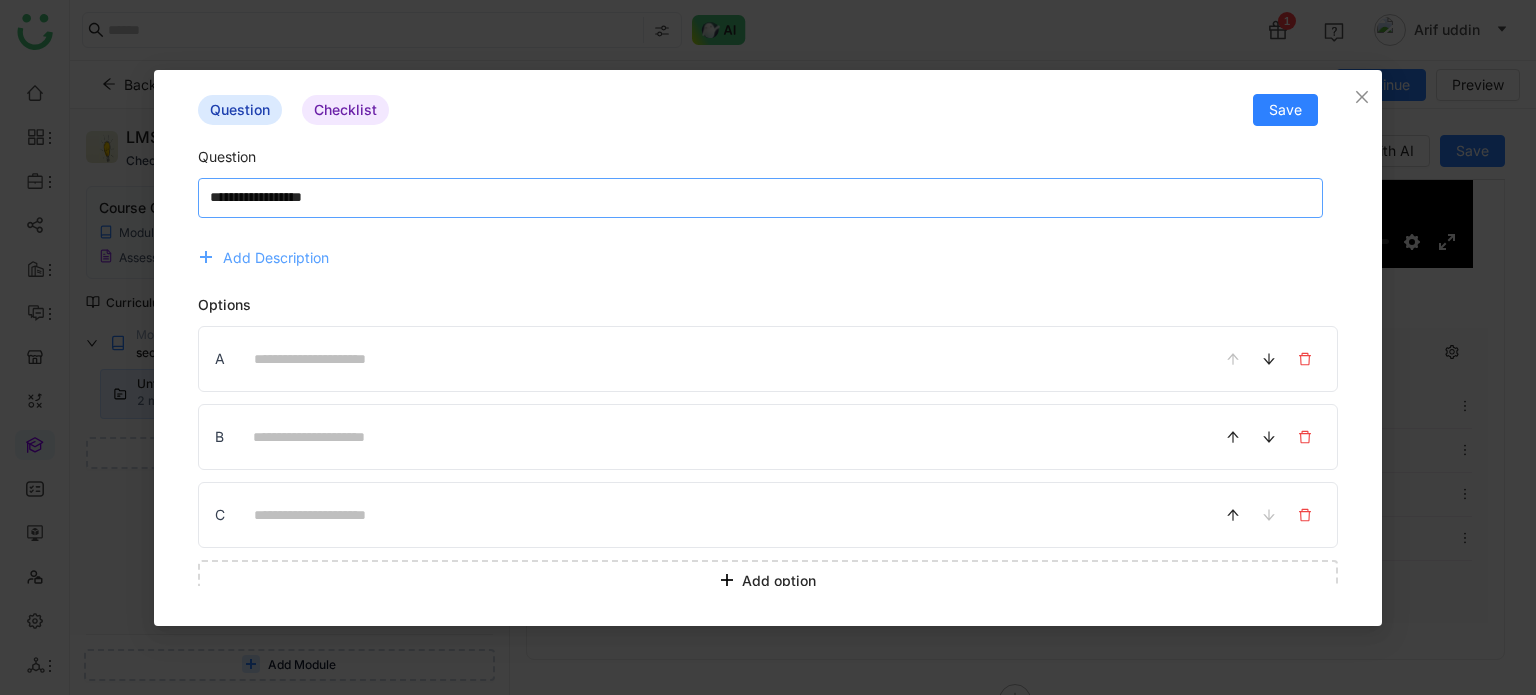 type 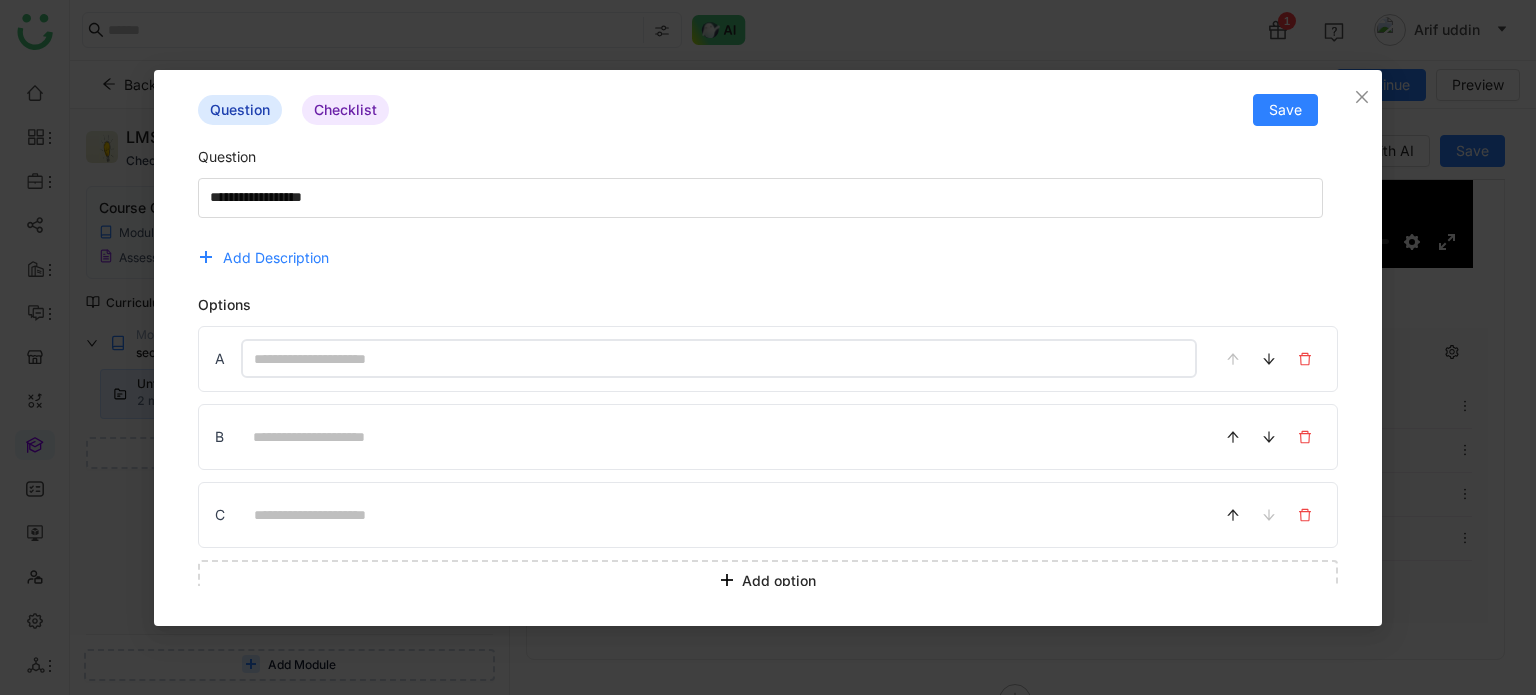 click at bounding box center [719, 358] 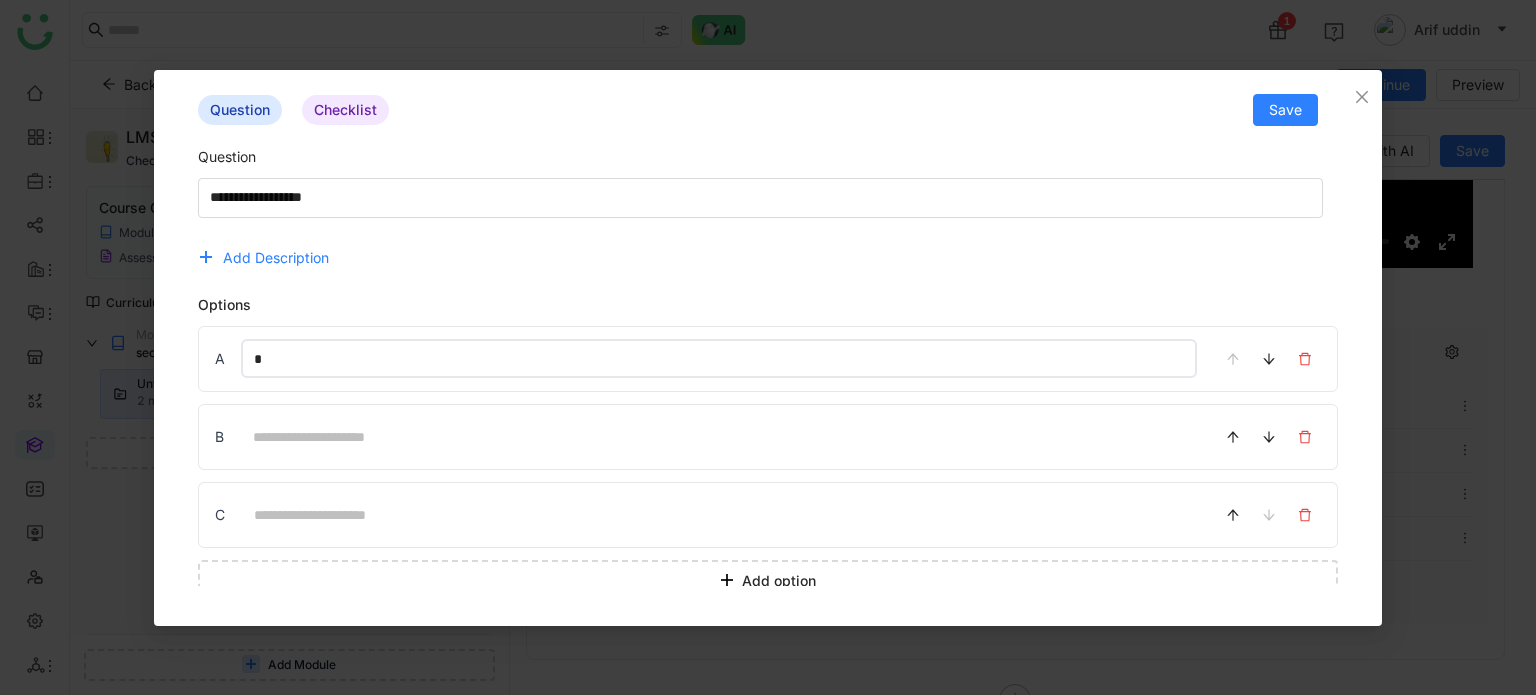 type on "*" 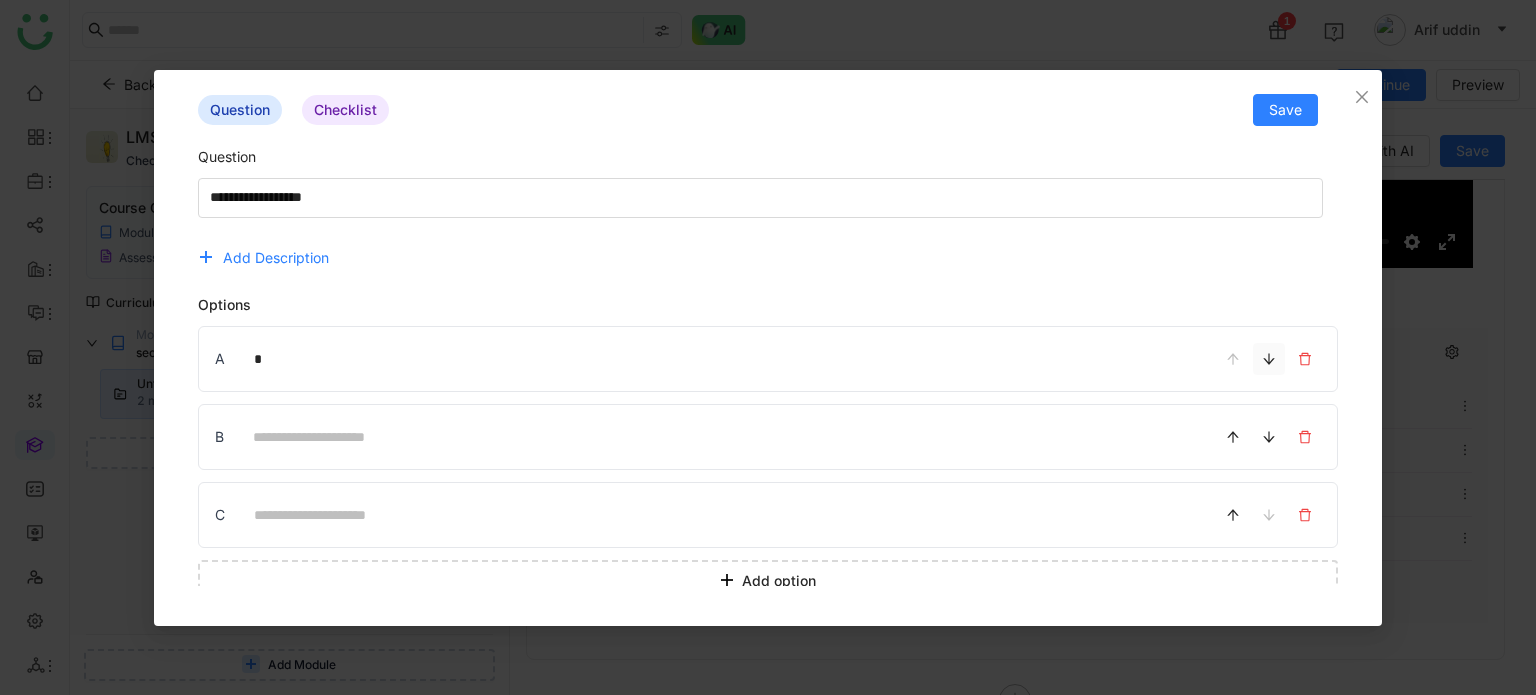 type 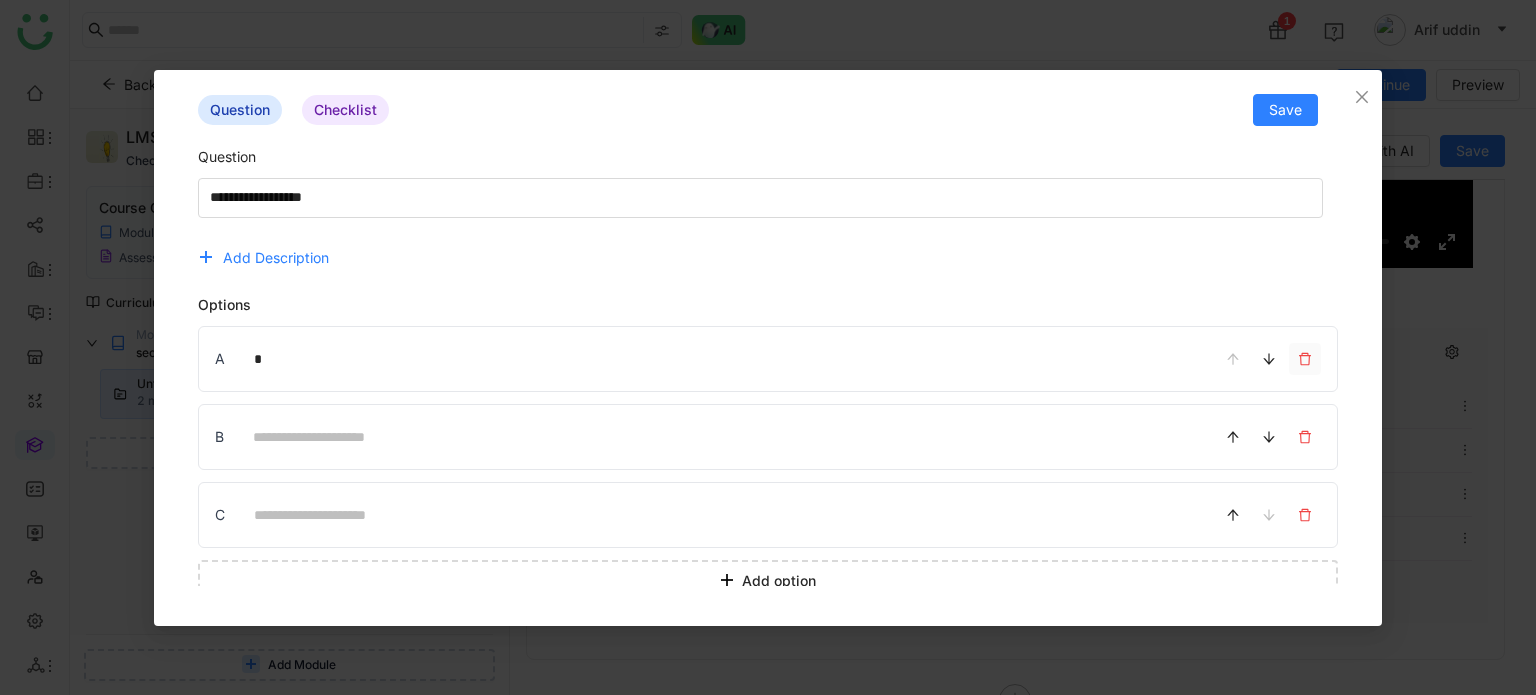 type 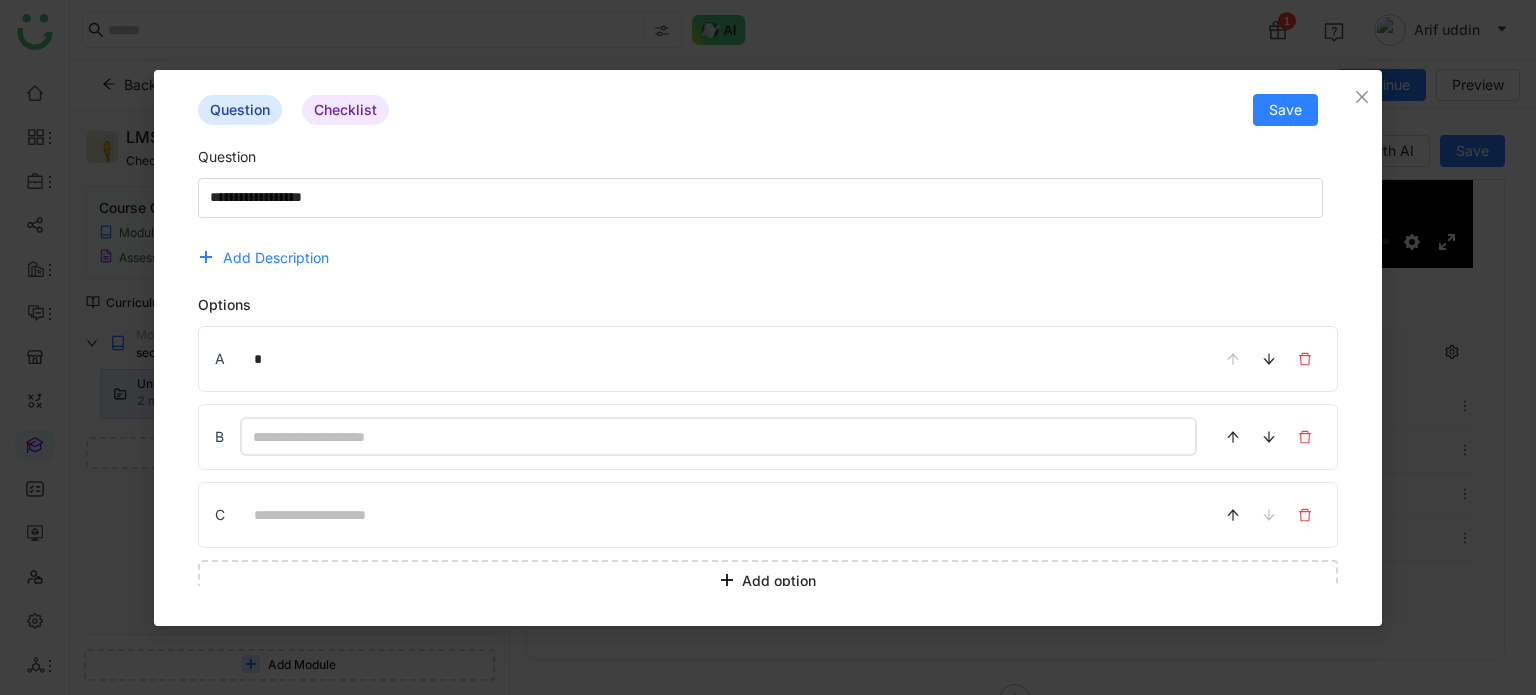 click at bounding box center (719, 436) 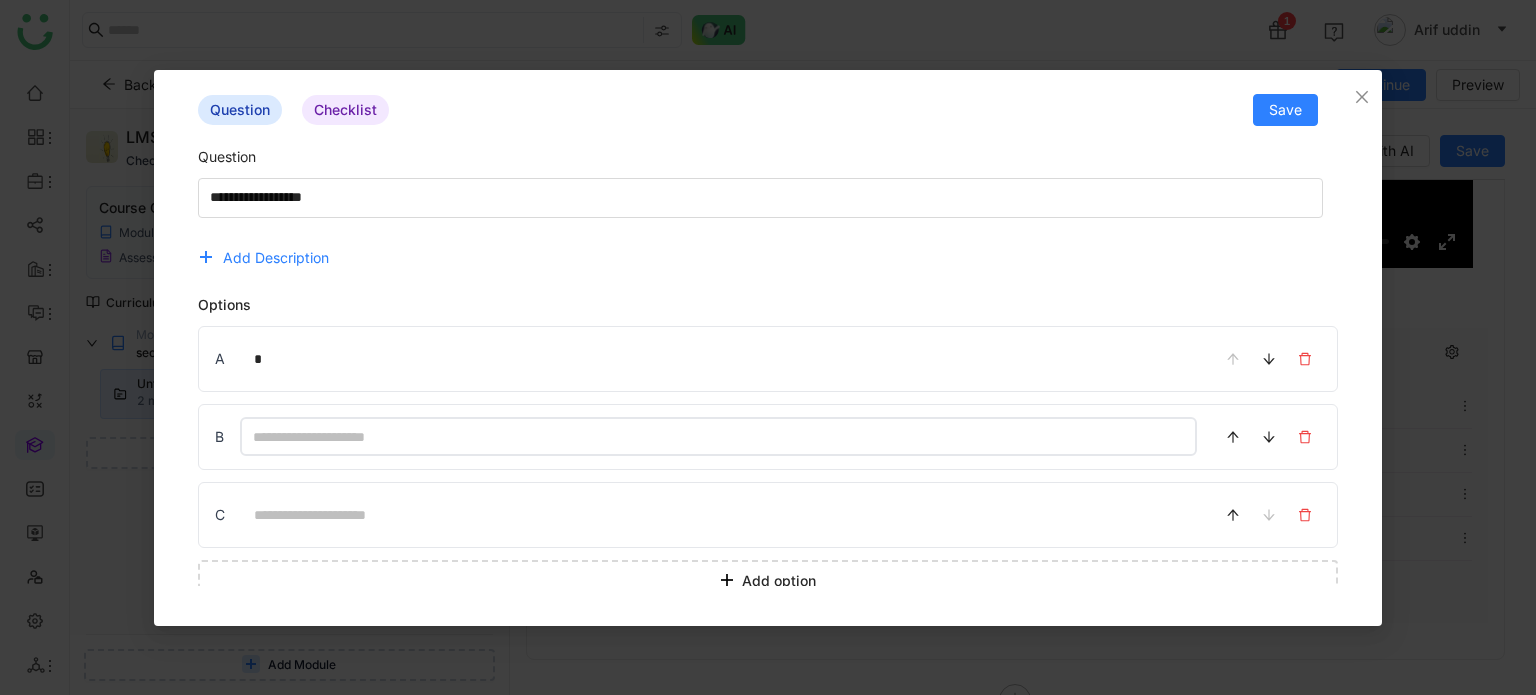 type on "*" 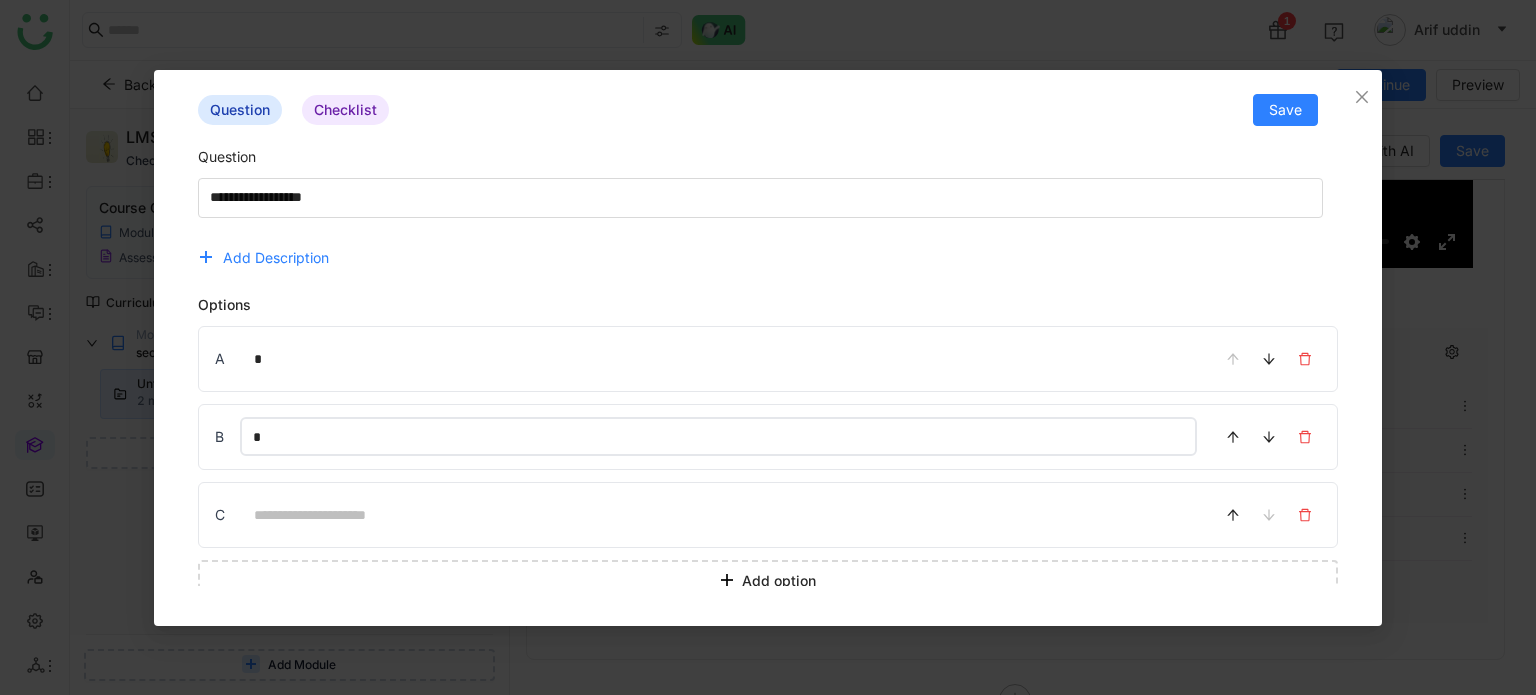 type on "*" 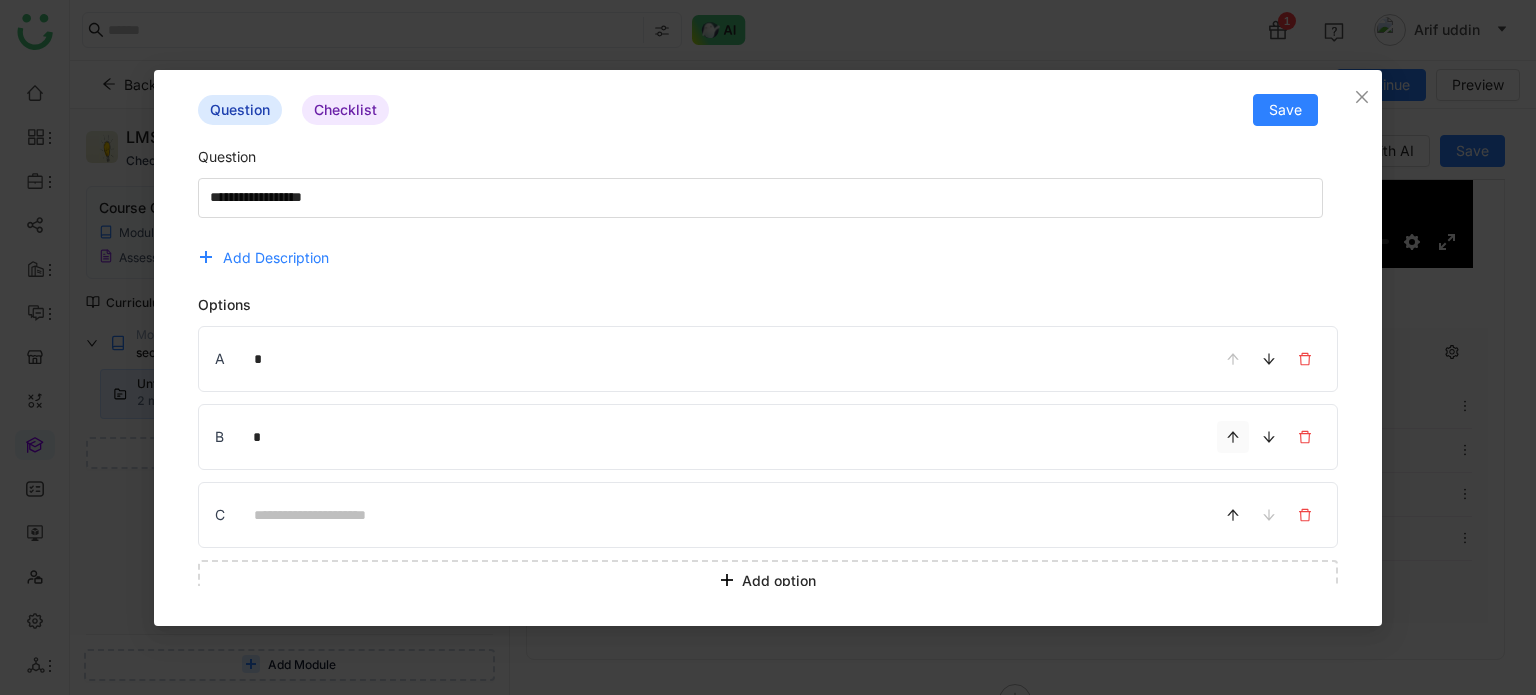 type 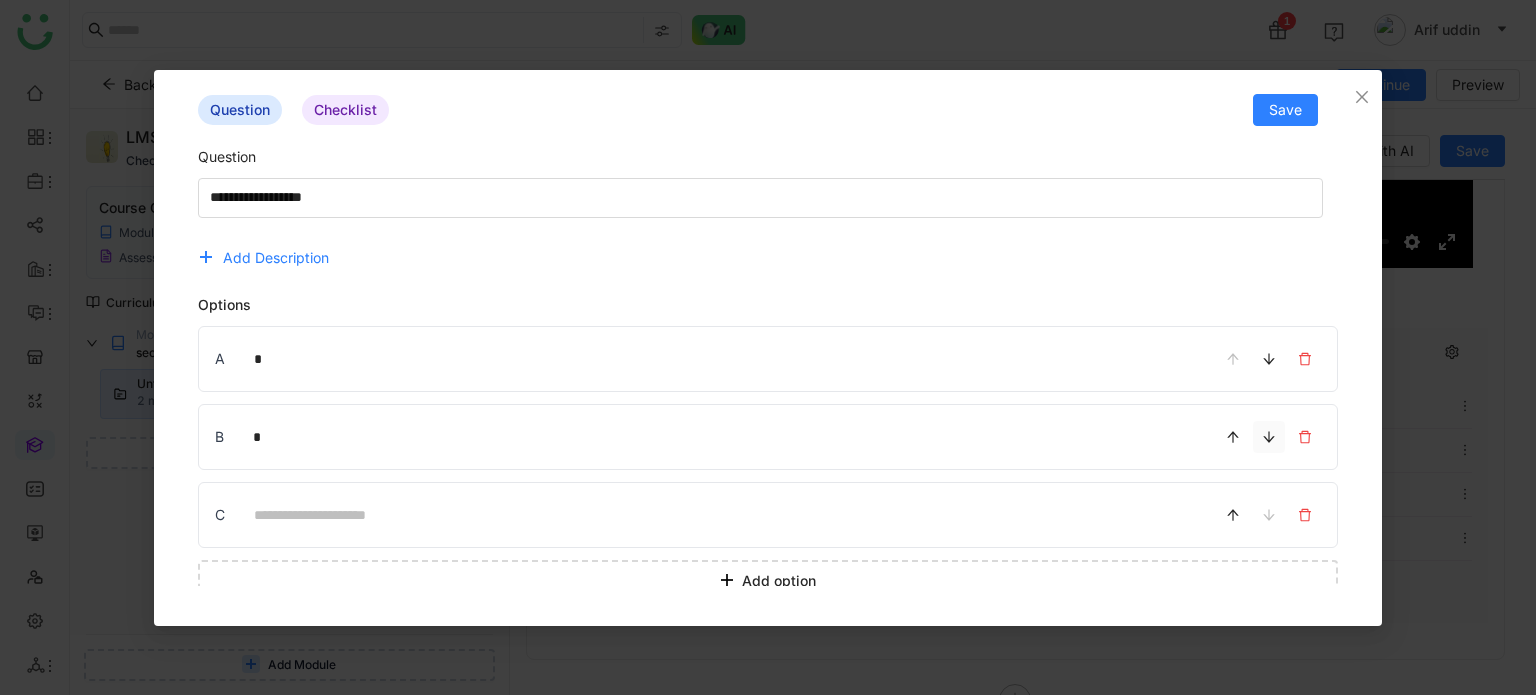 type 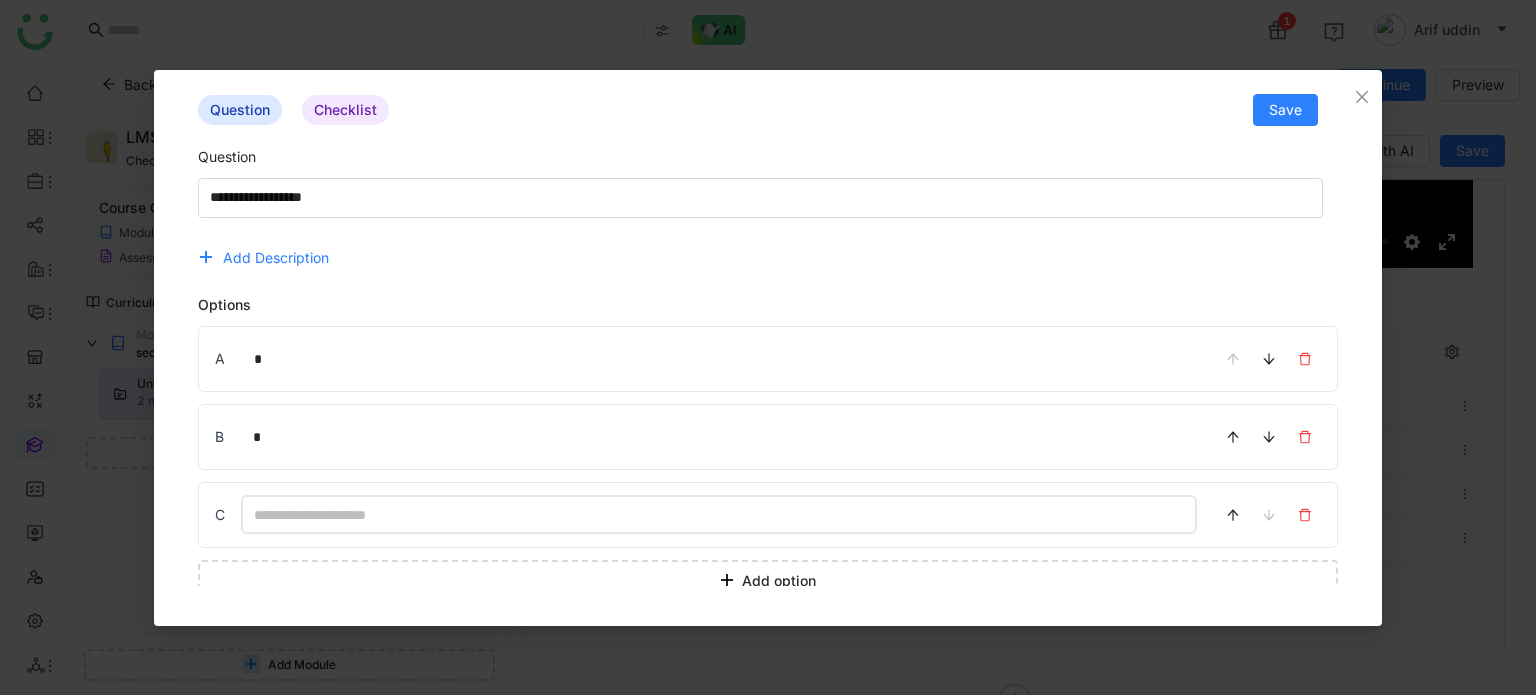 click at bounding box center (719, 514) 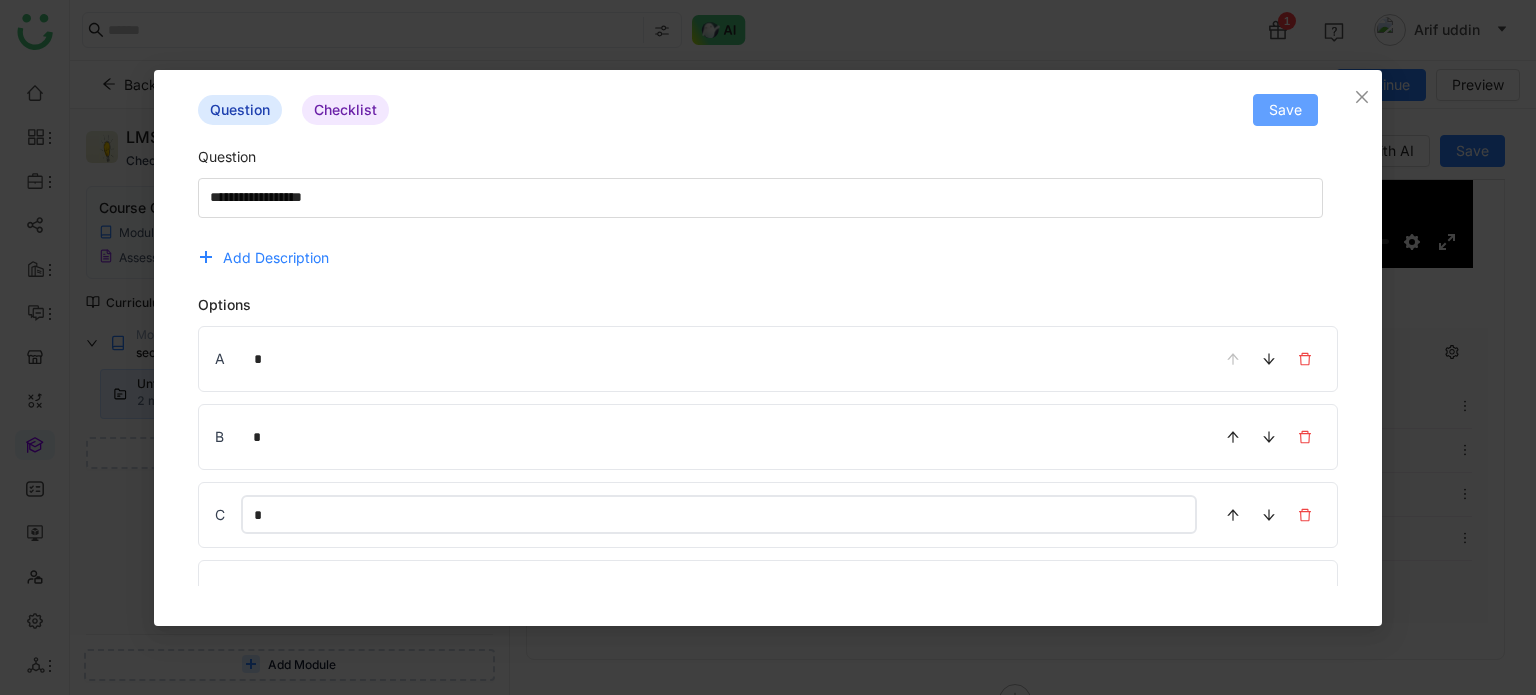 type on "*" 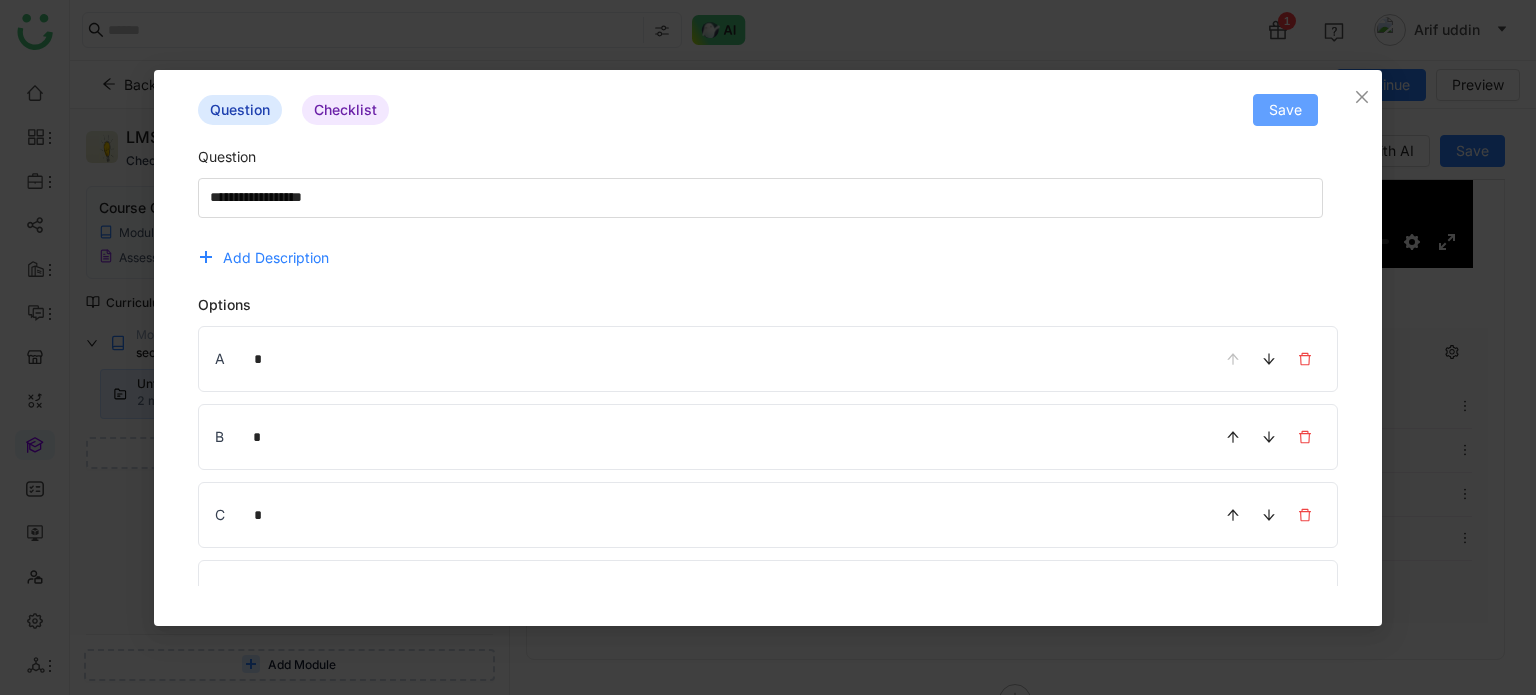 click on "Save" at bounding box center (1285, 110) 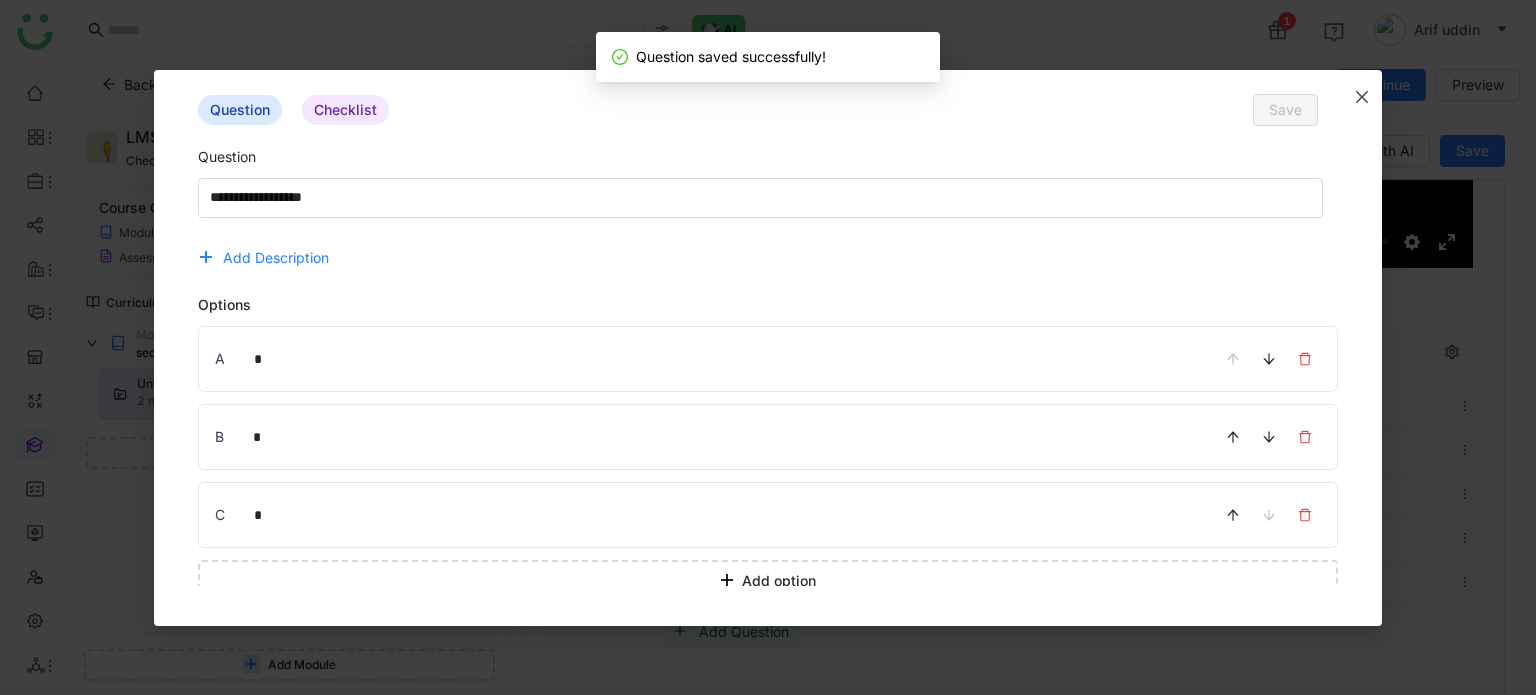 click 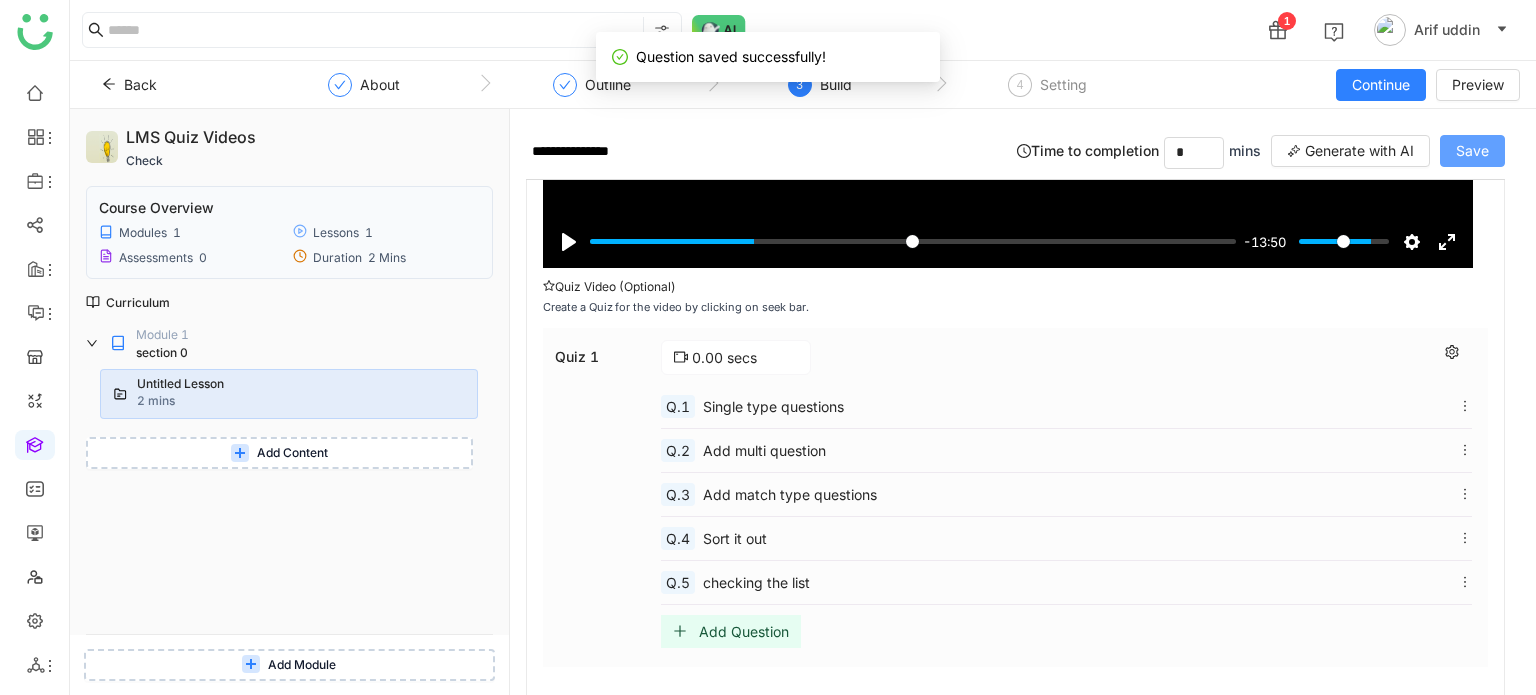click on "Save" 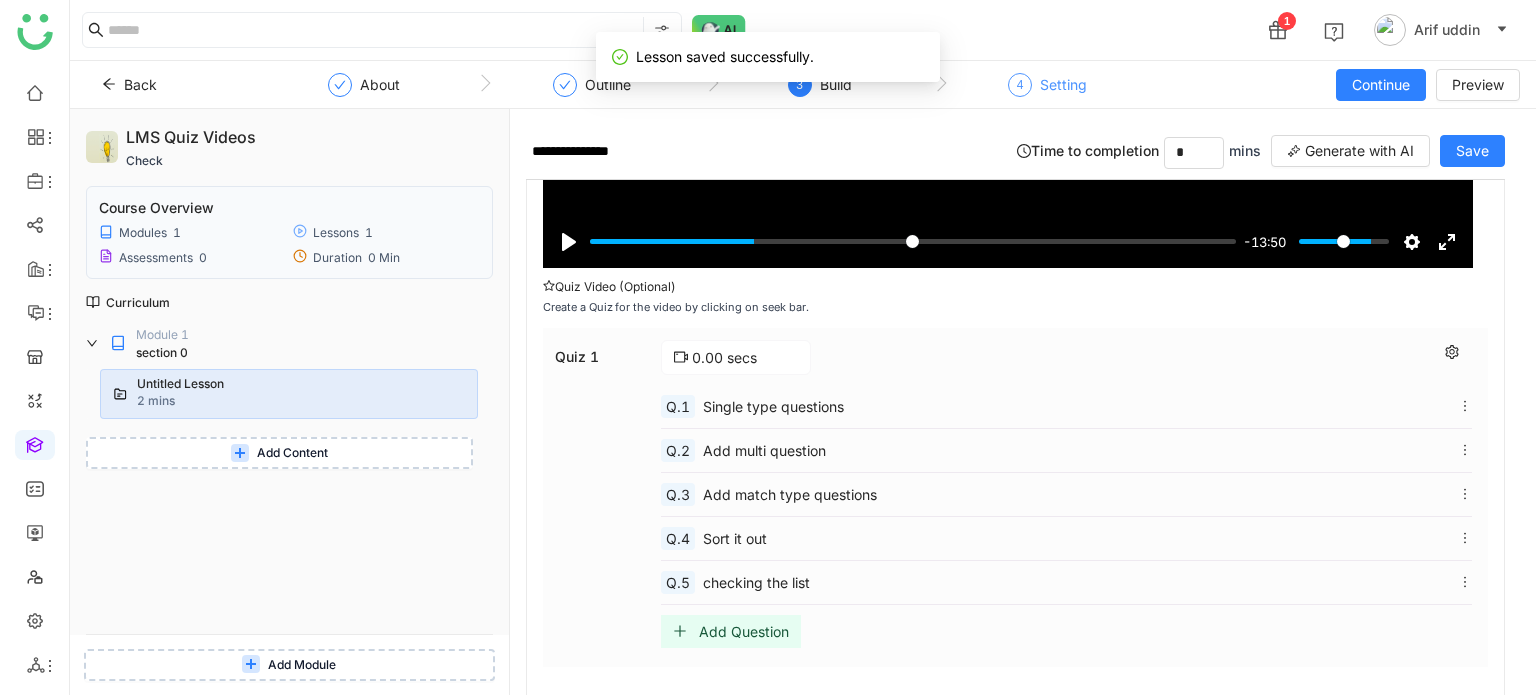 click on "Setting" 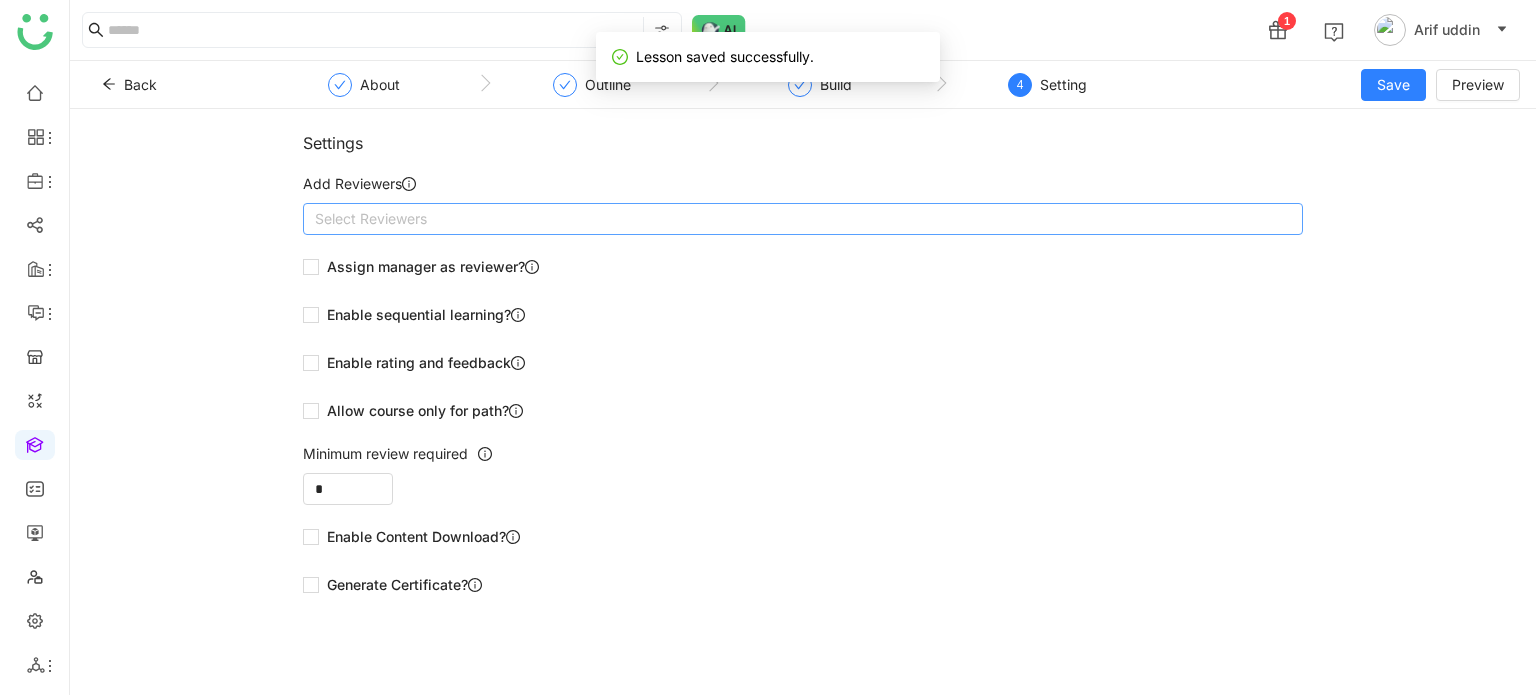 click on "Select Reviewers" 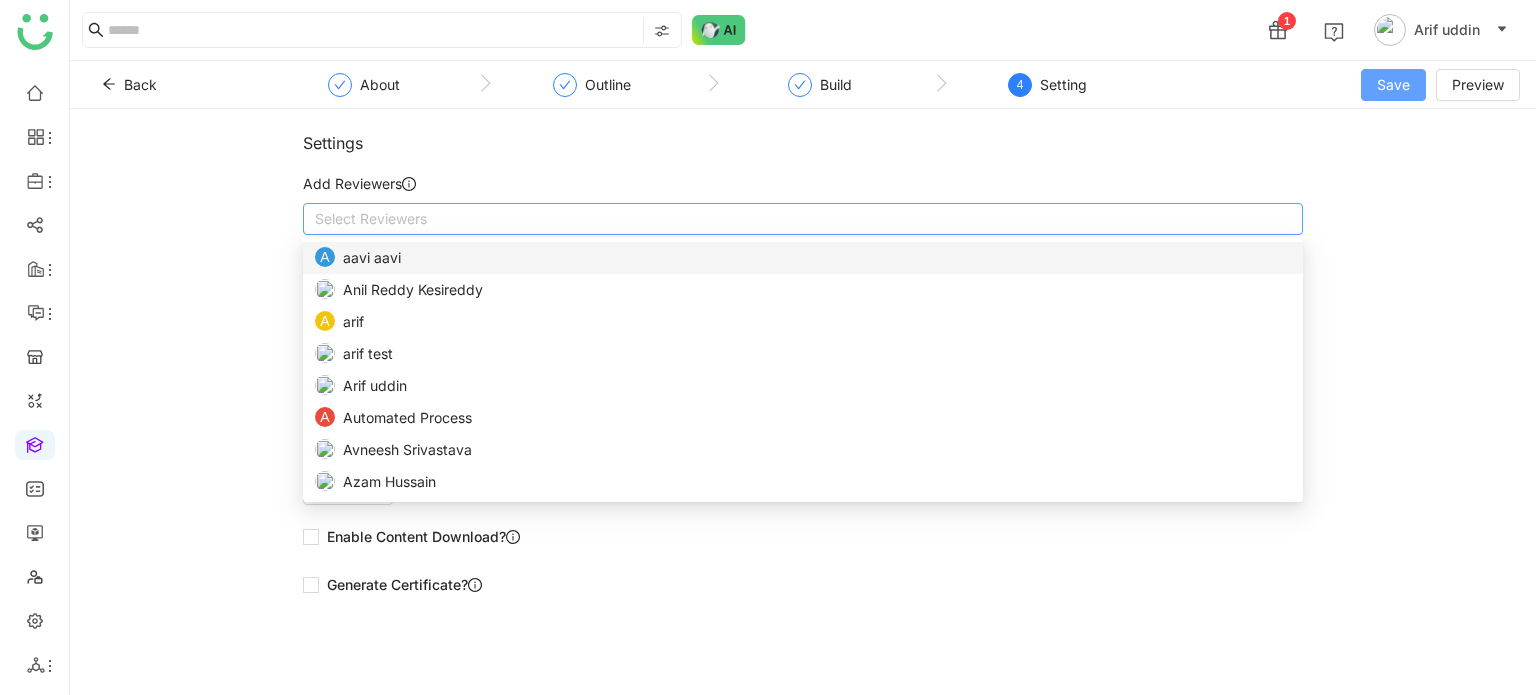 click on "Save" 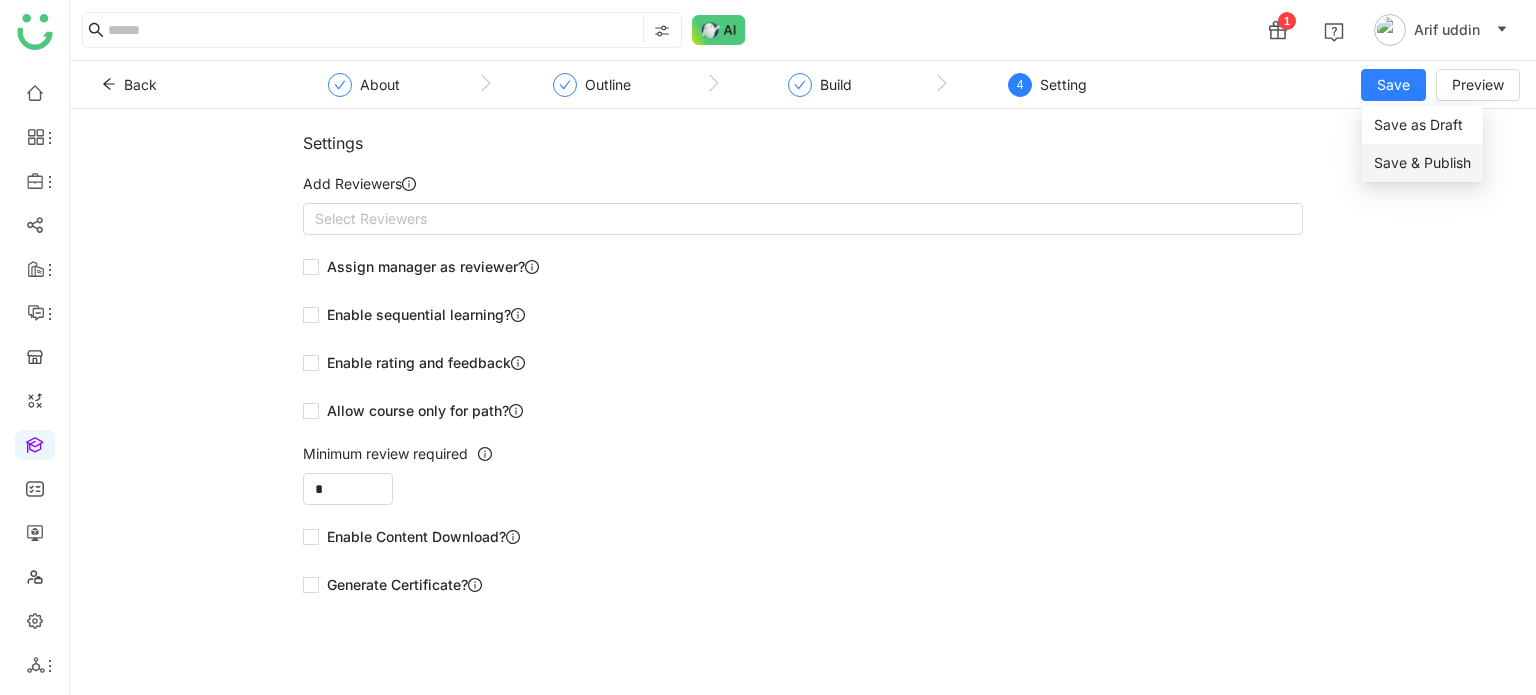 click on "Save & Publish" at bounding box center [1422, 163] 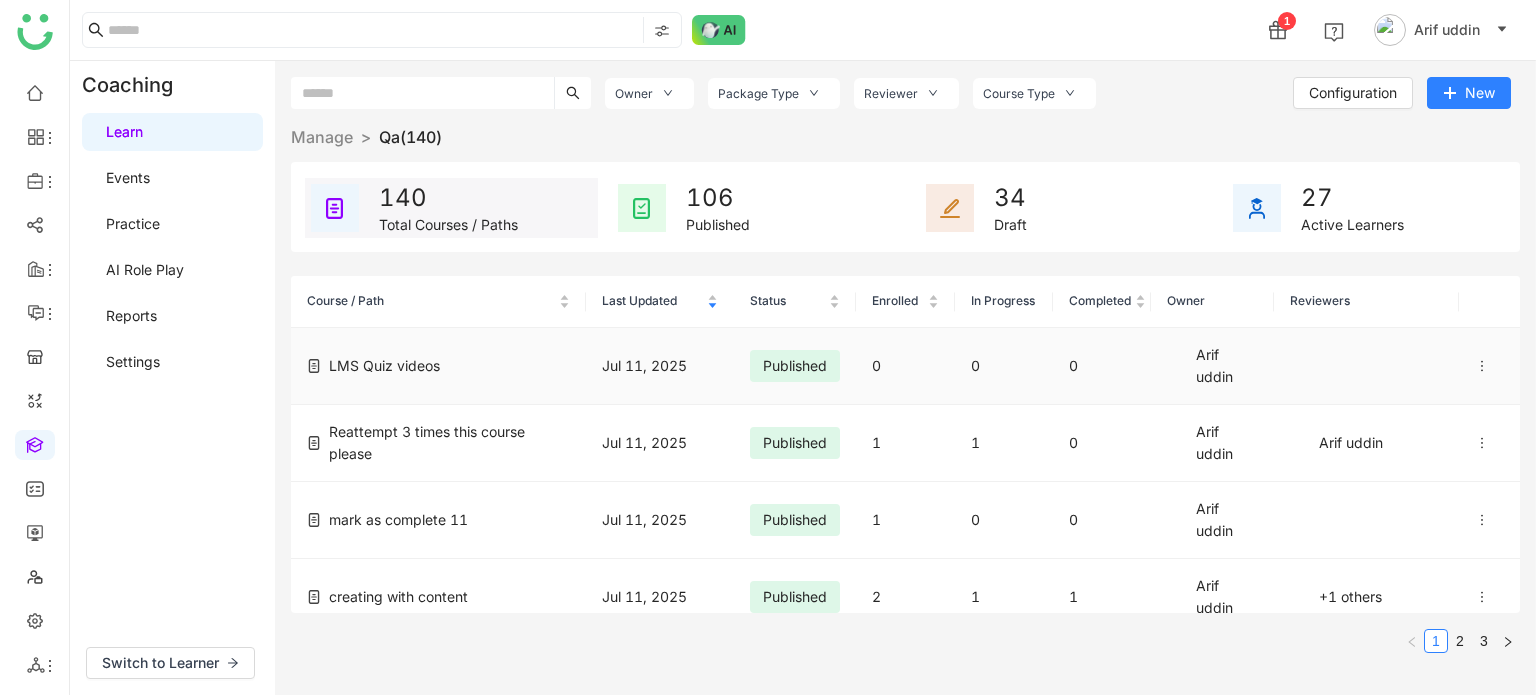 click 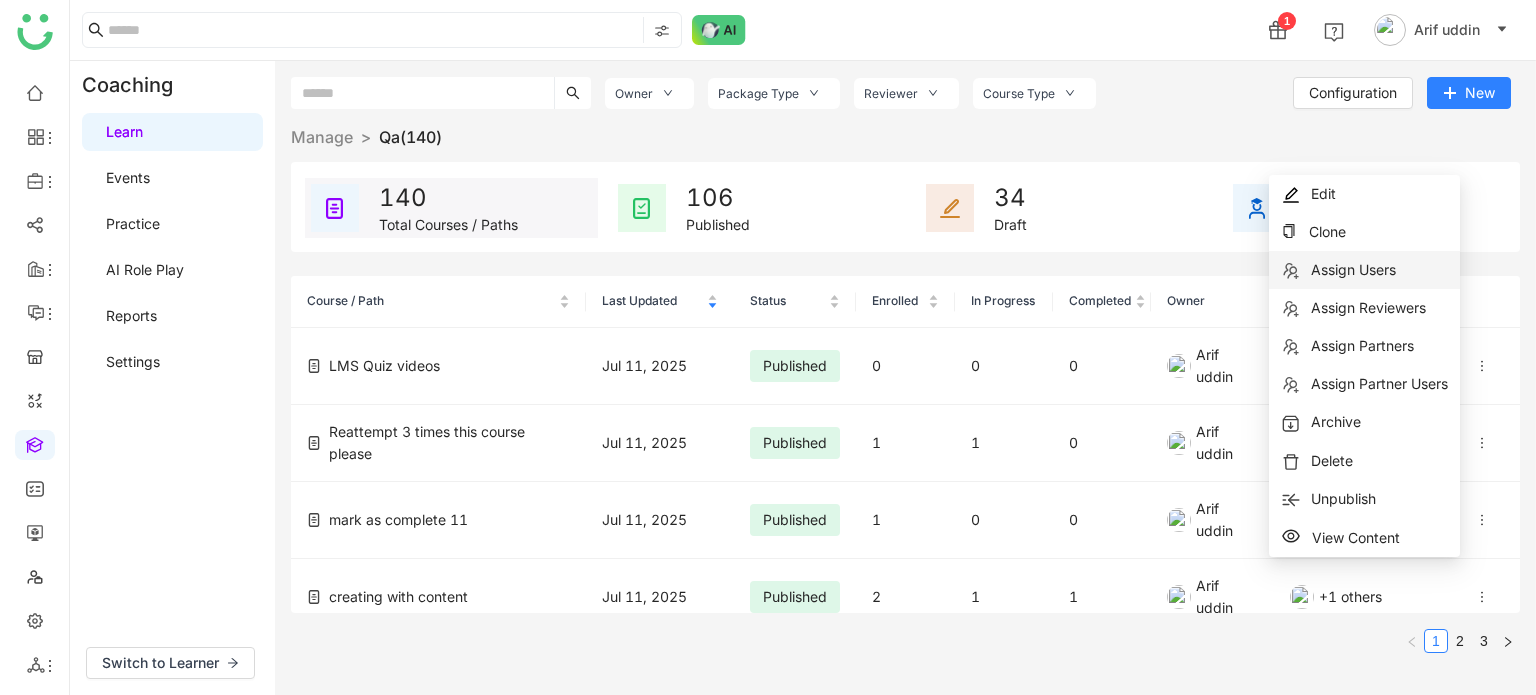 click on "Assign Users" at bounding box center [1364, 270] 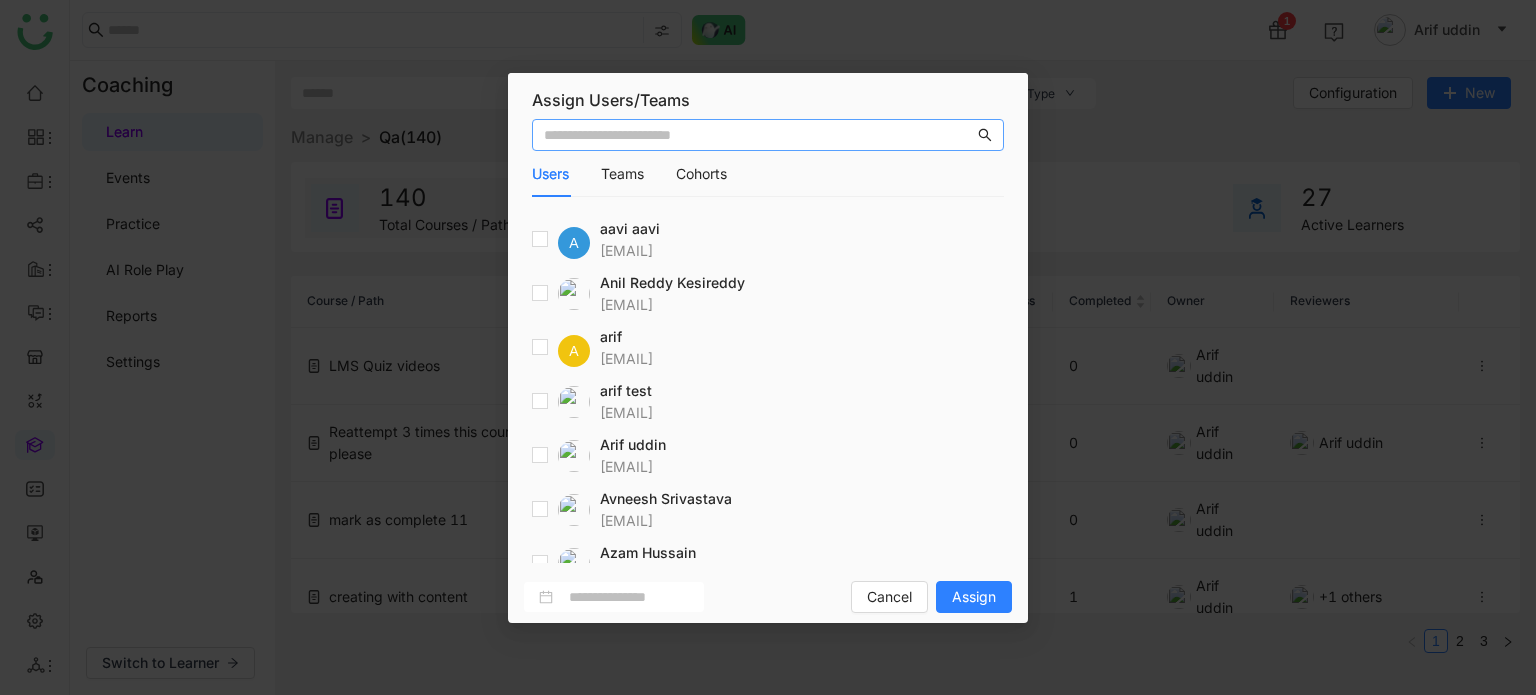 click at bounding box center [561, 402] 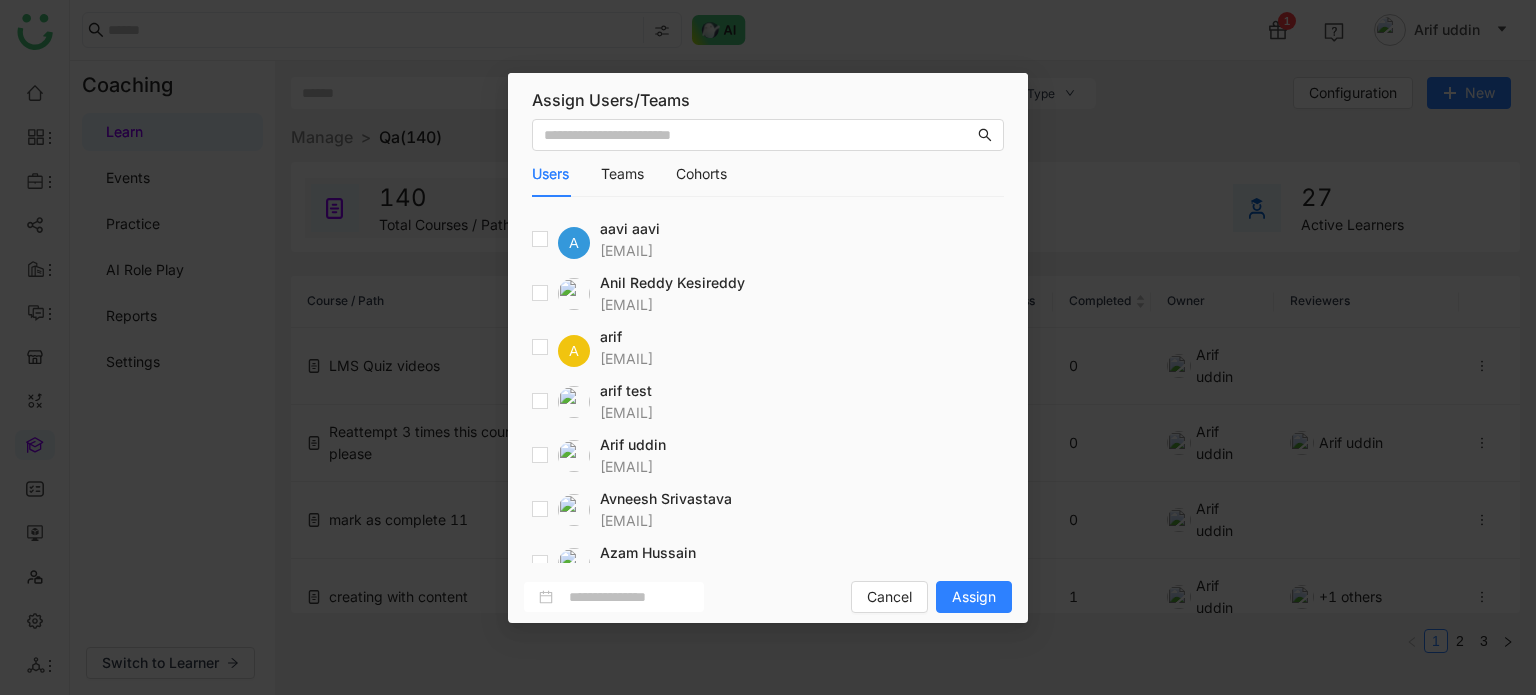 click at bounding box center [561, 402] 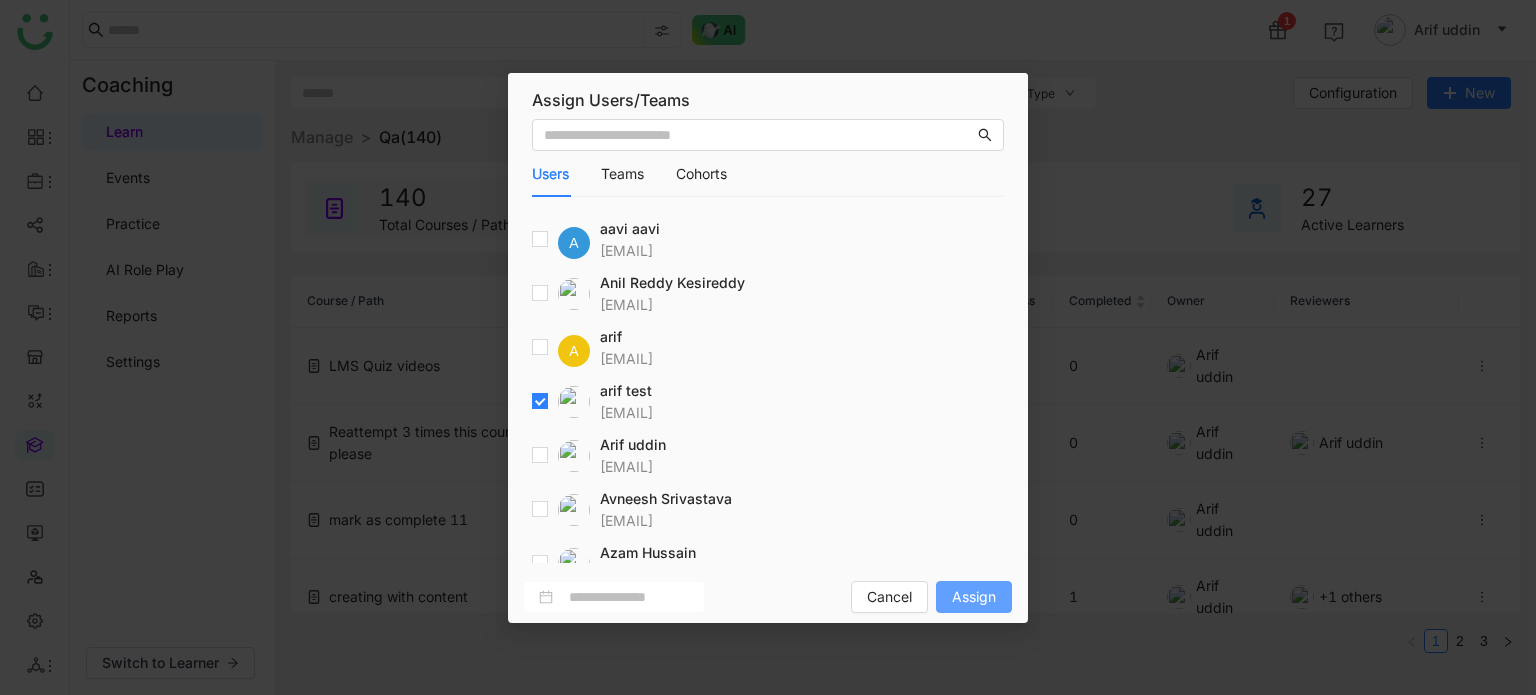 click on "Assign" at bounding box center (974, 597) 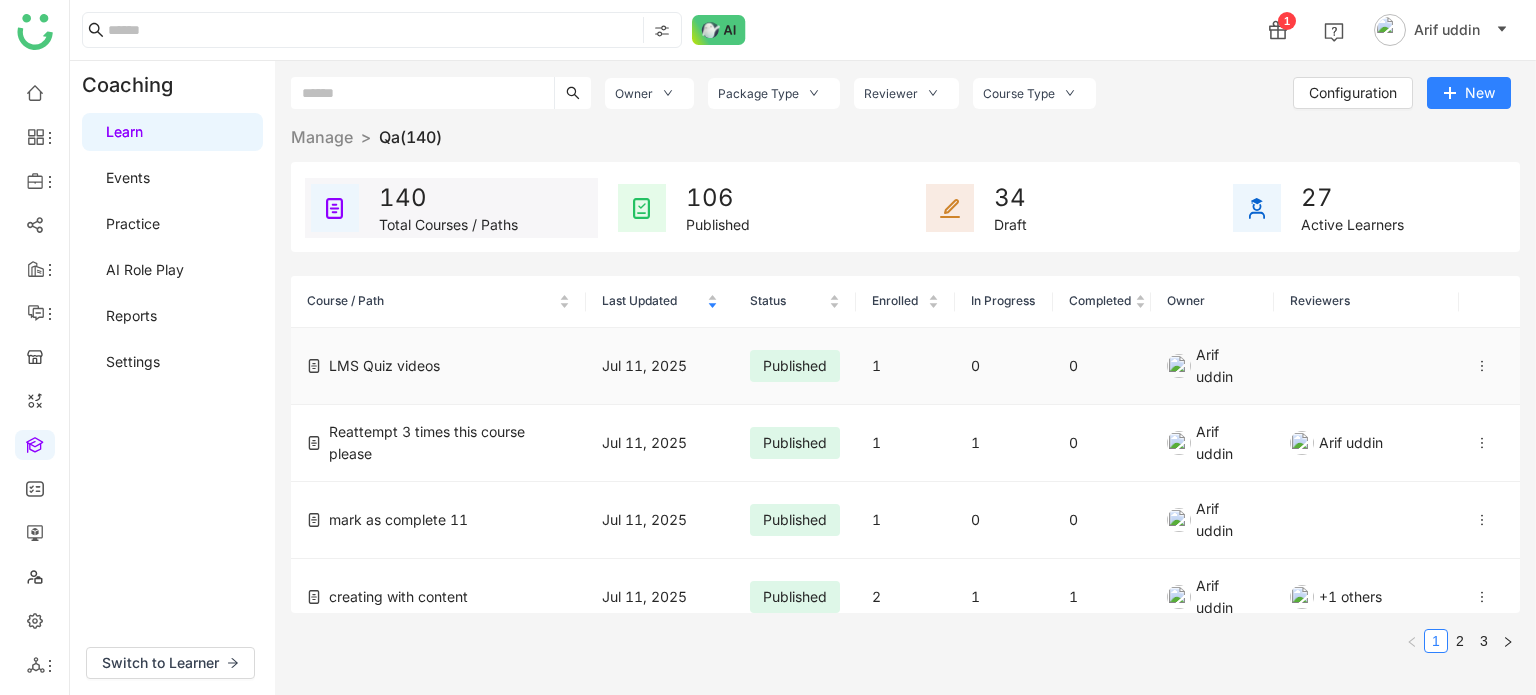 click 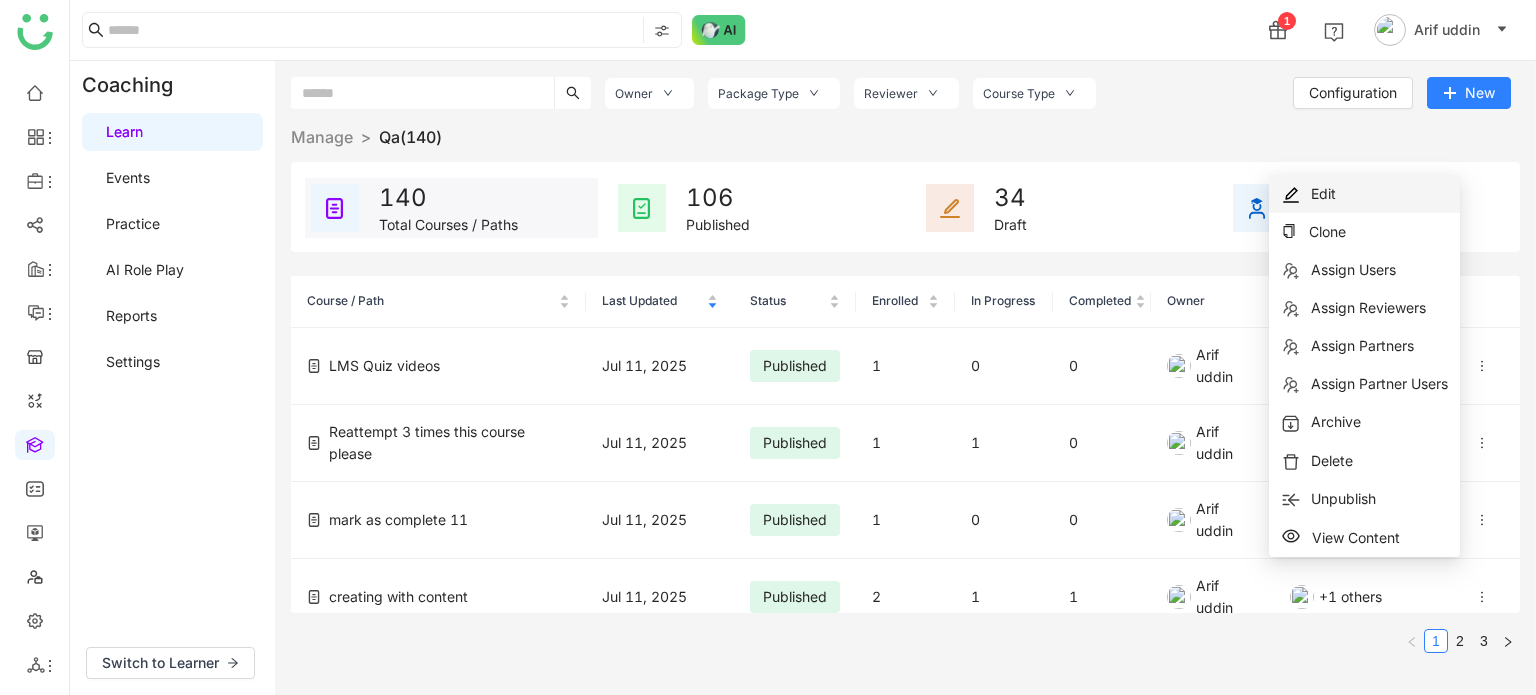 click on "Edit" at bounding box center (1364, 194) 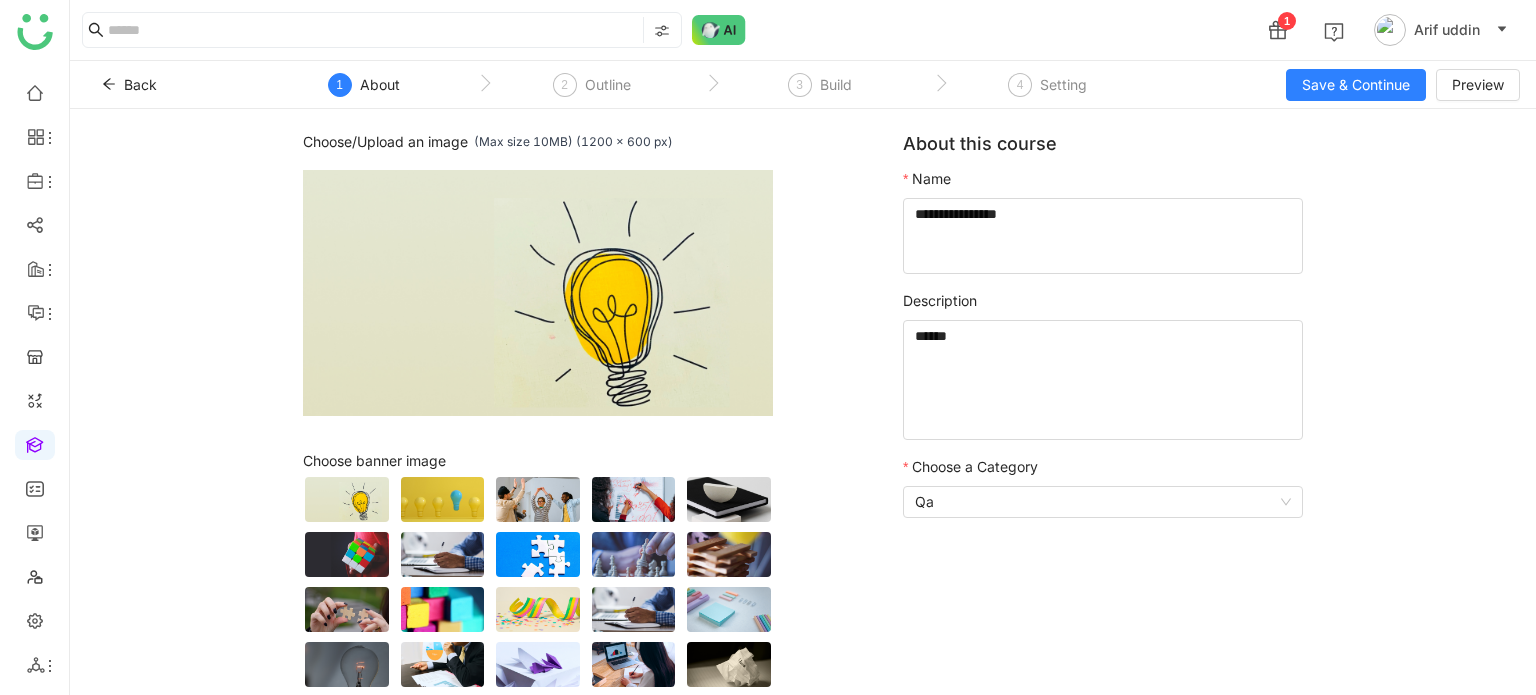 click on "3  Build" 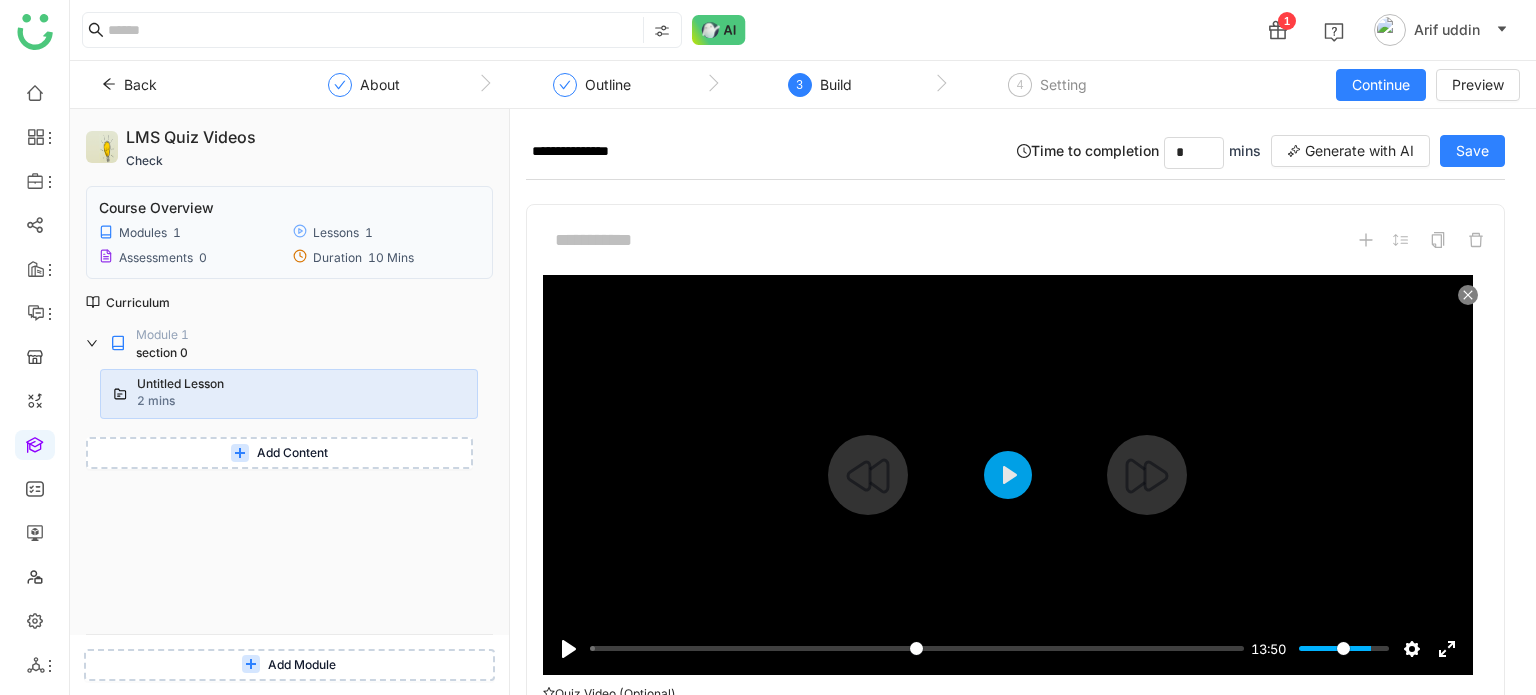 type on "***" 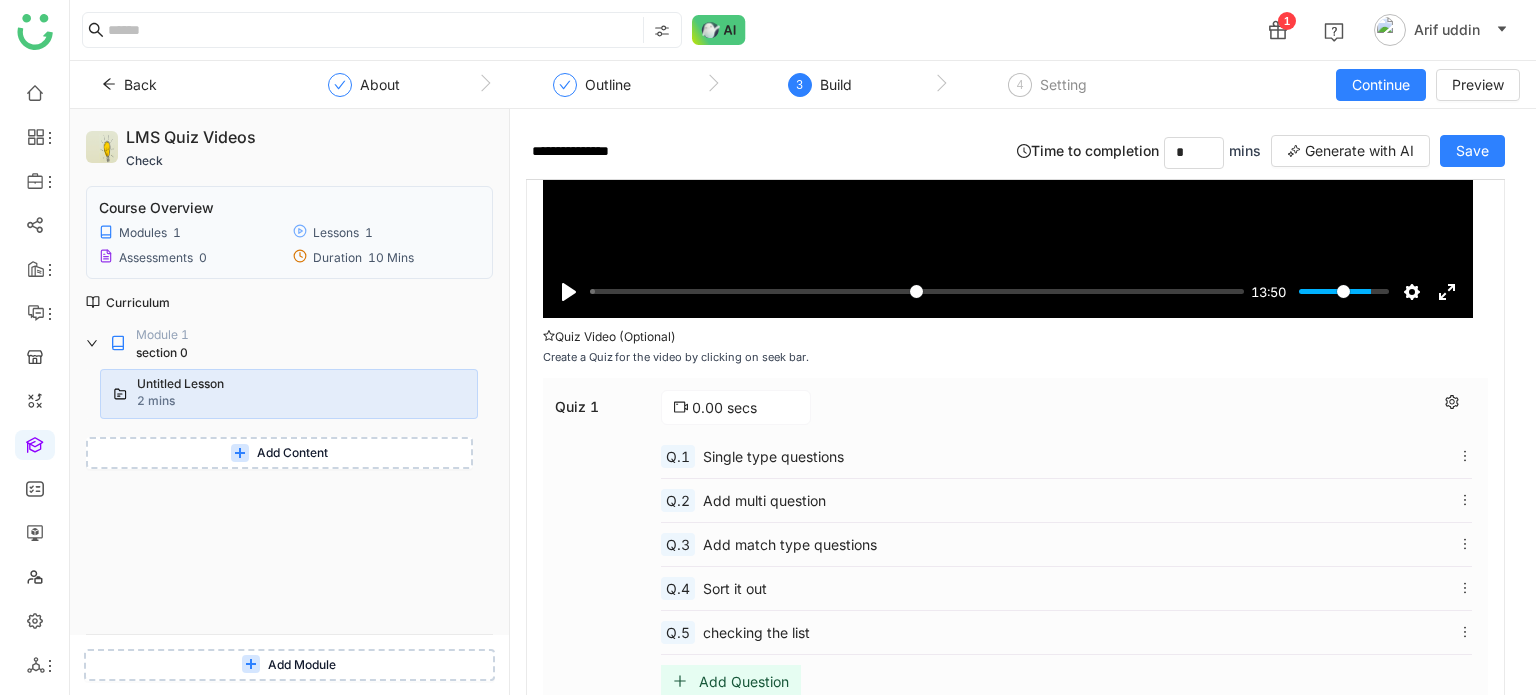 scroll, scrollTop: 350, scrollLeft: 0, axis: vertical 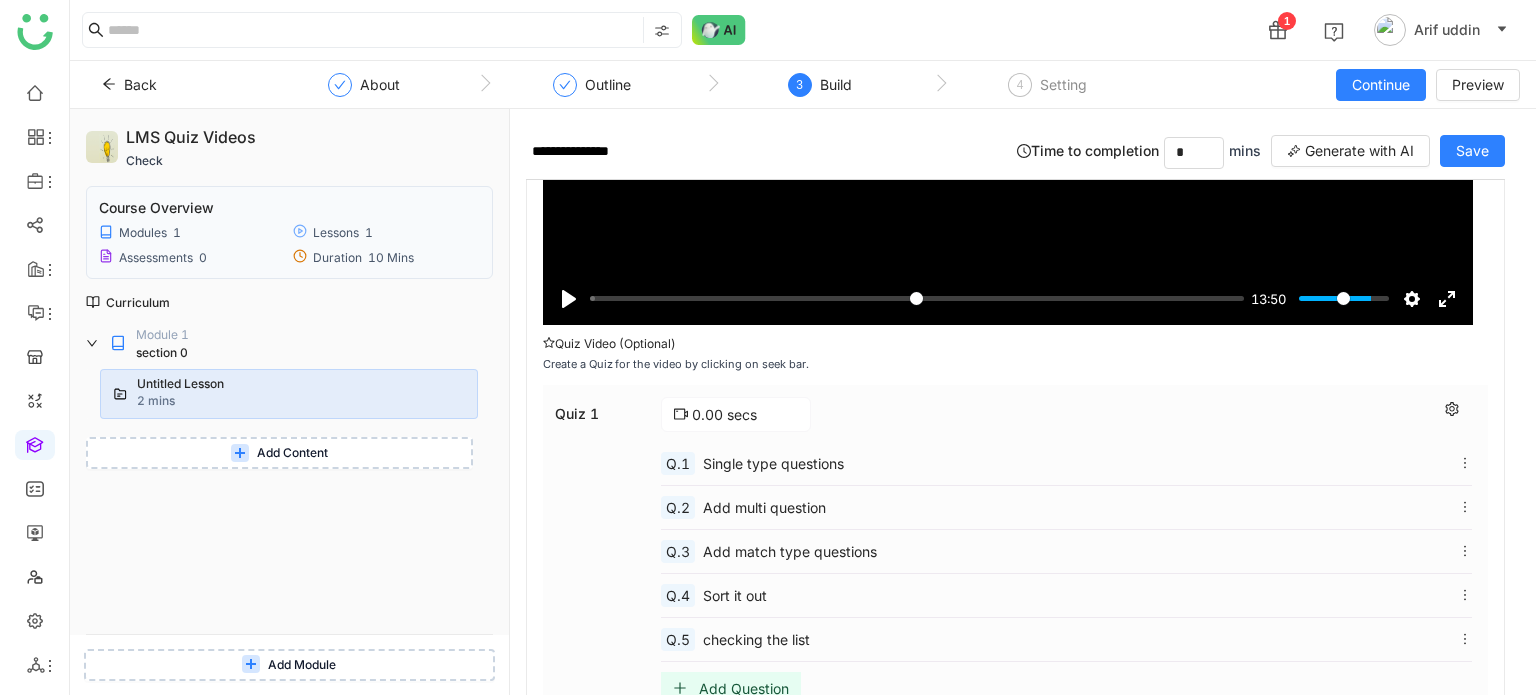 click on "Pause Play % buffered 03:12 13:50 Settings Captions Disabled Quality undefined Speed Normal Captions Go back to previous menu Disabled English (auto-generated) EN-X-AUTOGEN Quality Go back to previous menu Speed Go back to previous menu 0.5× 0.75× Normal 1.25× 1.5× 1.75× 2× Exit fullscreen Enter fullscreen" at bounding box center [1008, 286] 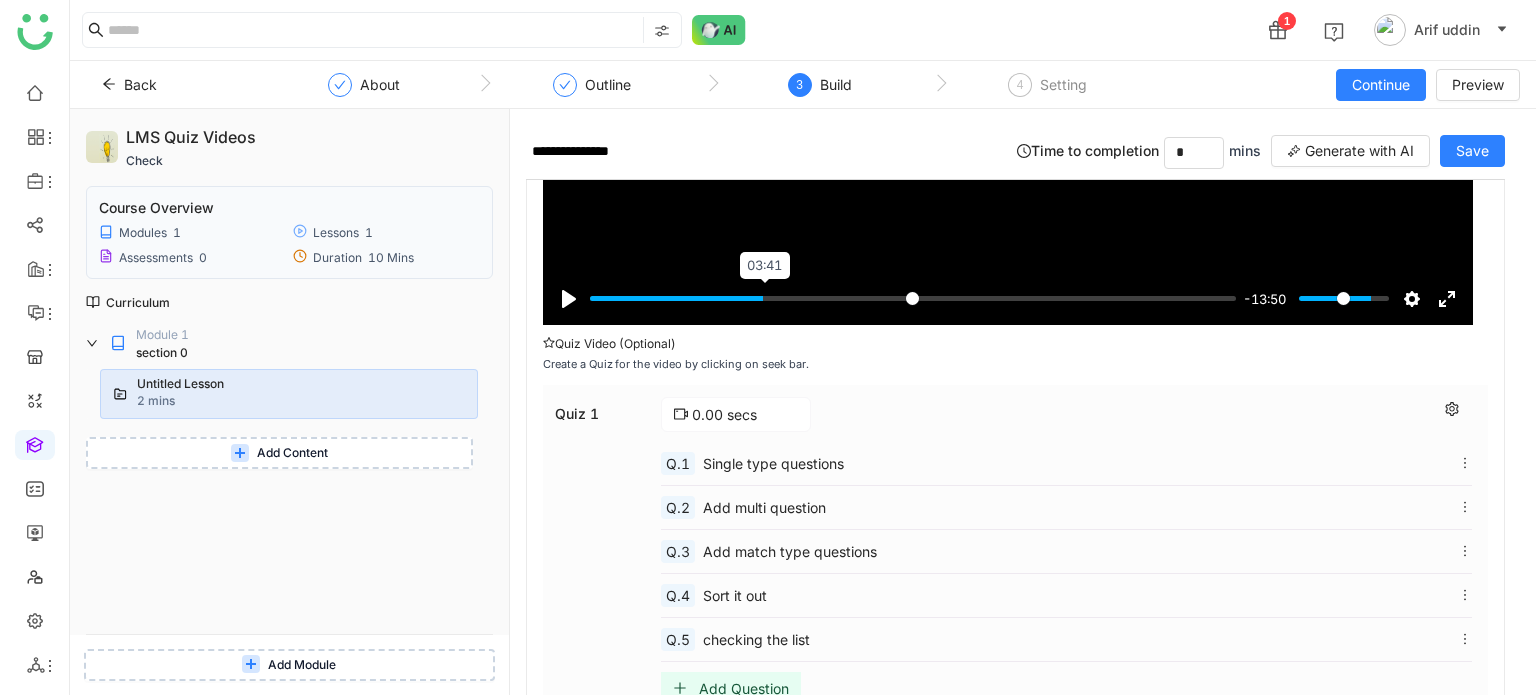 click at bounding box center [913, 298] 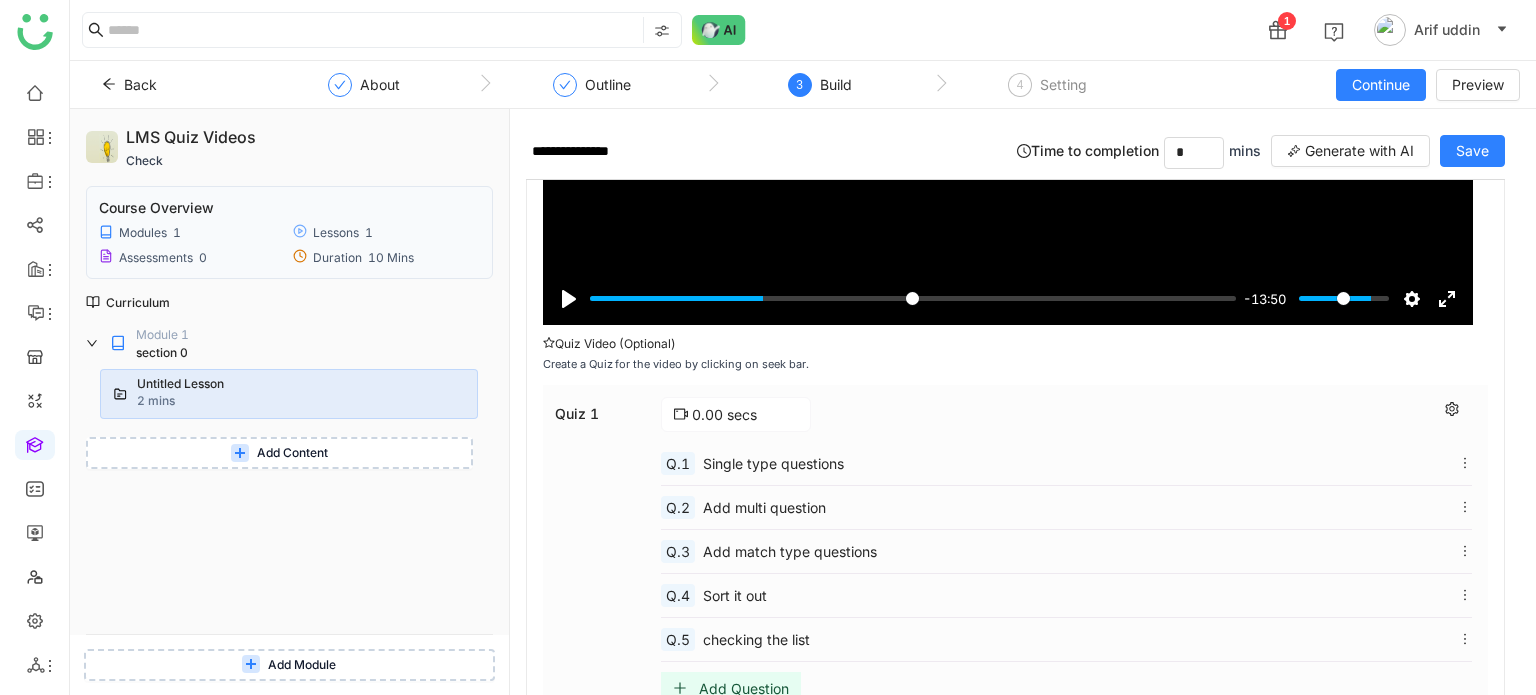 click on "Quiz 1   0.00 secs   Q.1   Single type questions   Q.2   Add multi question   Q.3   Add match type questions    Q.4   Sort it out   Q.5   checking the list   Add Question" at bounding box center (1015, 554) 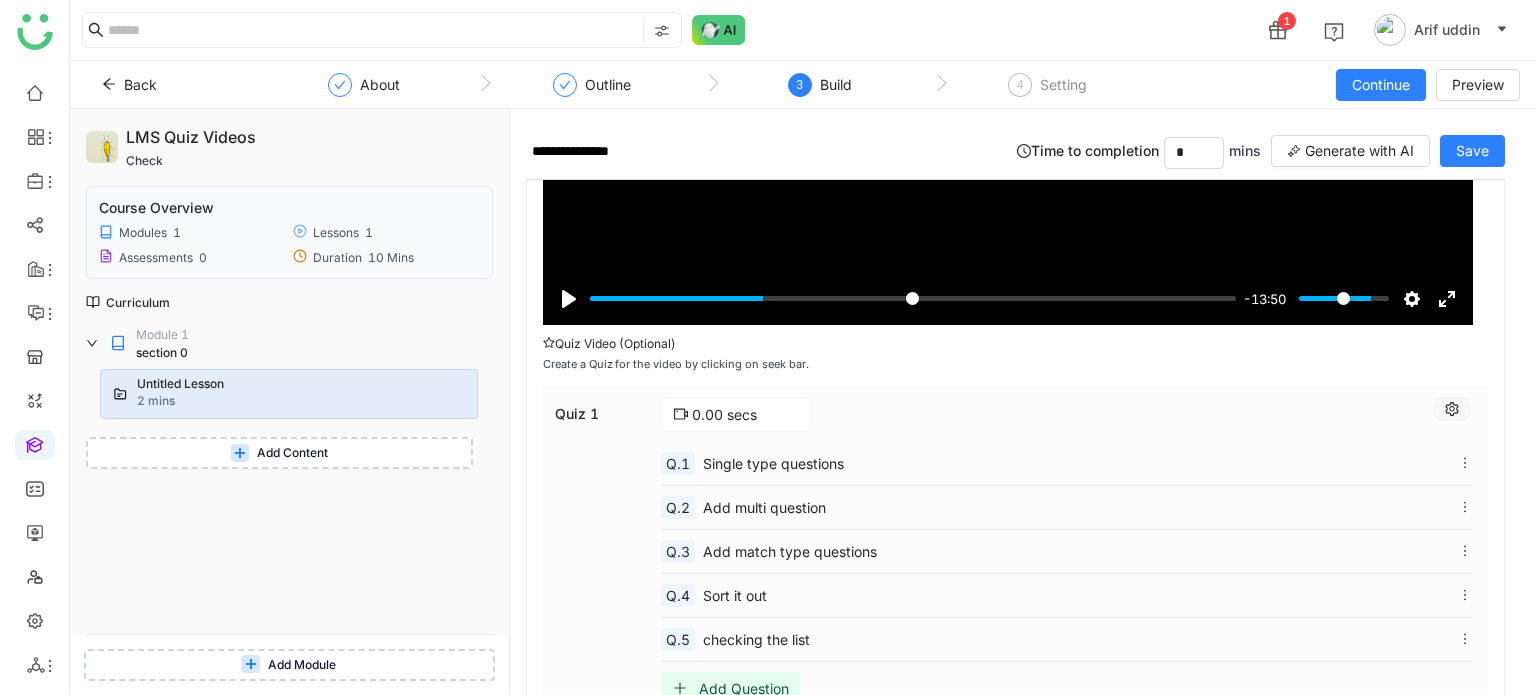 click 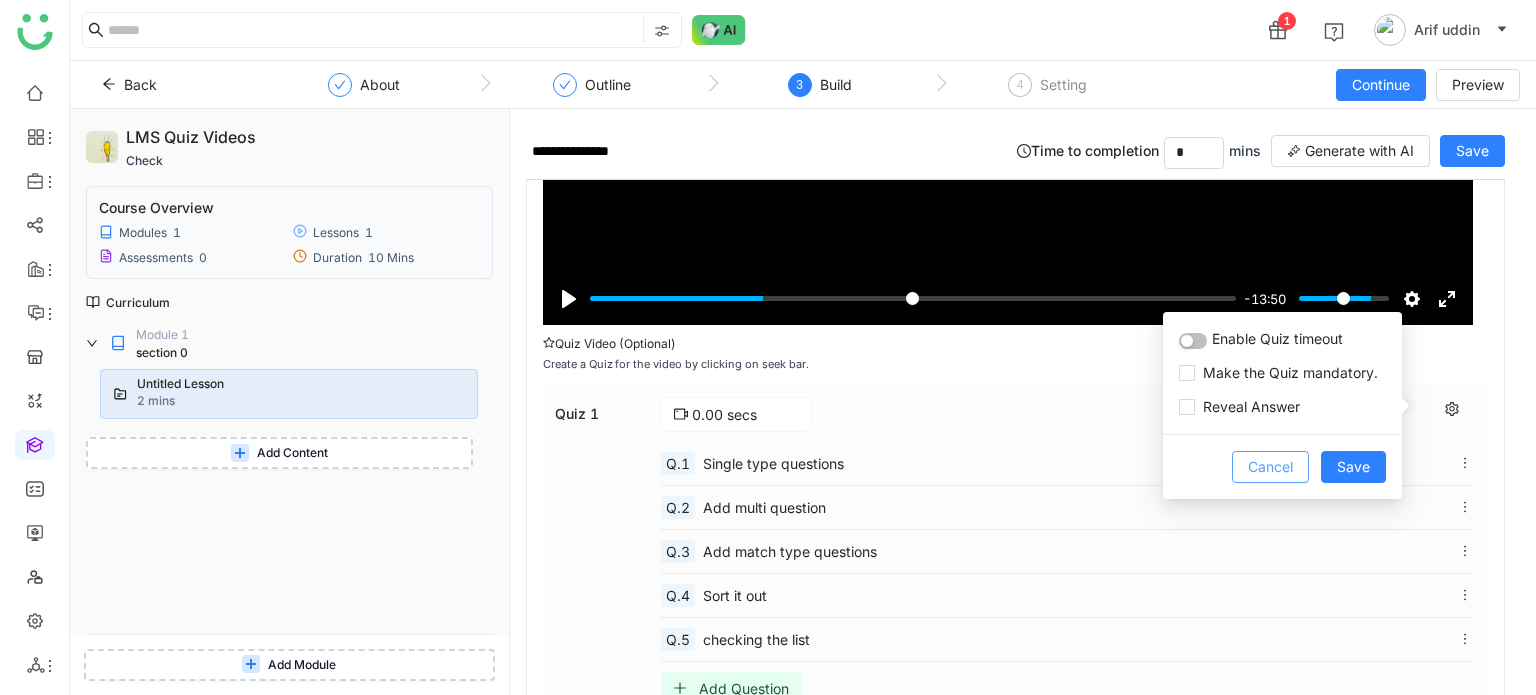 click on "Cancel" at bounding box center (1270, 467) 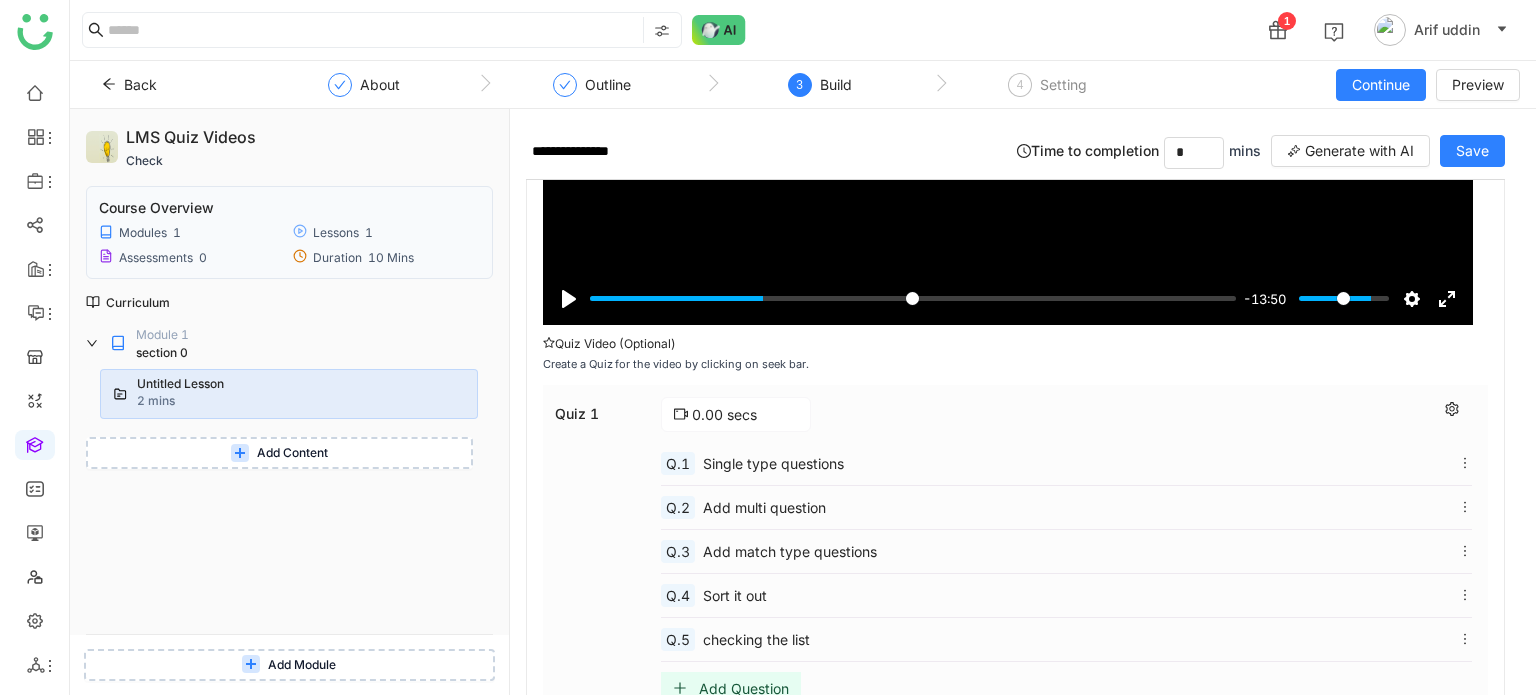 click 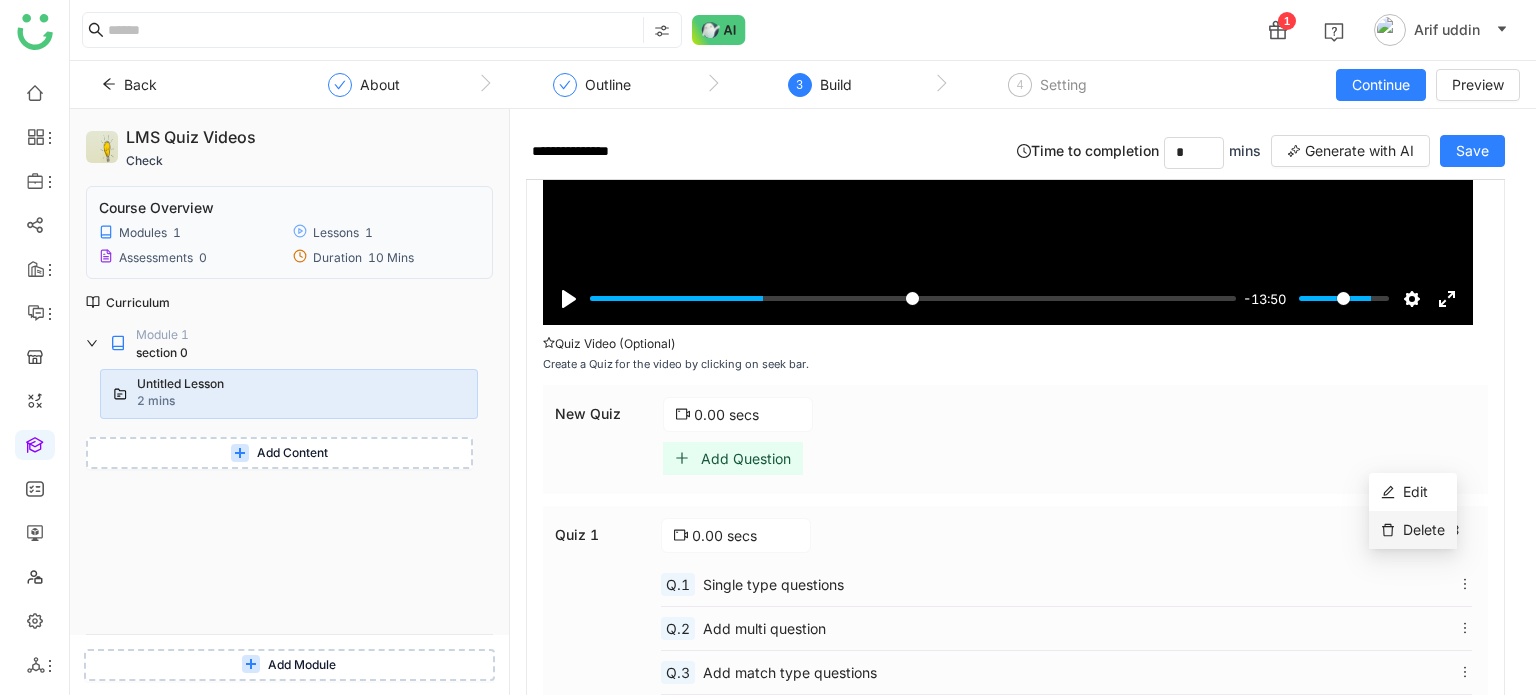 click on "Delete" at bounding box center [1424, 529] 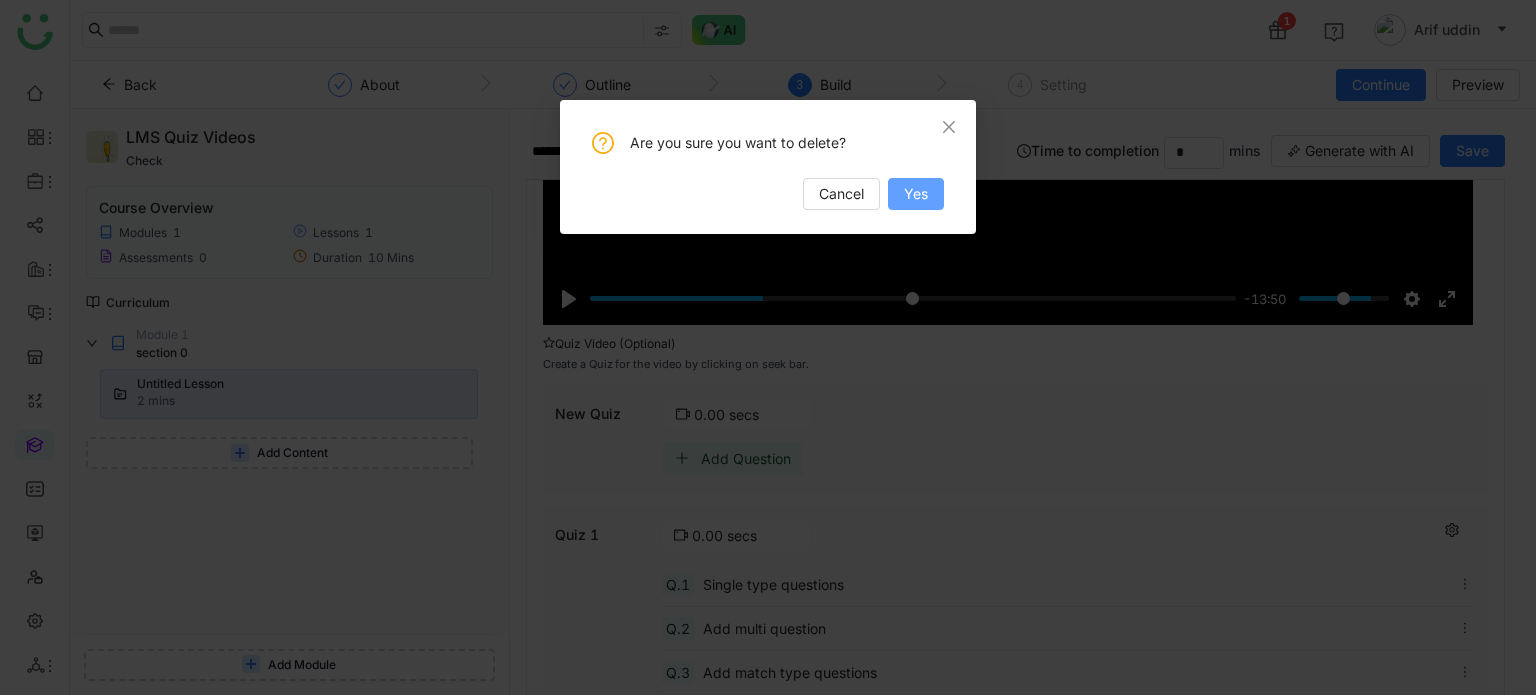 click on "Yes" at bounding box center [916, 194] 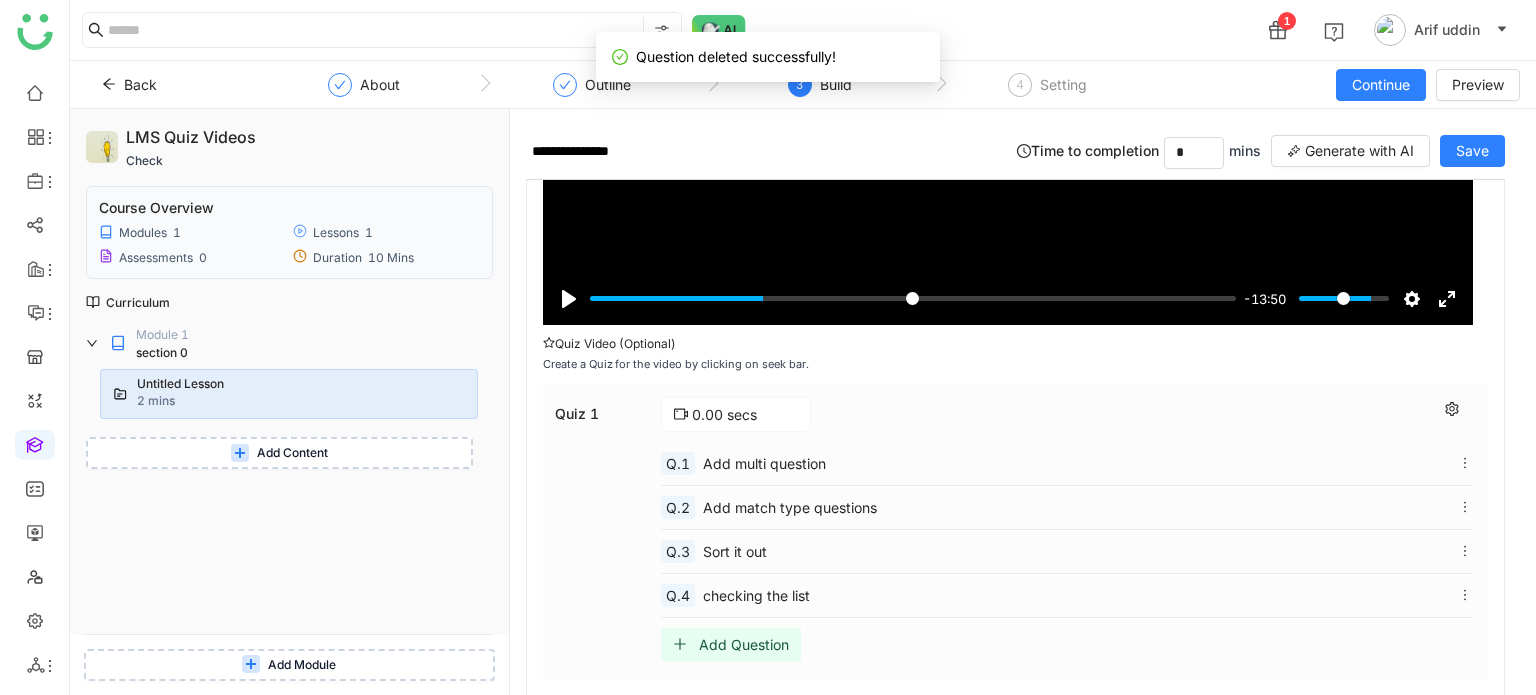 scroll, scrollTop: 444, scrollLeft: 0, axis: vertical 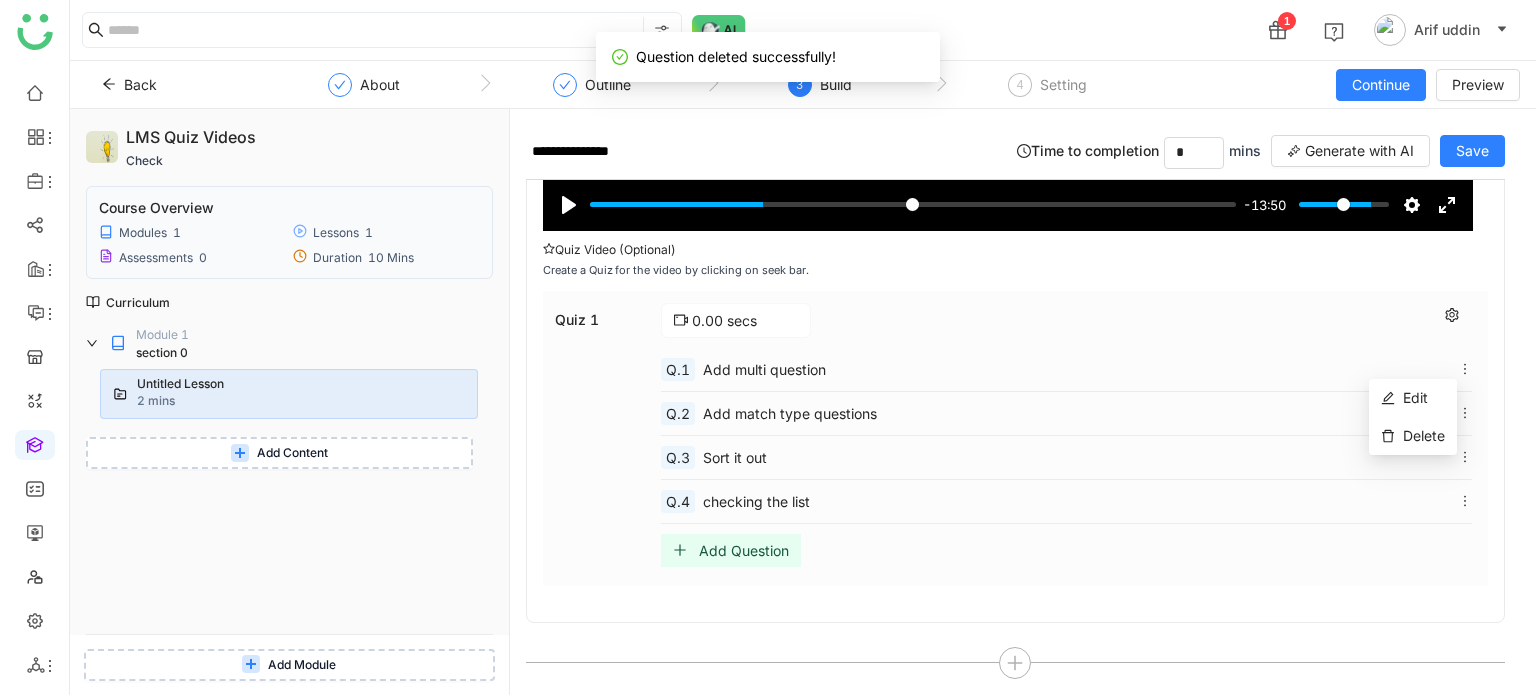 click 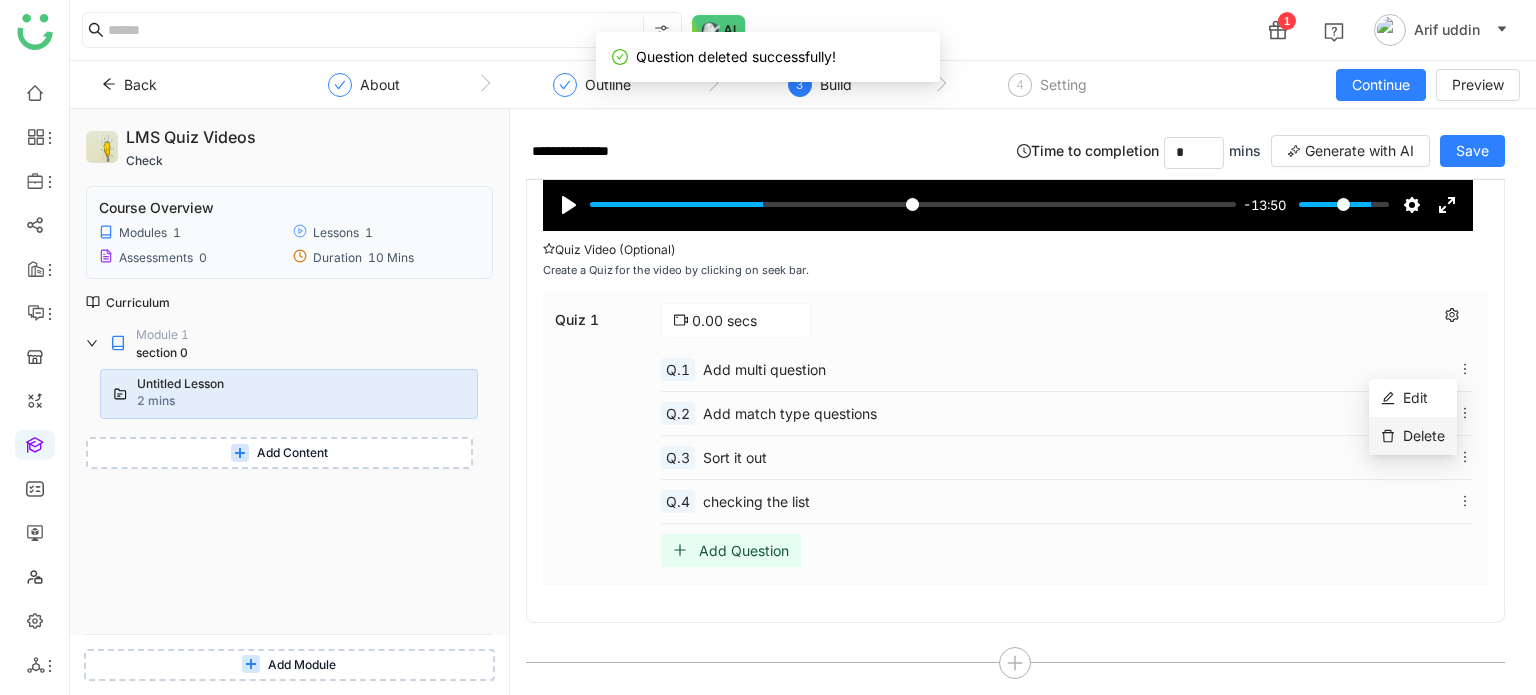 click on "Delete" at bounding box center (1413, 436) 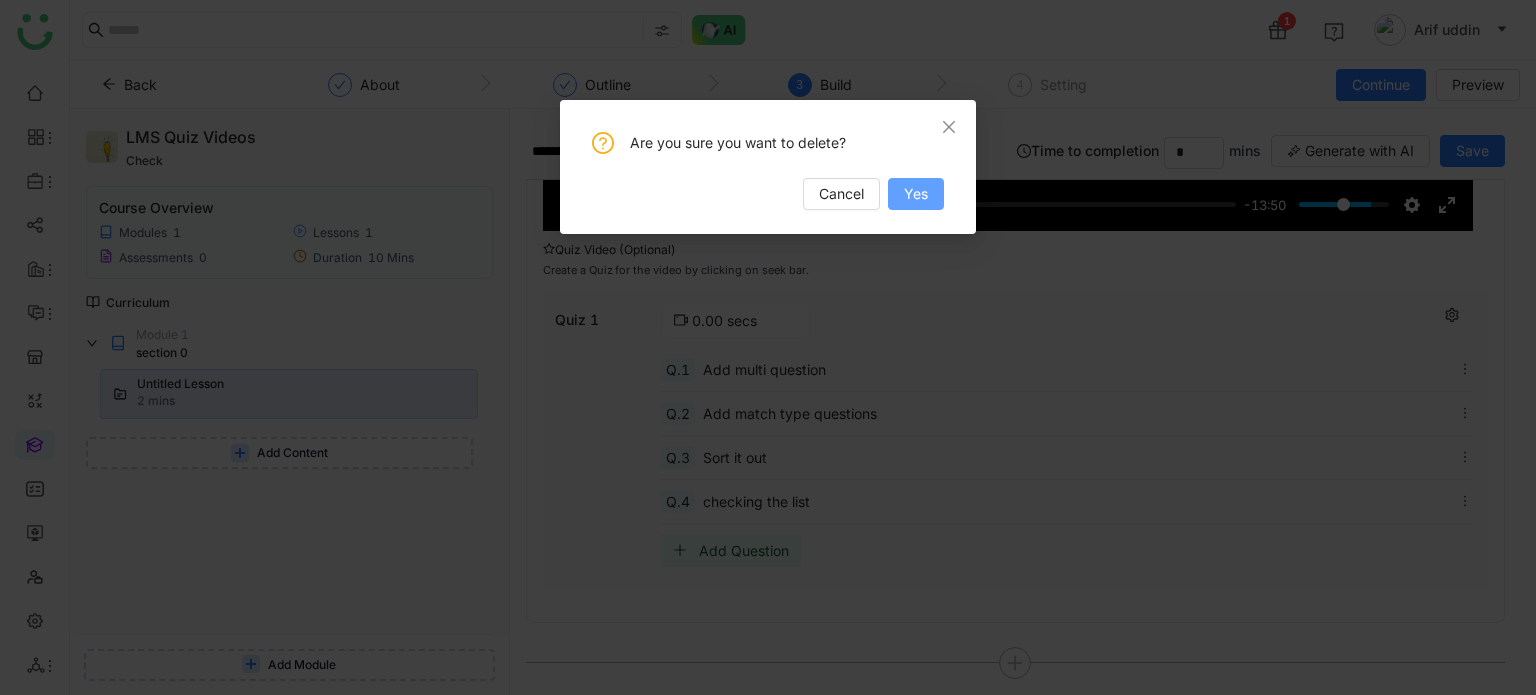 click on "Yes" at bounding box center [916, 194] 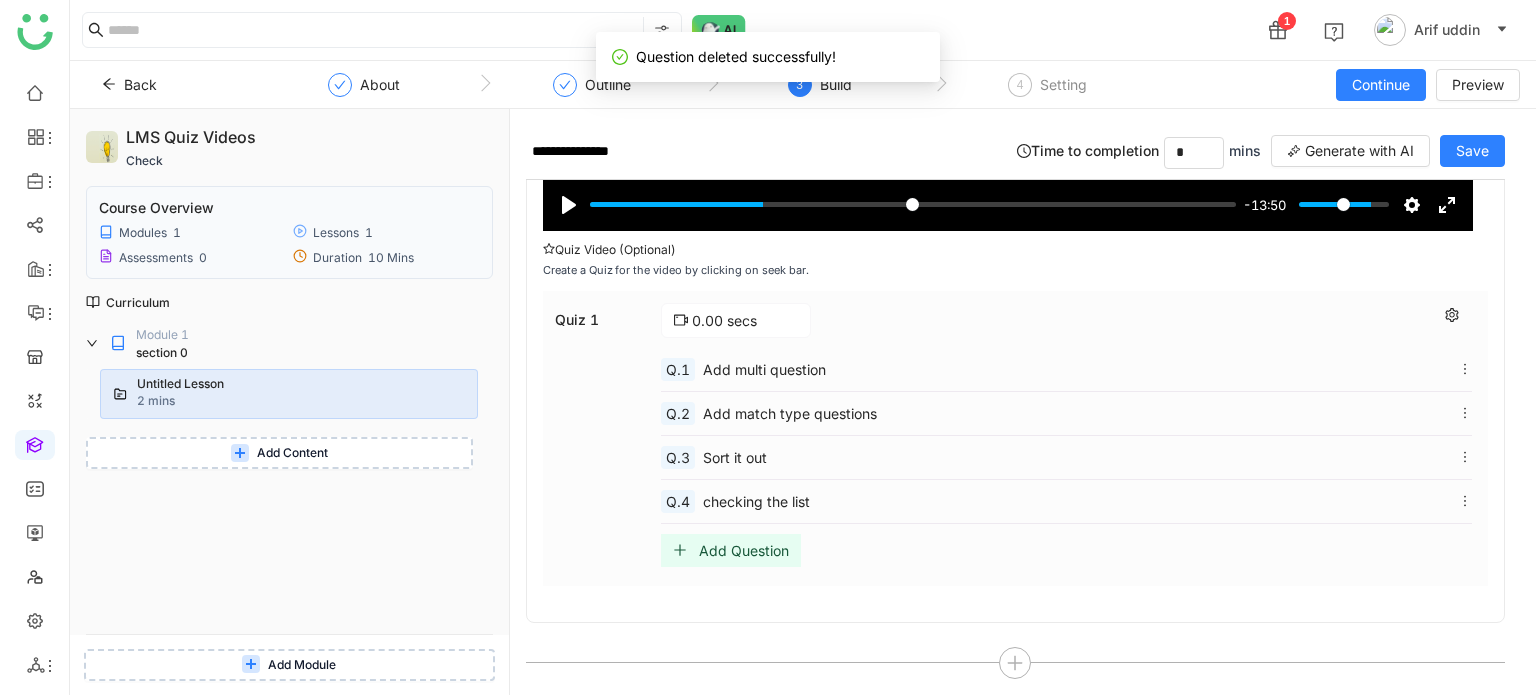 scroll, scrollTop: 407, scrollLeft: 0, axis: vertical 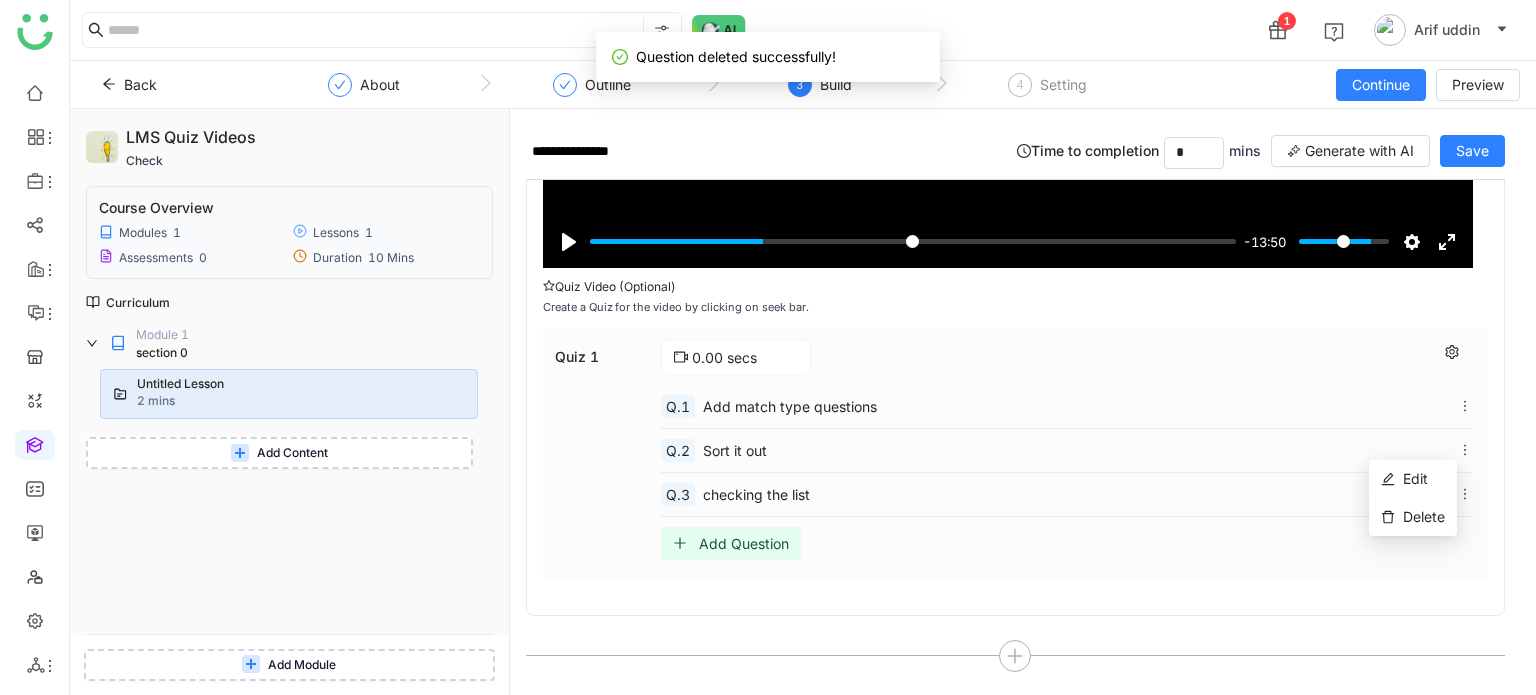 click 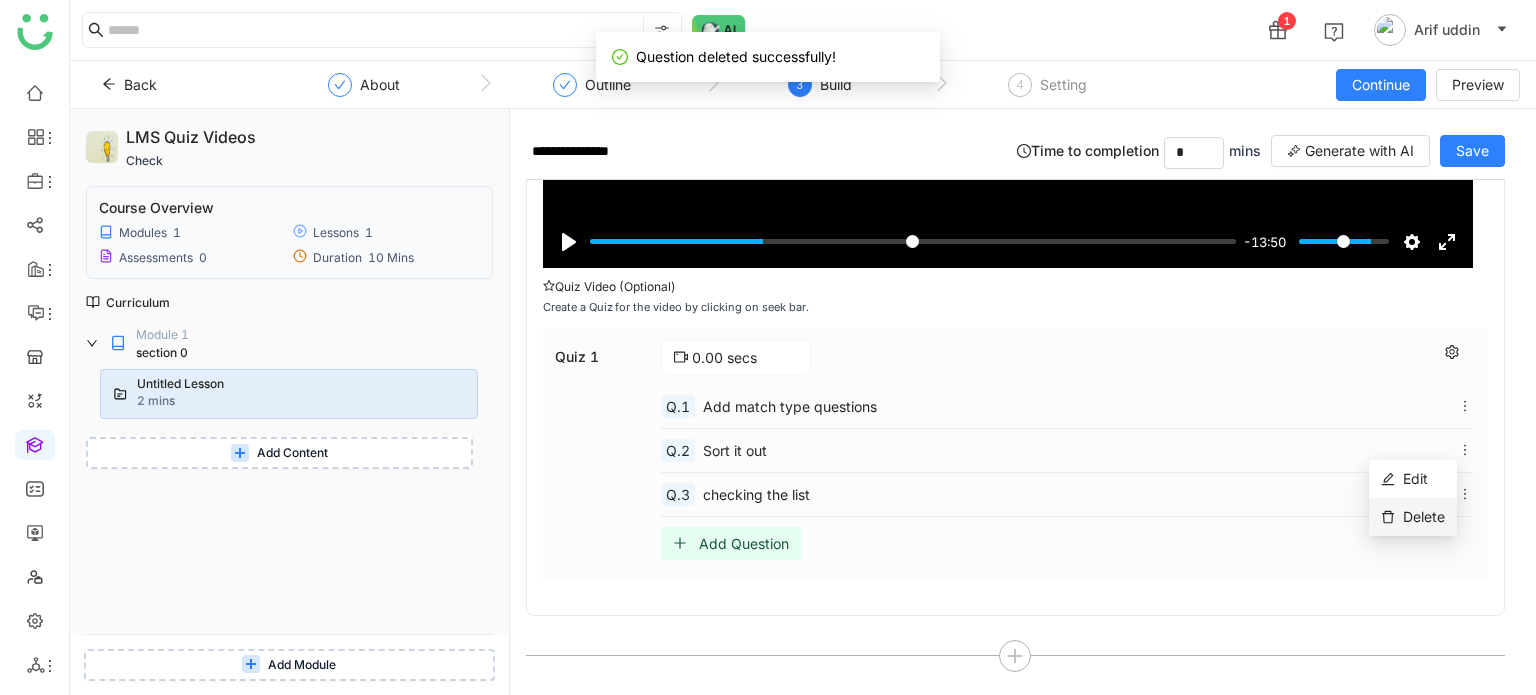 click on "Delete" at bounding box center [1424, 516] 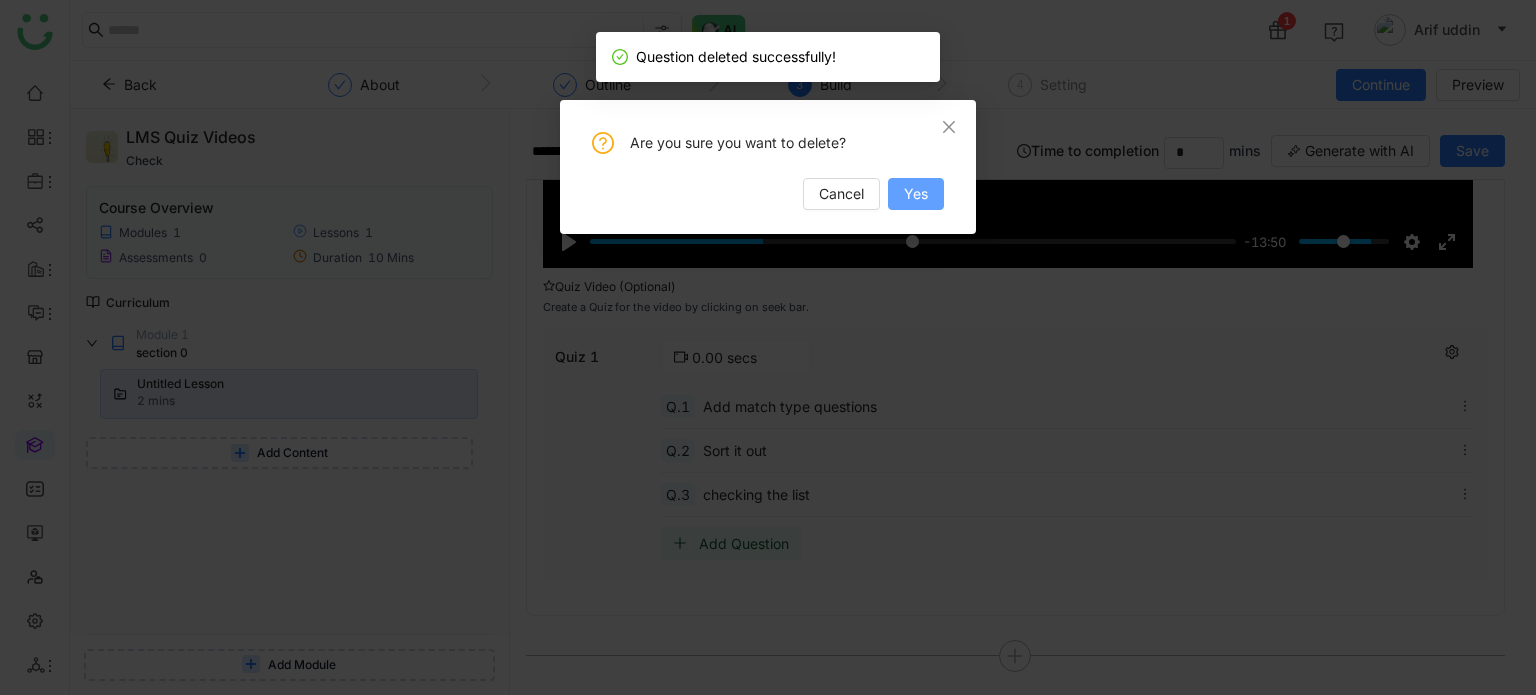 click on "Yes" at bounding box center [916, 194] 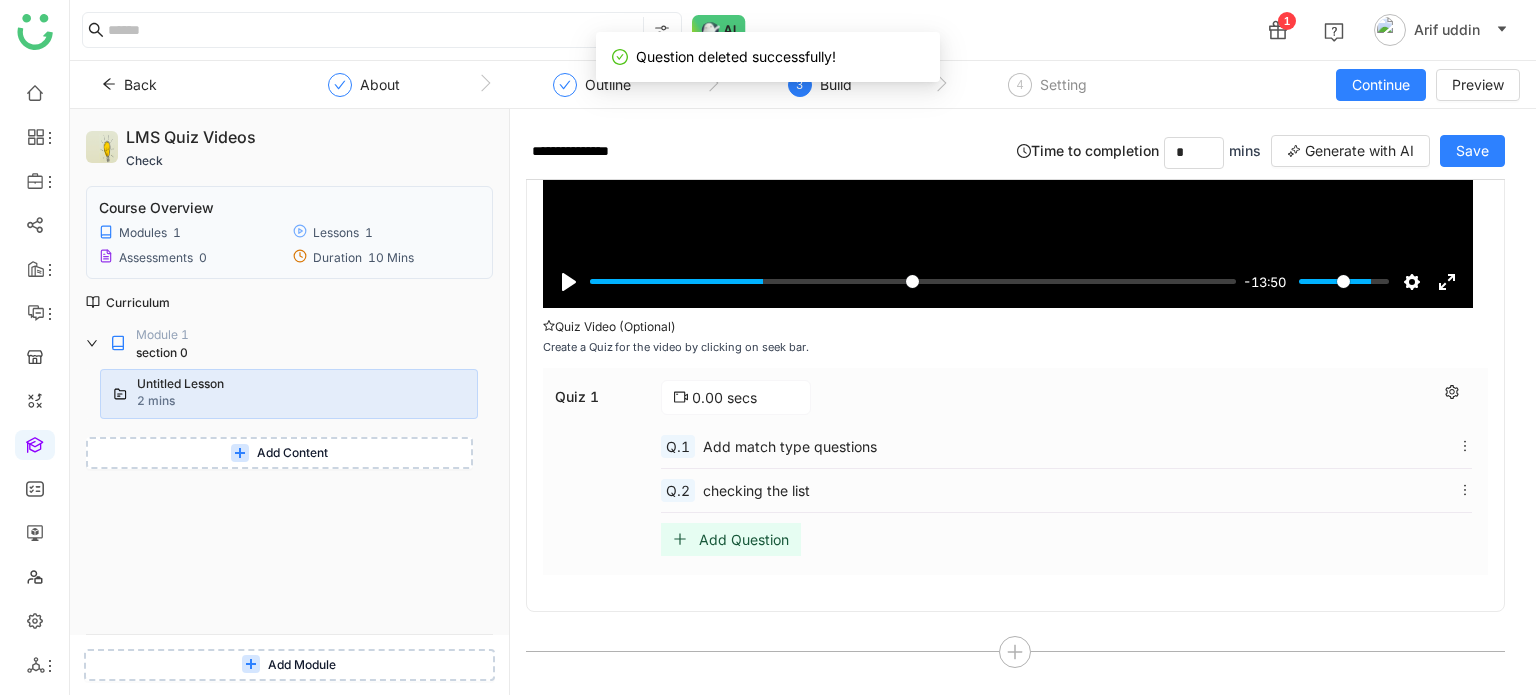 scroll, scrollTop: 364, scrollLeft: 0, axis: vertical 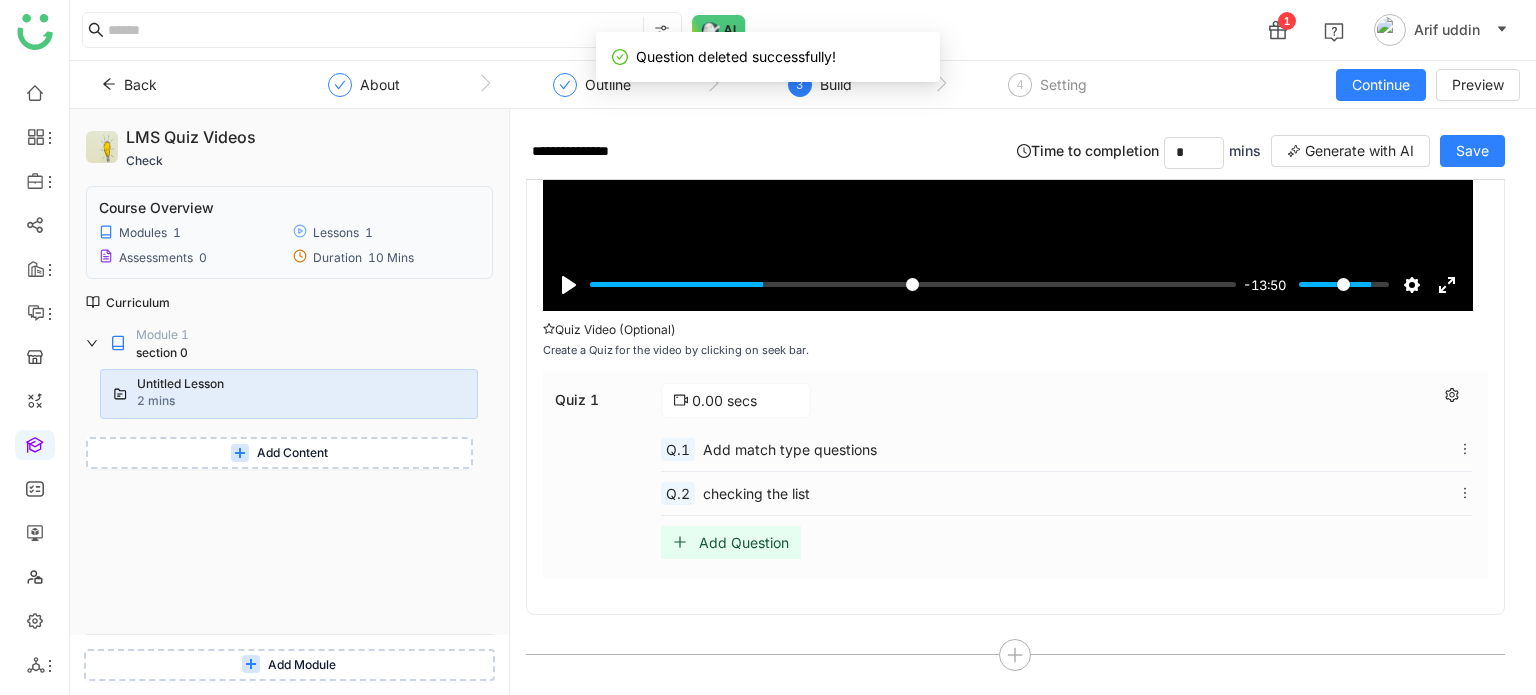 click 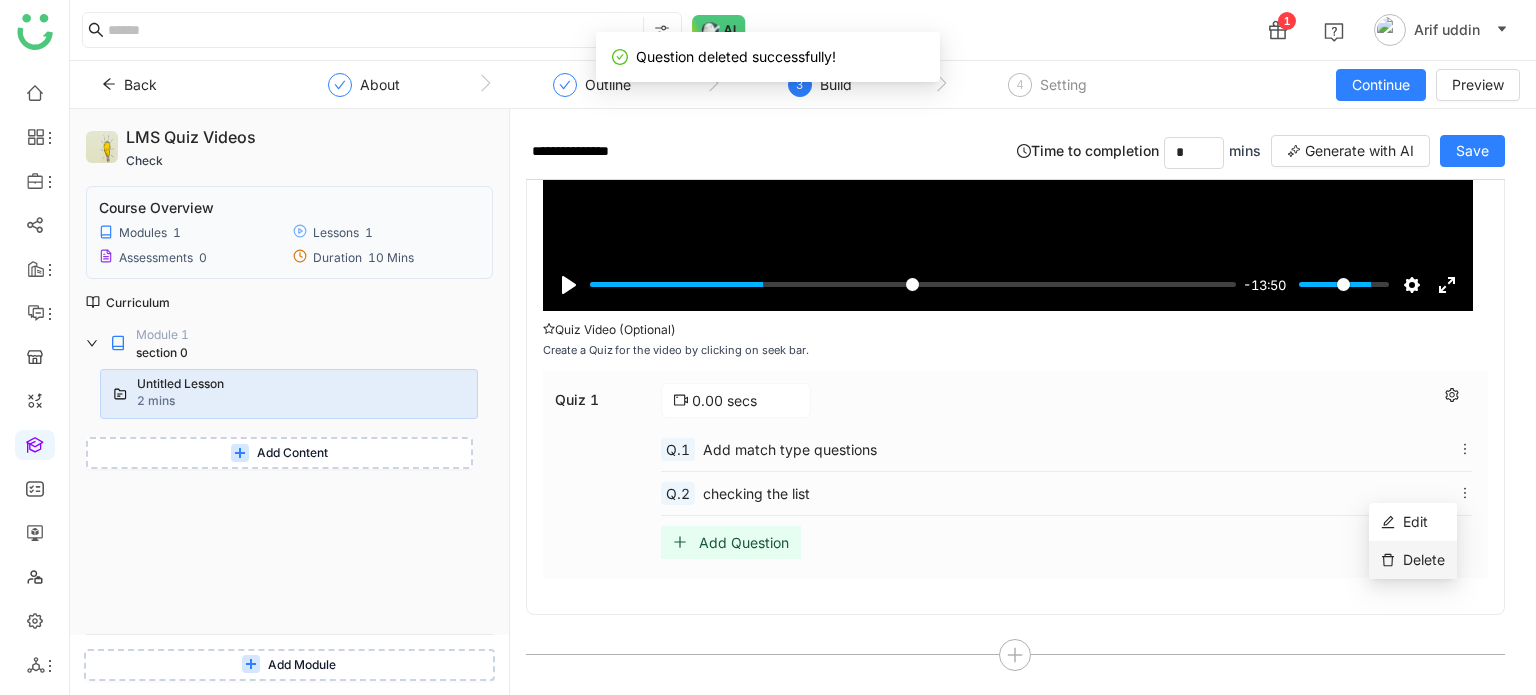 click on "Delete" at bounding box center (1413, 560) 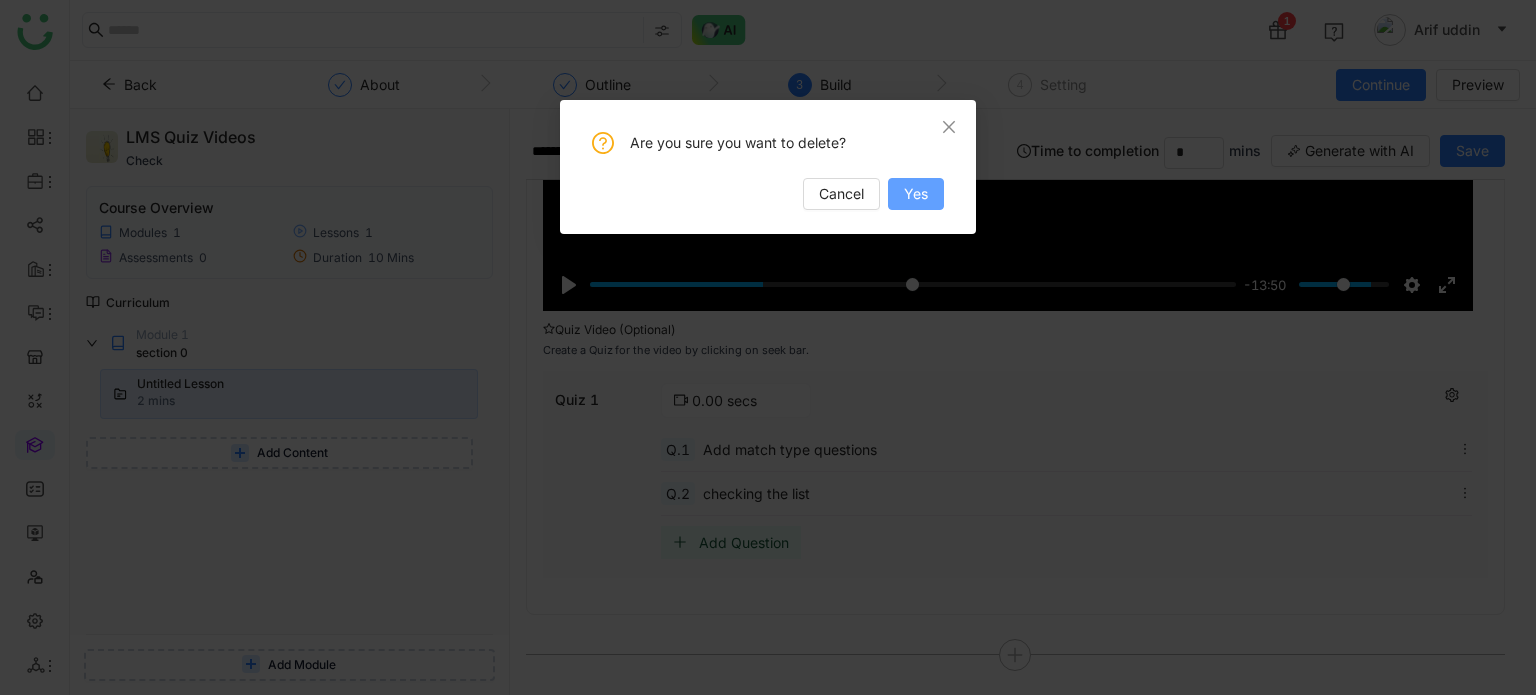 click on "Yes" at bounding box center [916, 194] 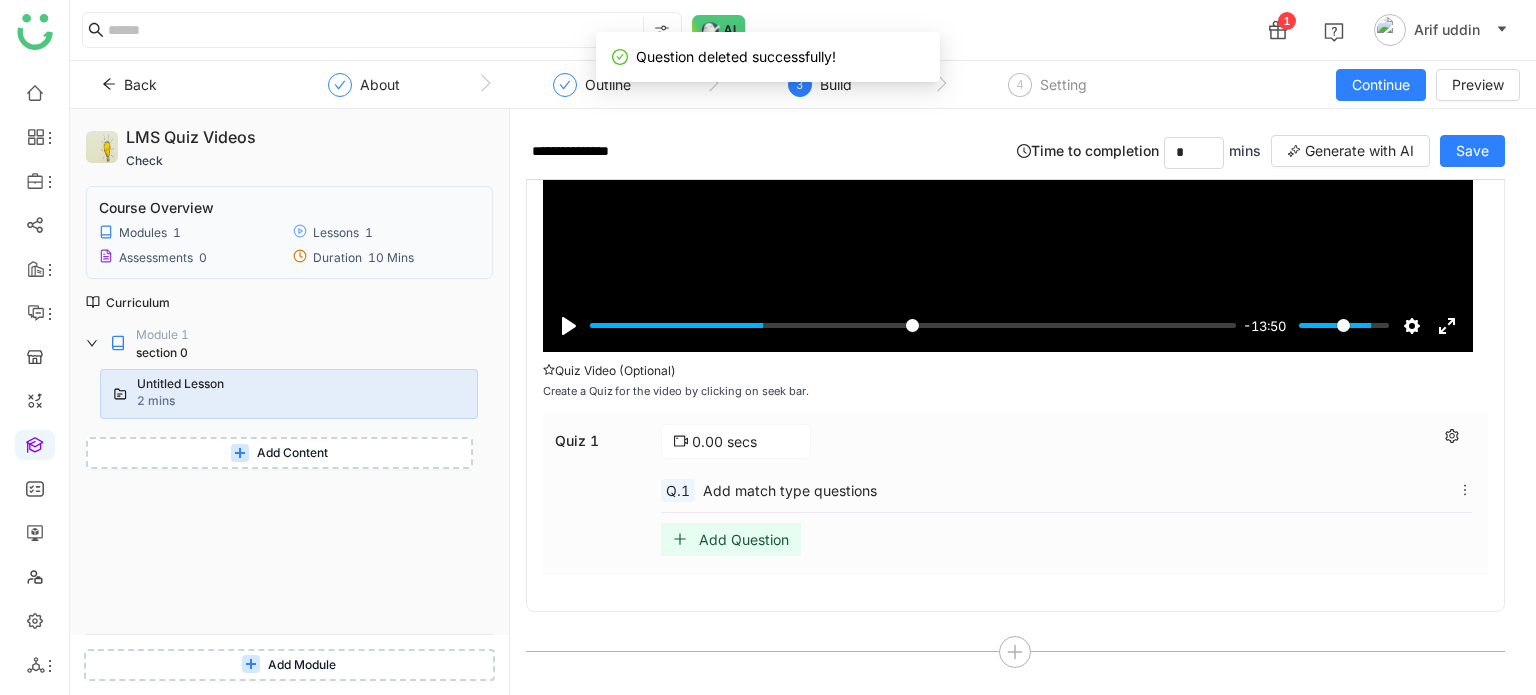 scroll, scrollTop: 320, scrollLeft: 0, axis: vertical 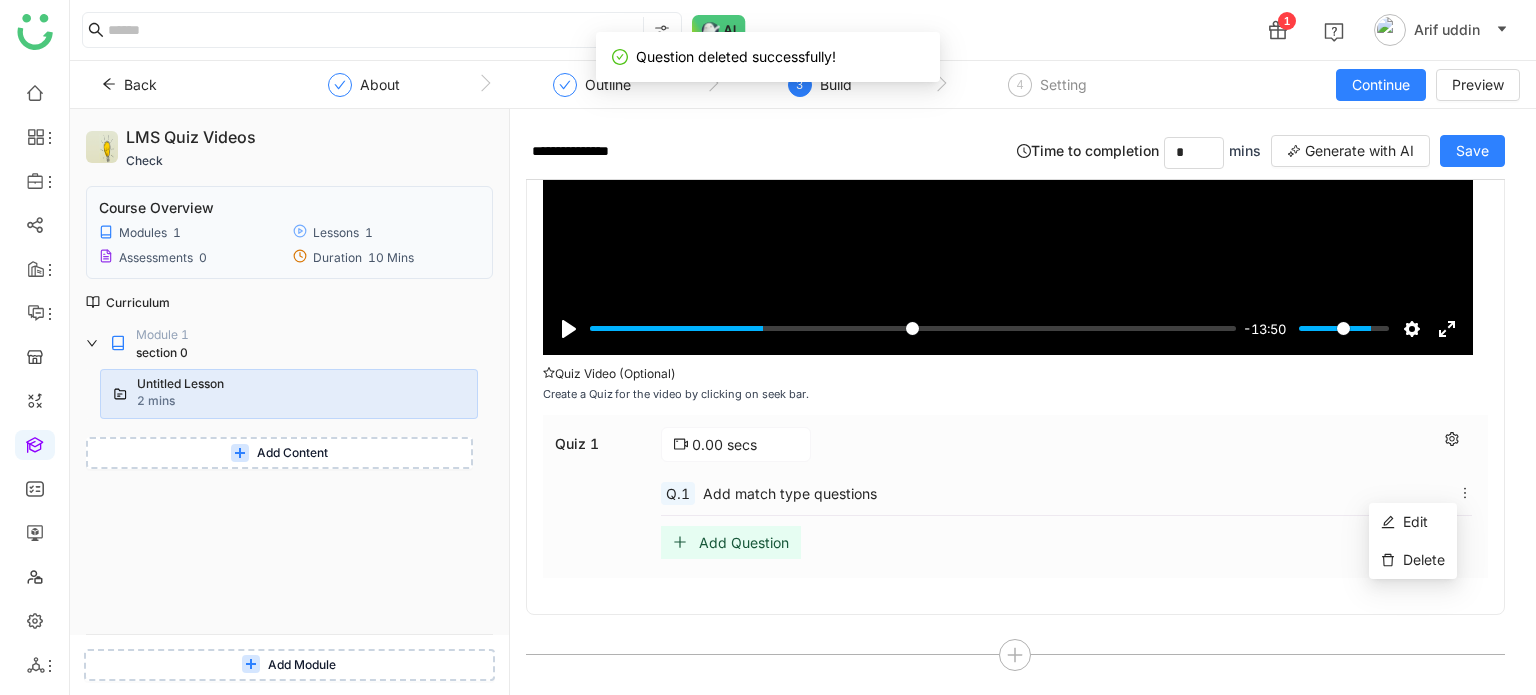 click 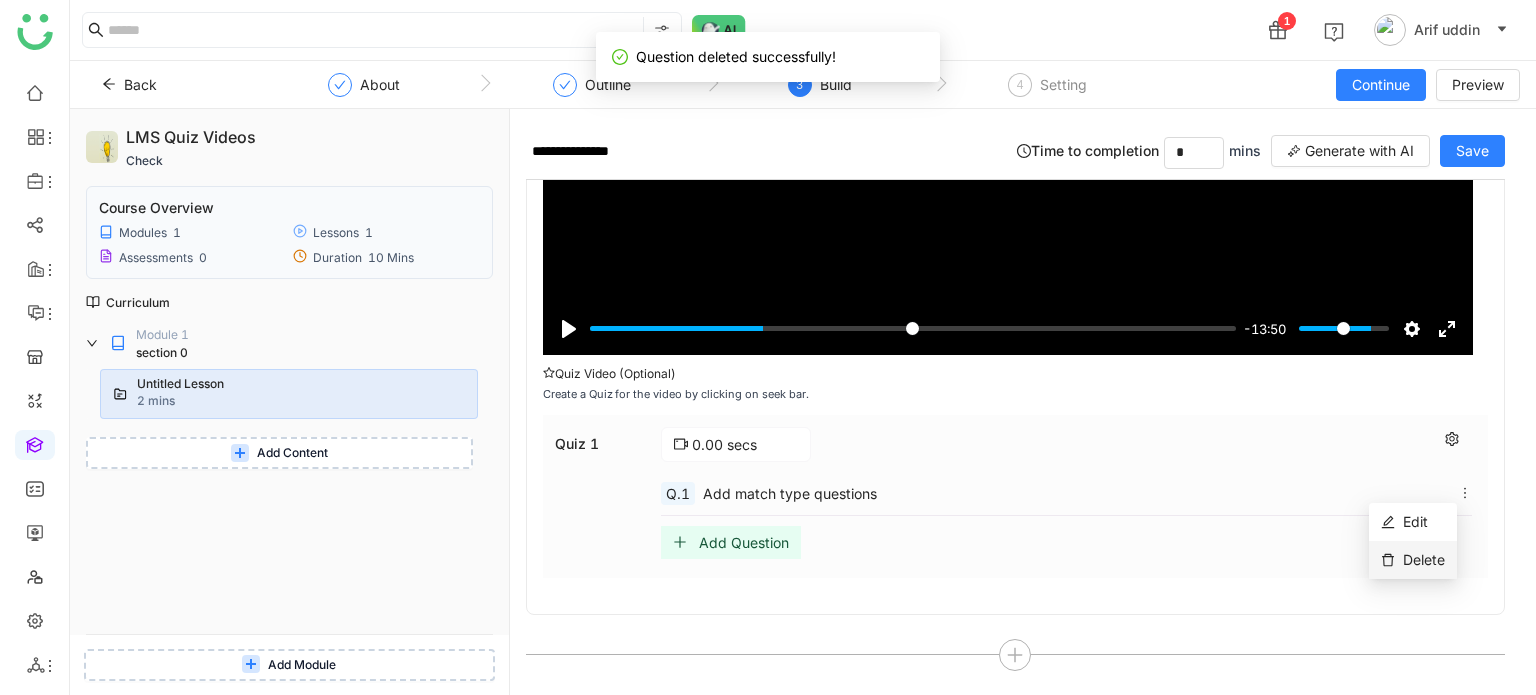 click on "Delete" at bounding box center (1424, 559) 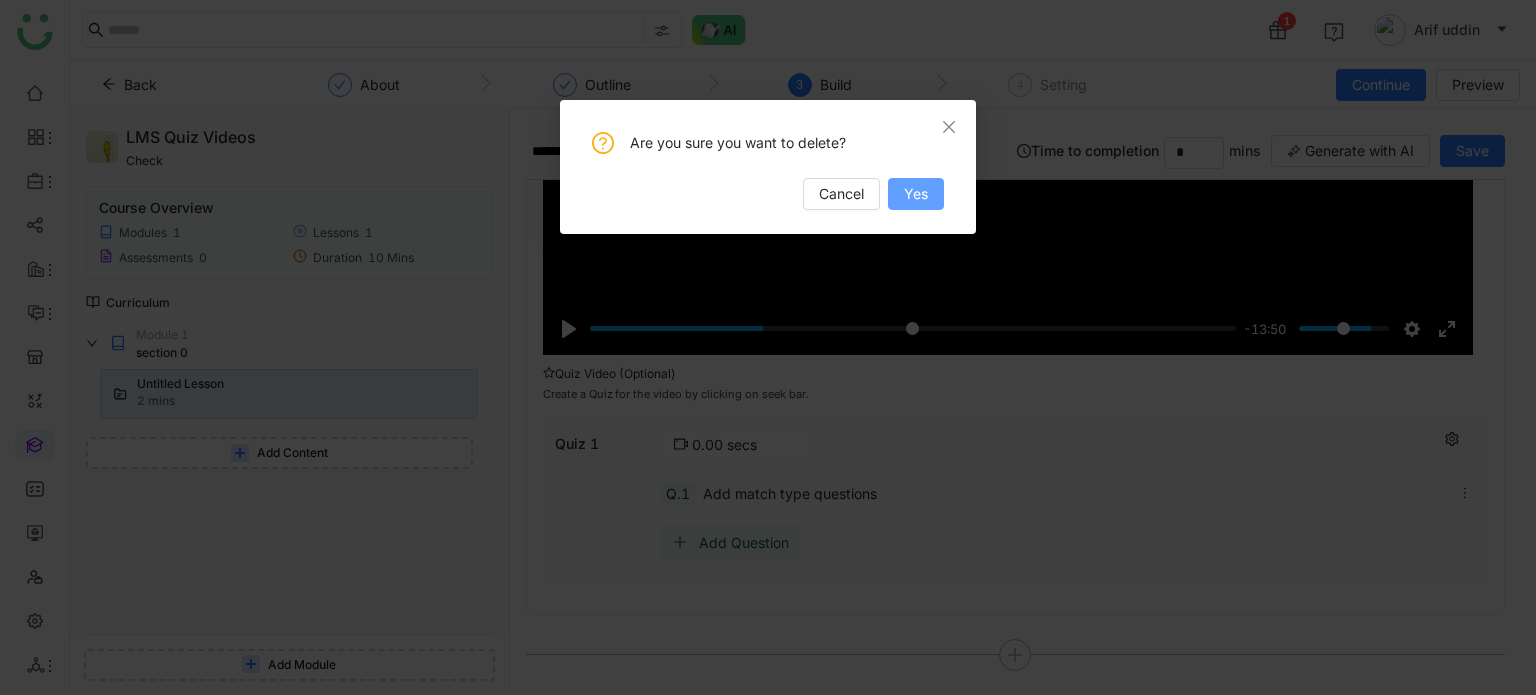 click on "Yes" at bounding box center [916, 194] 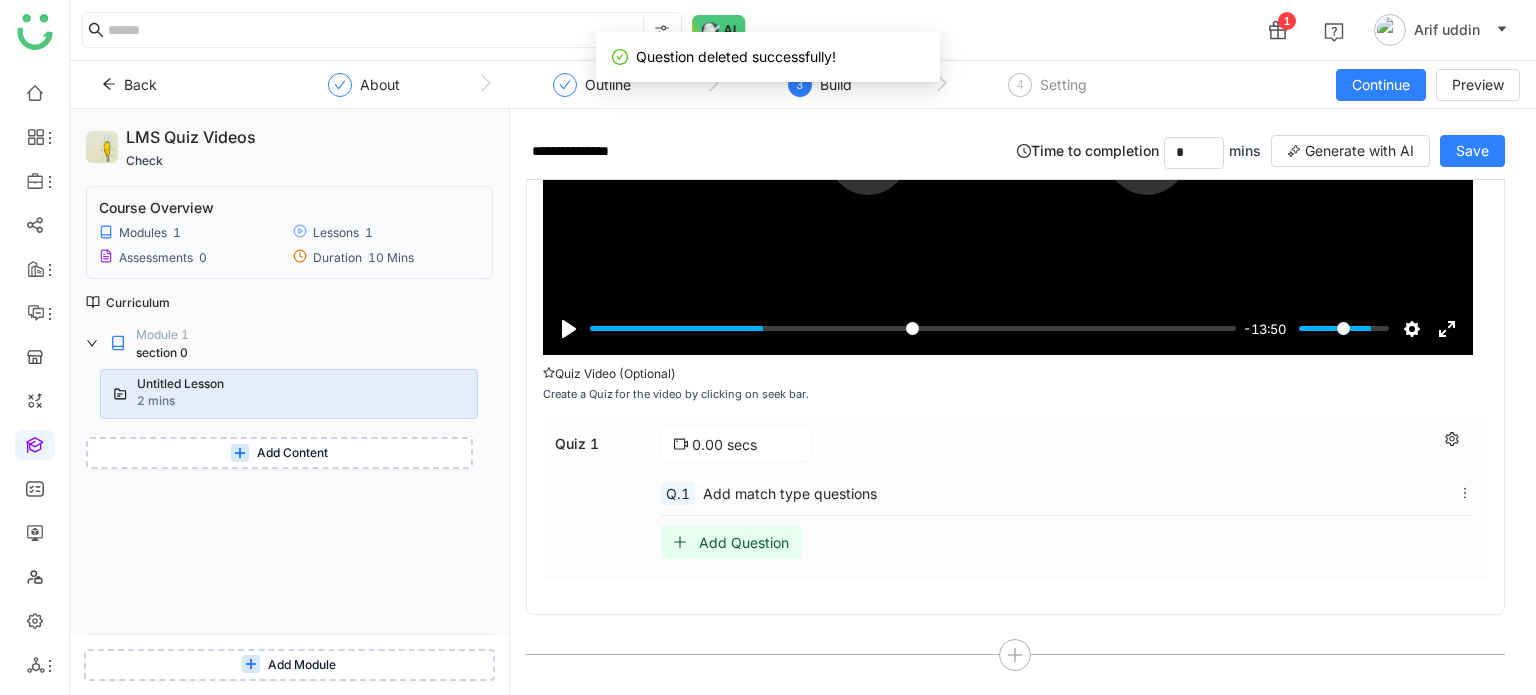 scroll, scrollTop: 157, scrollLeft: 0, axis: vertical 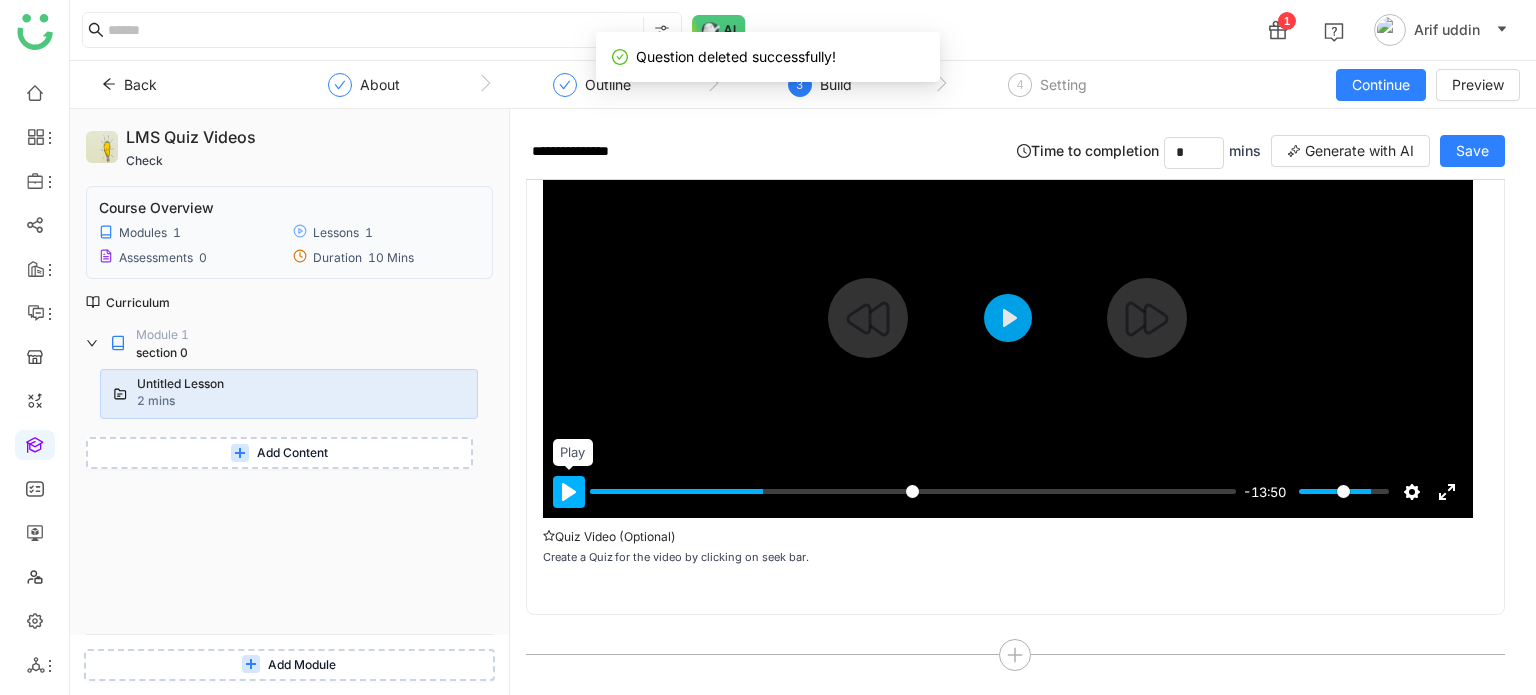 click on "Pause Play" at bounding box center (569, 492) 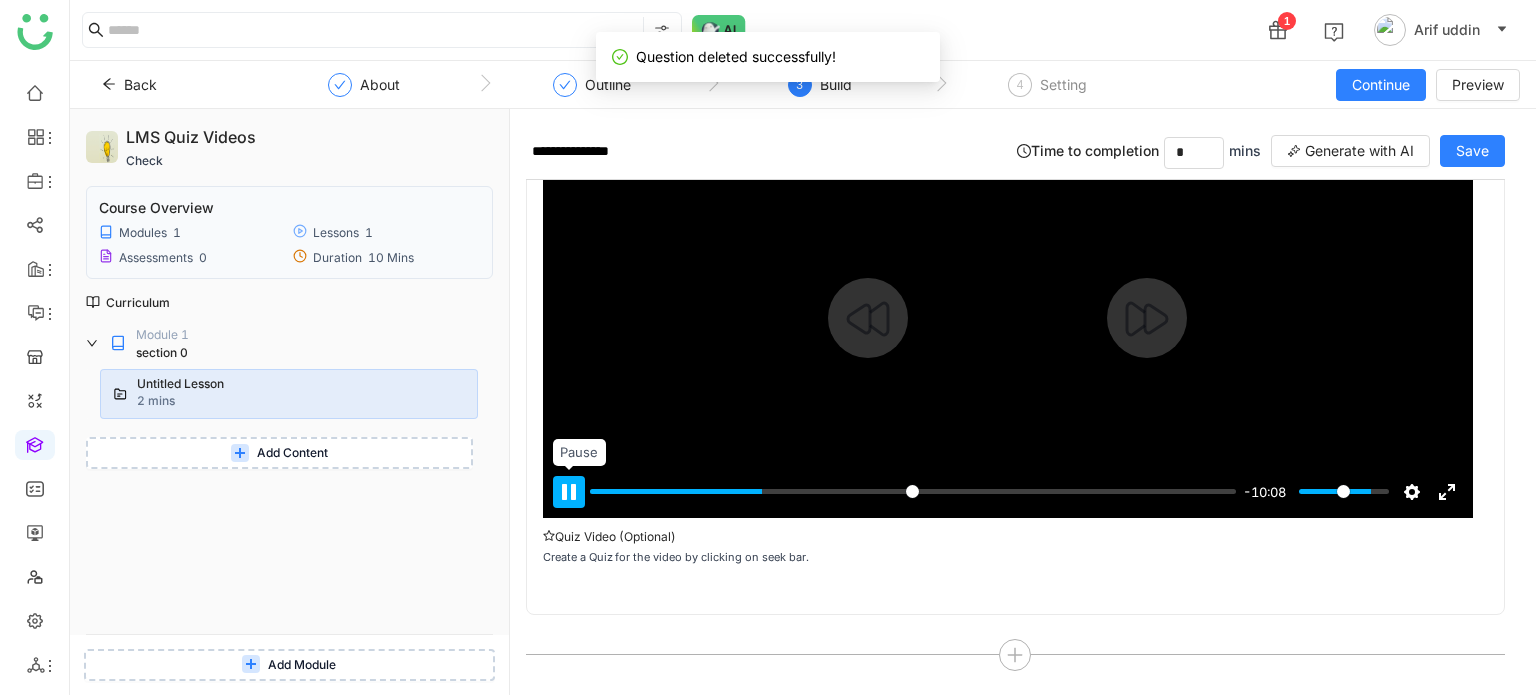 click on "Pause Play" at bounding box center (569, 492) 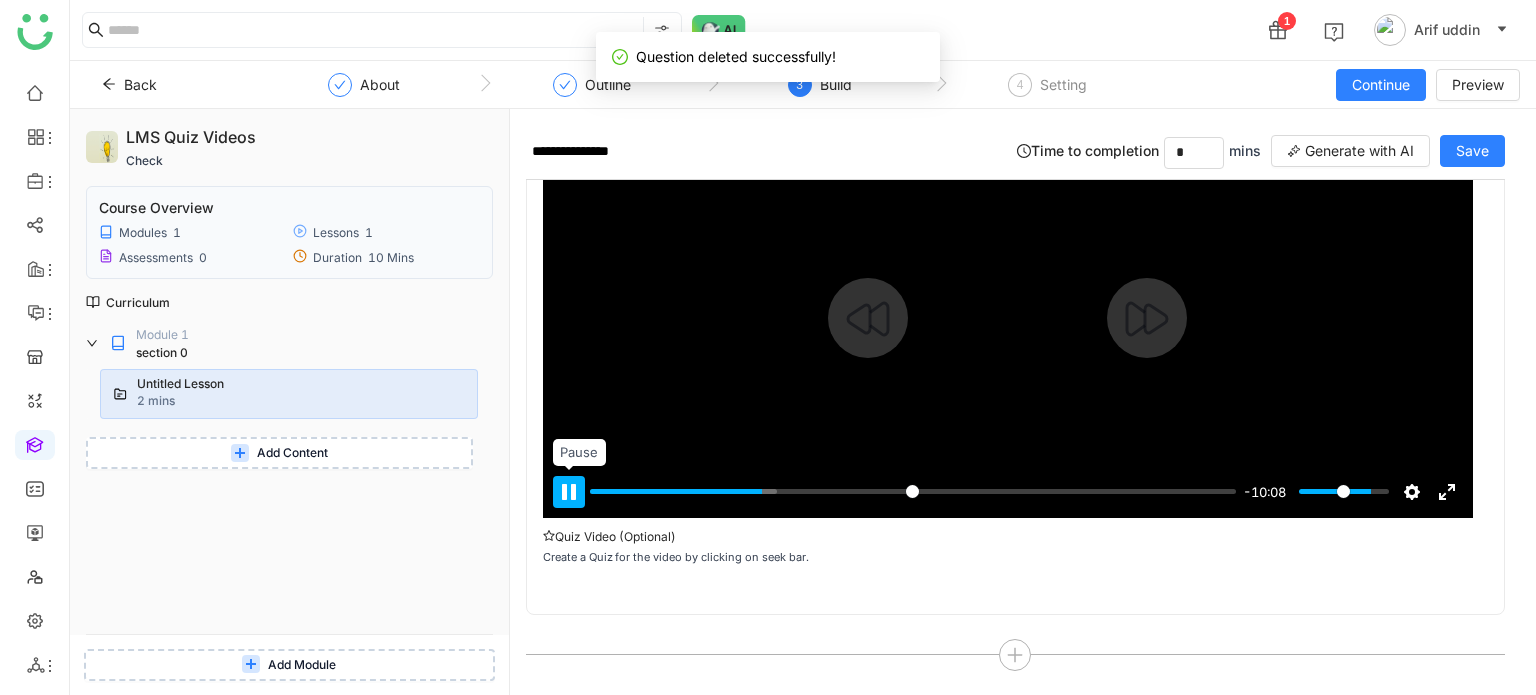 type on "*****" 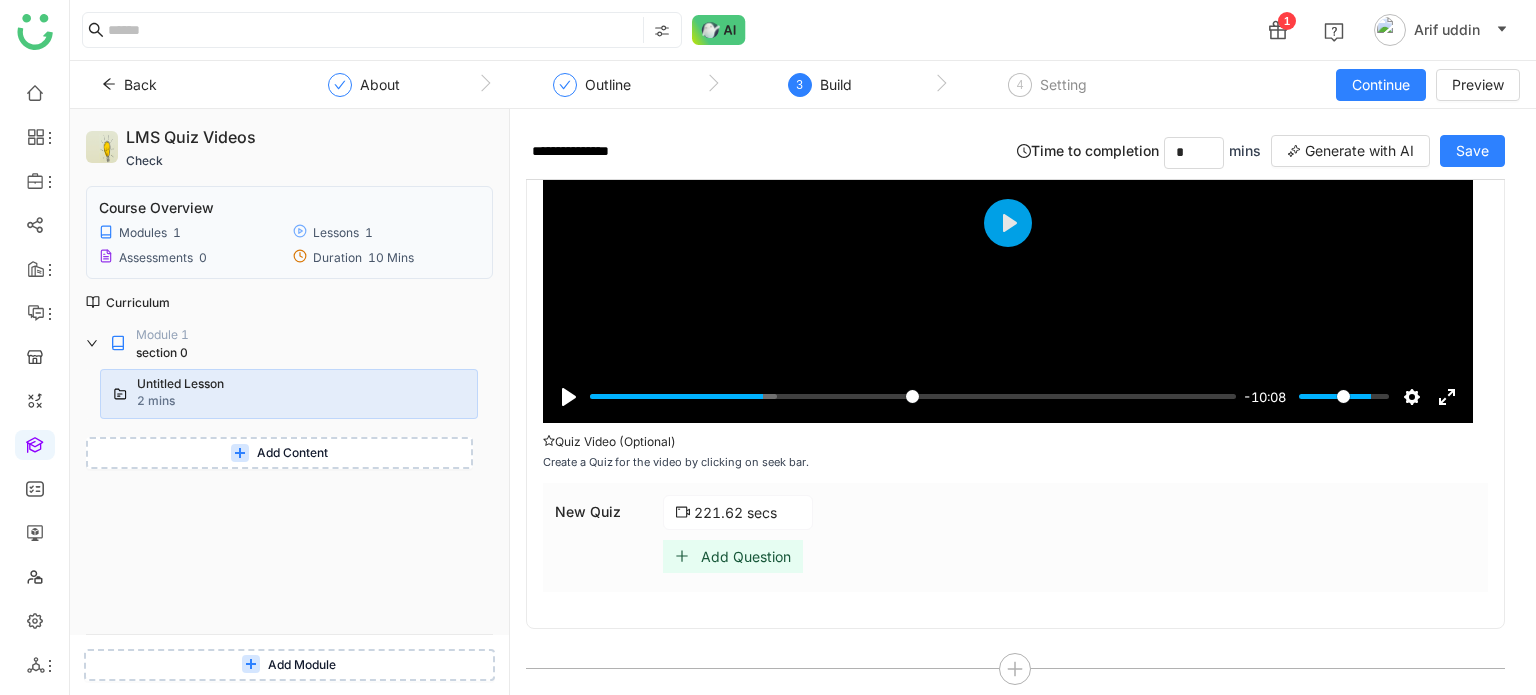 scroll, scrollTop: 253, scrollLeft: 0, axis: vertical 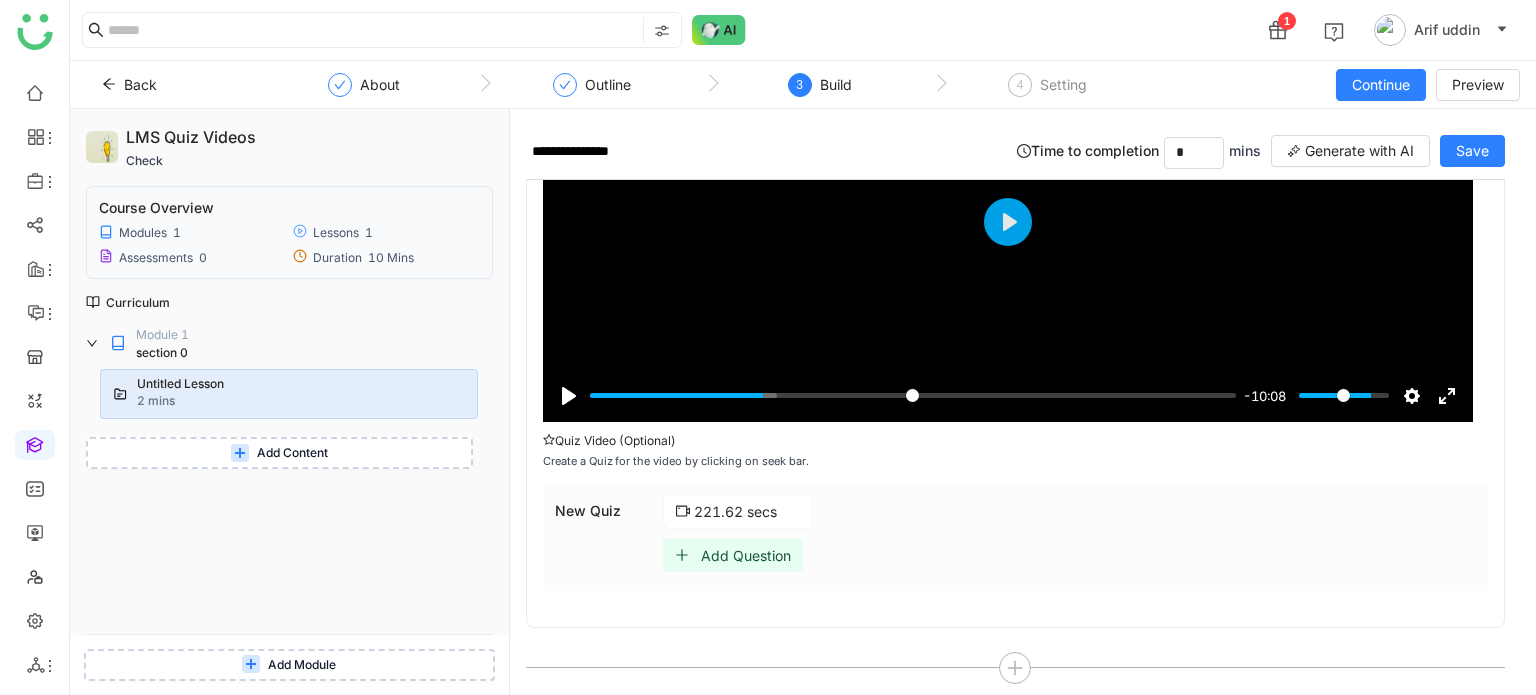 click on "Add Question" at bounding box center [746, 555] 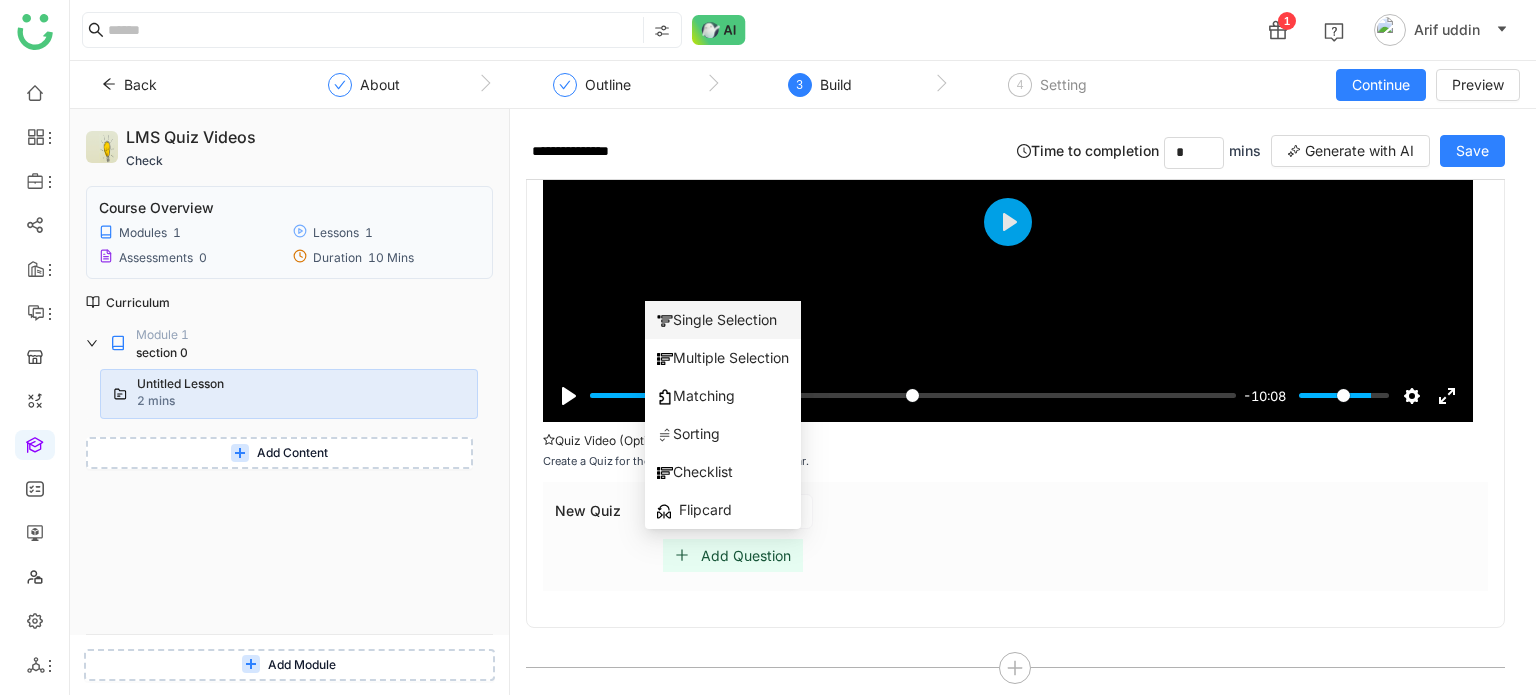 click on "Single Selection" at bounding box center [717, 320] 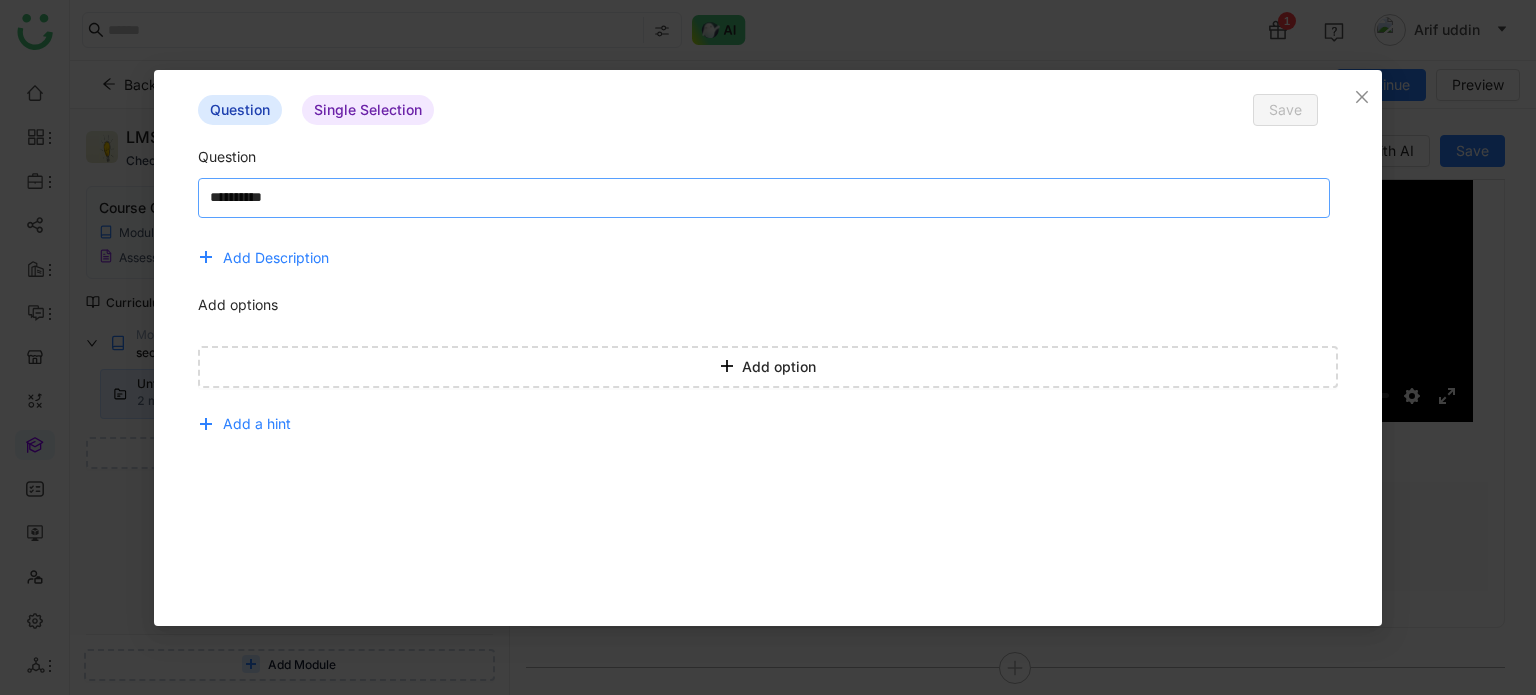 click at bounding box center [764, 198] 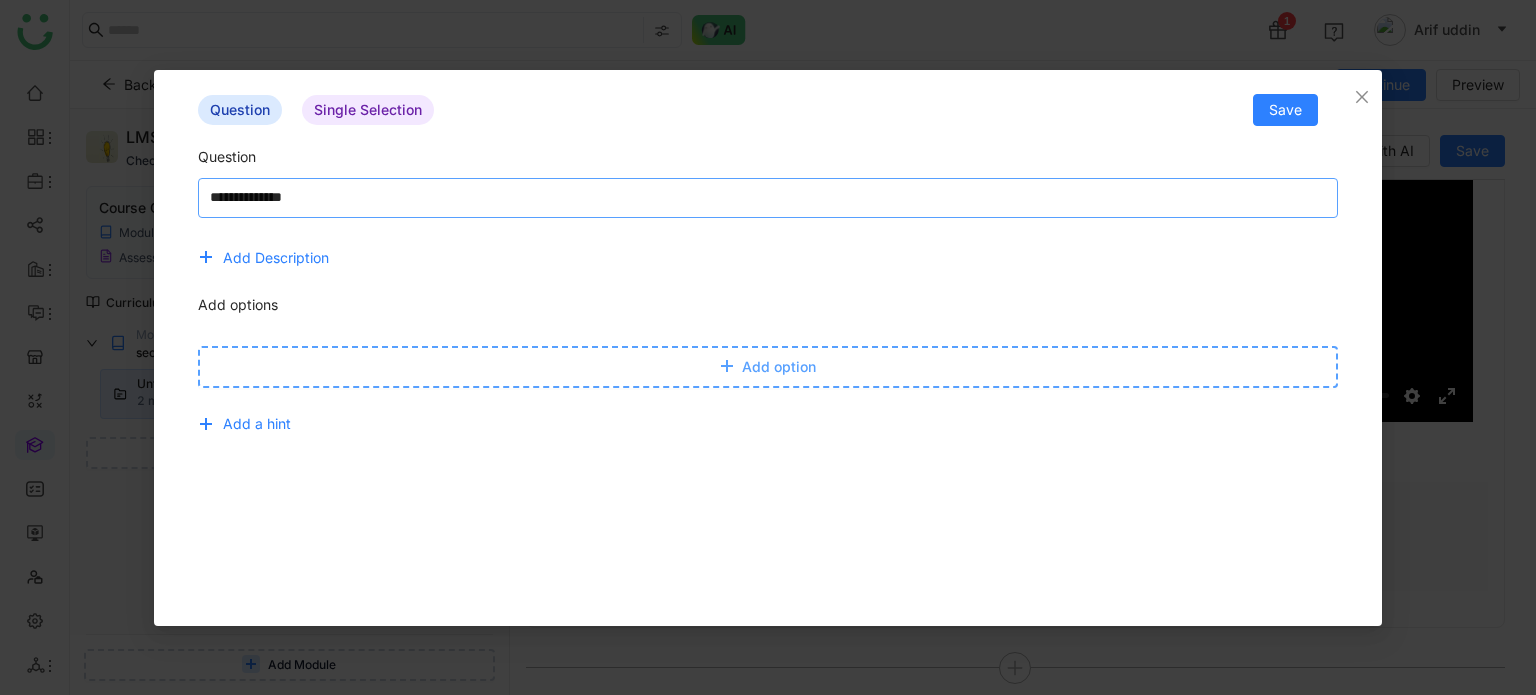 type on "**********" 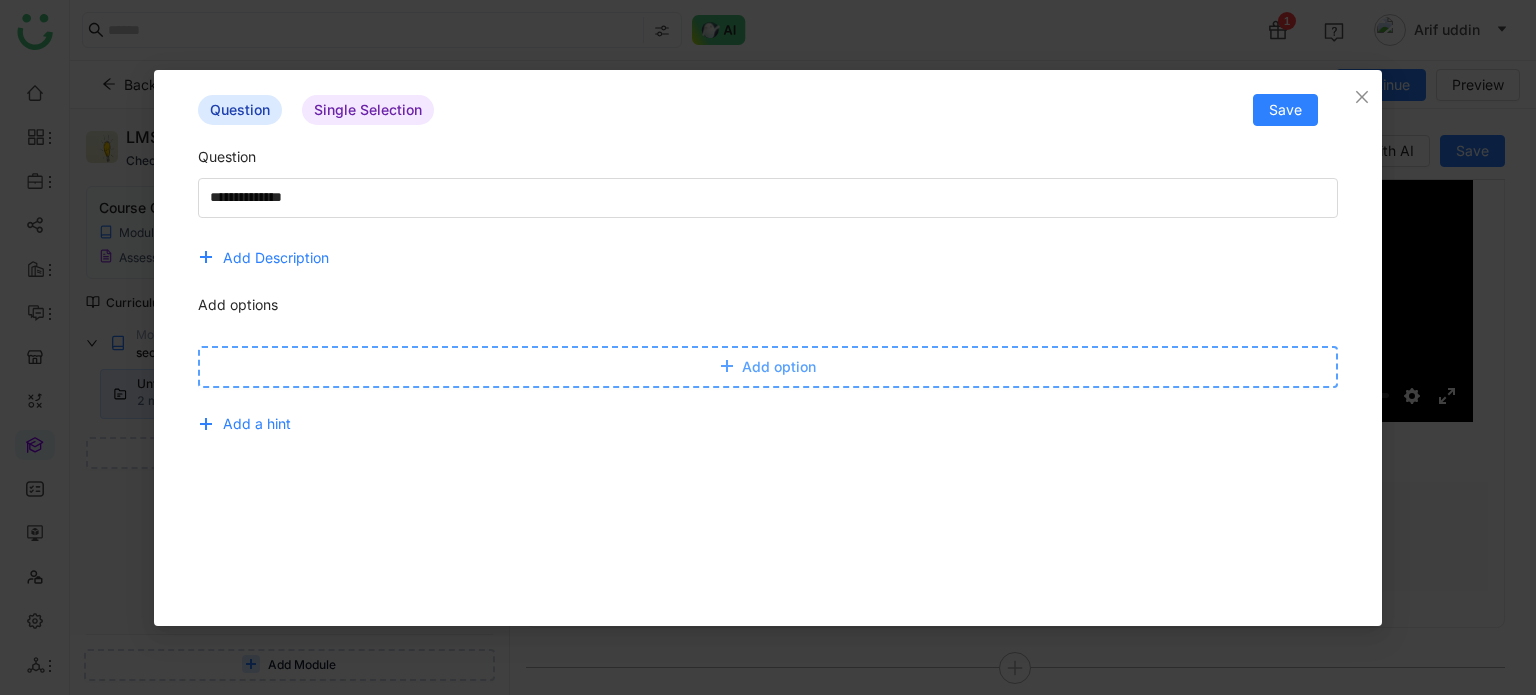 click on "Add option" at bounding box center [768, 367] 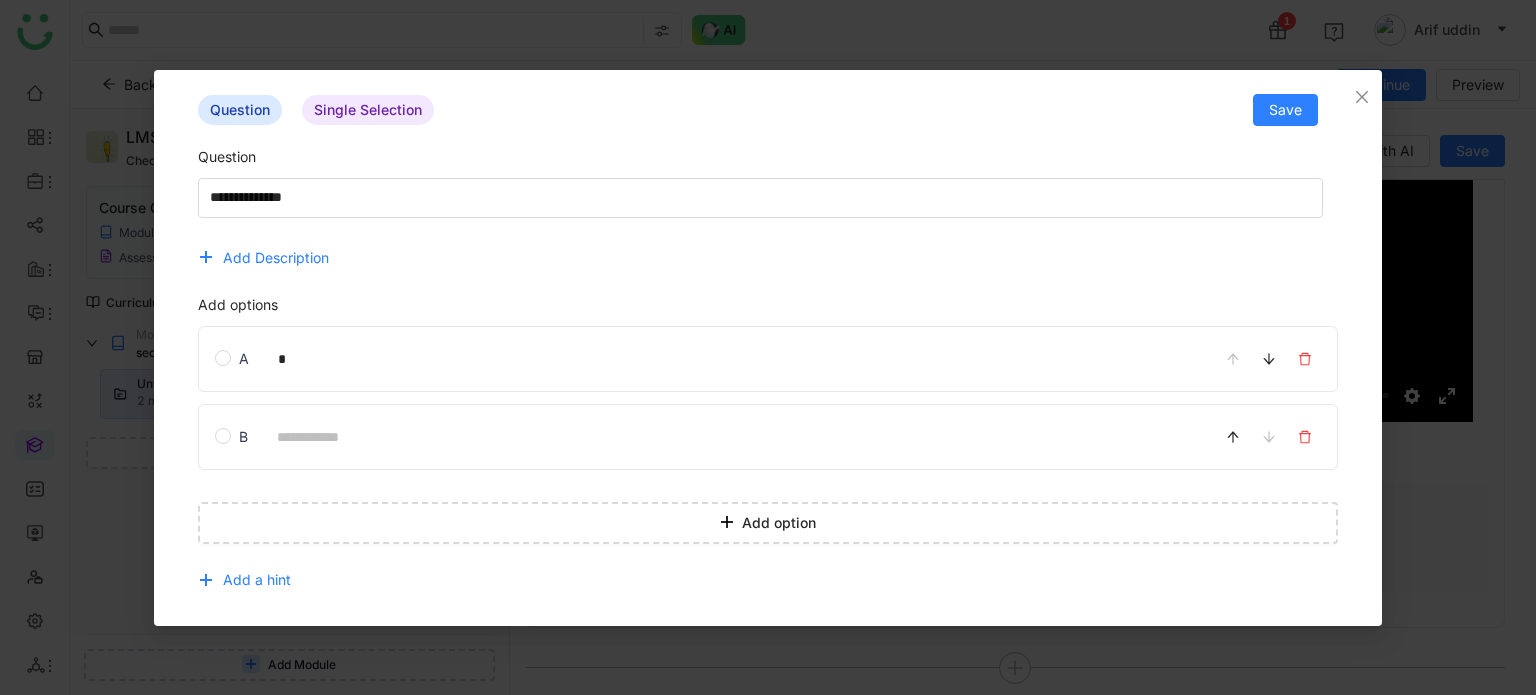 type on "*" 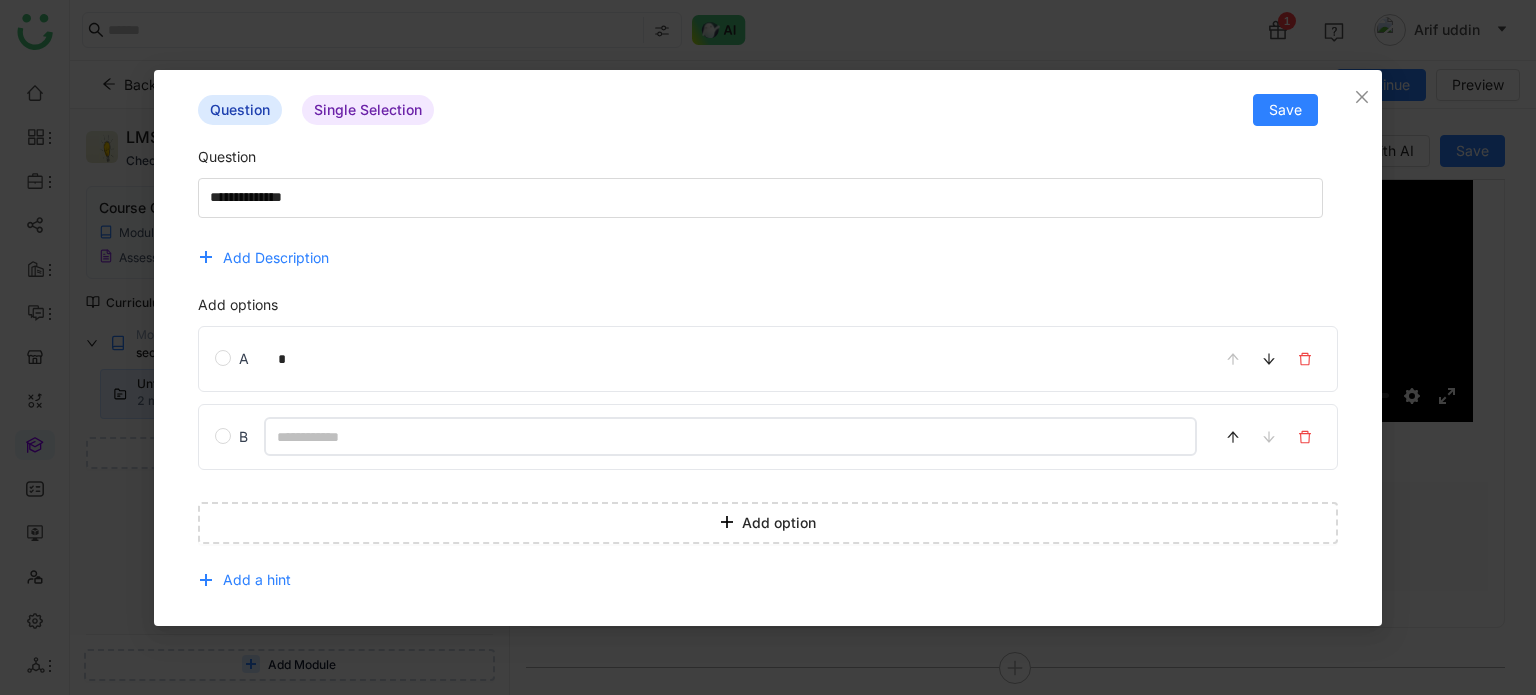 click at bounding box center [731, 436] 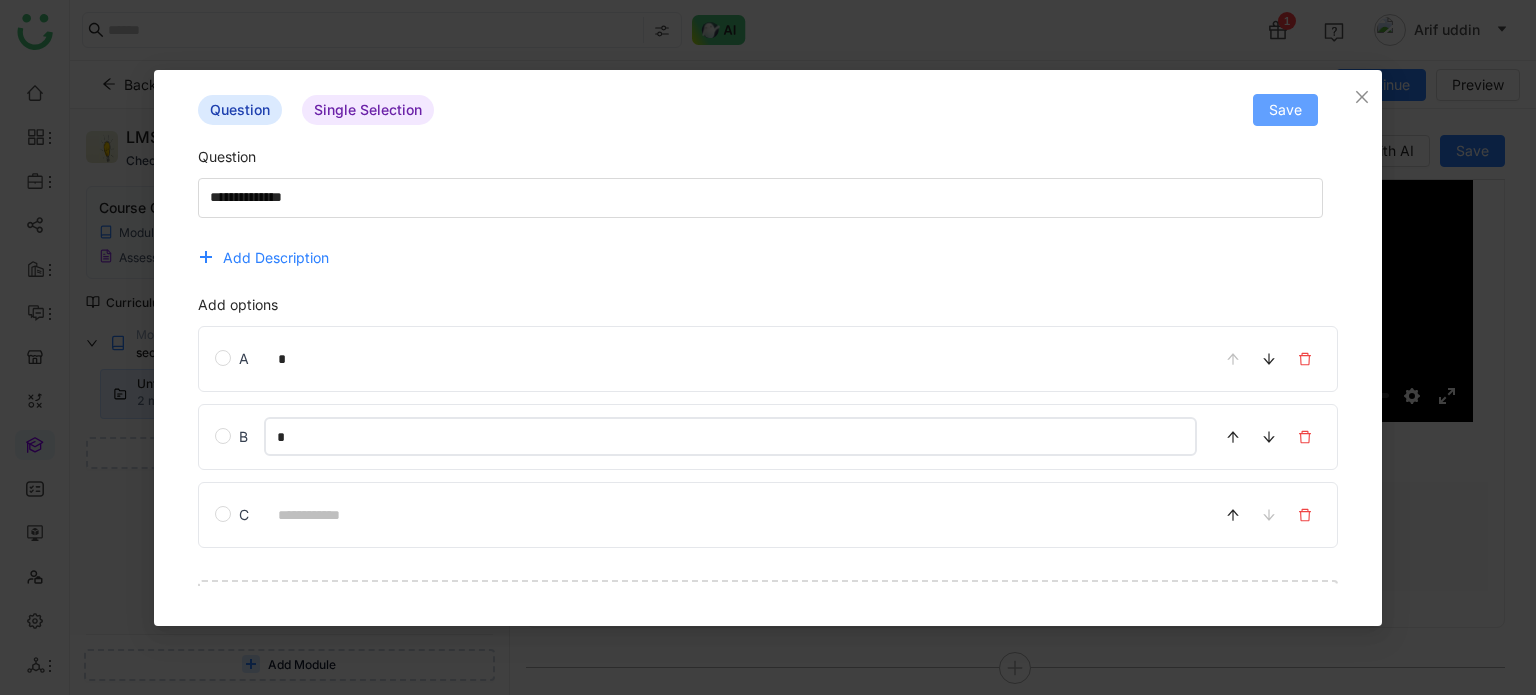 type on "*" 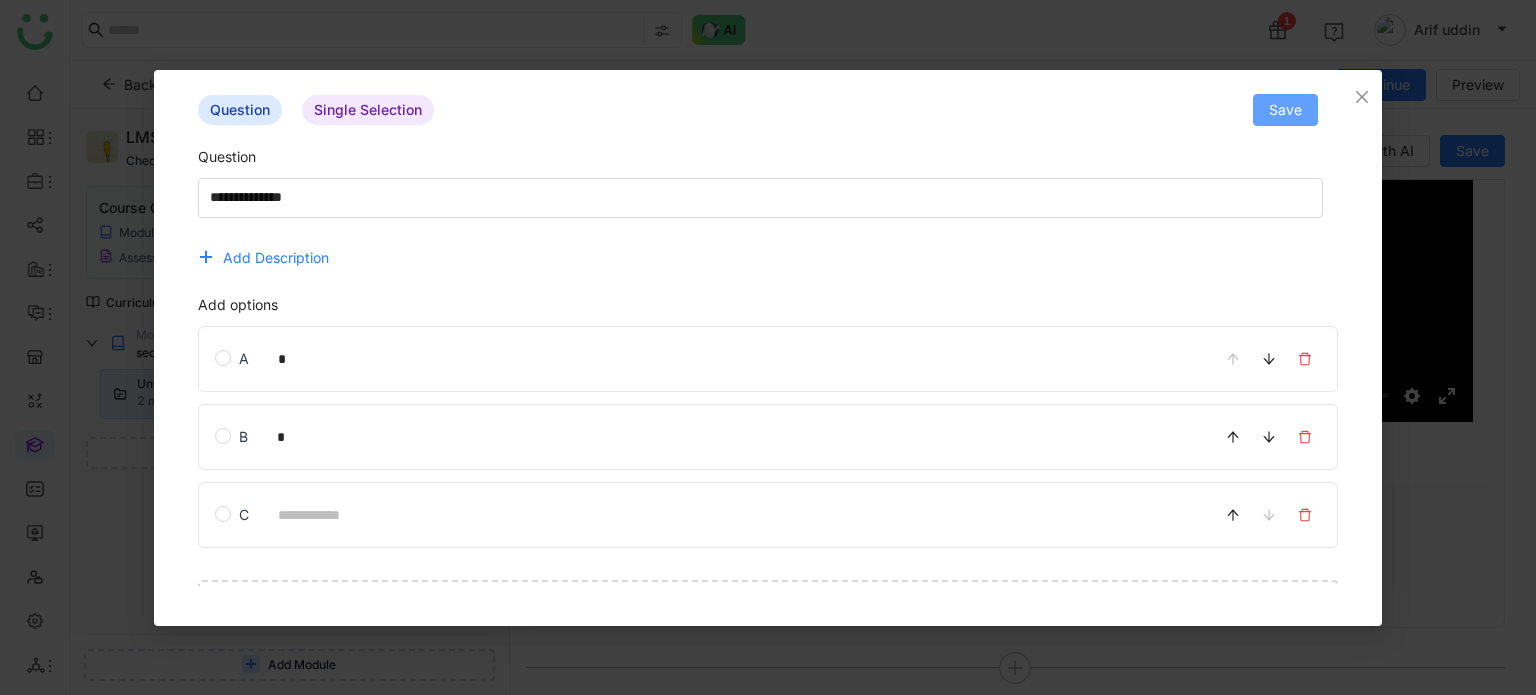 click on "Save" at bounding box center [1285, 110] 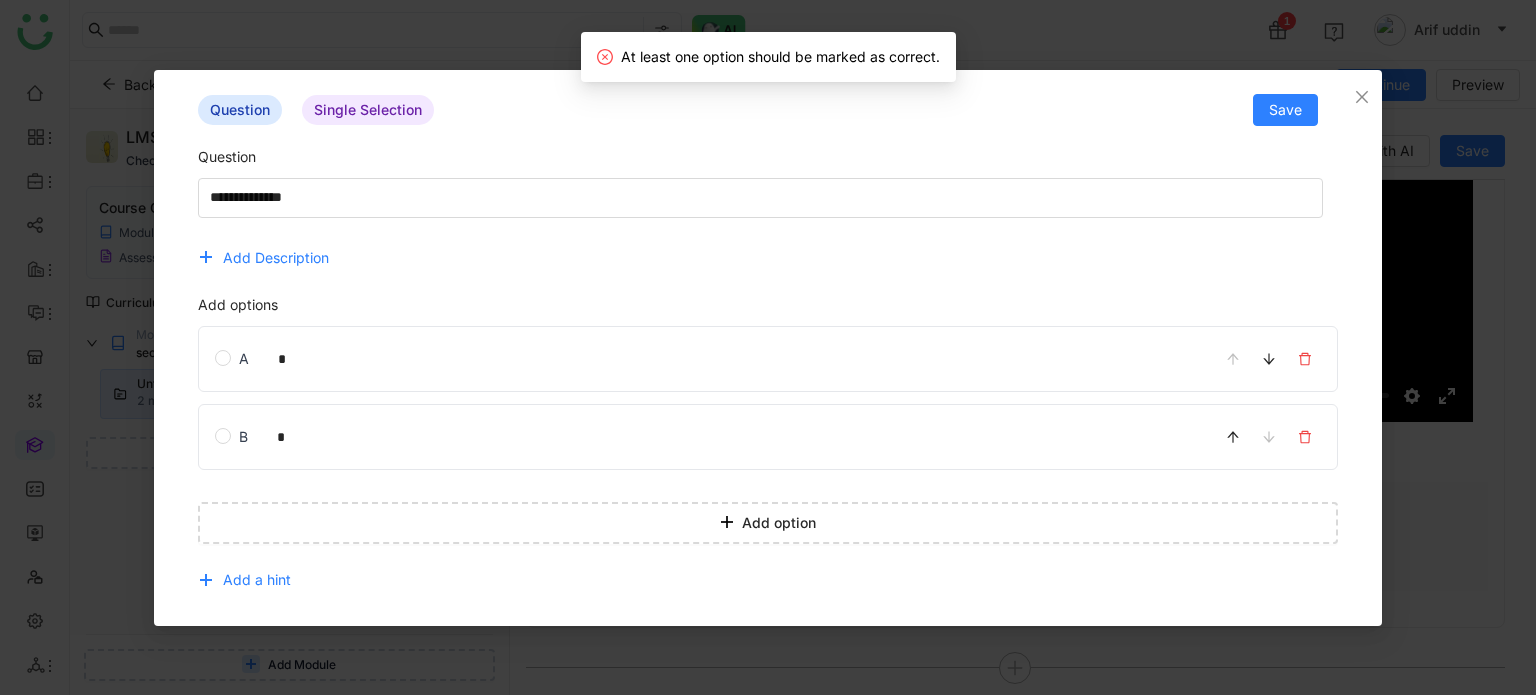 click on "A *" at bounding box center [768, 359] 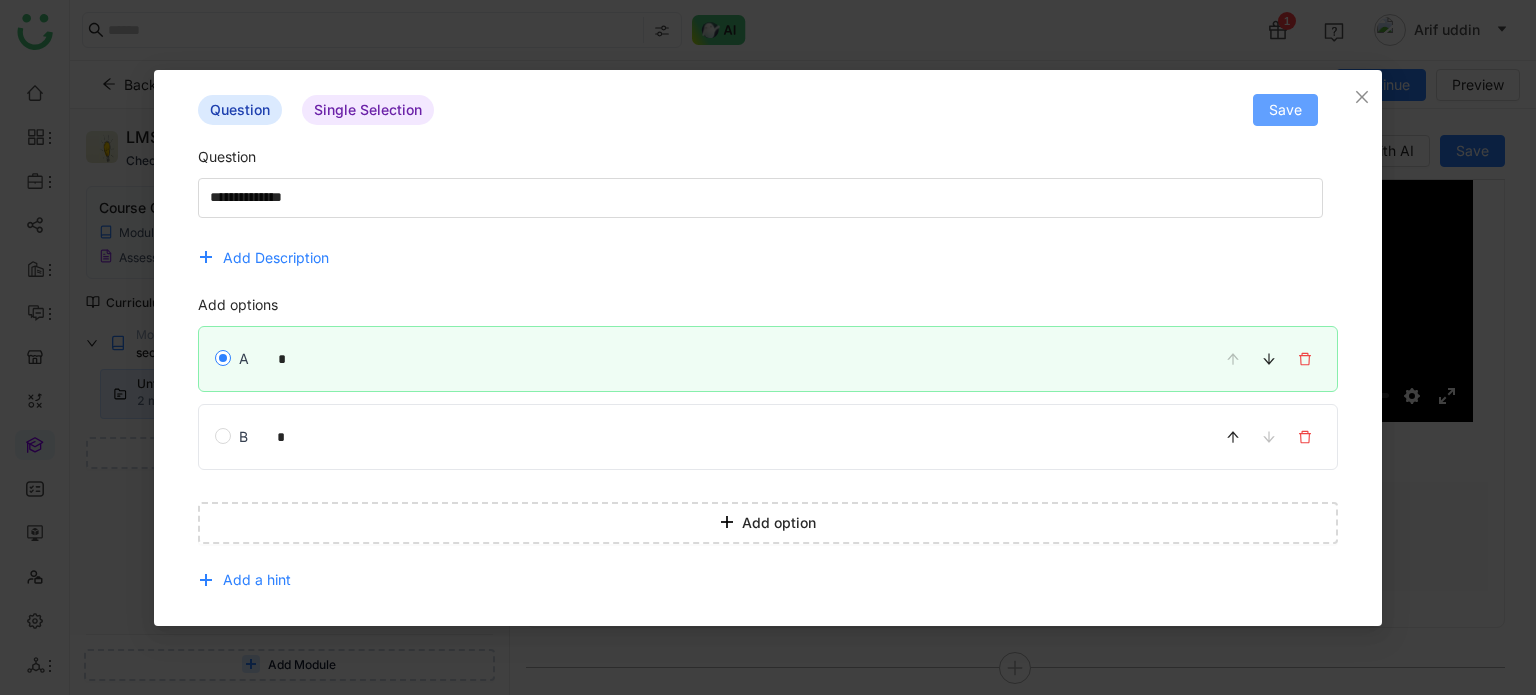 click on "Save" at bounding box center (1285, 110) 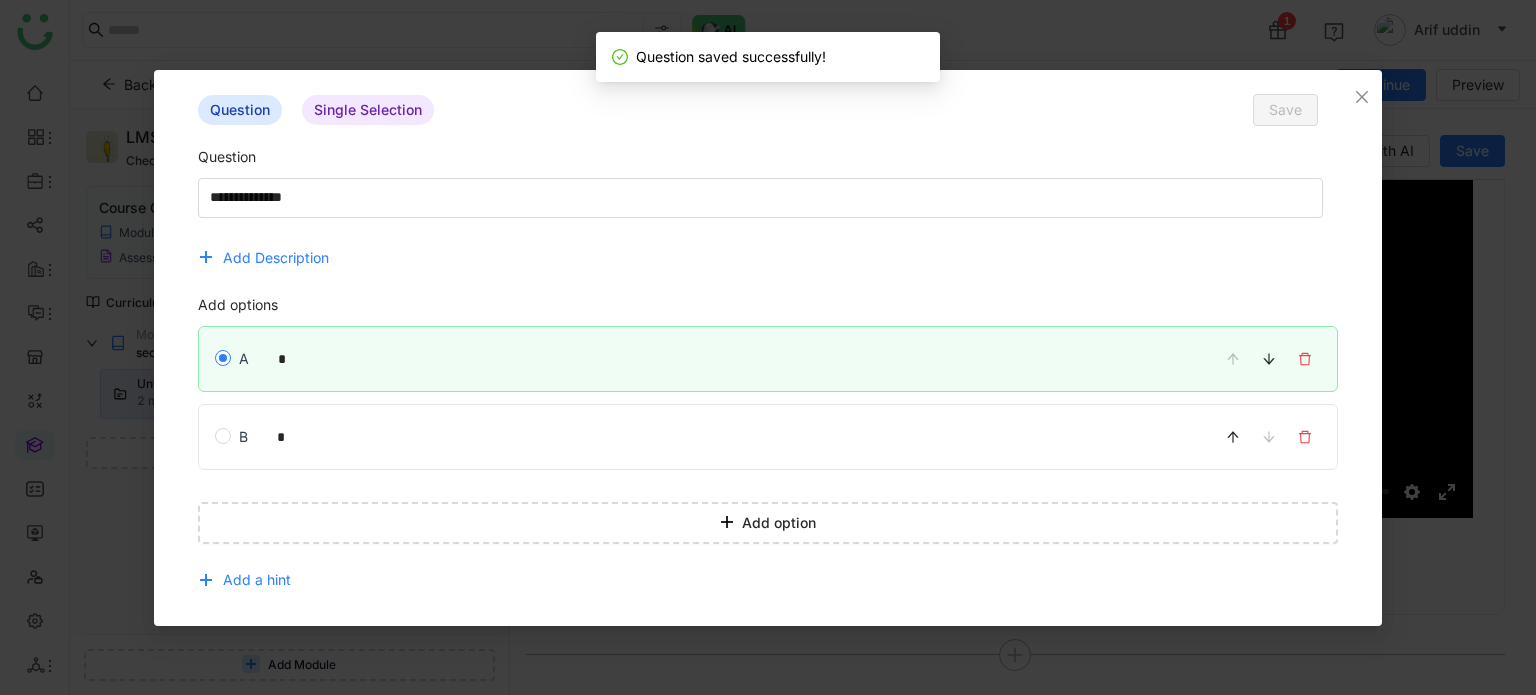scroll, scrollTop: 253, scrollLeft: 0, axis: vertical 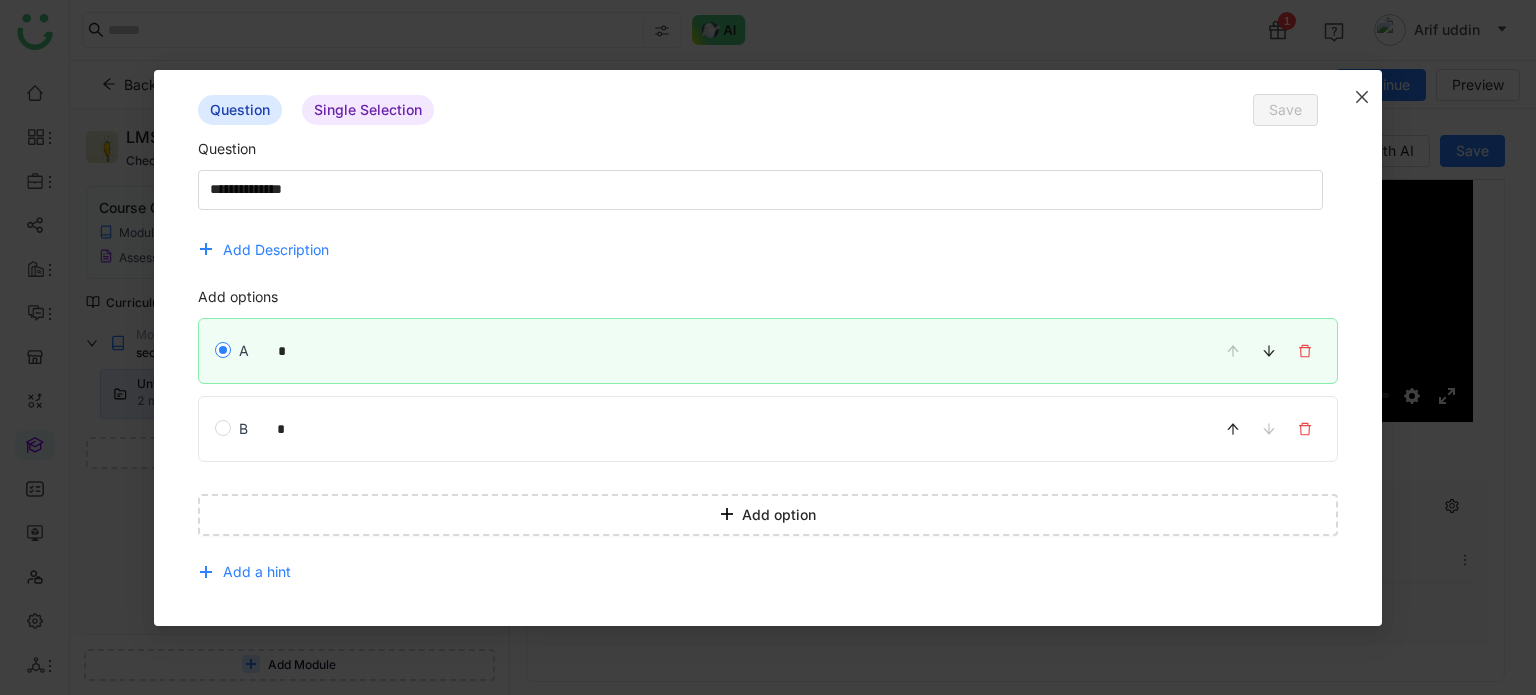 click 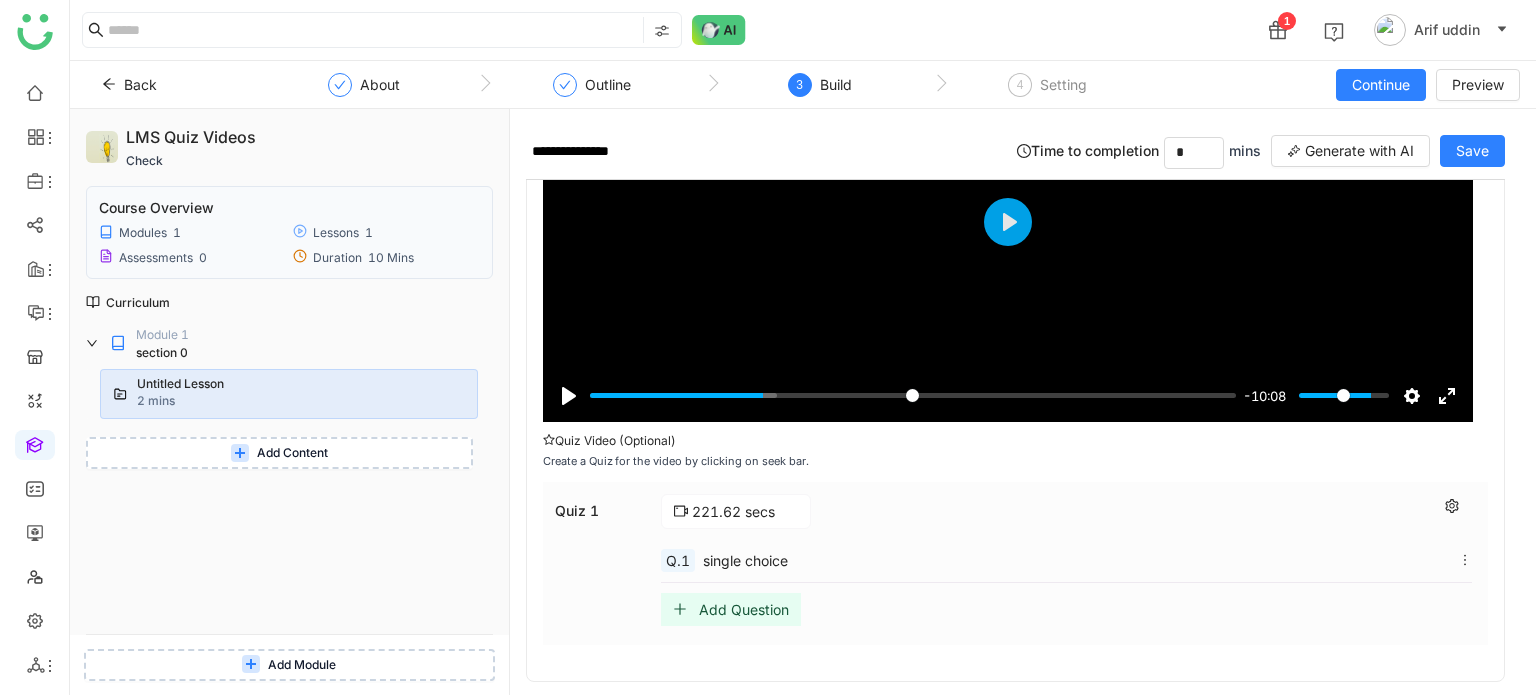 click on "Add Question" at bounding box center (744, 609) 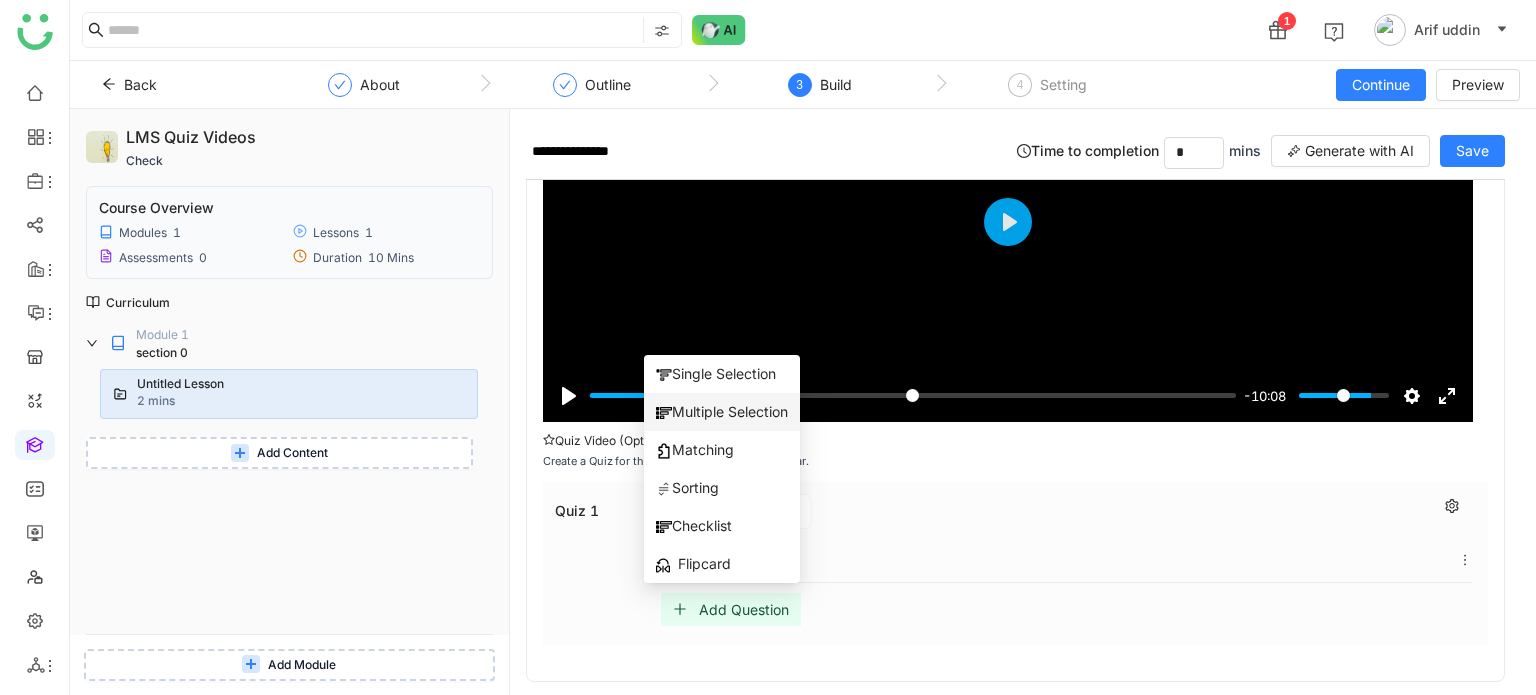 click on "Multiple Selection" at bounding box center [722, 412] 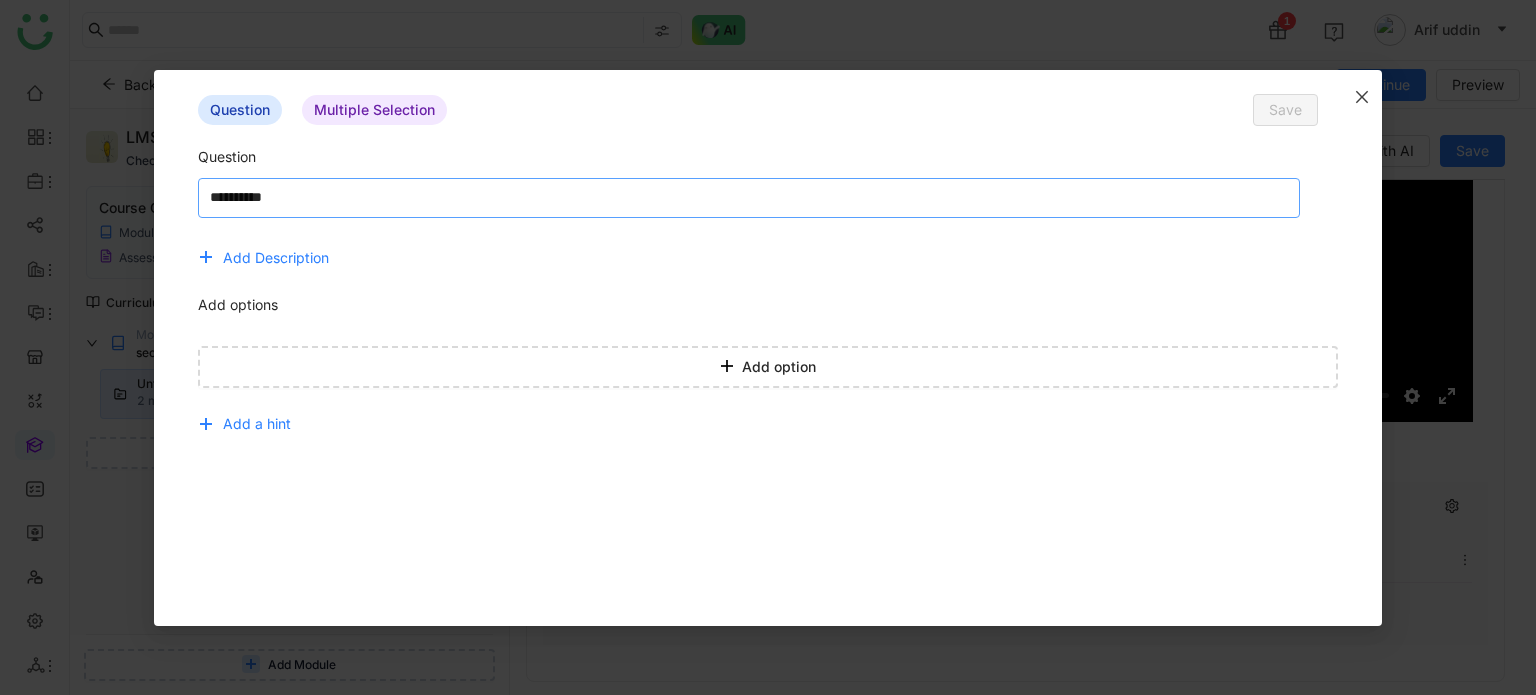 type 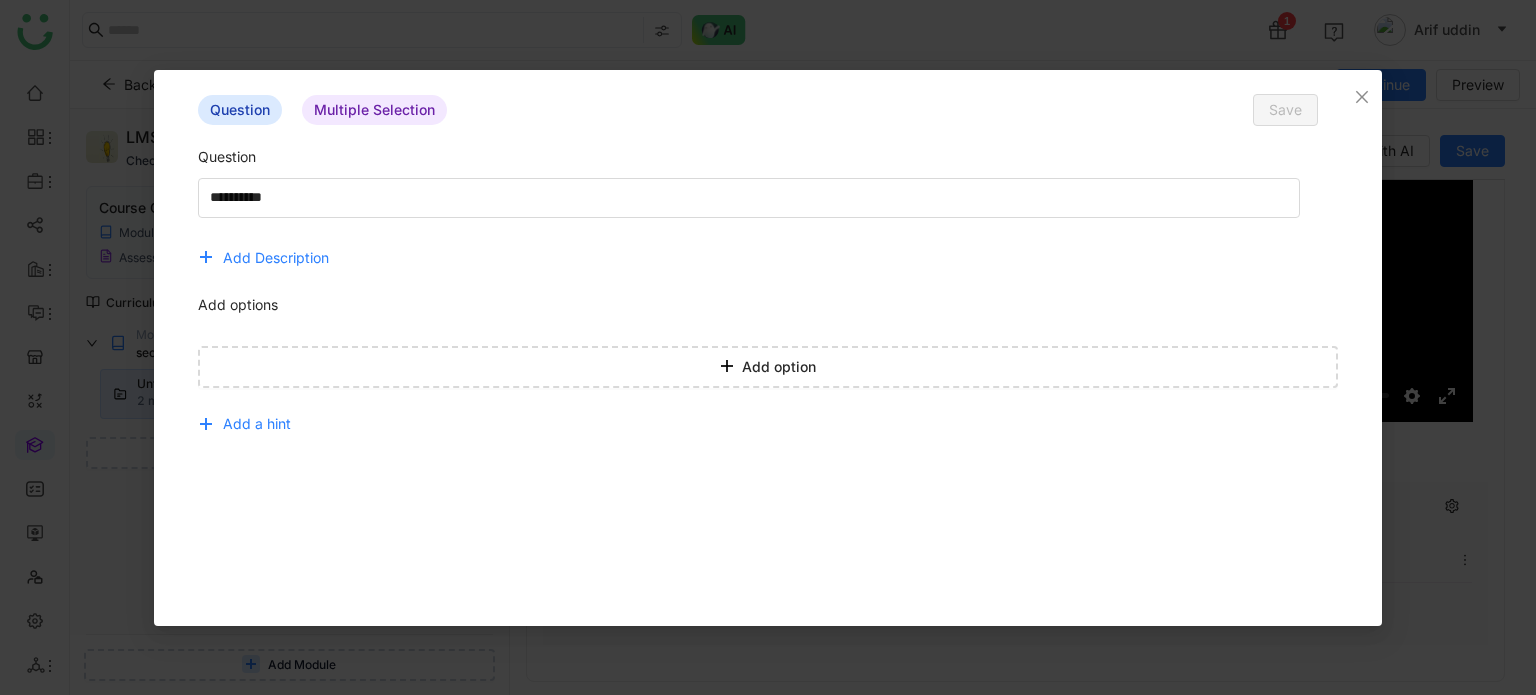 click on "Question" at bounding box center [768, 162] 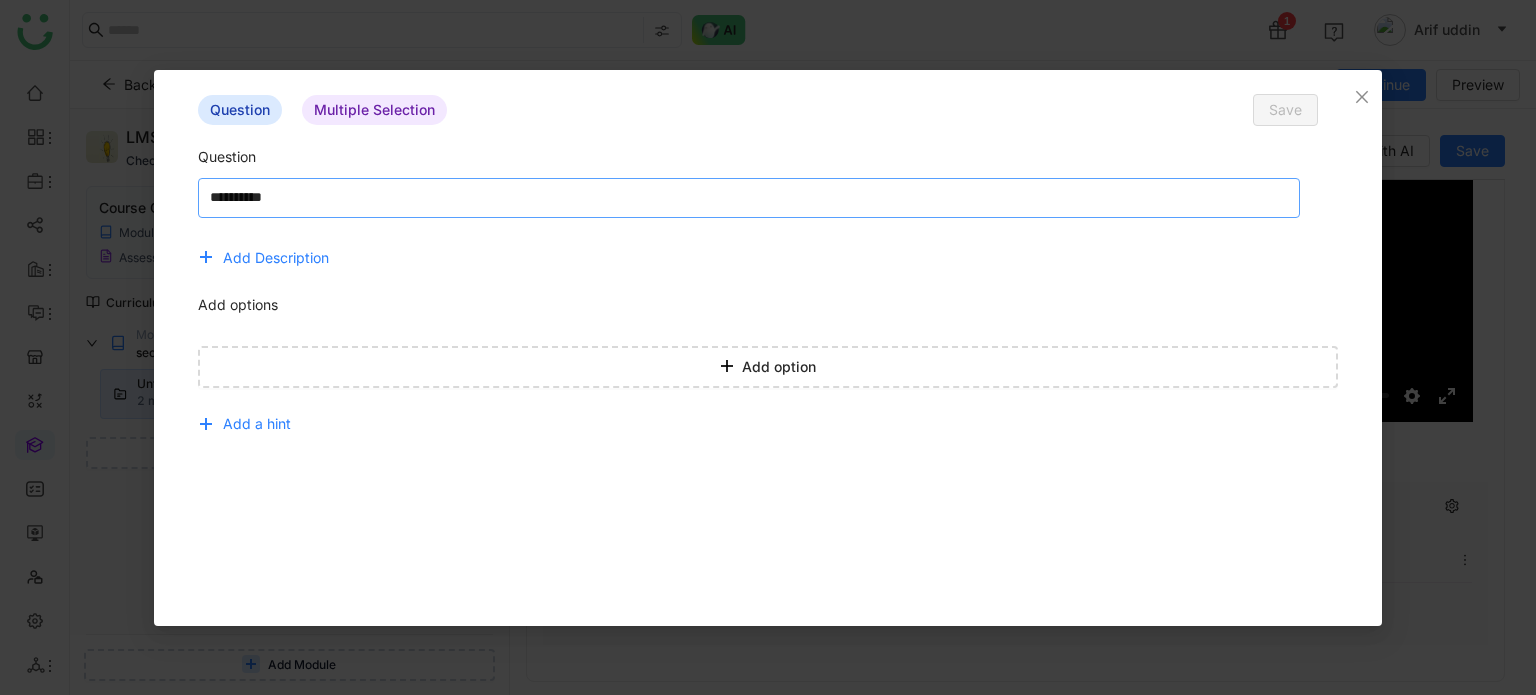 click at bounding box center [749, 198] 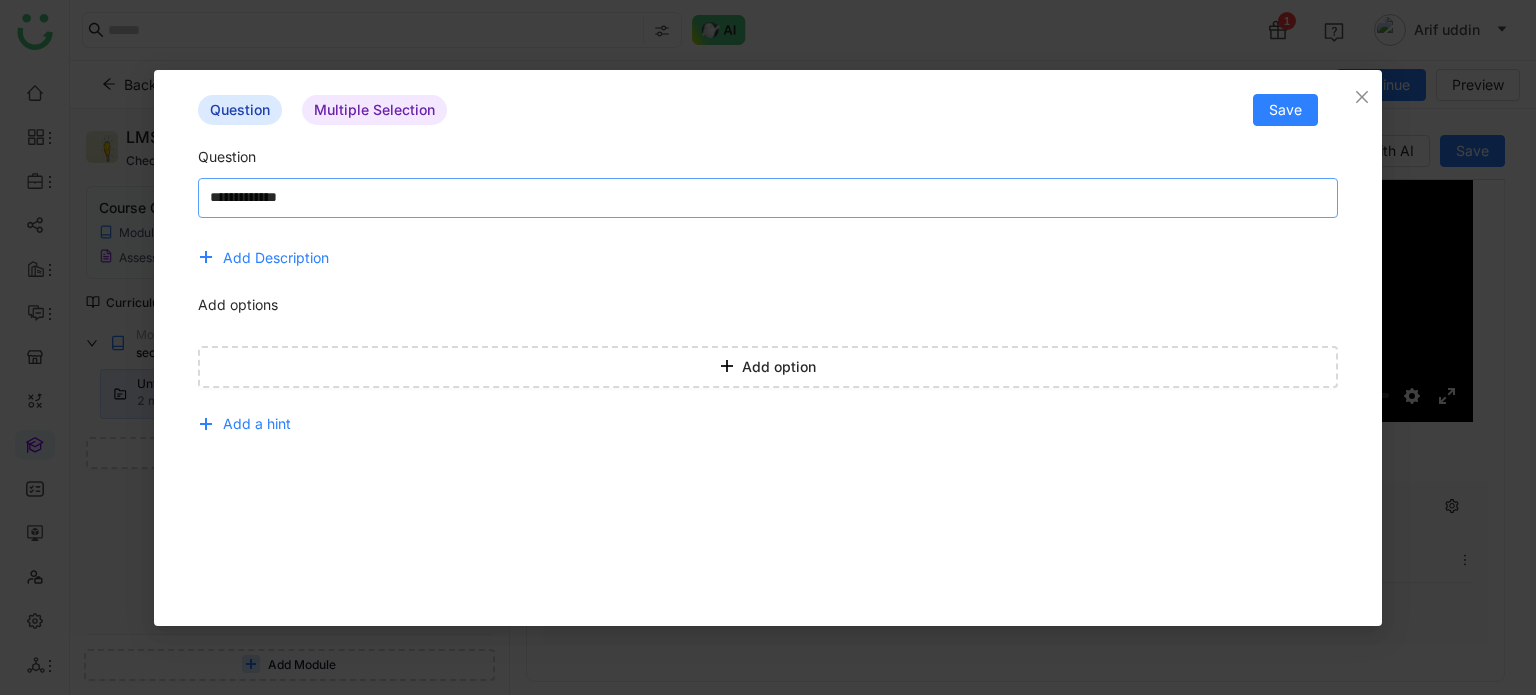 type on "**********" 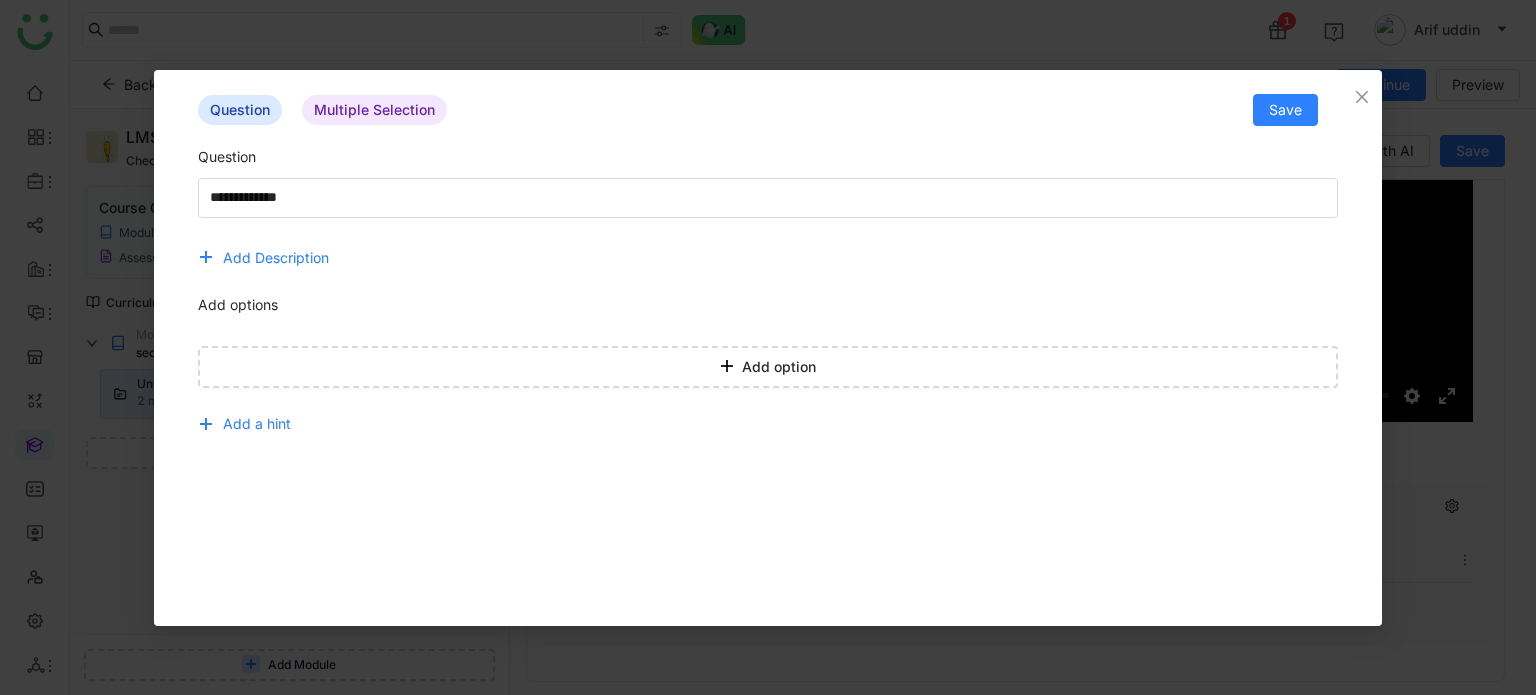 click on "Add options" at bounding box center (768, 310) 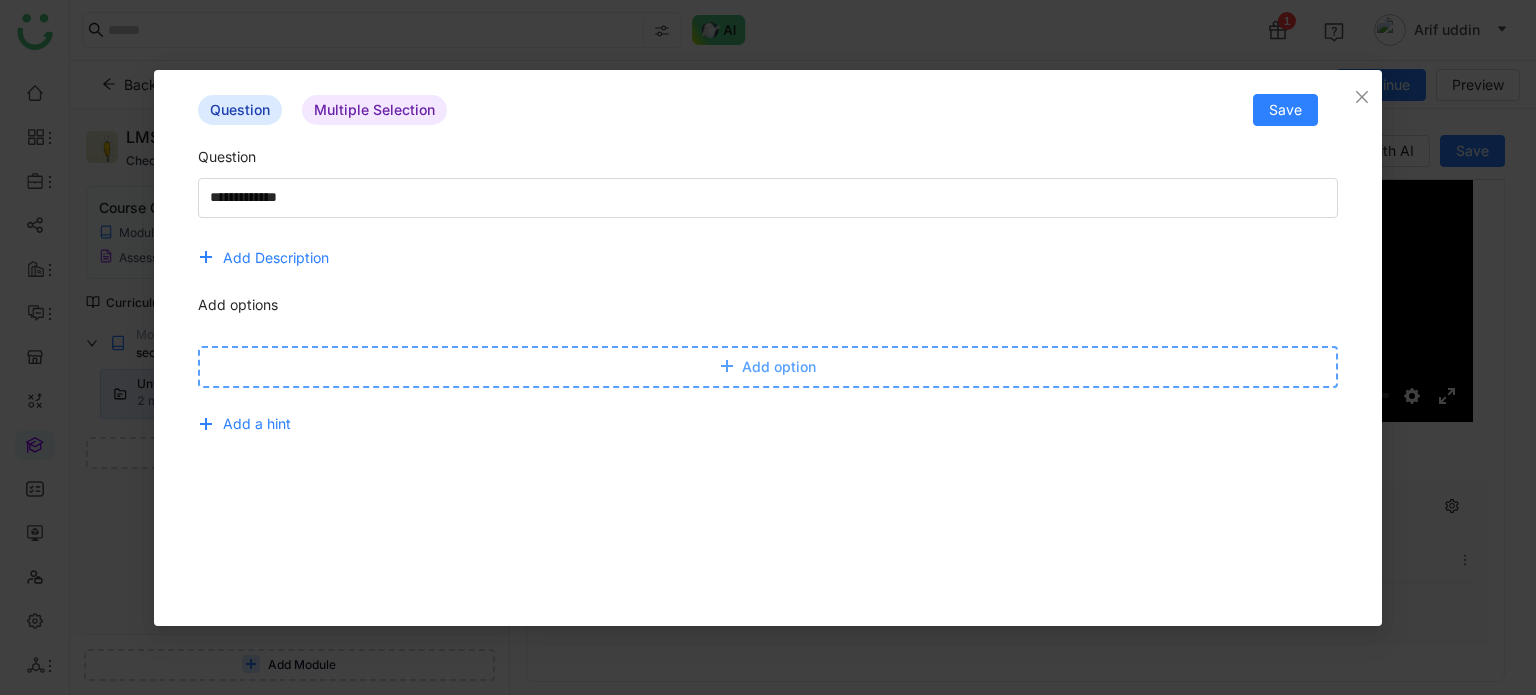 click on "Add option" at bounding box center (768, 367) 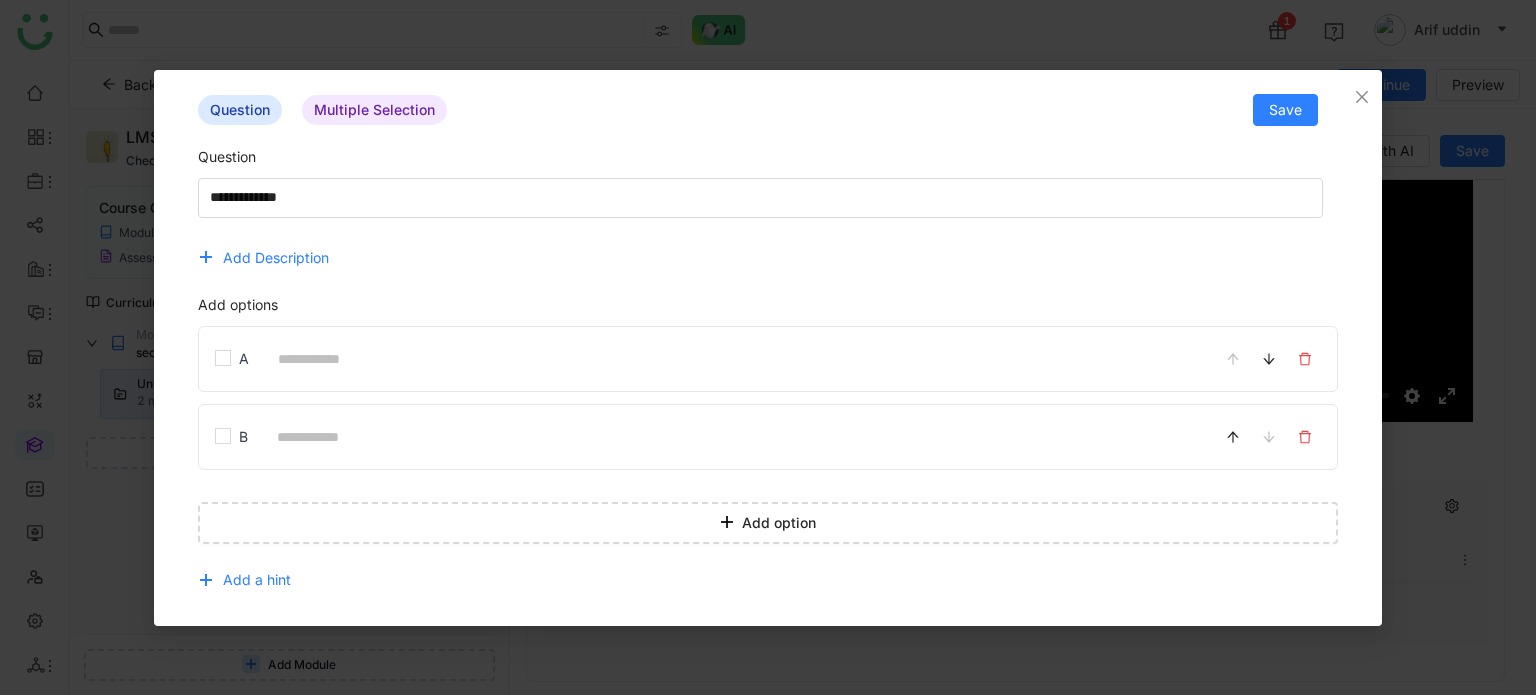 click on "A B" at bounding box center (768, 404) 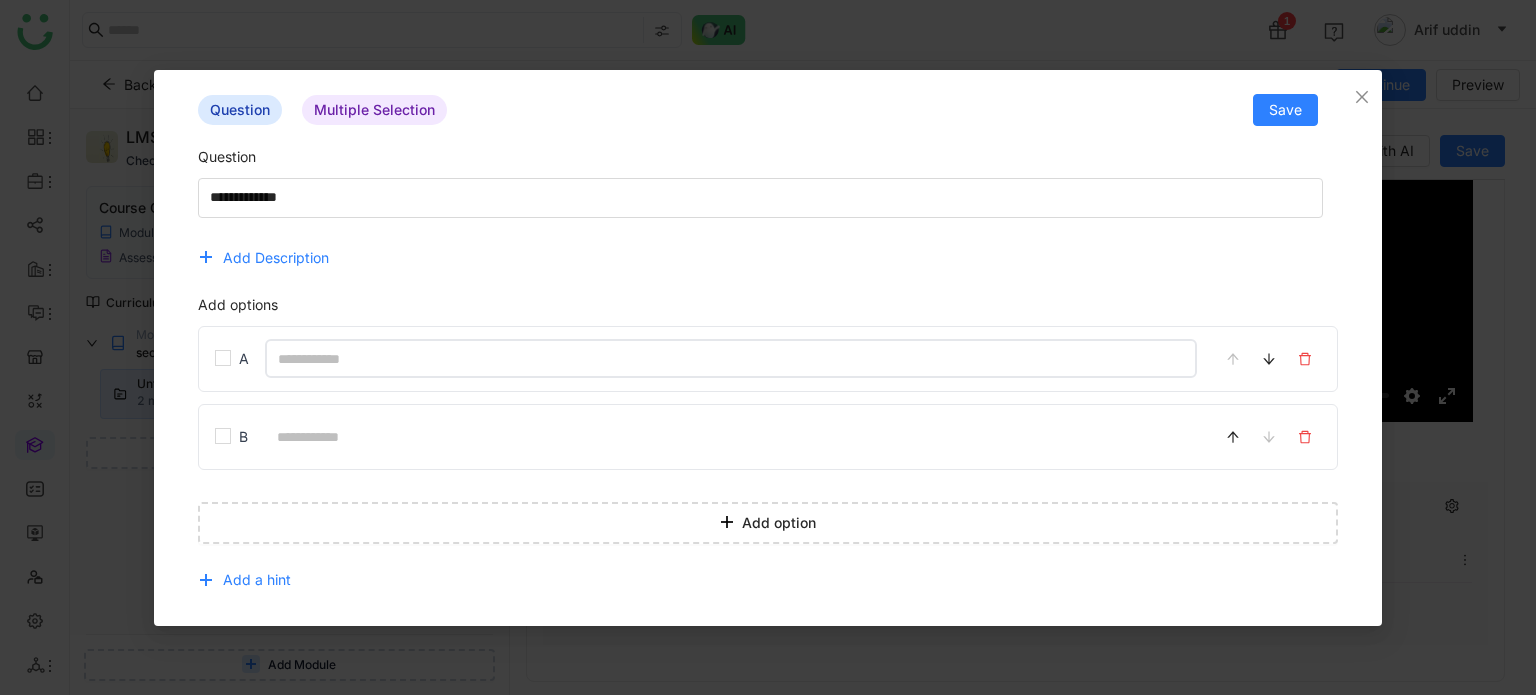 click at bounding box center [731, 358] 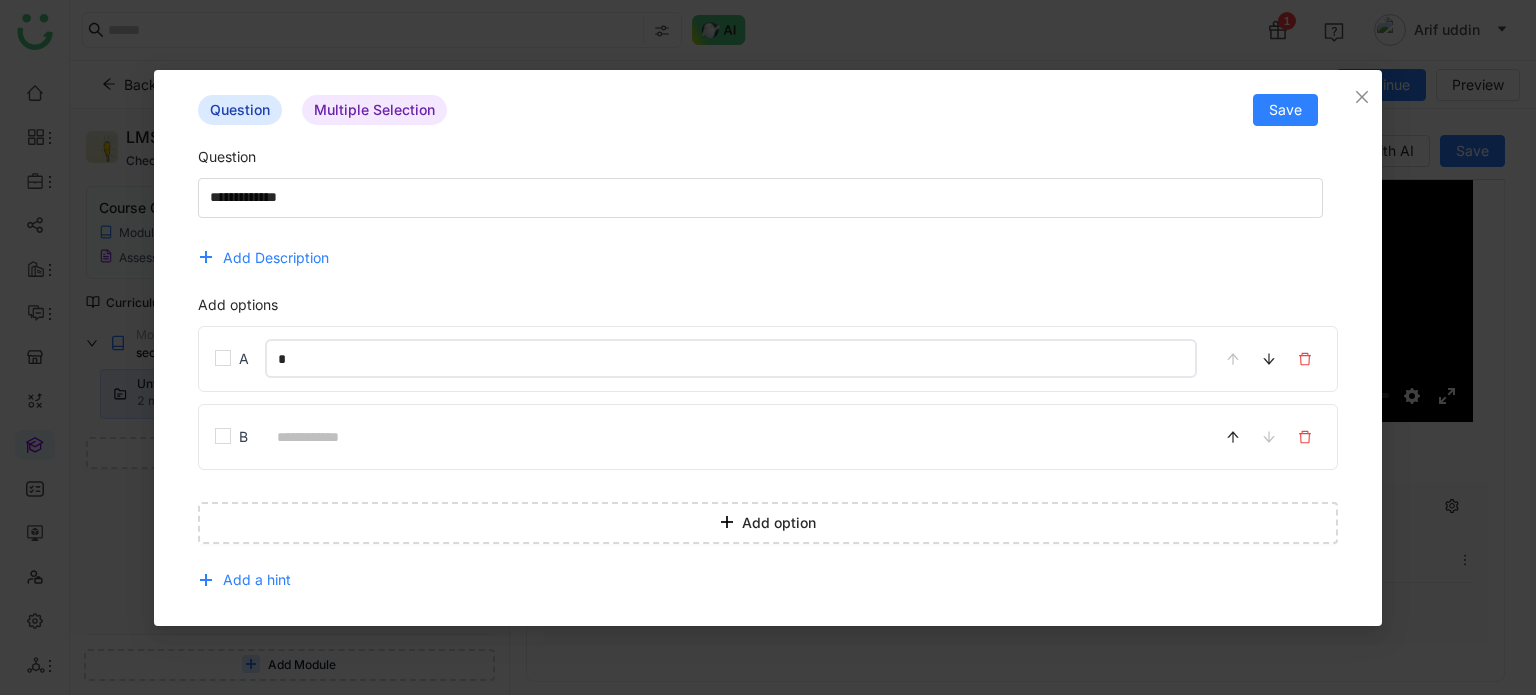 type on "*" 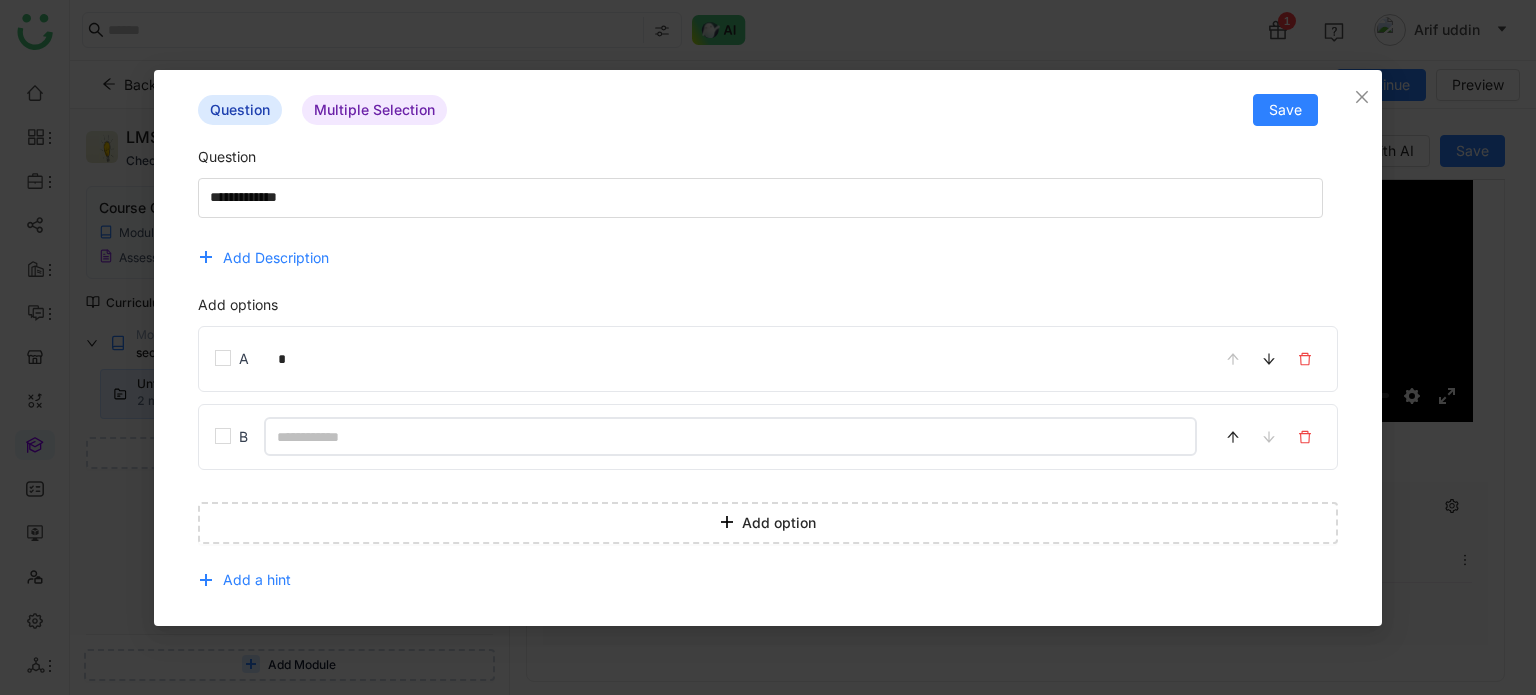 click at bounding box center (731, 436) 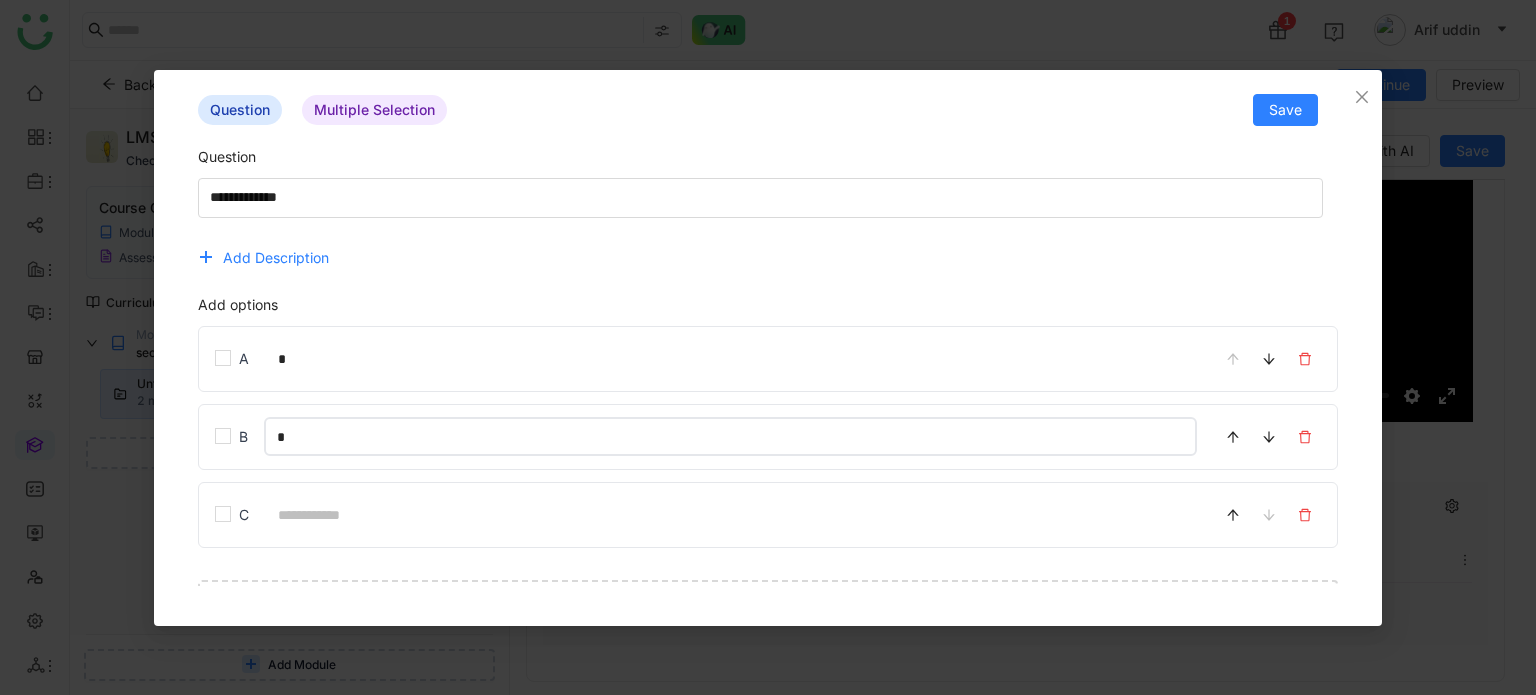 type on "*" 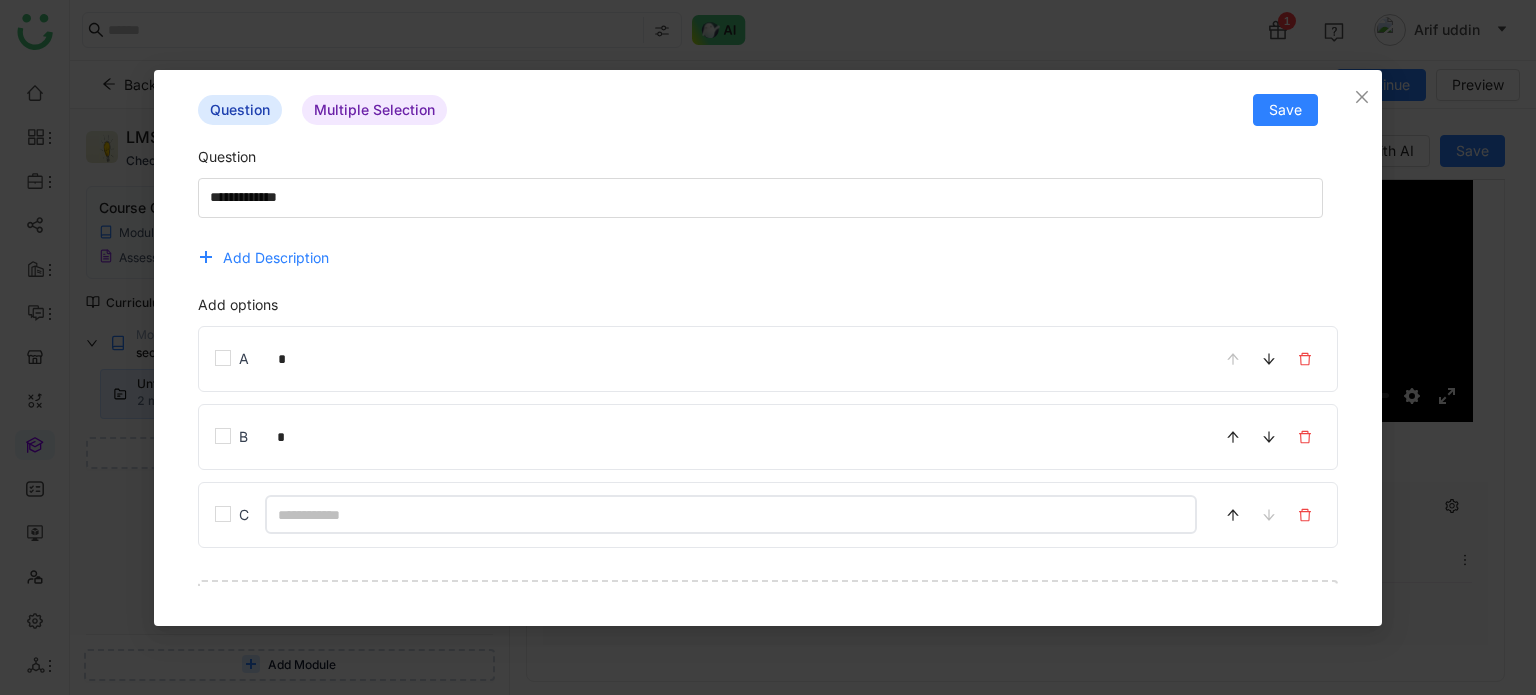 click at bounding box center (731, 514) 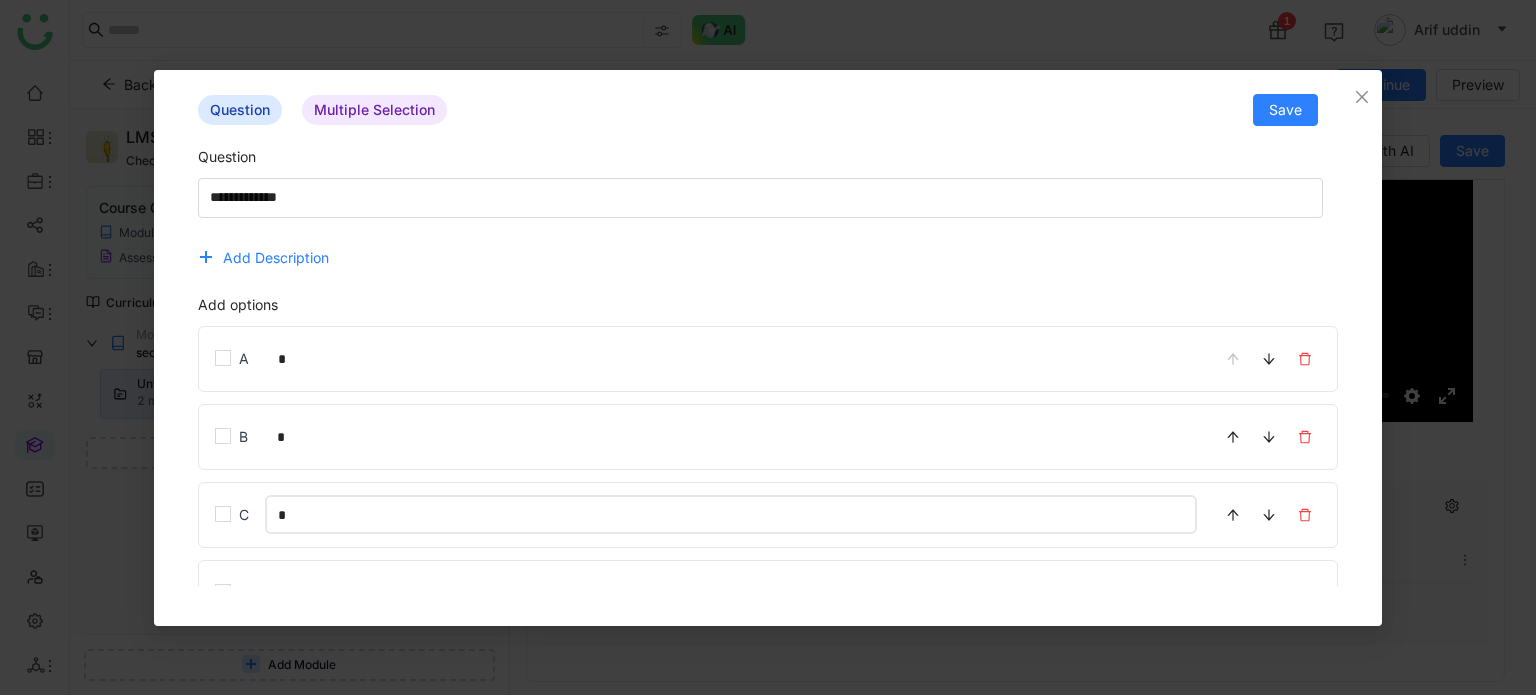 type on "*" 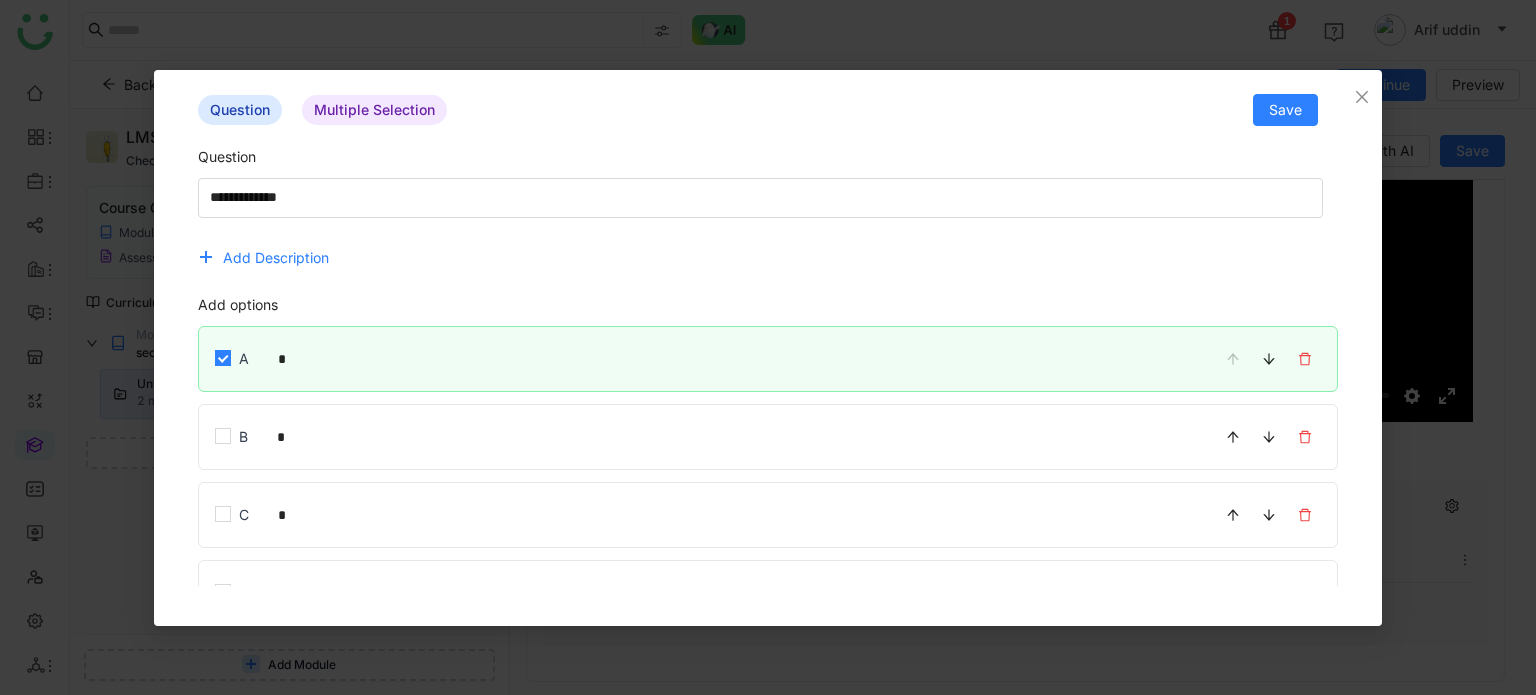 click on "B *" at bounding box center [768, 437] 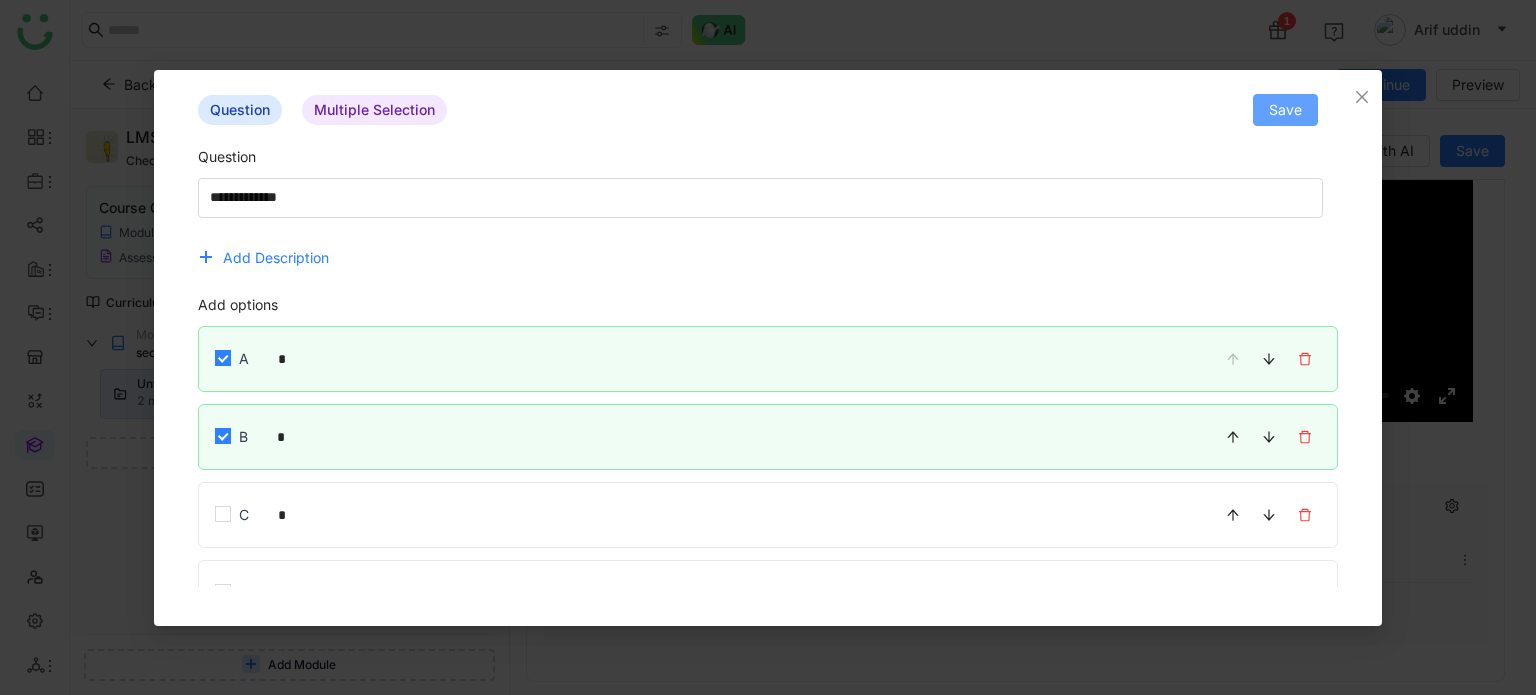 click on "Save" at bounding box center (1285, 110) 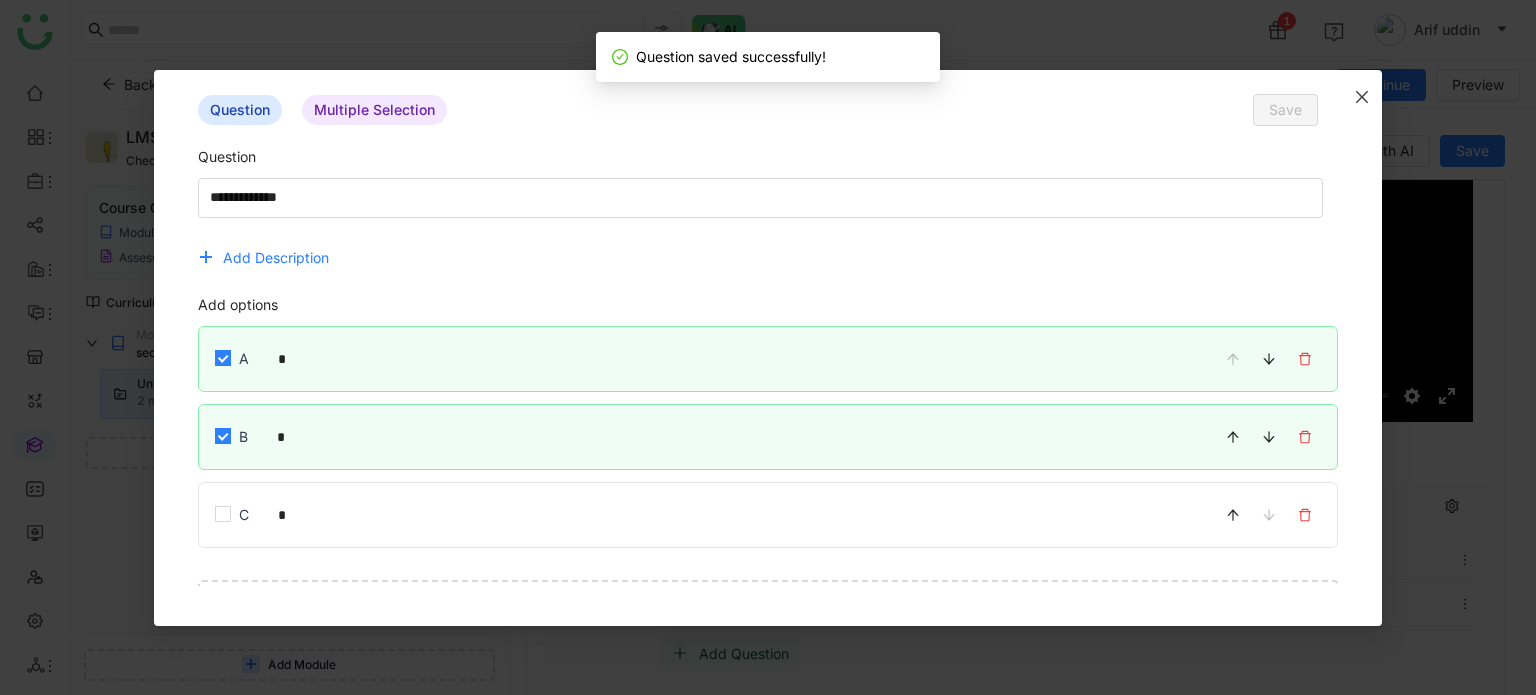 click at bounding box center (1362, 97) 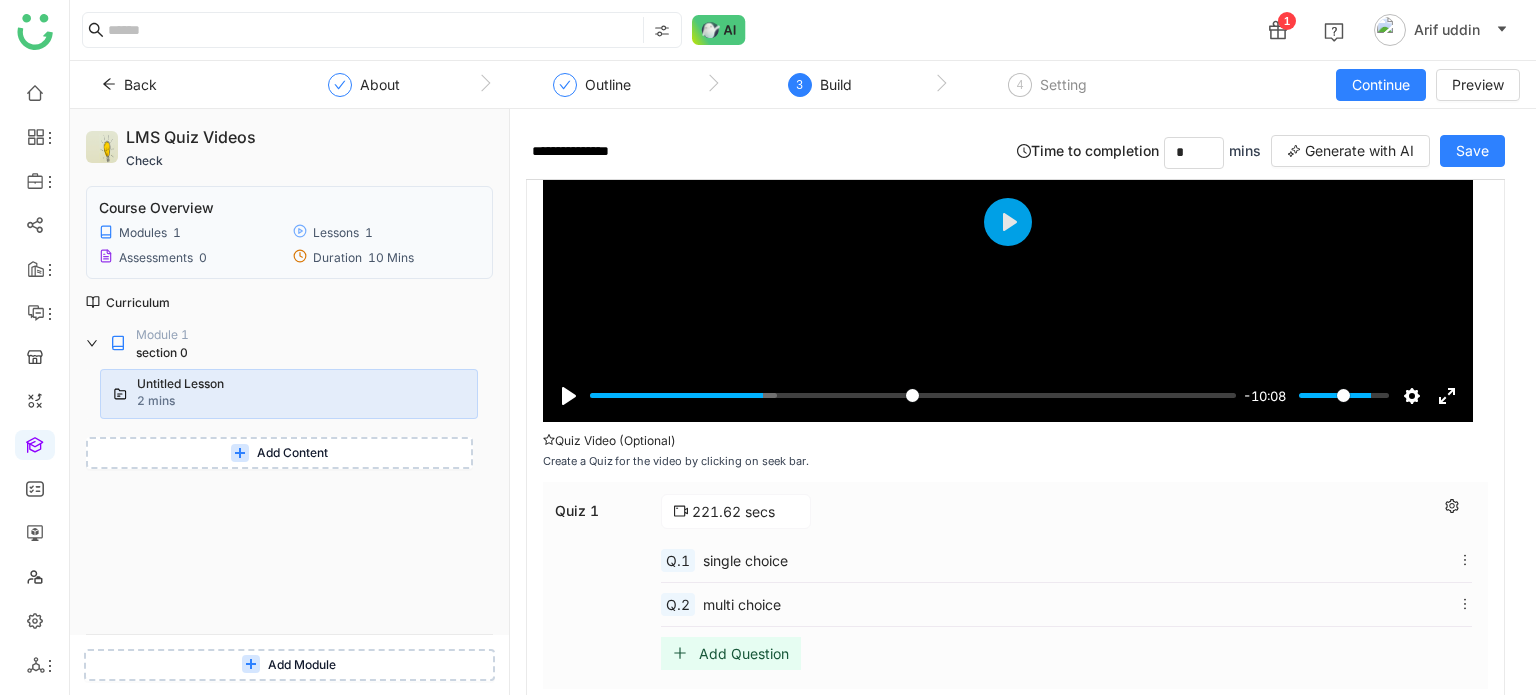 click on "Add Question" at bounding box center [731, 653] 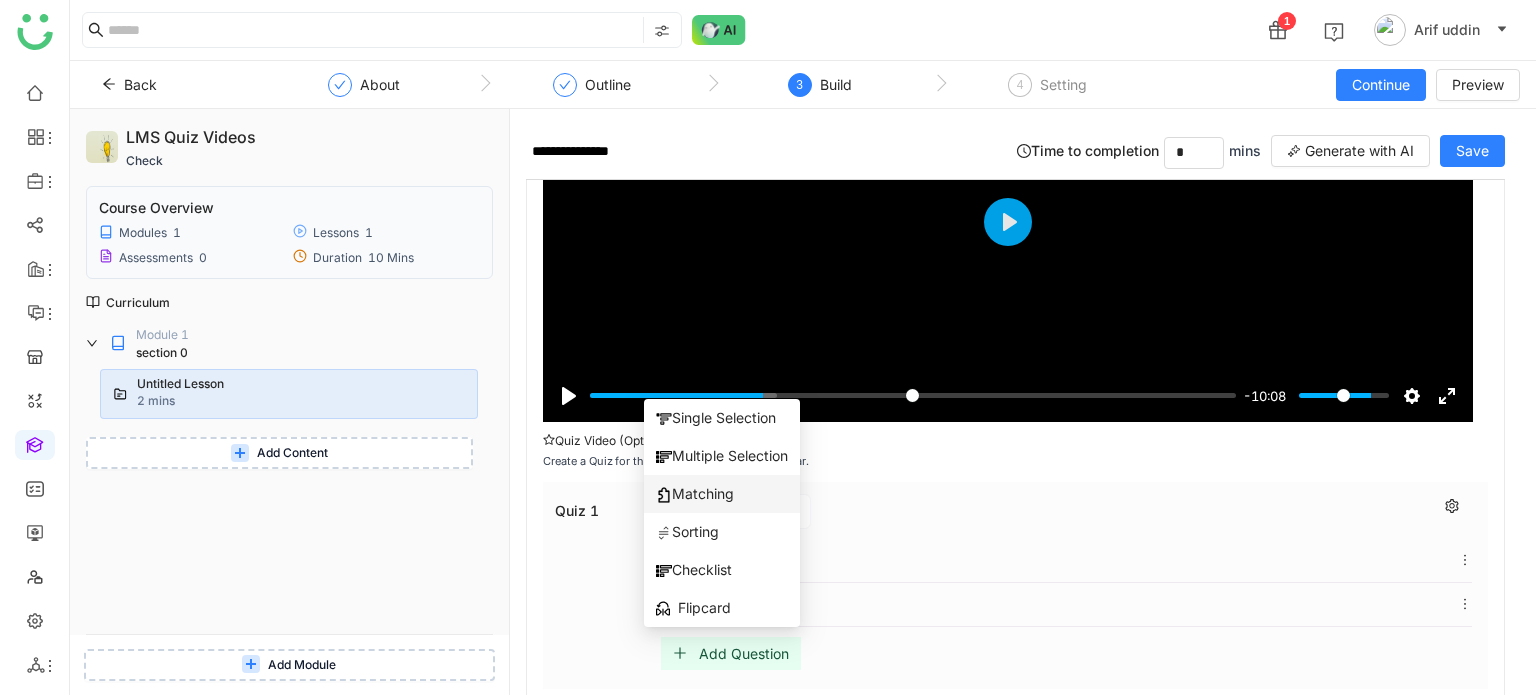 click on "Matching" at bounding box center (695, 494) 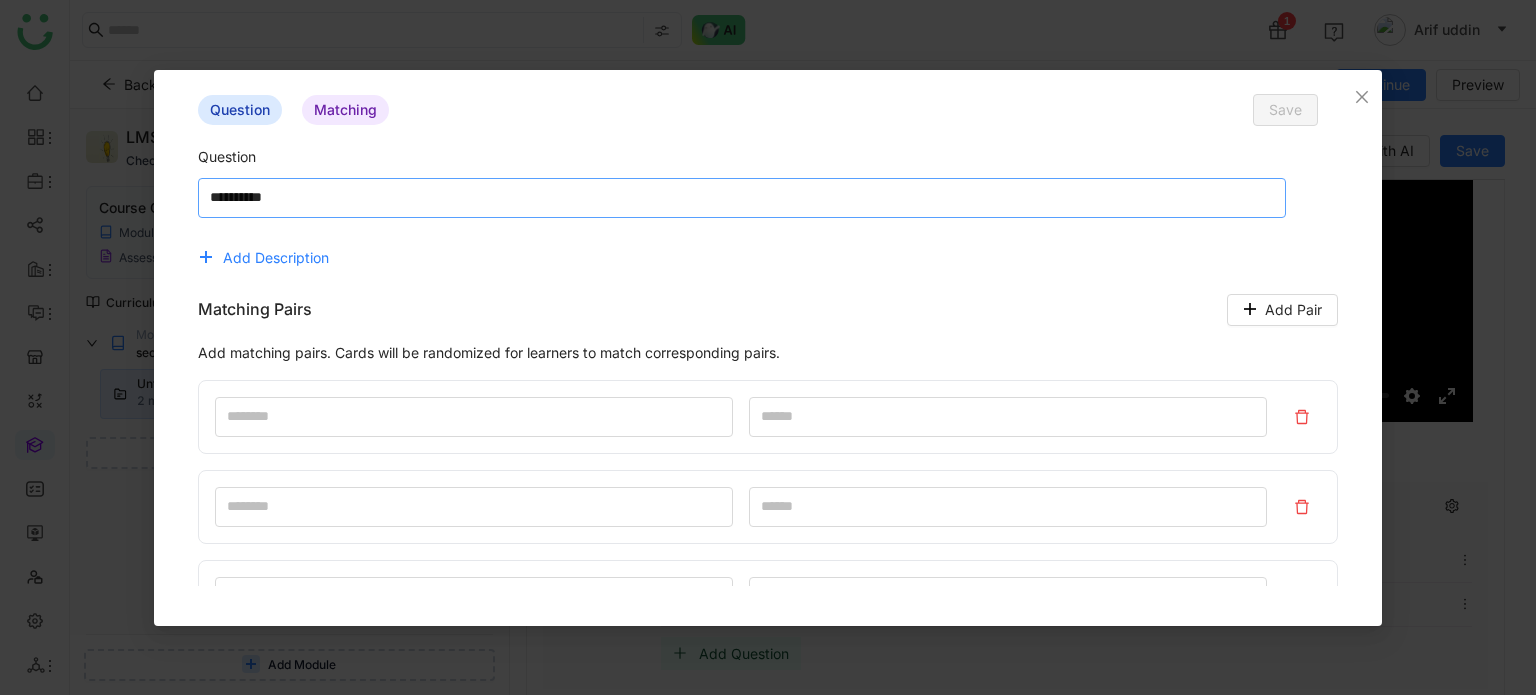 click at bounding box center (742, 198) 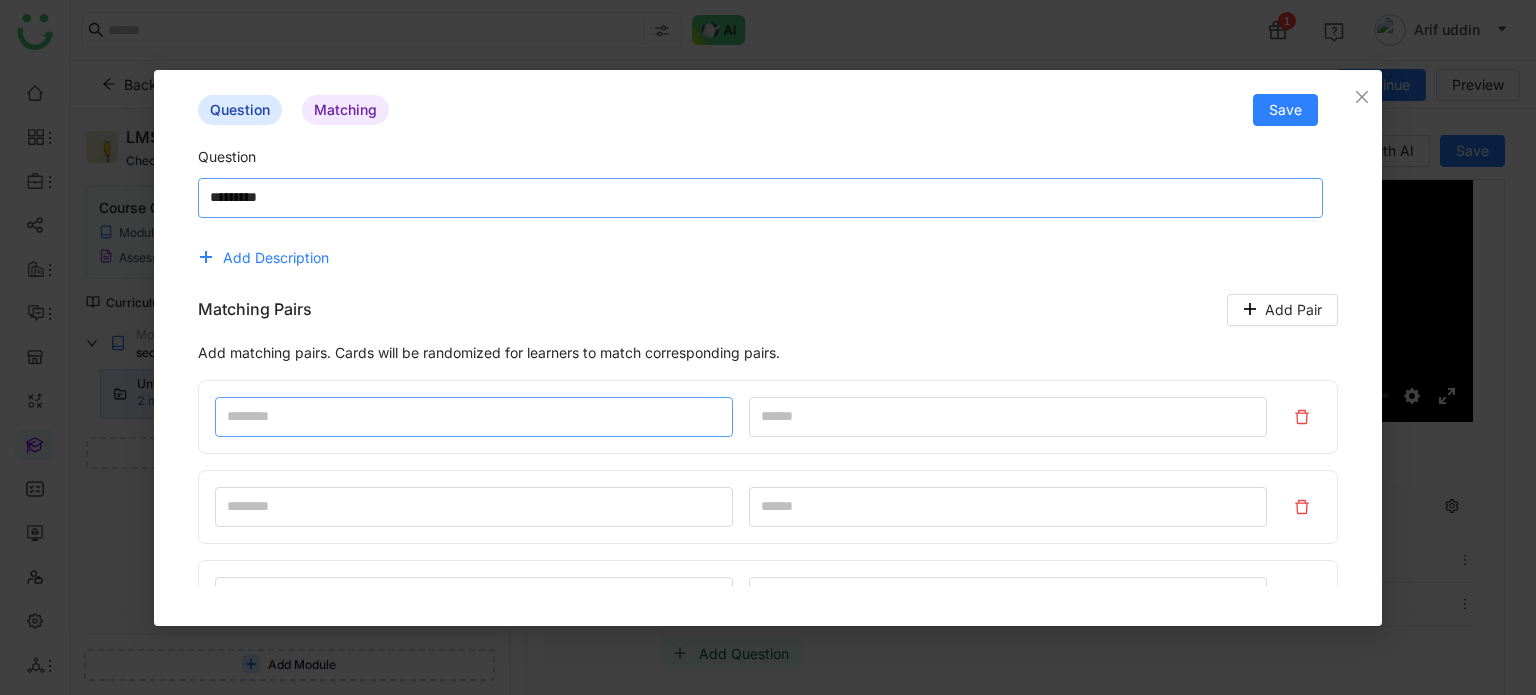 type on "********" 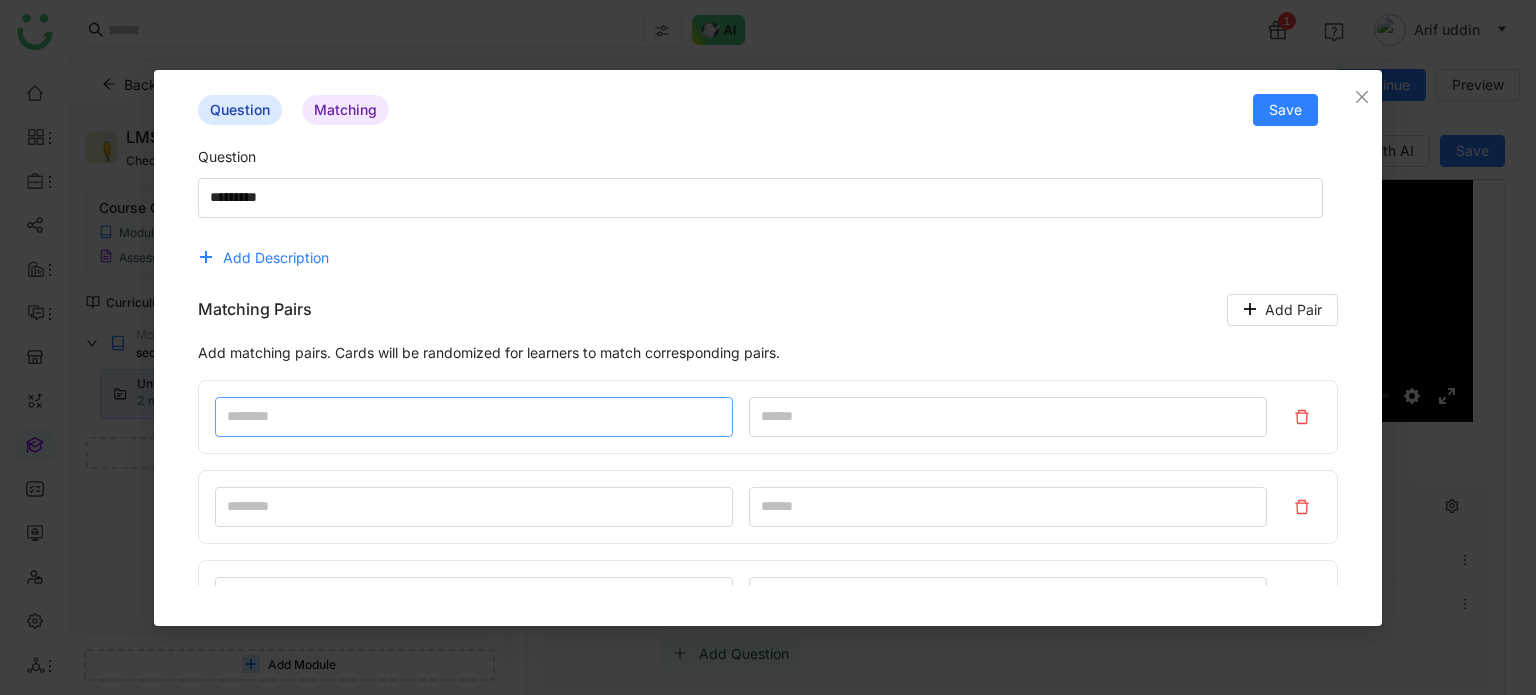 click at bounding box center (474, 417) 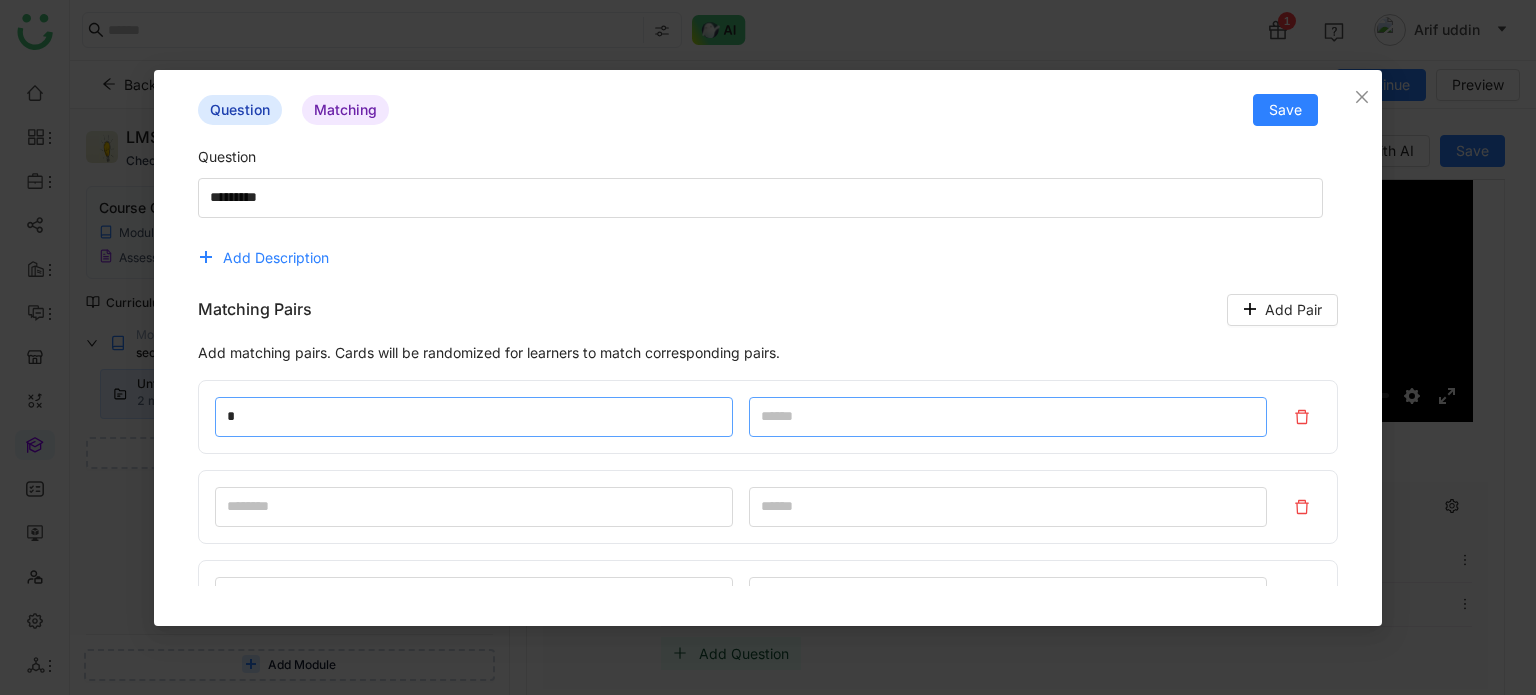 type on "*" 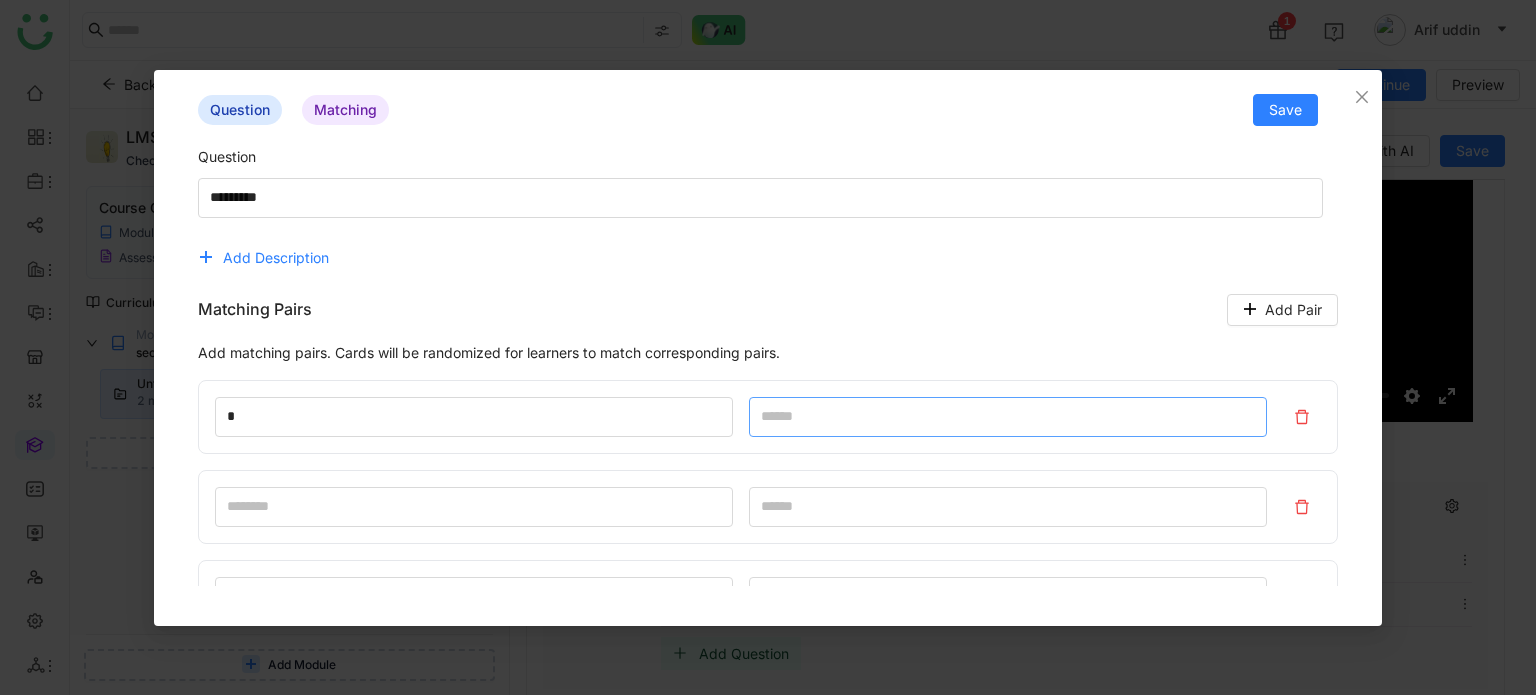click at bounding box center (1008, 417) 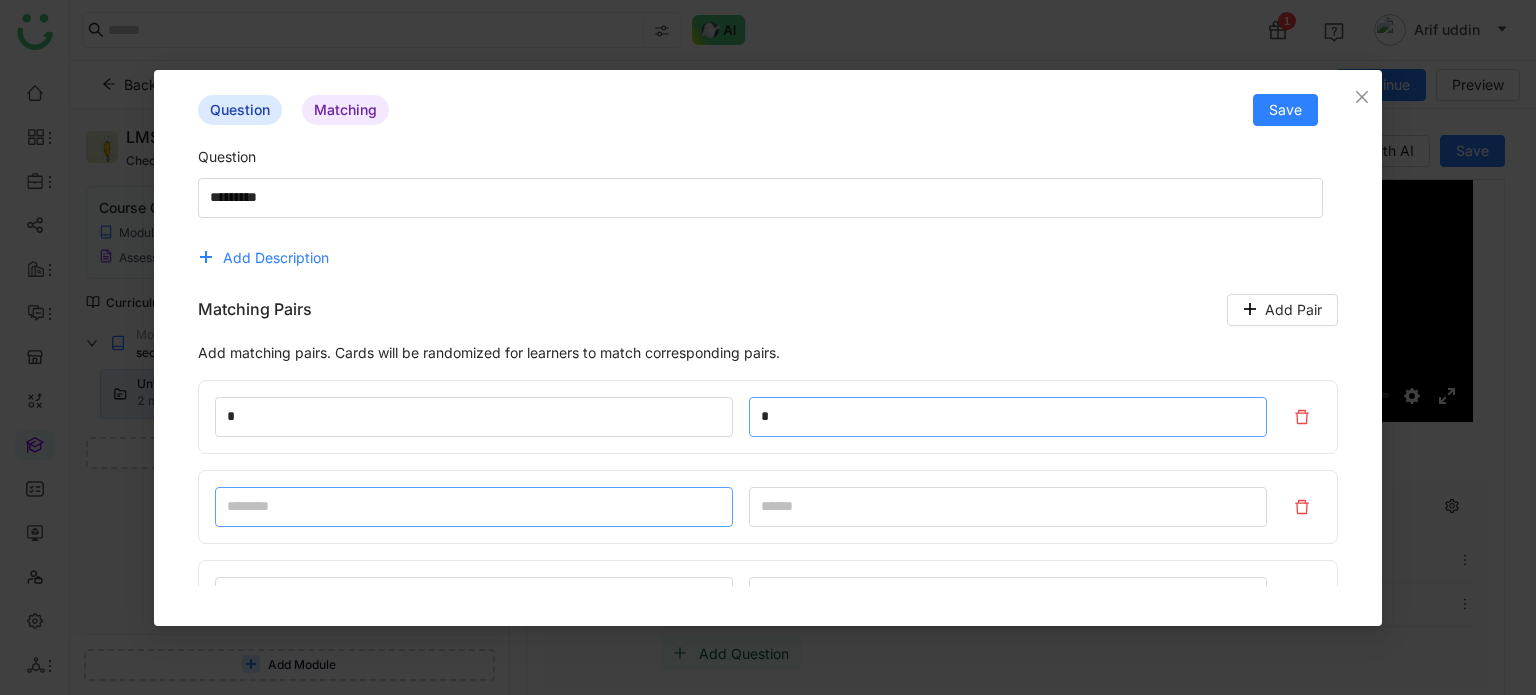type on "*" 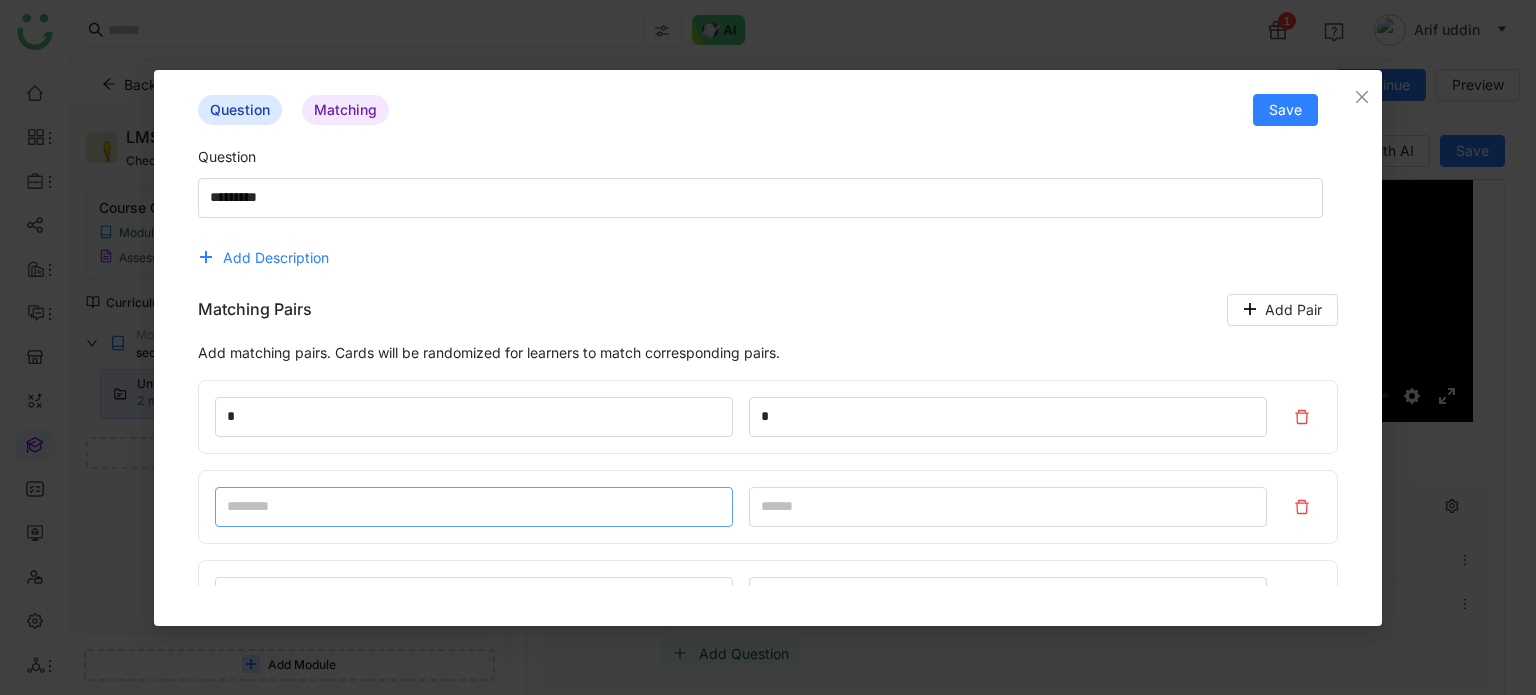 click at bounding box center [474, 507] 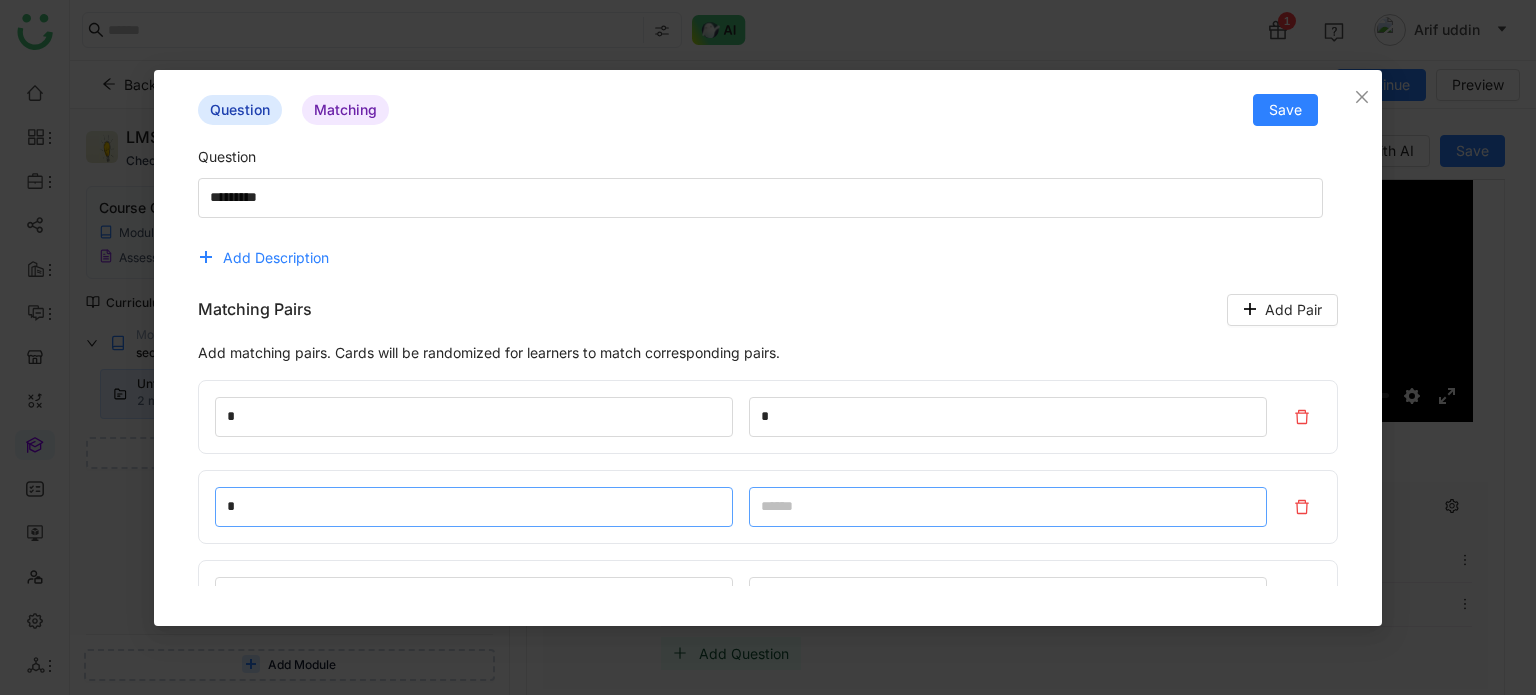 type on "*" 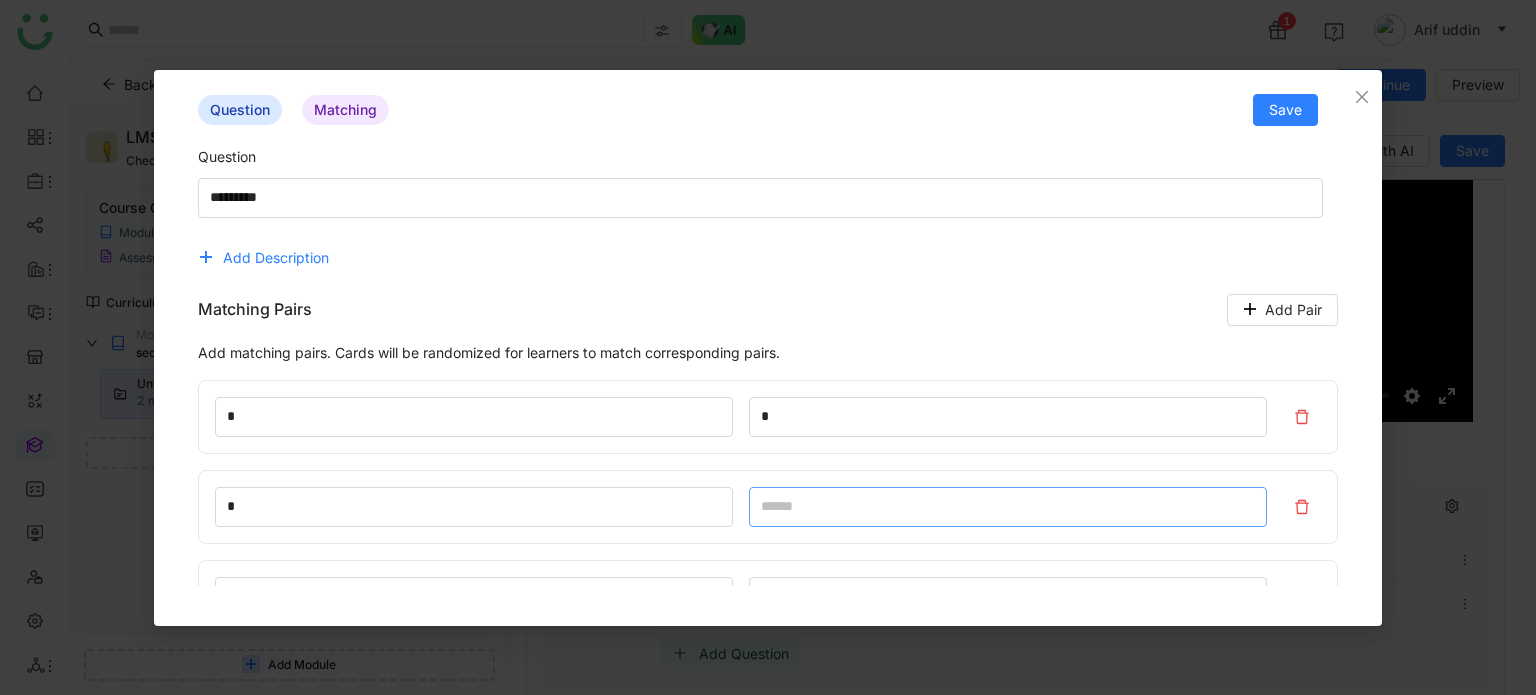 click at bounding box center [1008, 507] 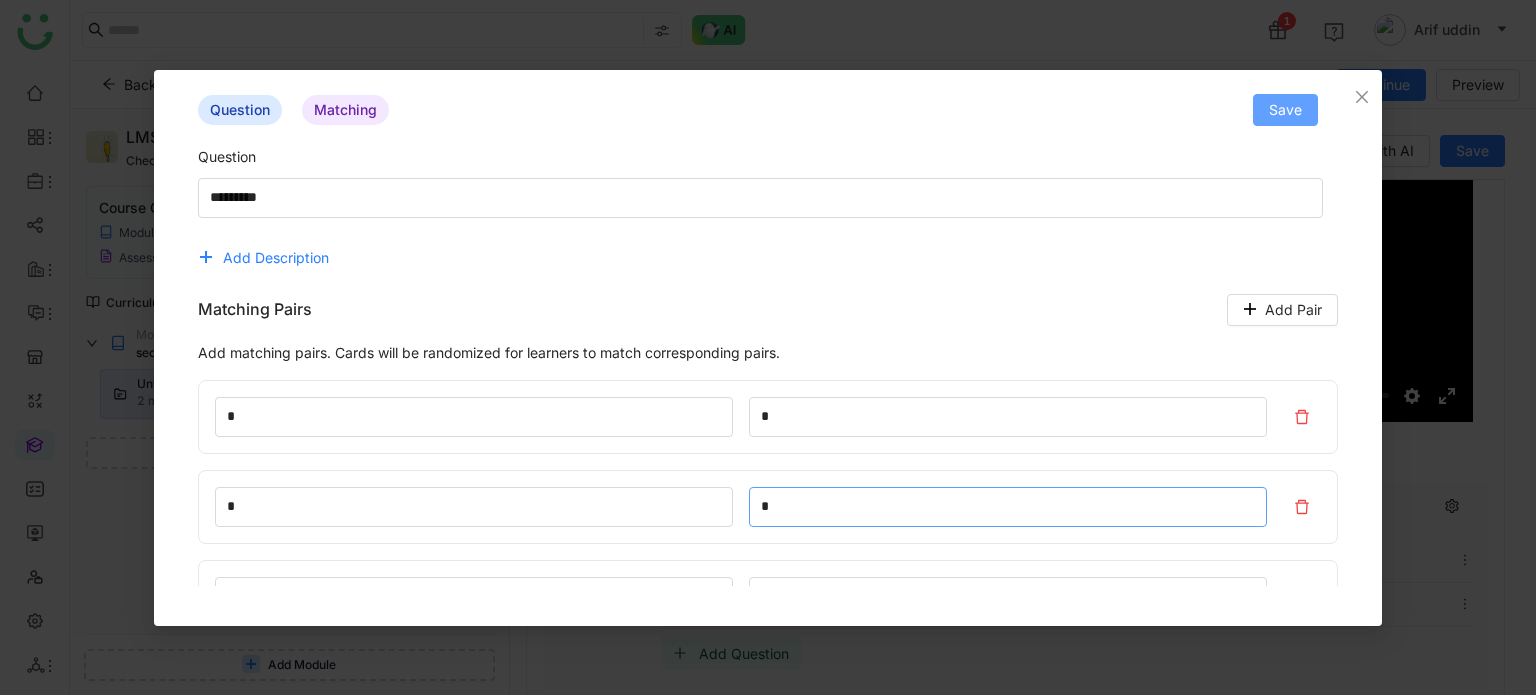 type on "*" 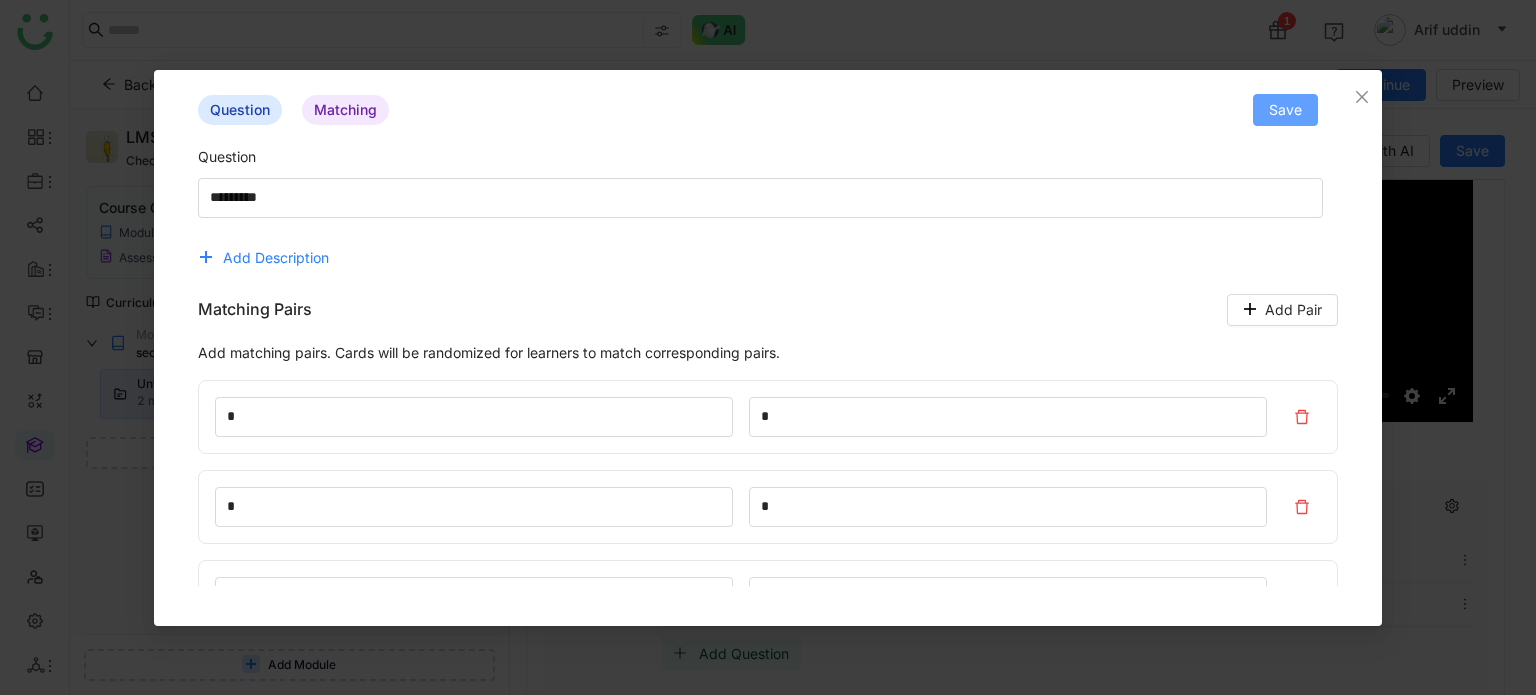 click on "Save" at bounding box center (1285, 110) 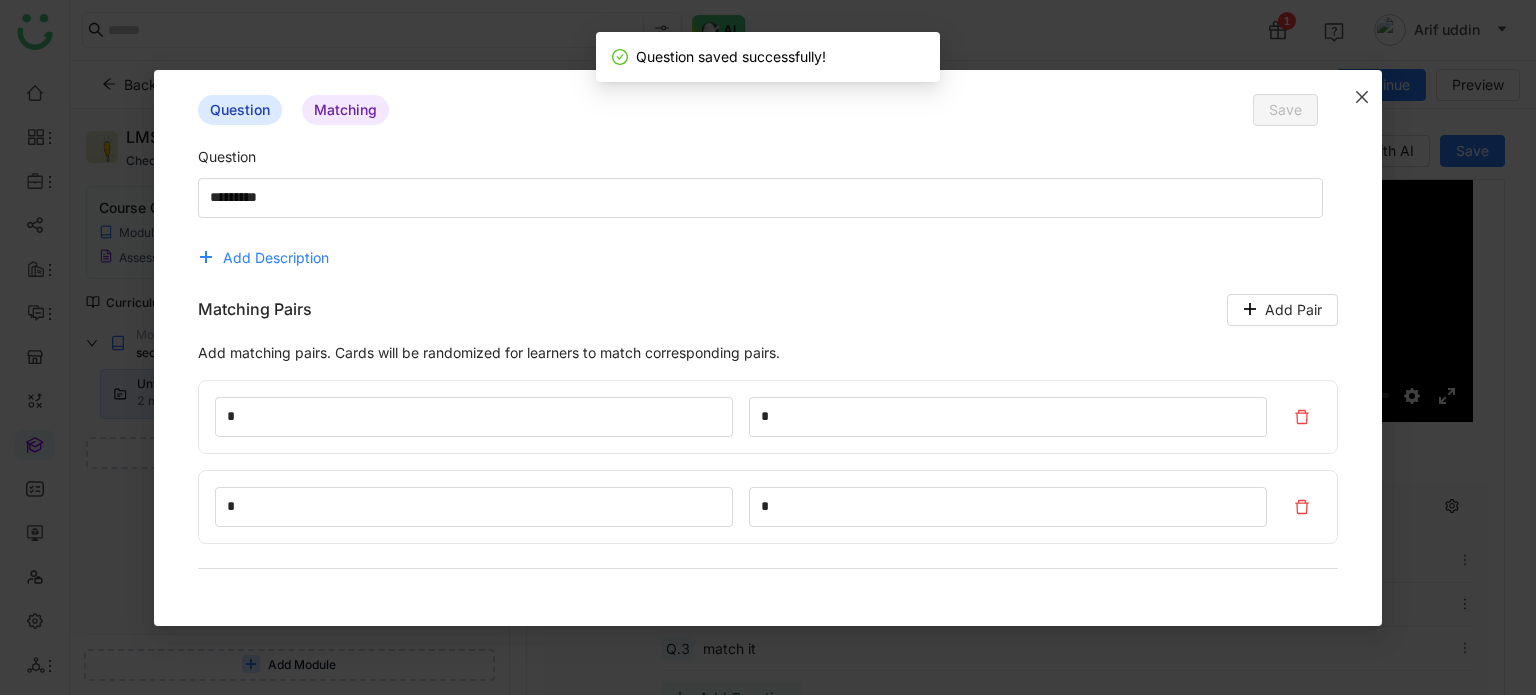 click at bounding box center [1362, 97] 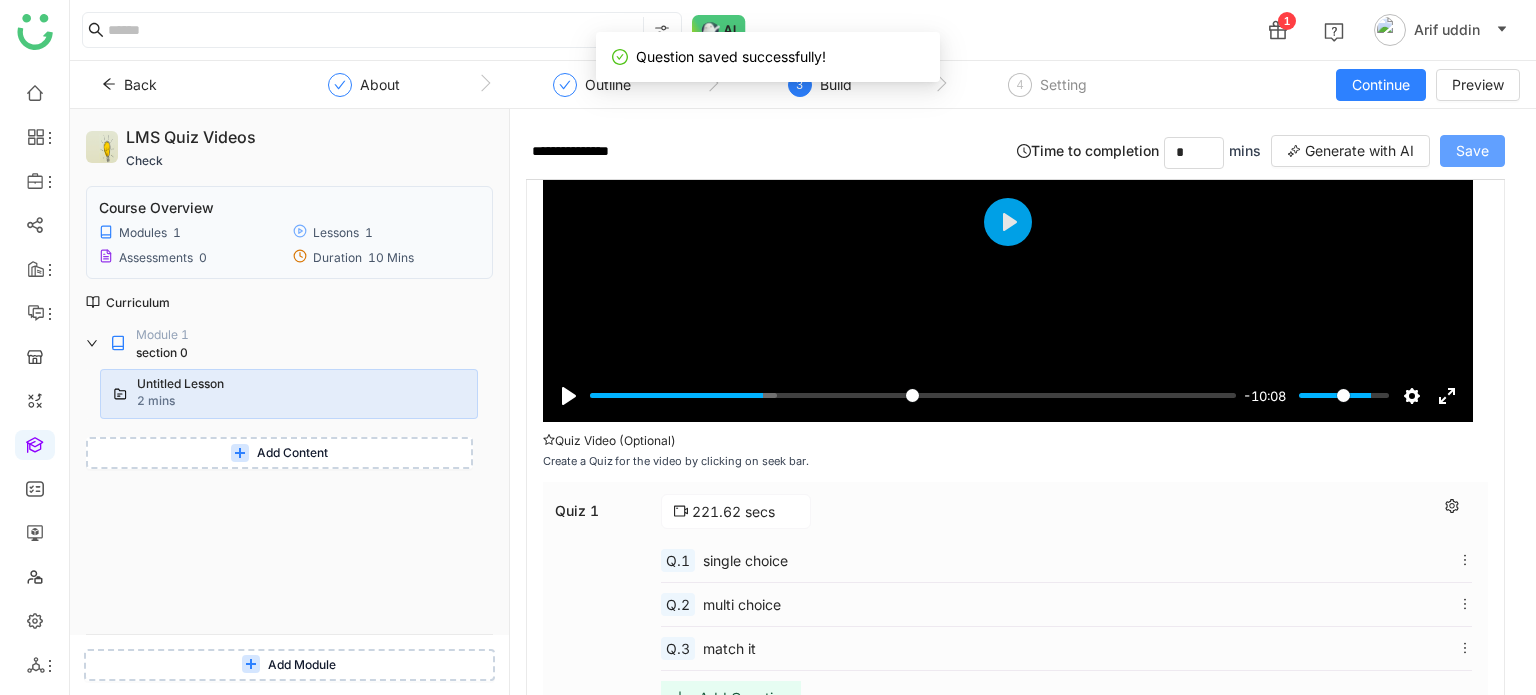 click on "Save" 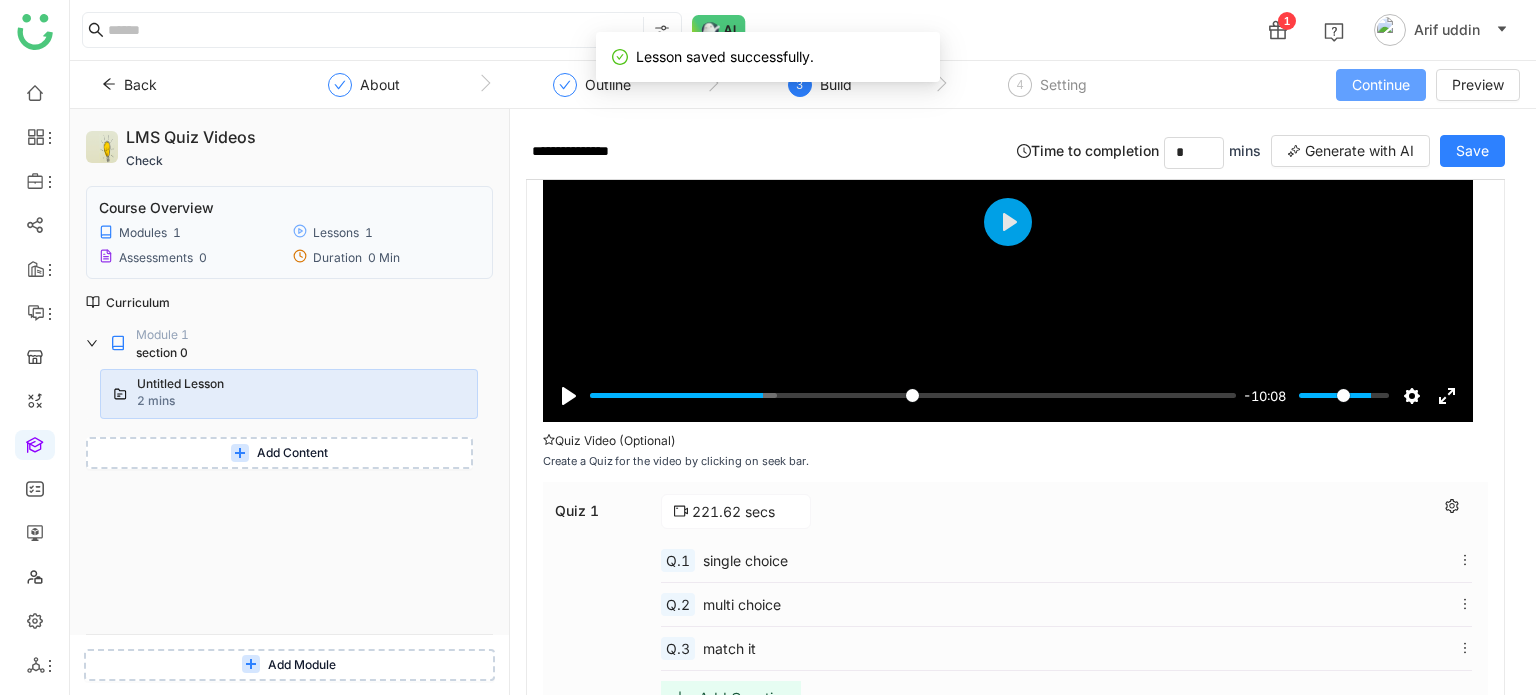 click on "Continue" at bounding box center [1381, 85] 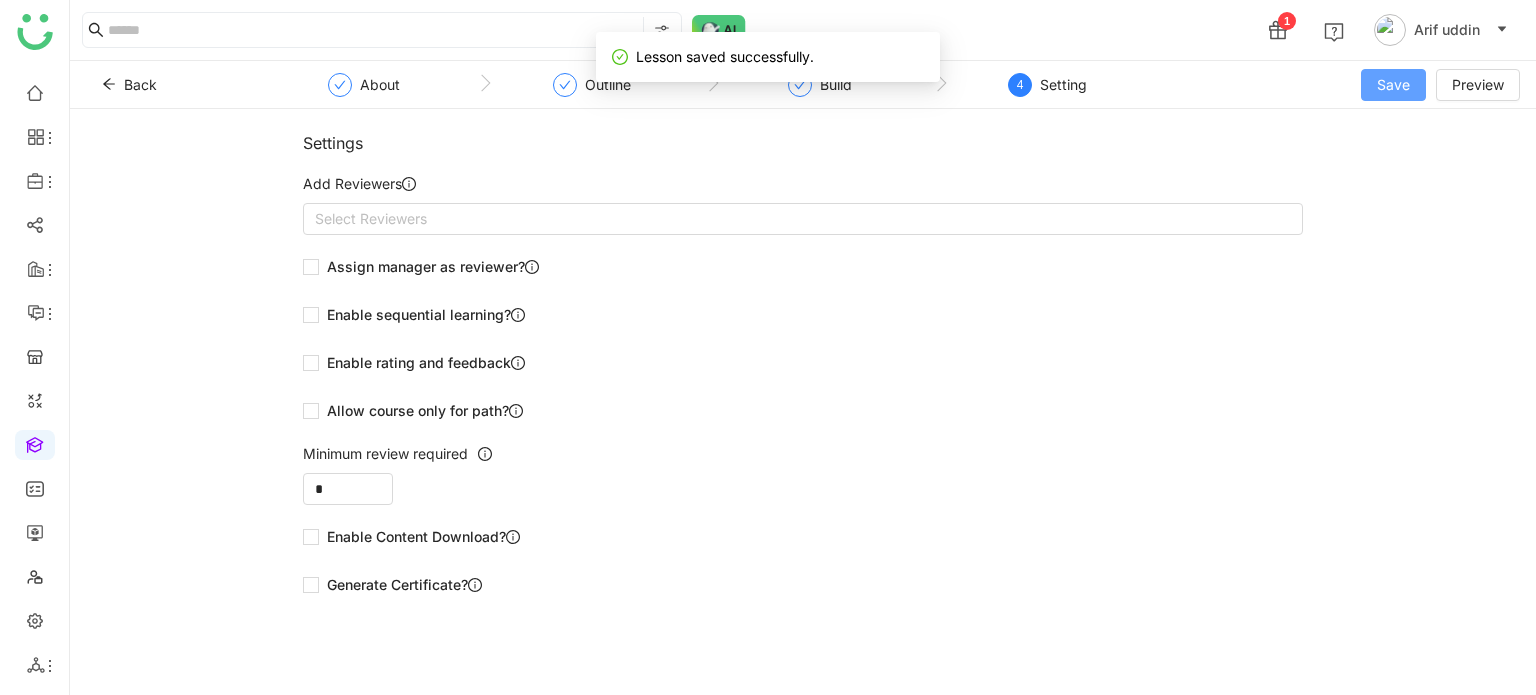 click on "Save" 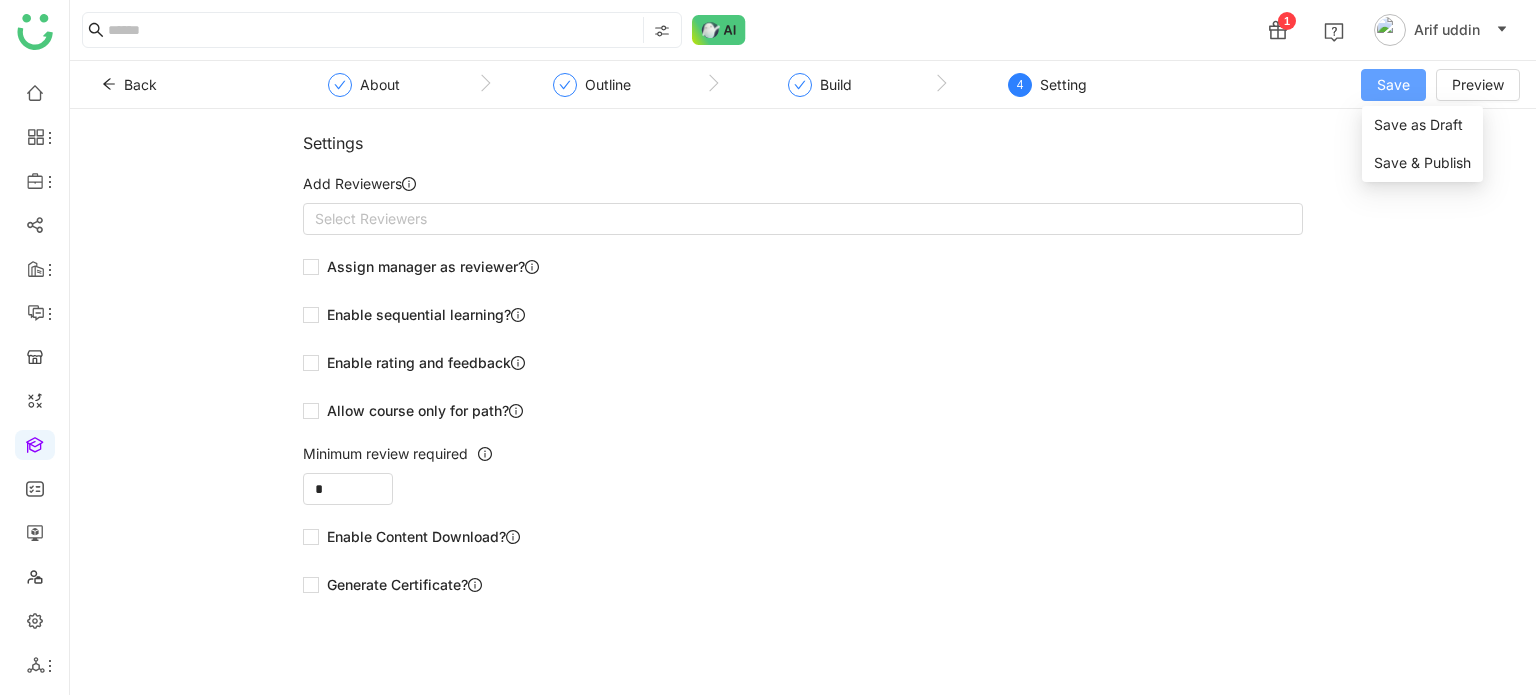 click on "Save" 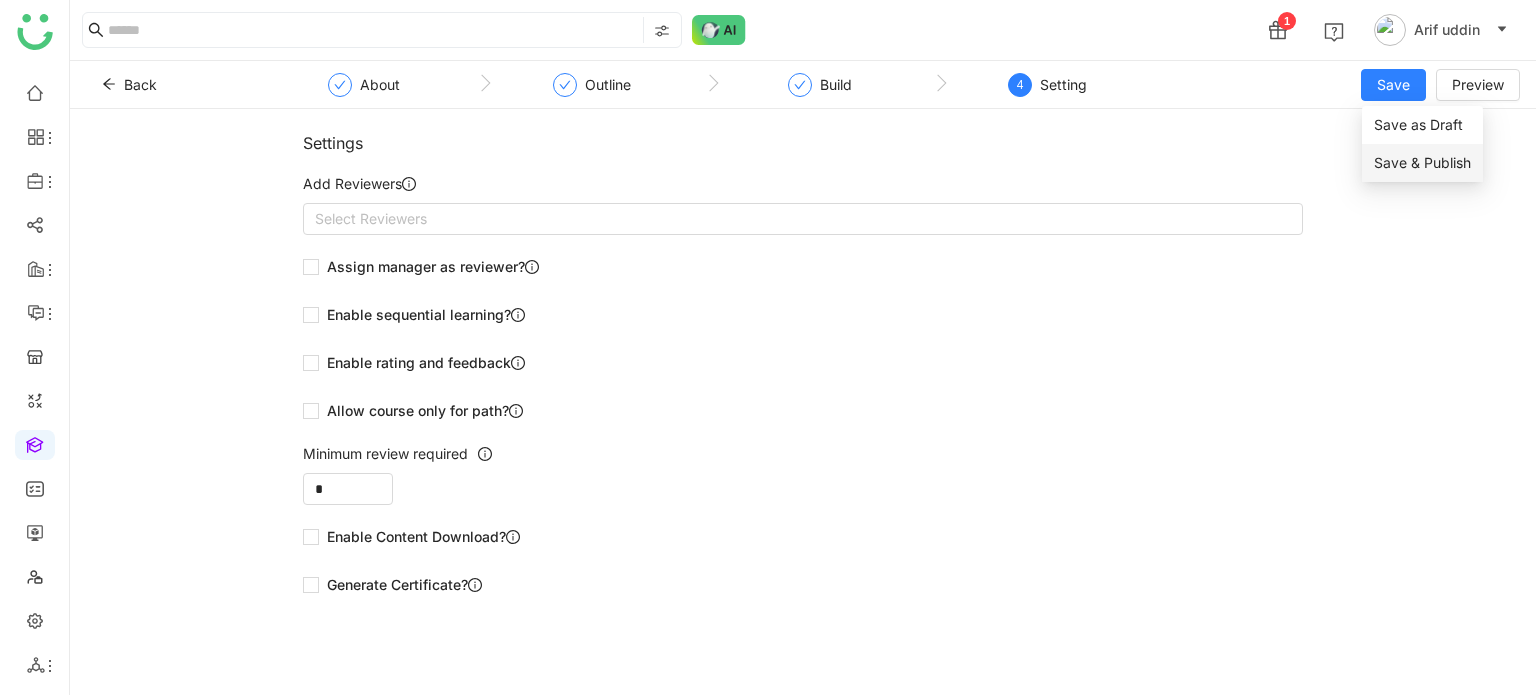 click on "Save & Publish" at bounding box center [1422, 163] 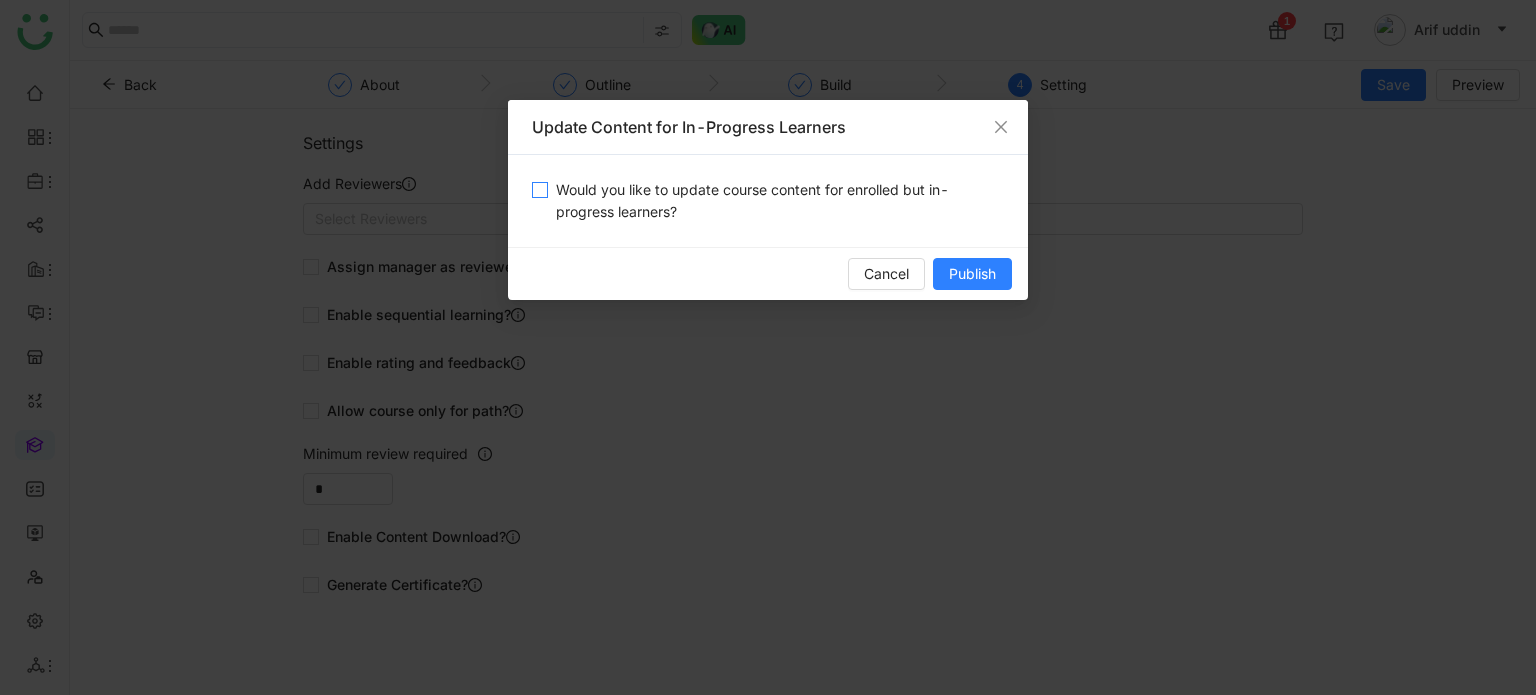 click on "Would you like to update course content for enrolled but in-progress learners?" at bounding box center (776, 201) 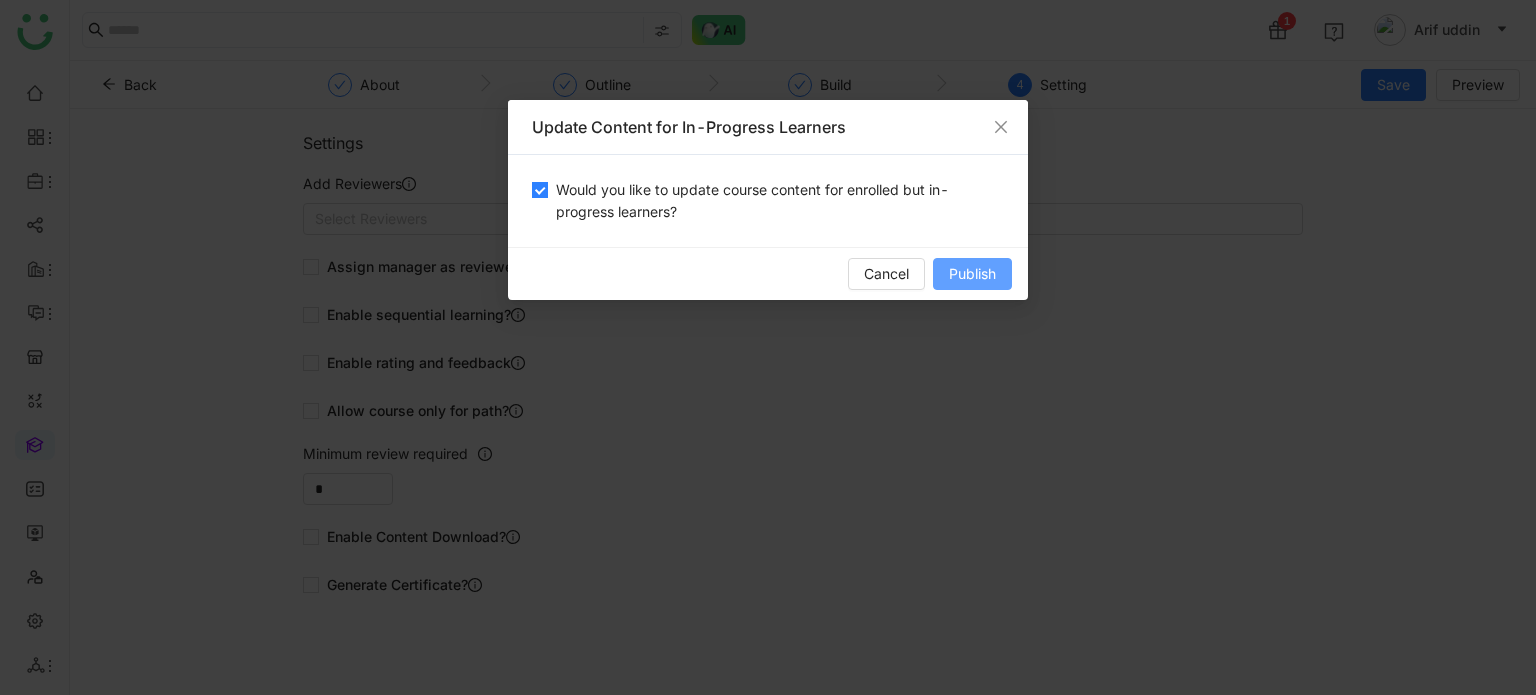 click on "Publish" at bounding box center (972, 274) 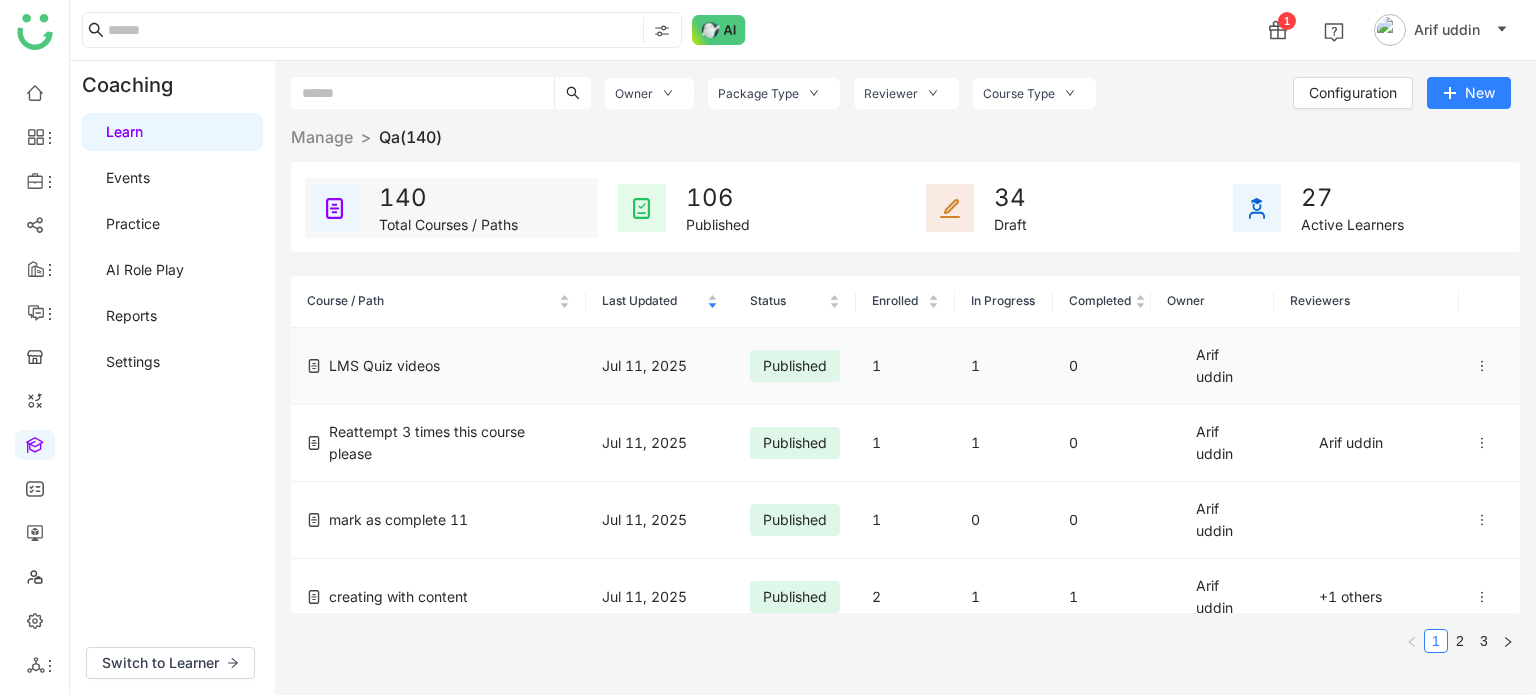 click on "0" 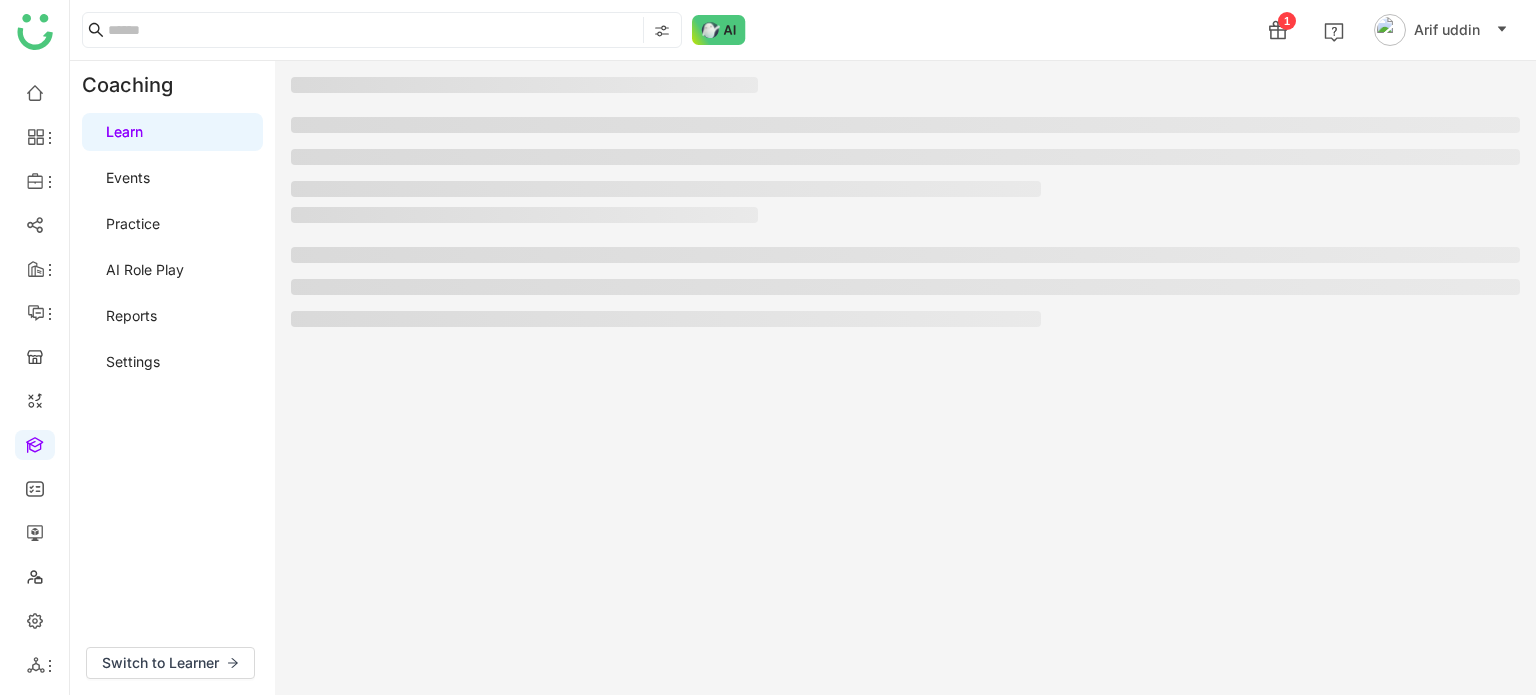 click 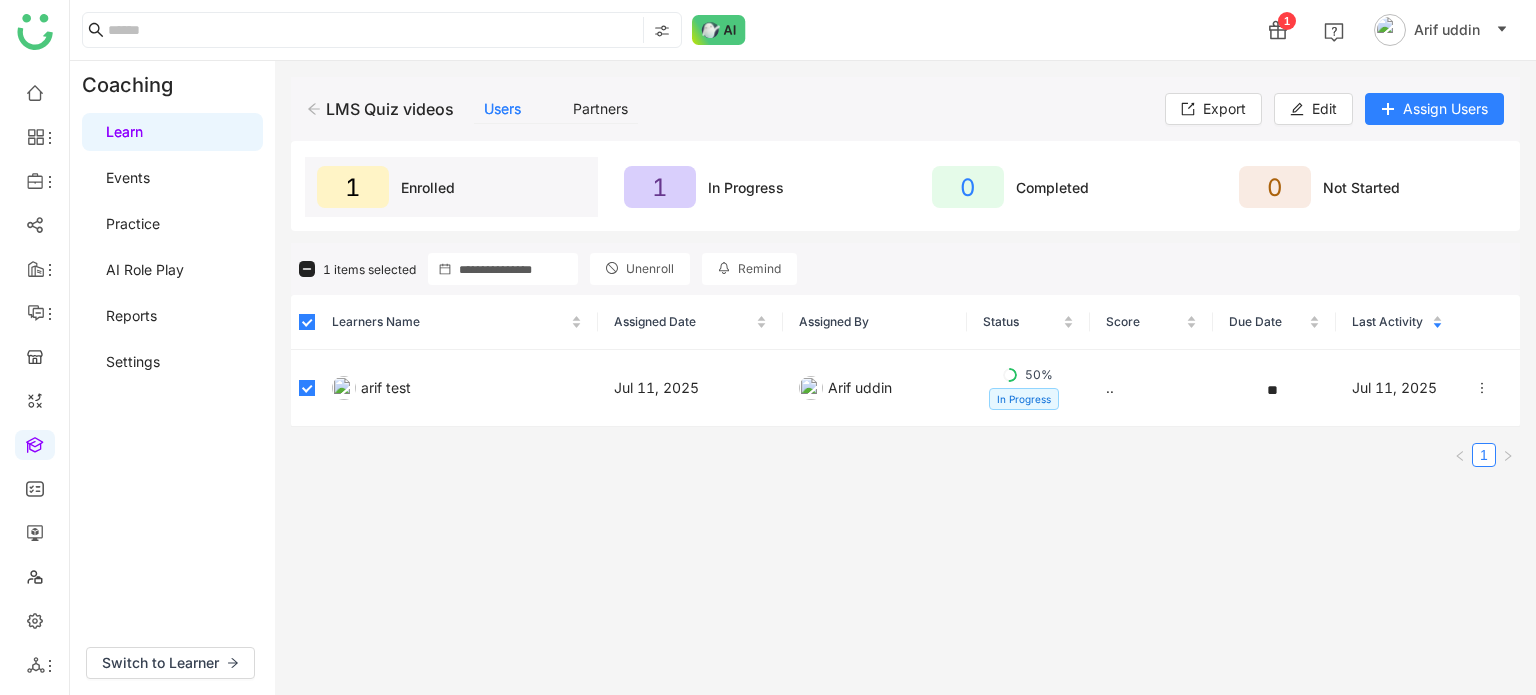 click on "Unenroll" 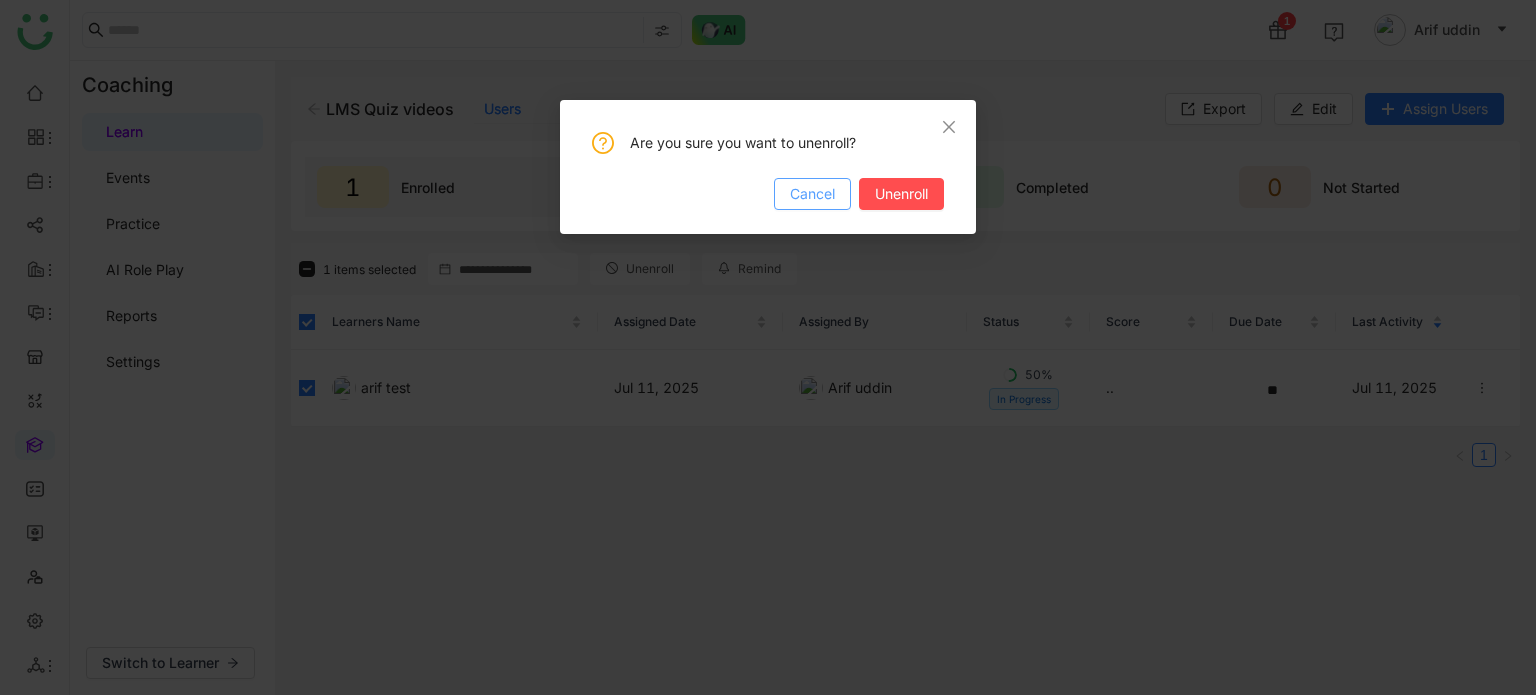 click on "Cancel" at bounding box center (812, 194) 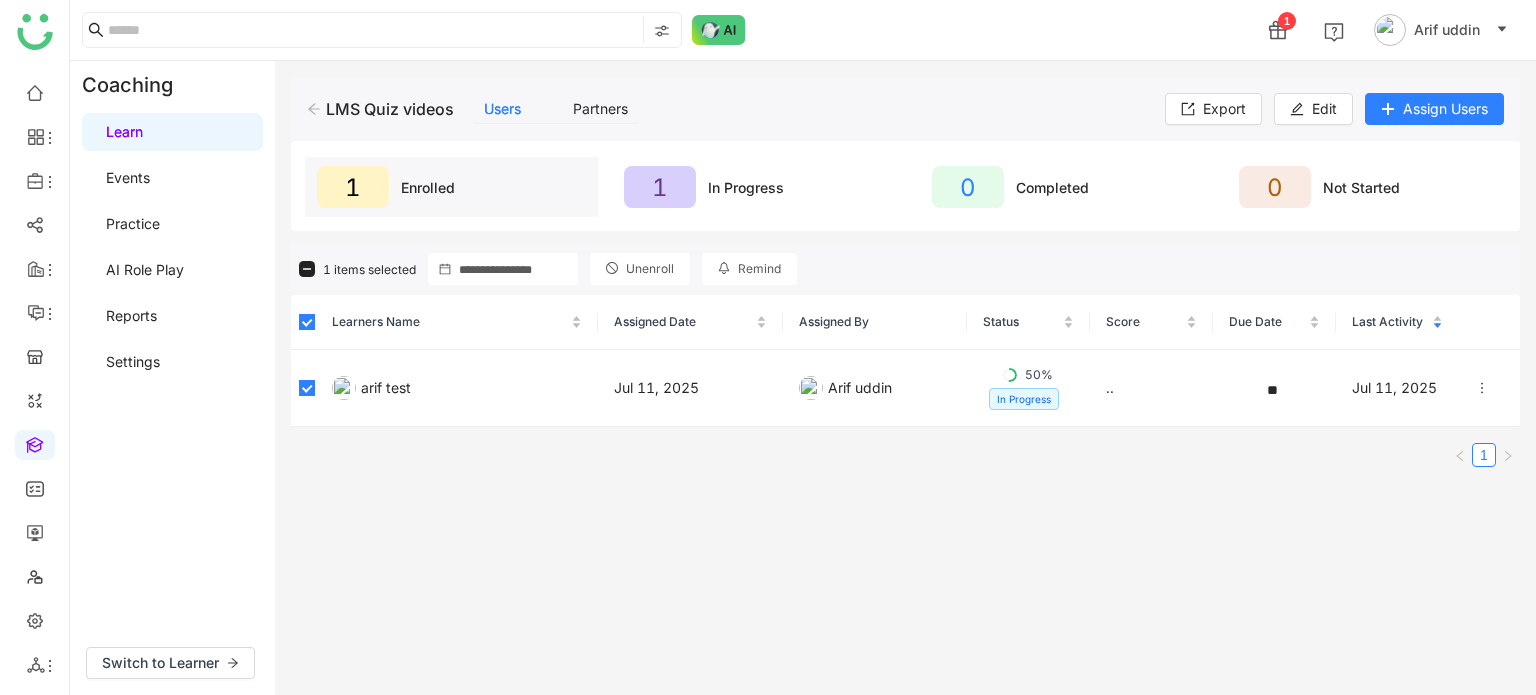 click on "Unenroll" 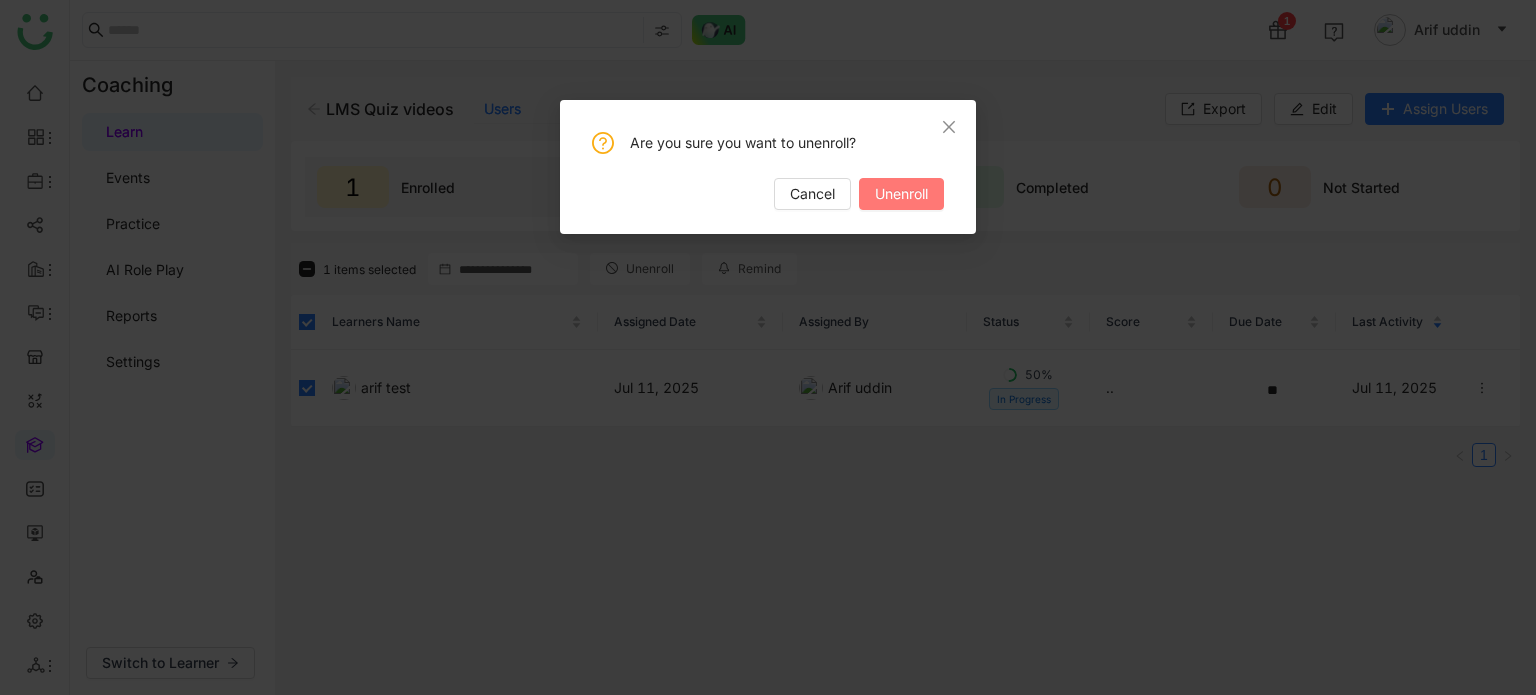 click on "Unenroll" at bounding box center (901, 194) 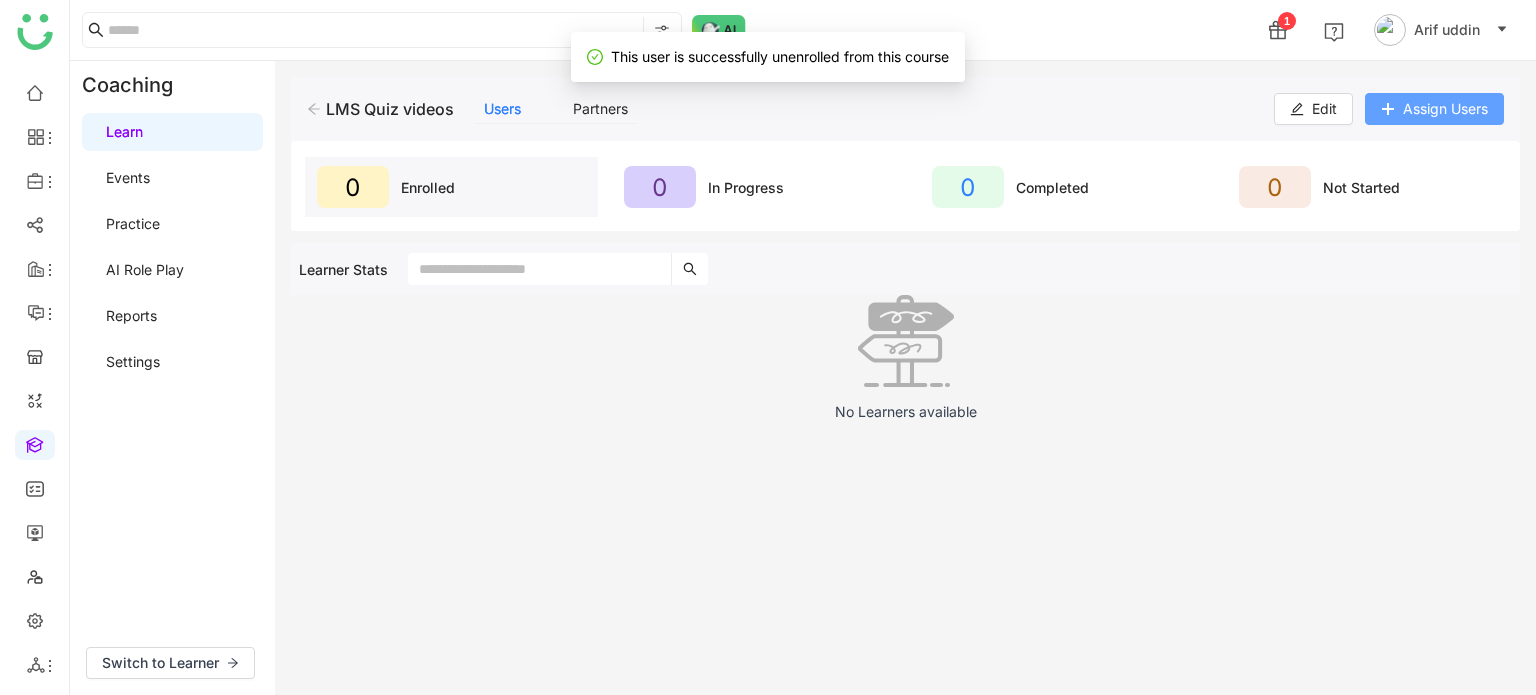 click on "Assign Users" 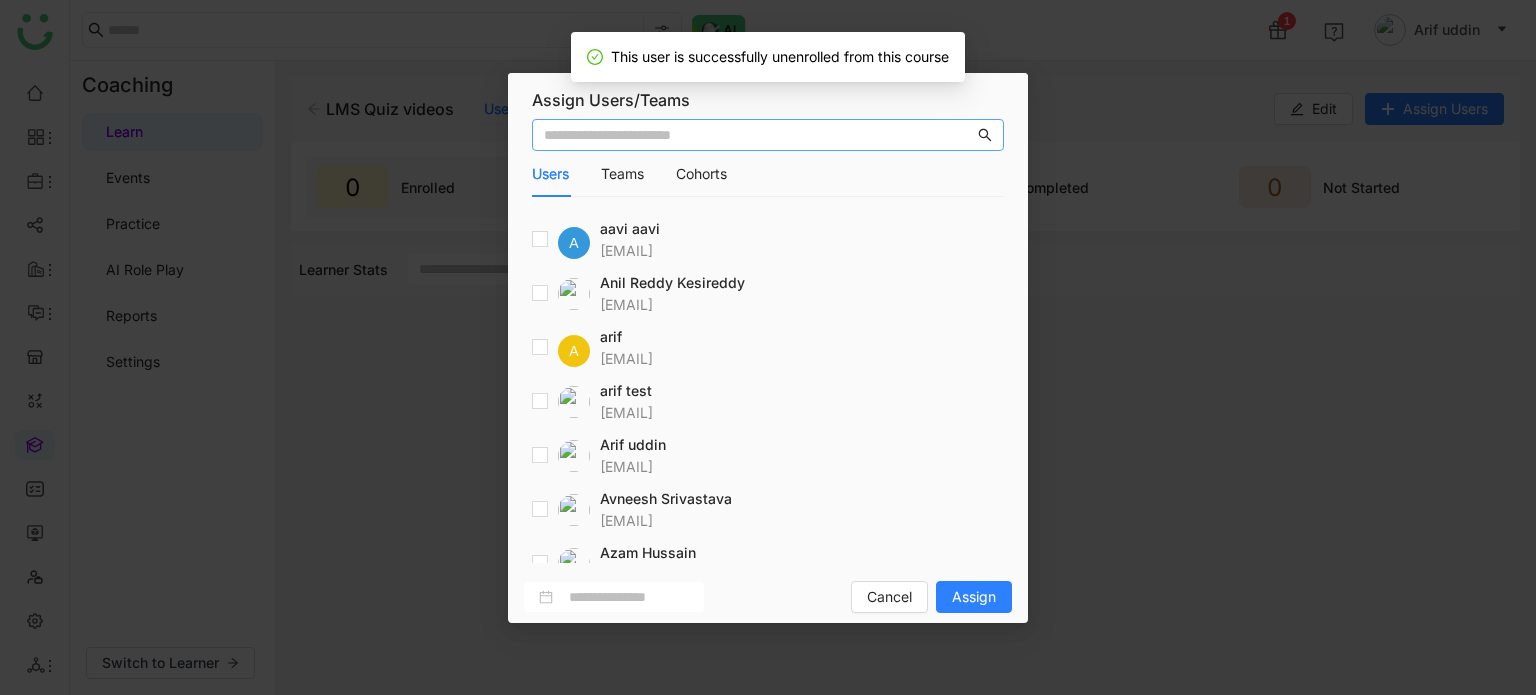 click at bounding box center (561, 402) 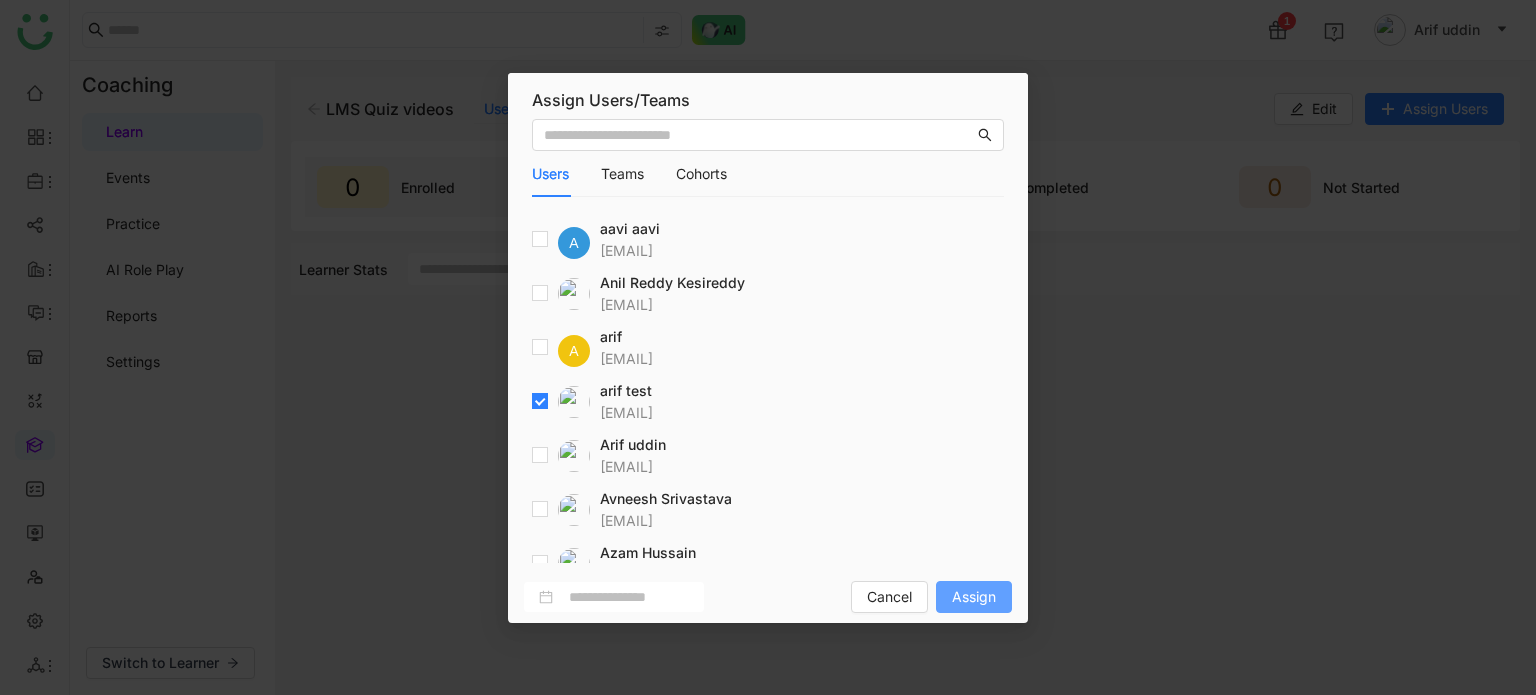 click on "Assign" at bounding box center [974, 597] 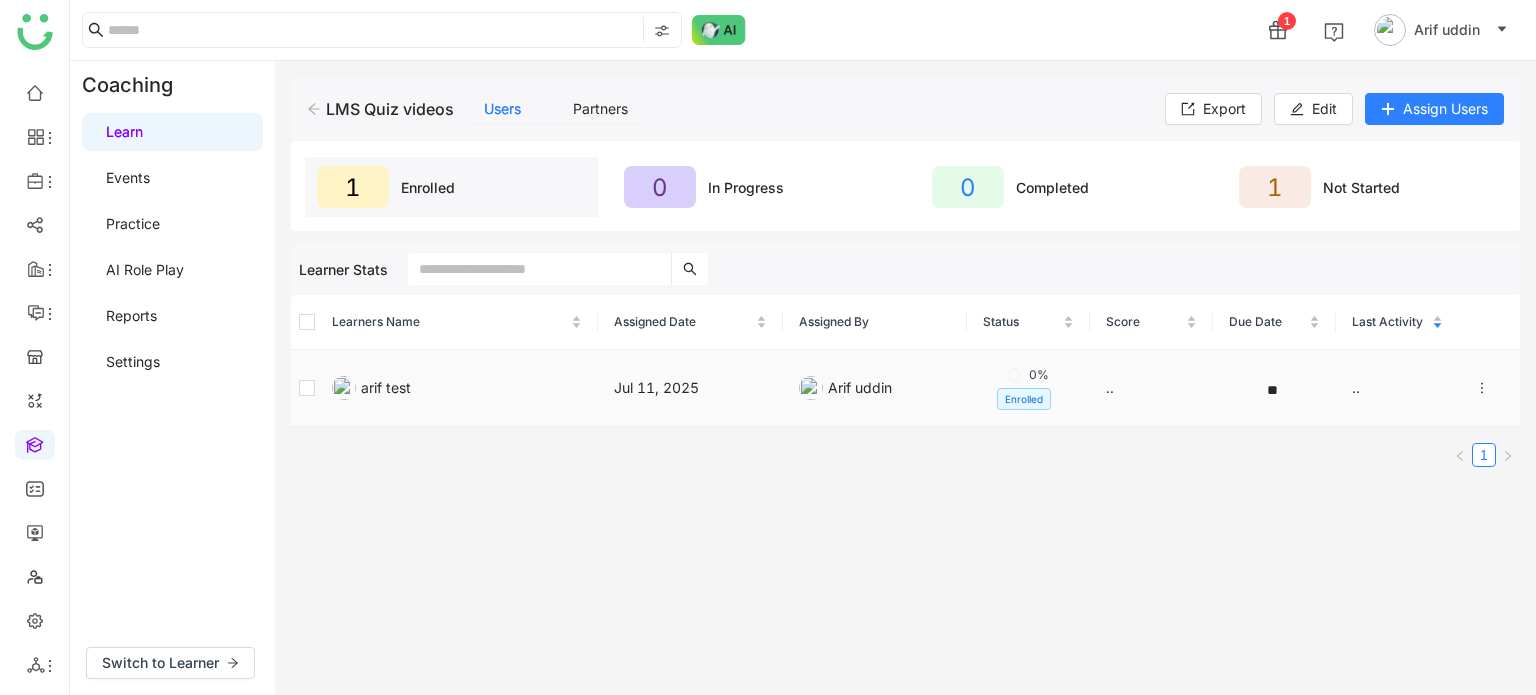 click 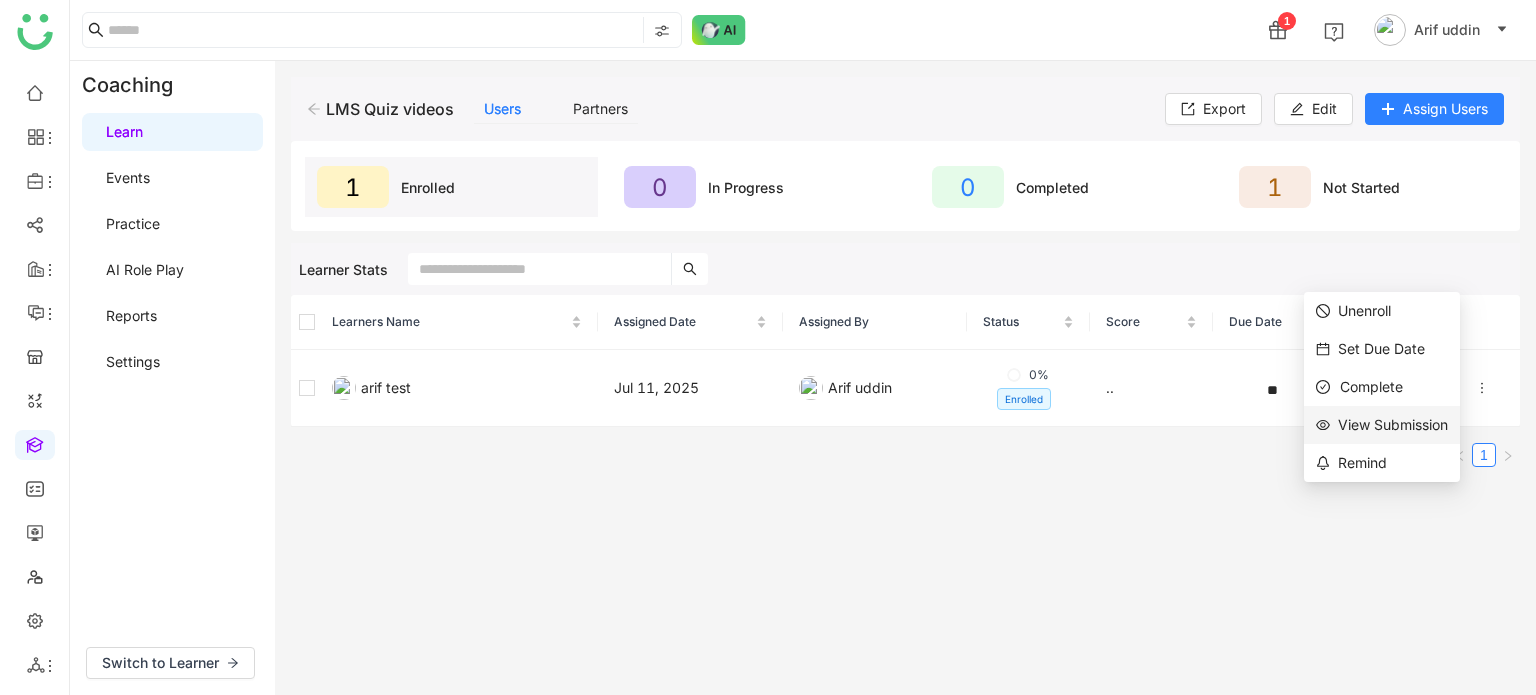 click on "View Submission" at bounding box center [1382, 425] 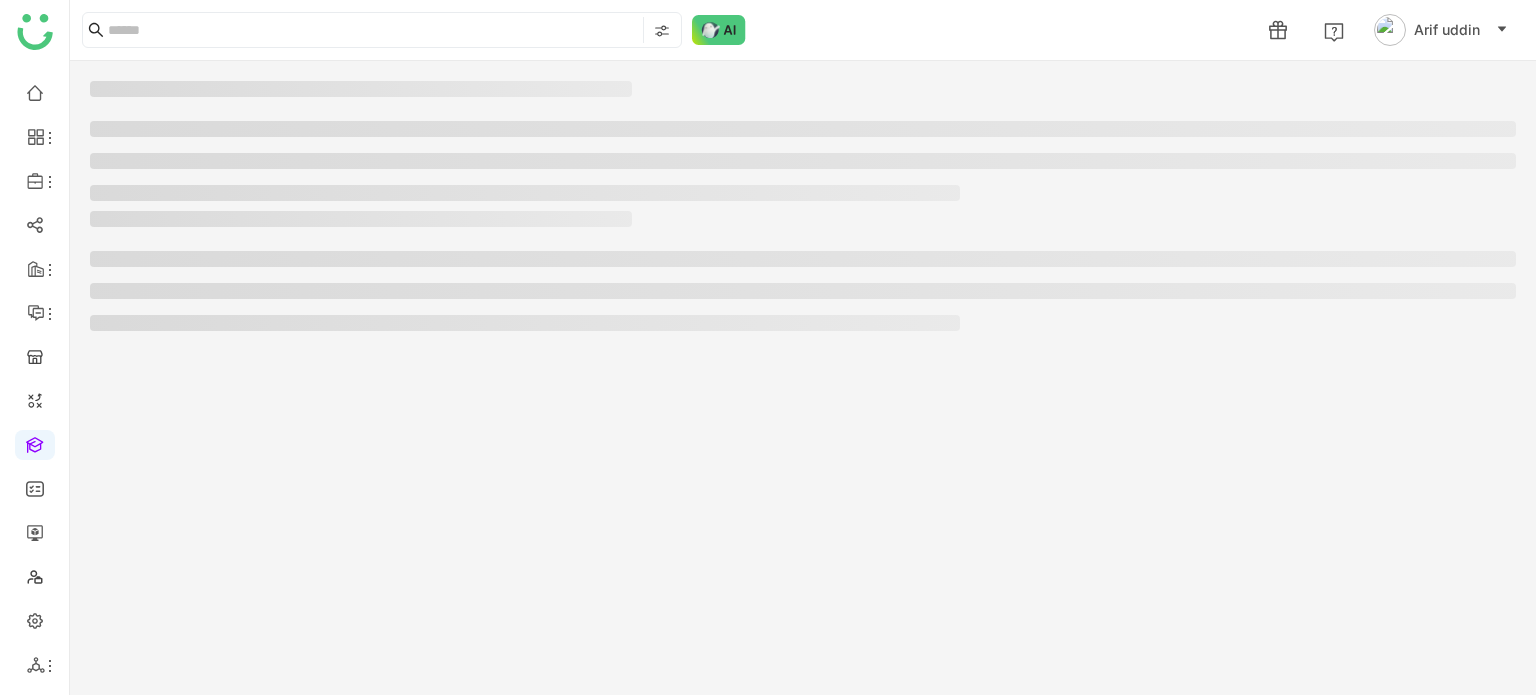 scroll, scrollTop: 0, scrollLeft: 0, axis: both 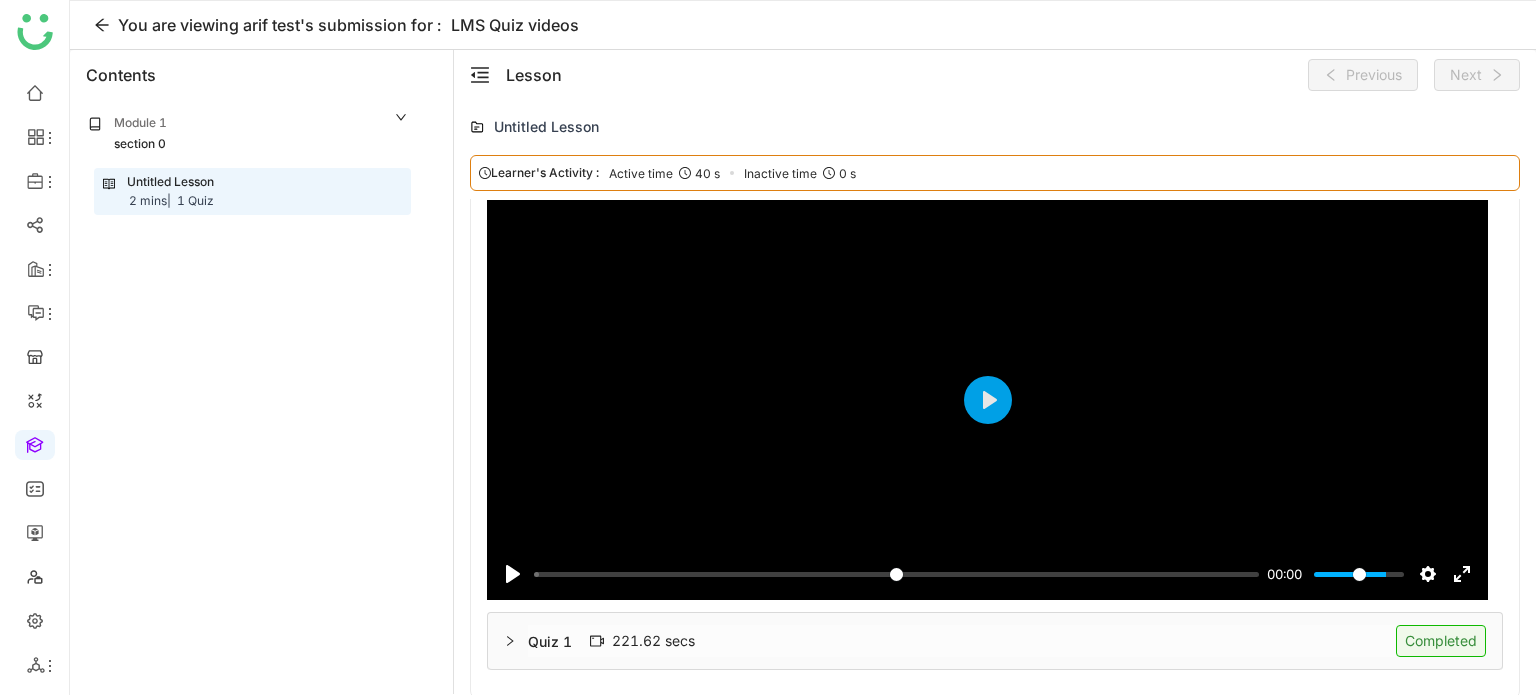 click on "Quiz 1  221.62 secs   Completed" at bounding box center (1007, 641) 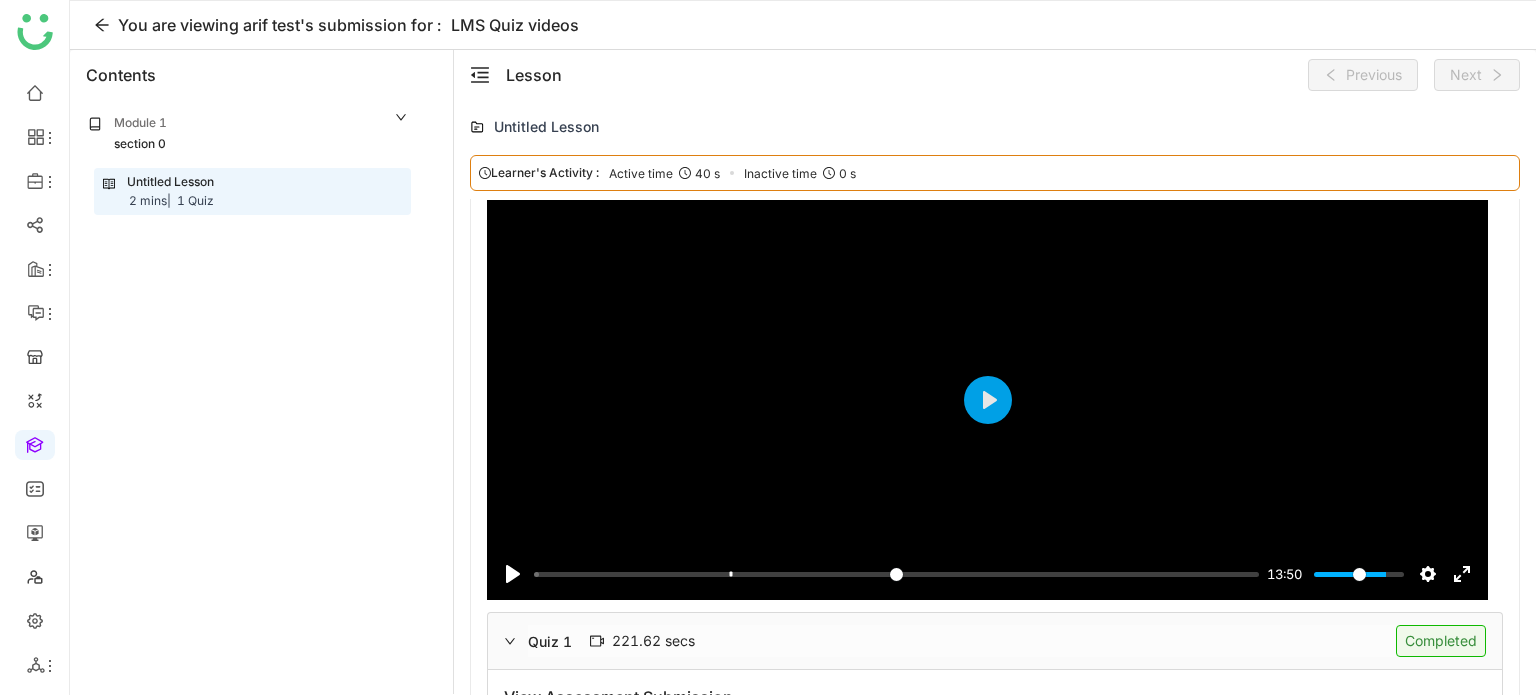 type on "***" 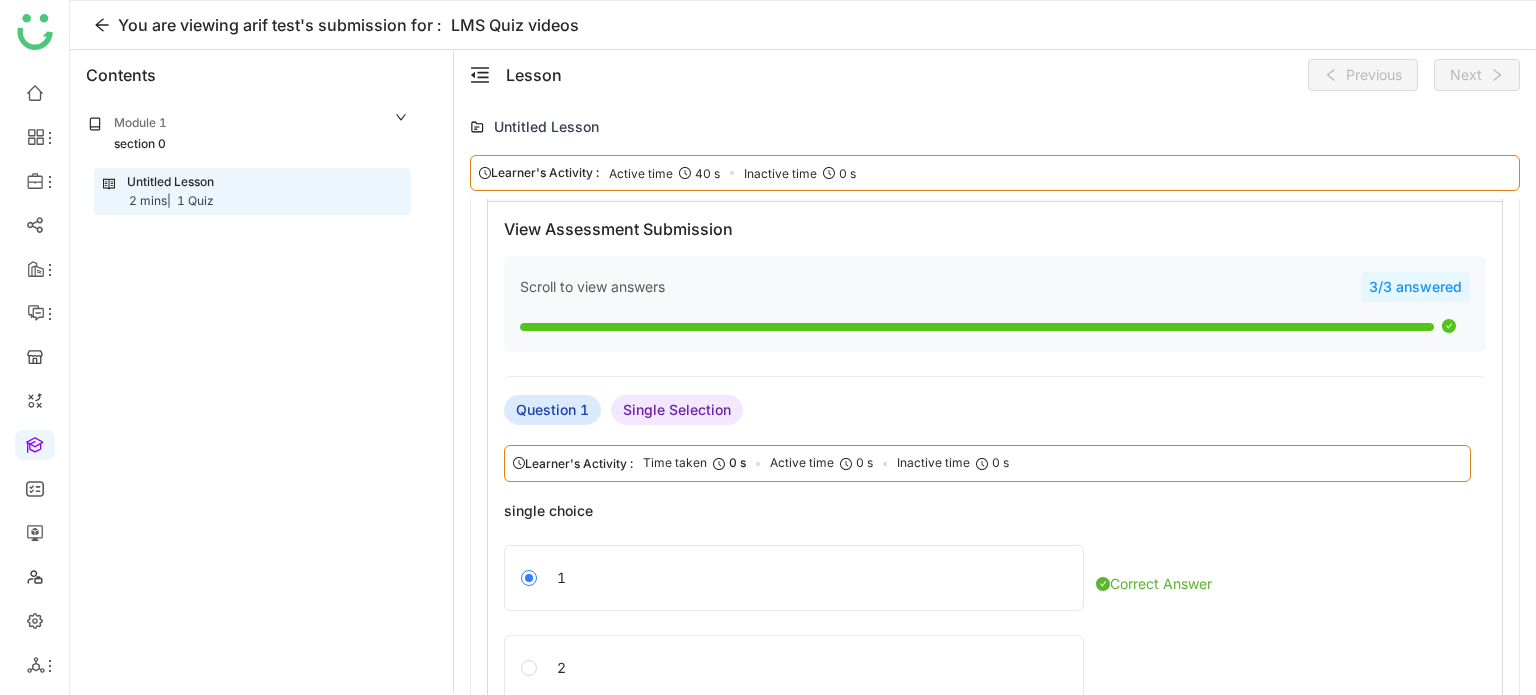 scroll, scrollTop: 184, scrollLeft: 0, axis: vertical 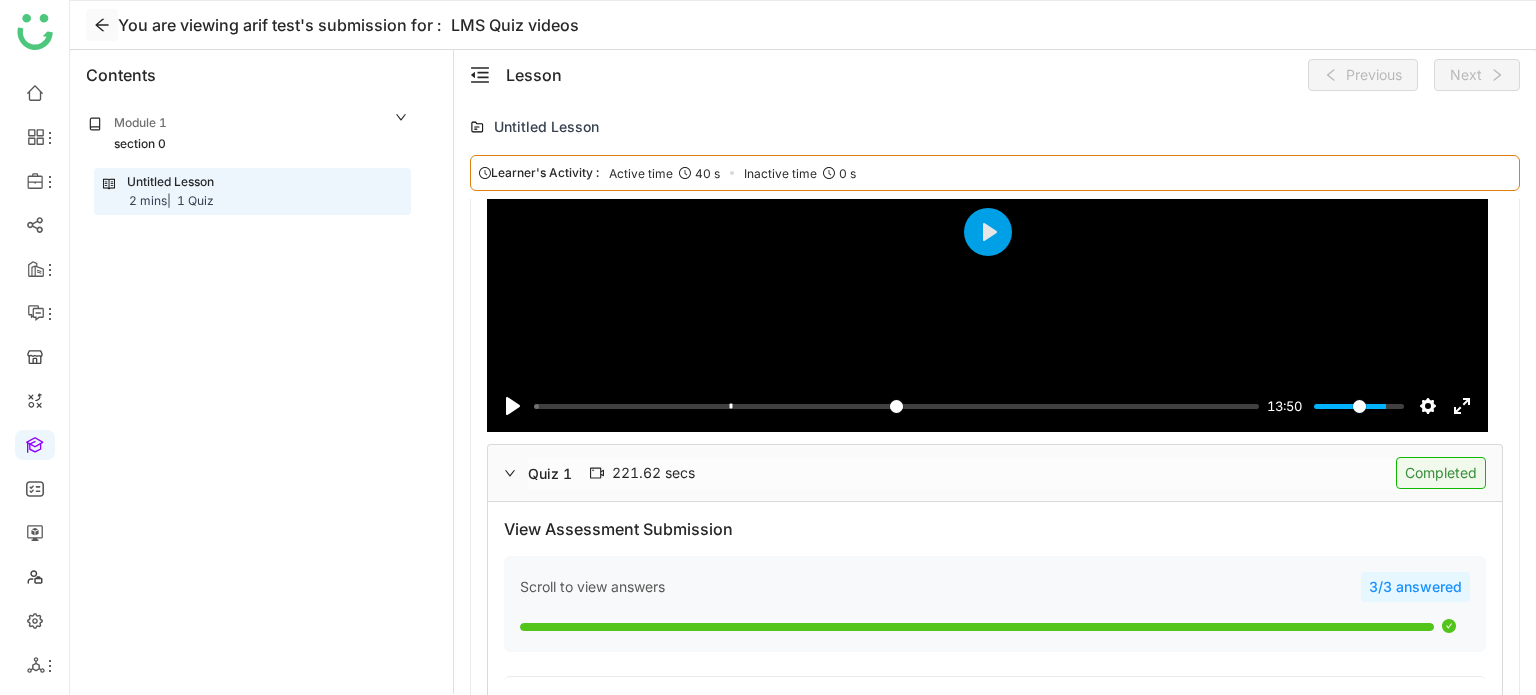 click 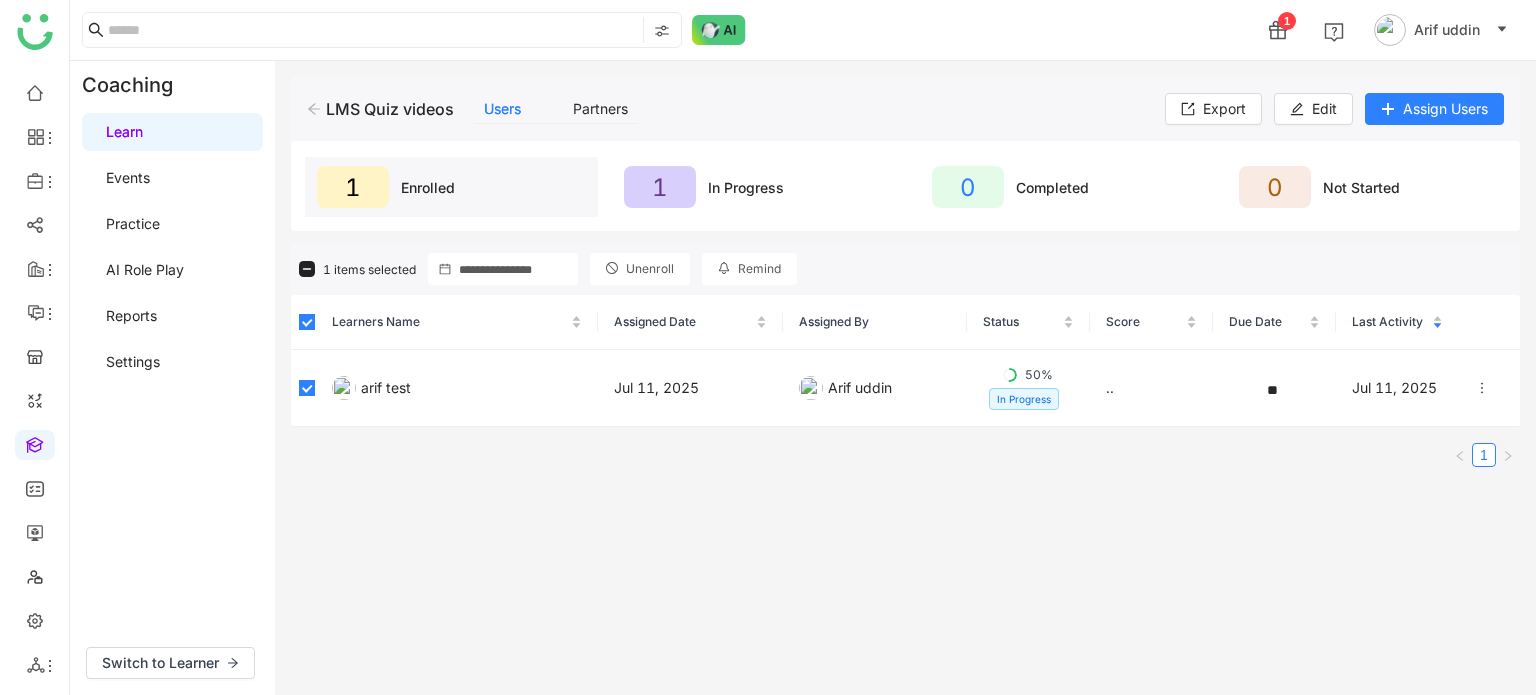 click on "Unenroll" 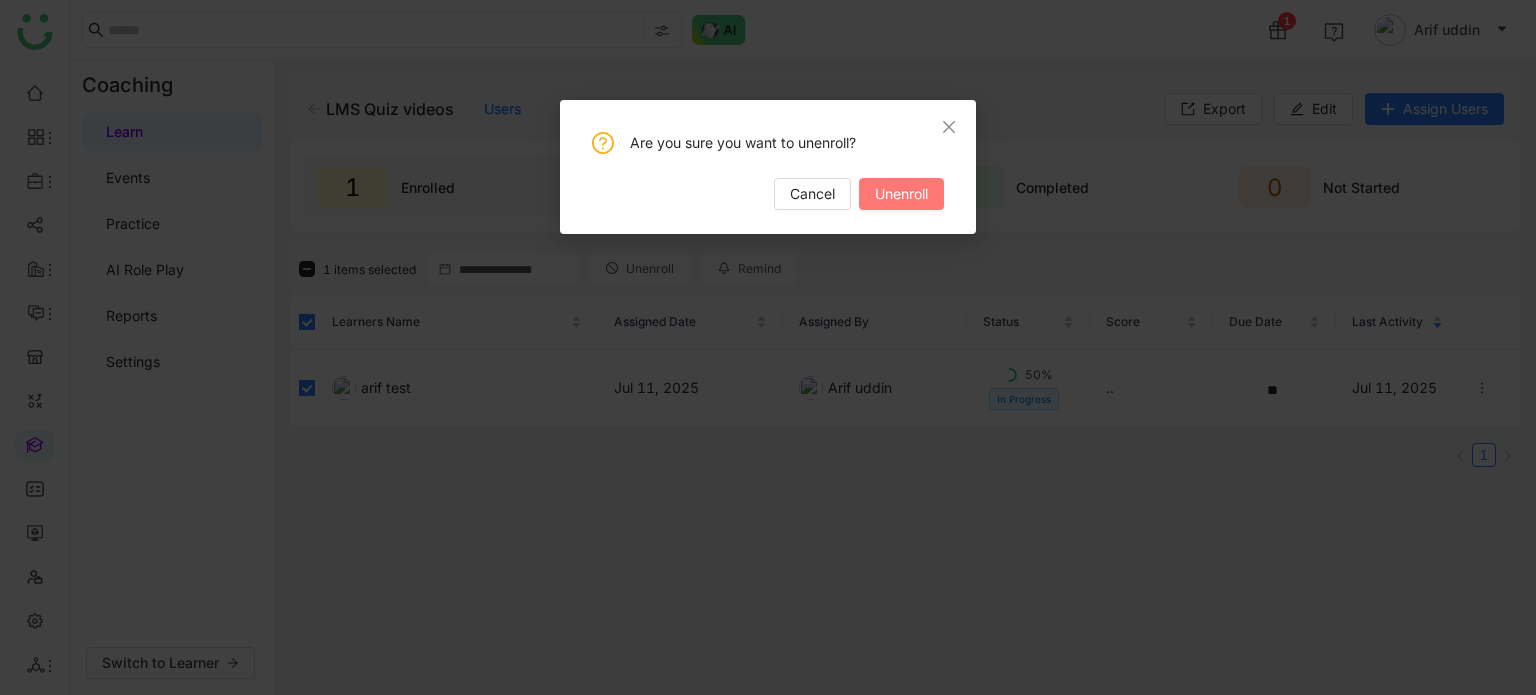 click on "Unenroll" at bounding box center (901, 194) 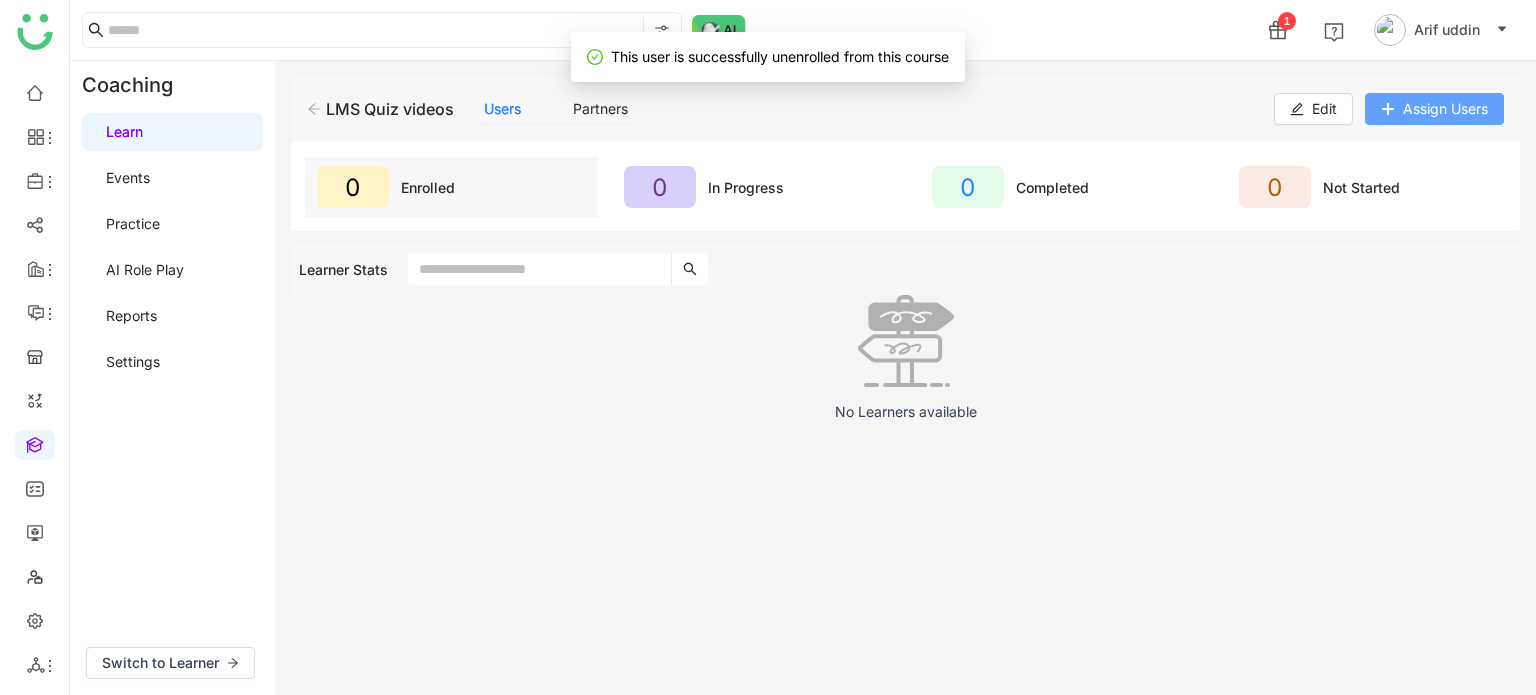 click on "Assign Users" 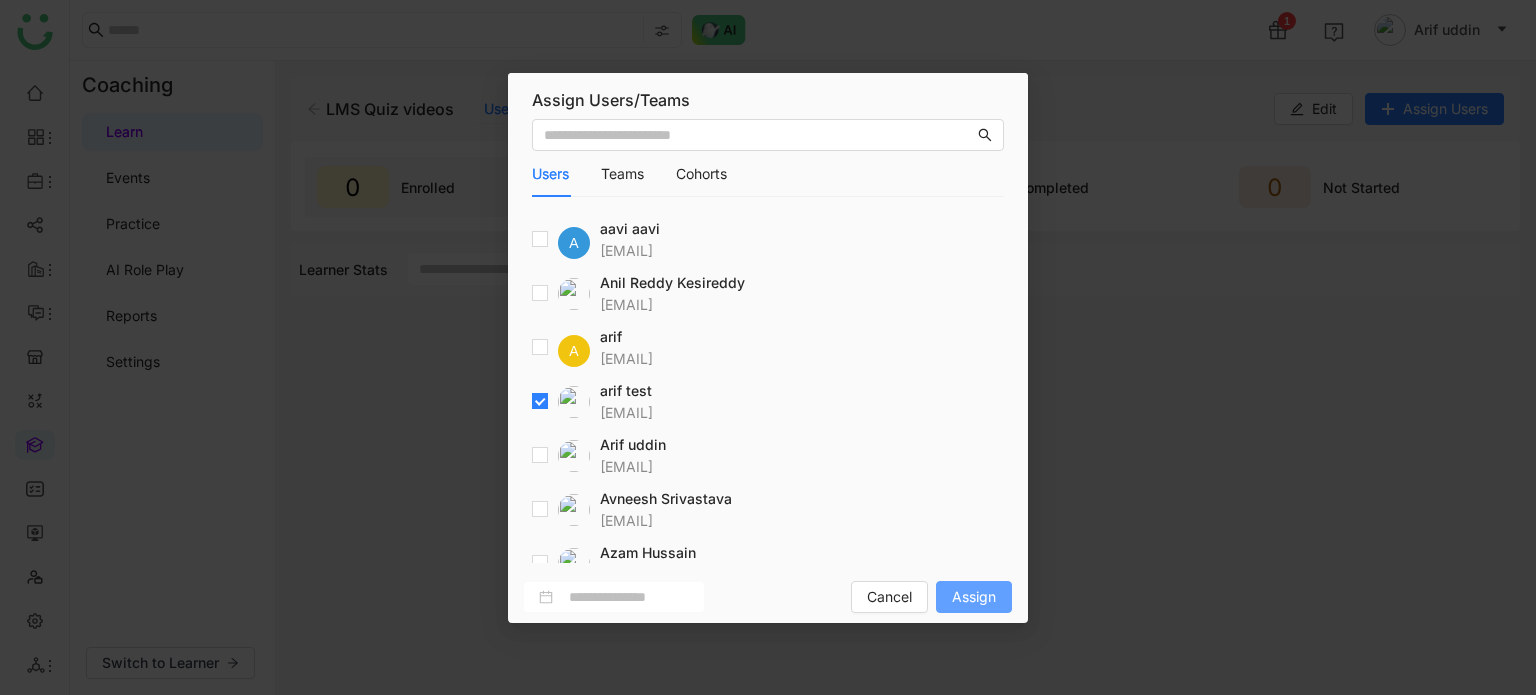 click on "Assign" at bounding box center (974, 597) 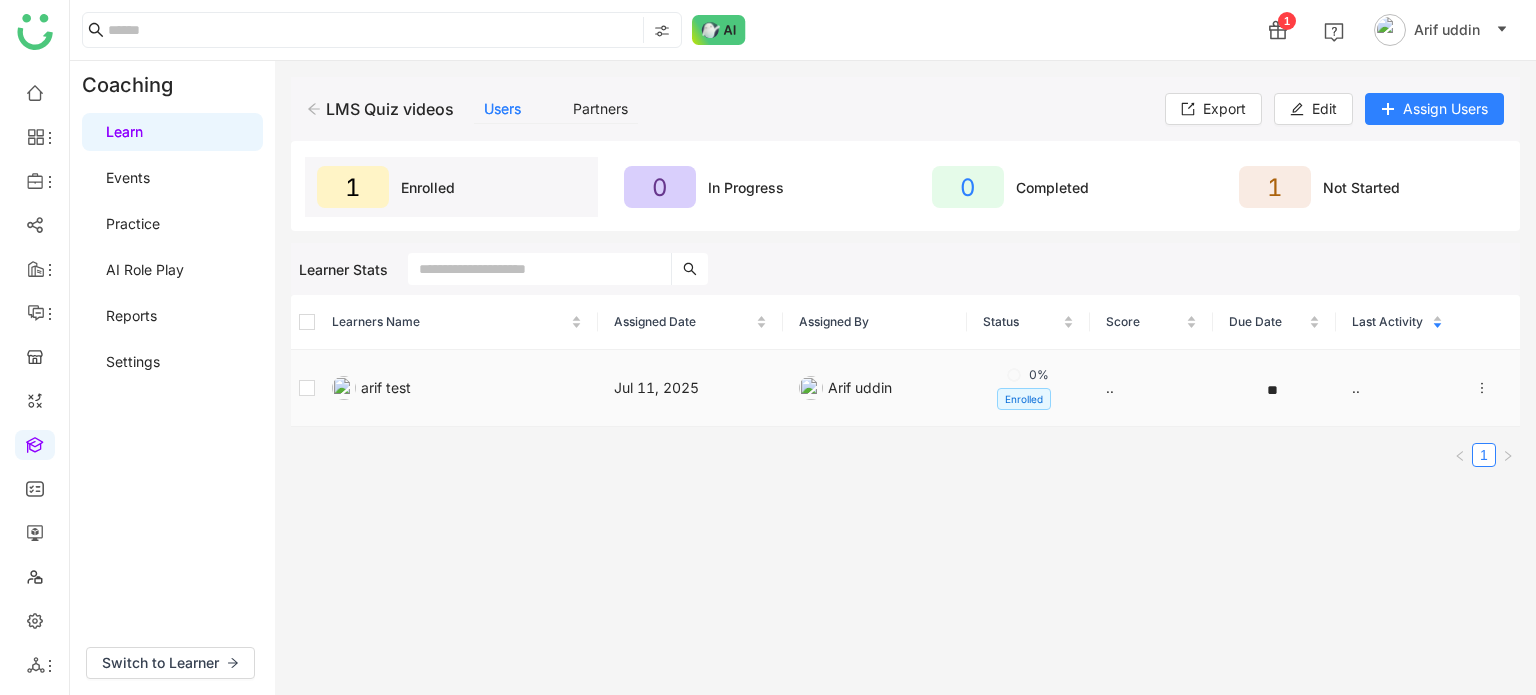 click 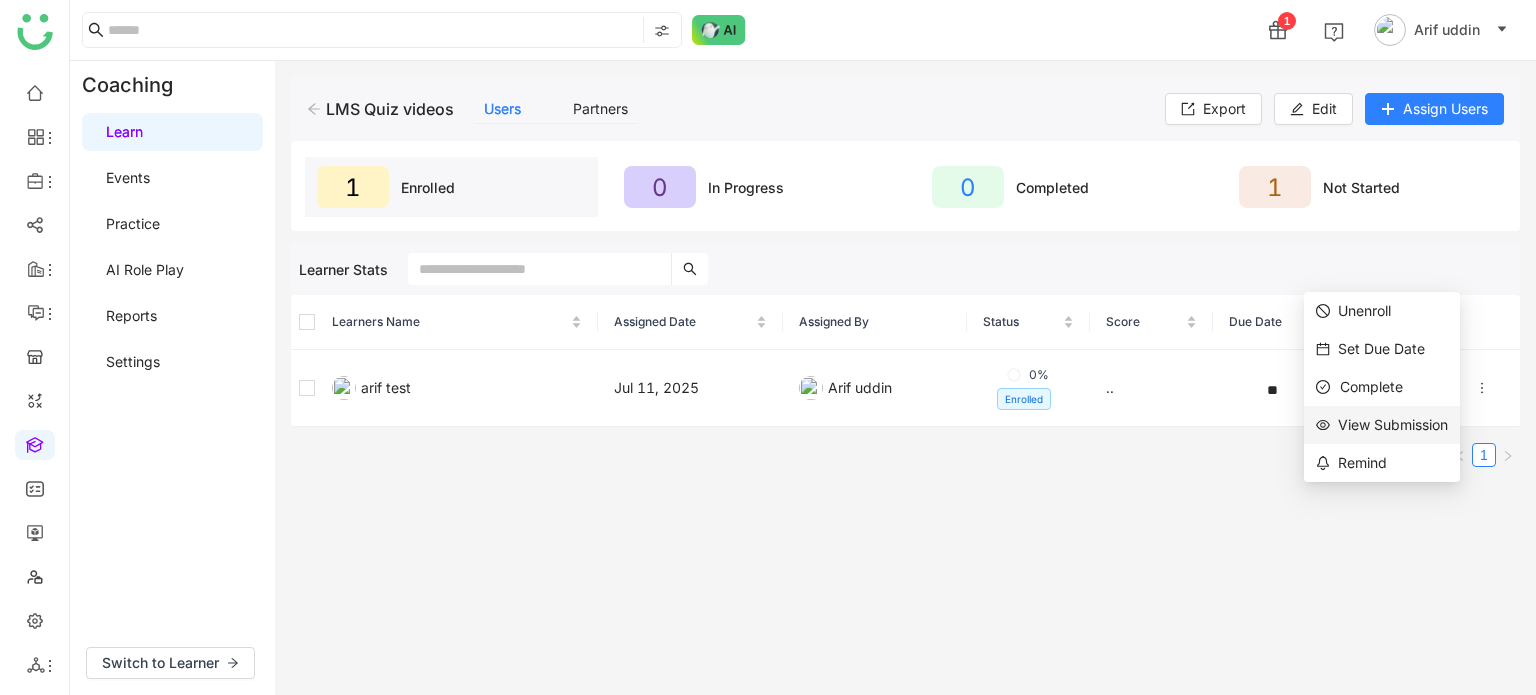click on "View Submission" at bounding box center (1382, 425) 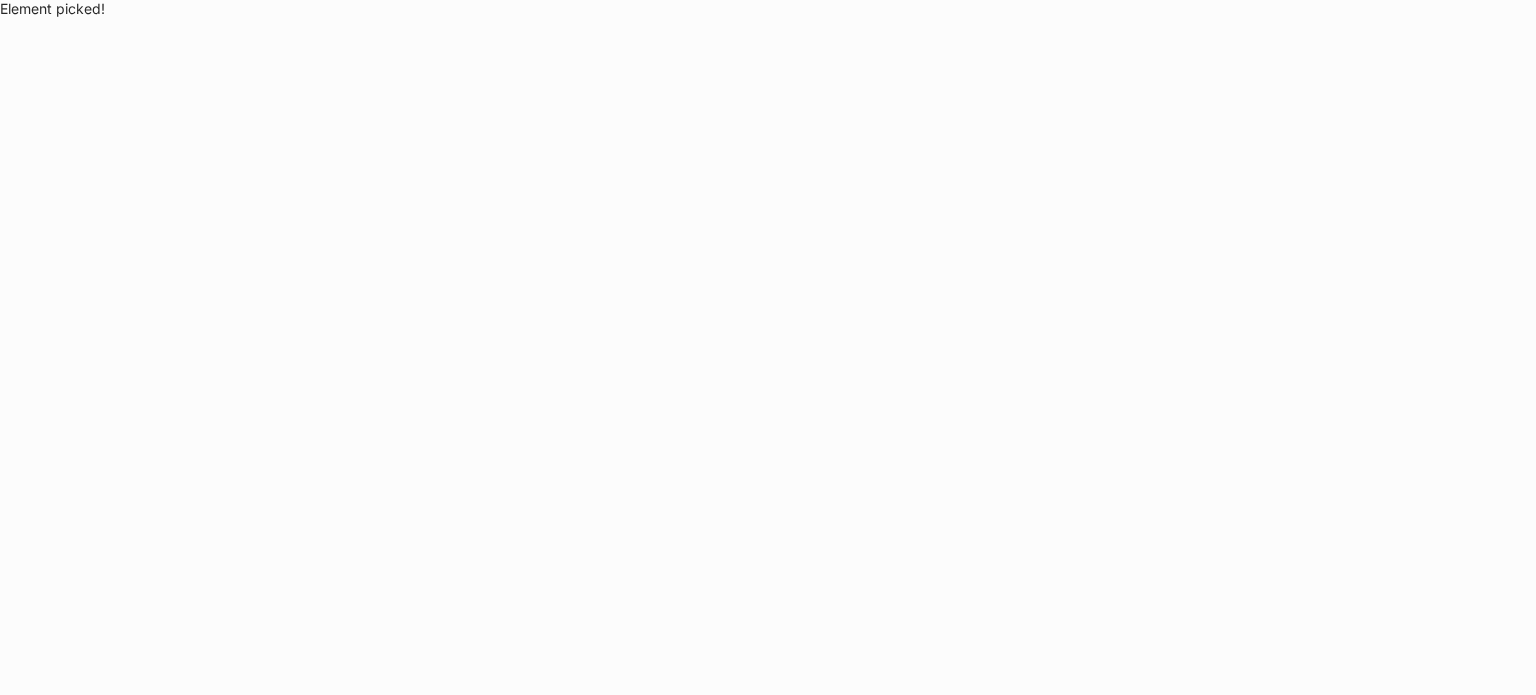 scroll, scrollTop: 0, scrollLeft: 0, axis: both 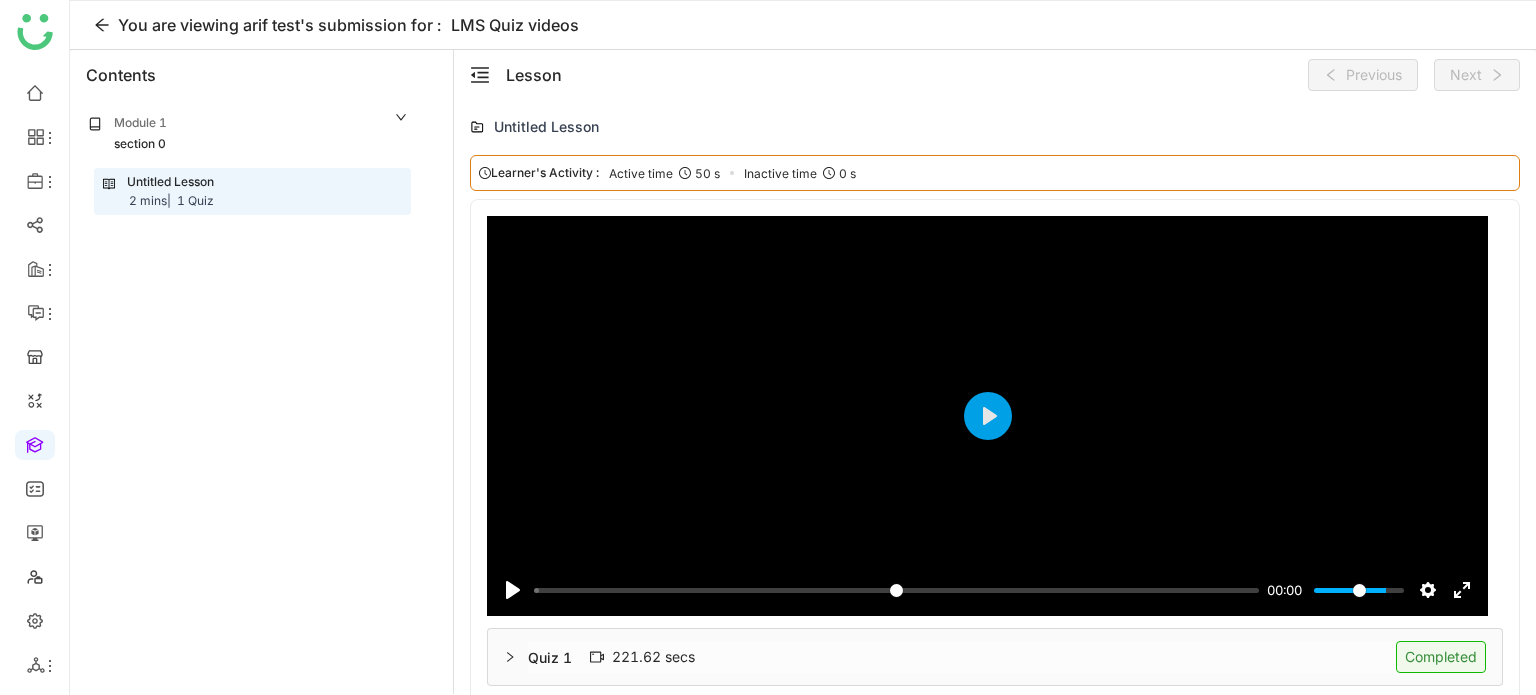 type on "***" 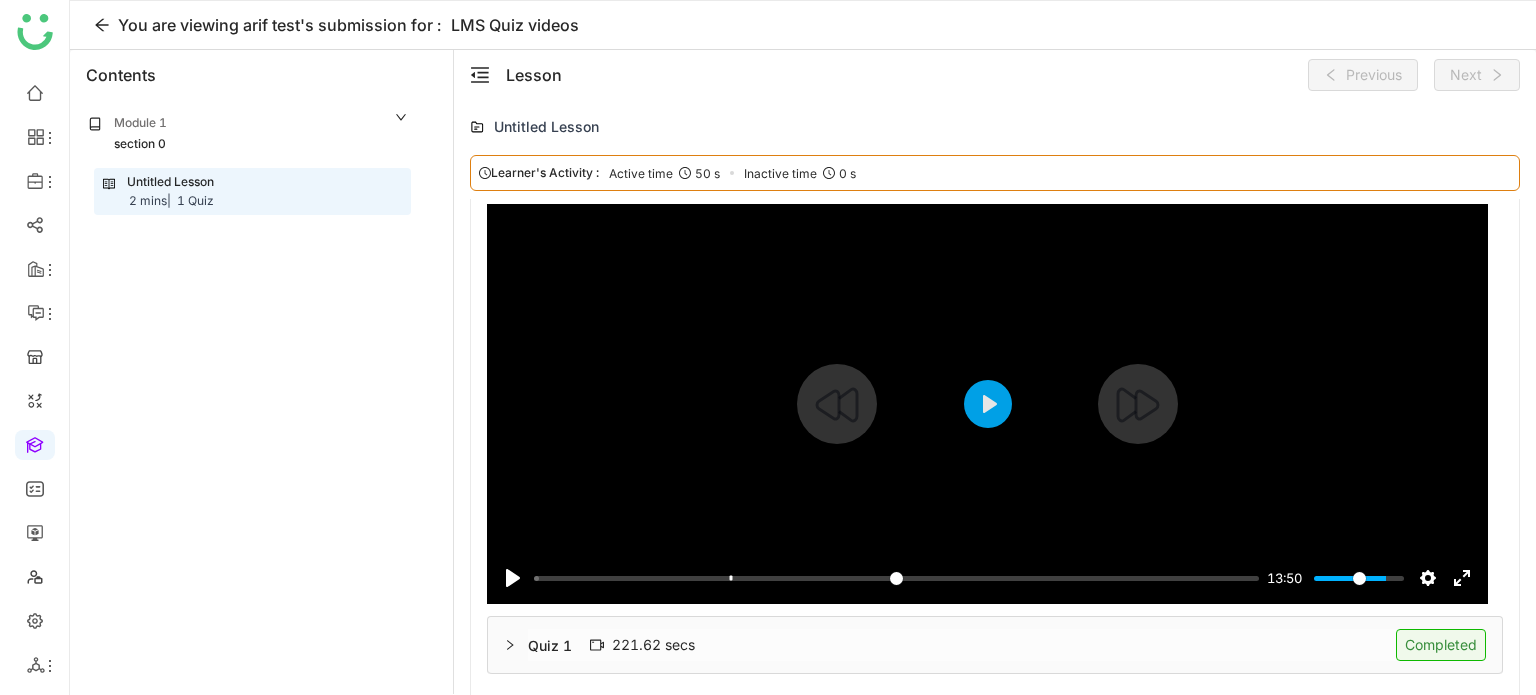 scroll, scrollTop: 16, scrollLeft: 0, axis: vertical 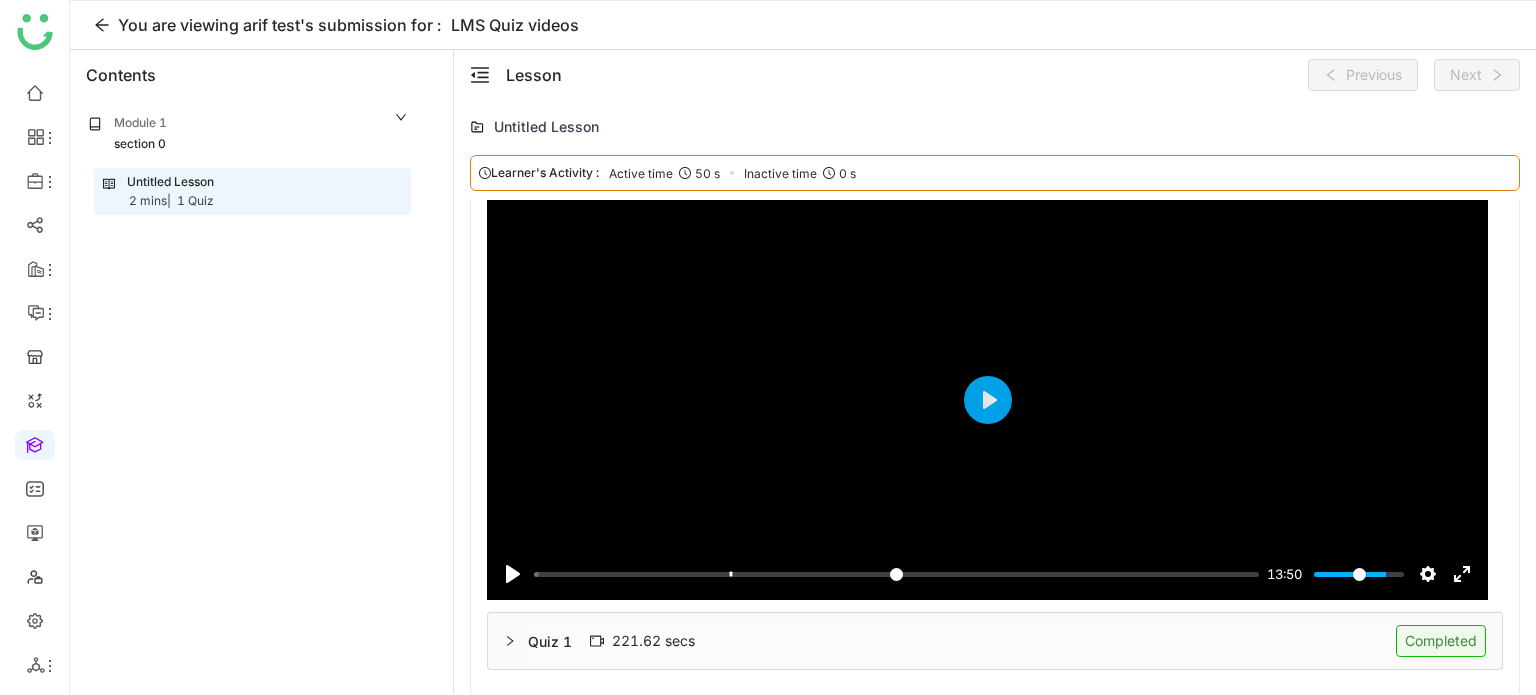 click on "Quiz 1  221.62 secs   Completed" at bounding box center (1007, 641) 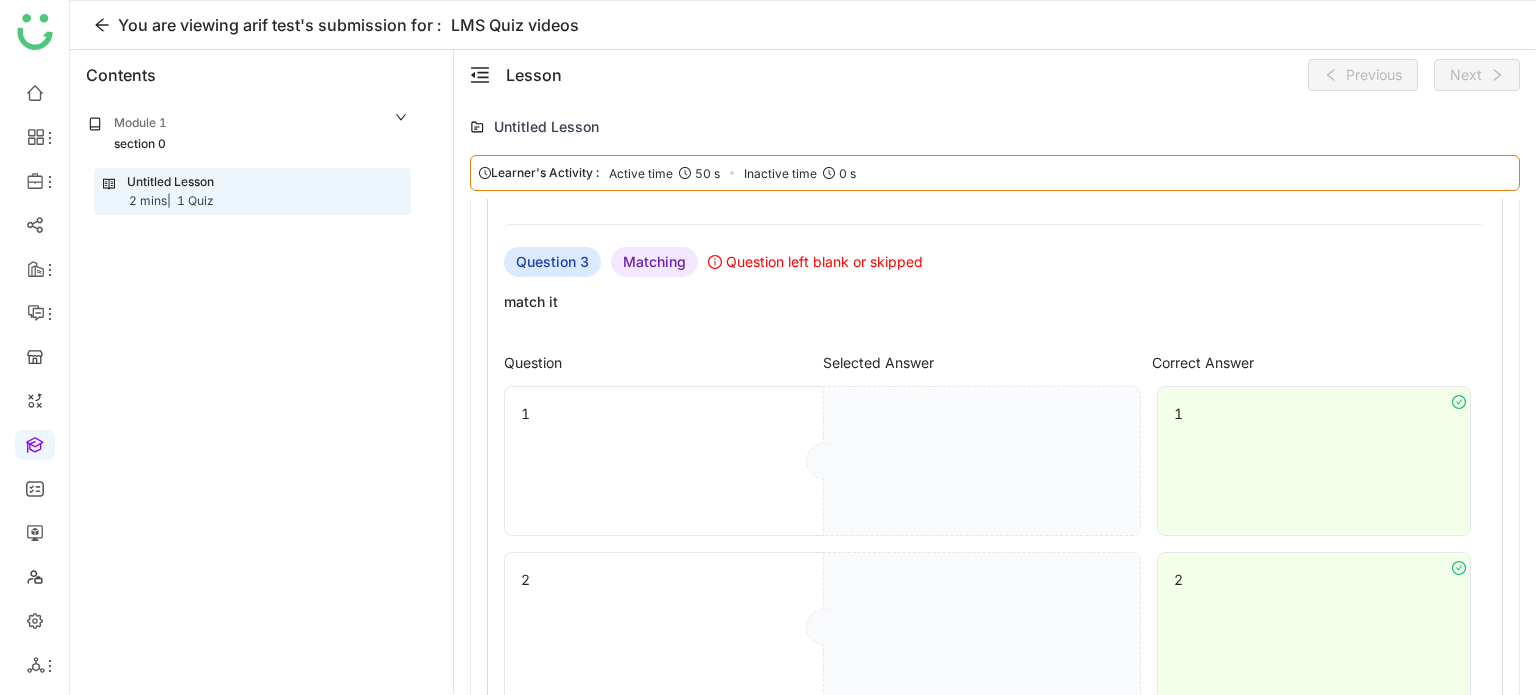 scroll, scrollTop: 1428, scrollLeft: 0, axis: vertical 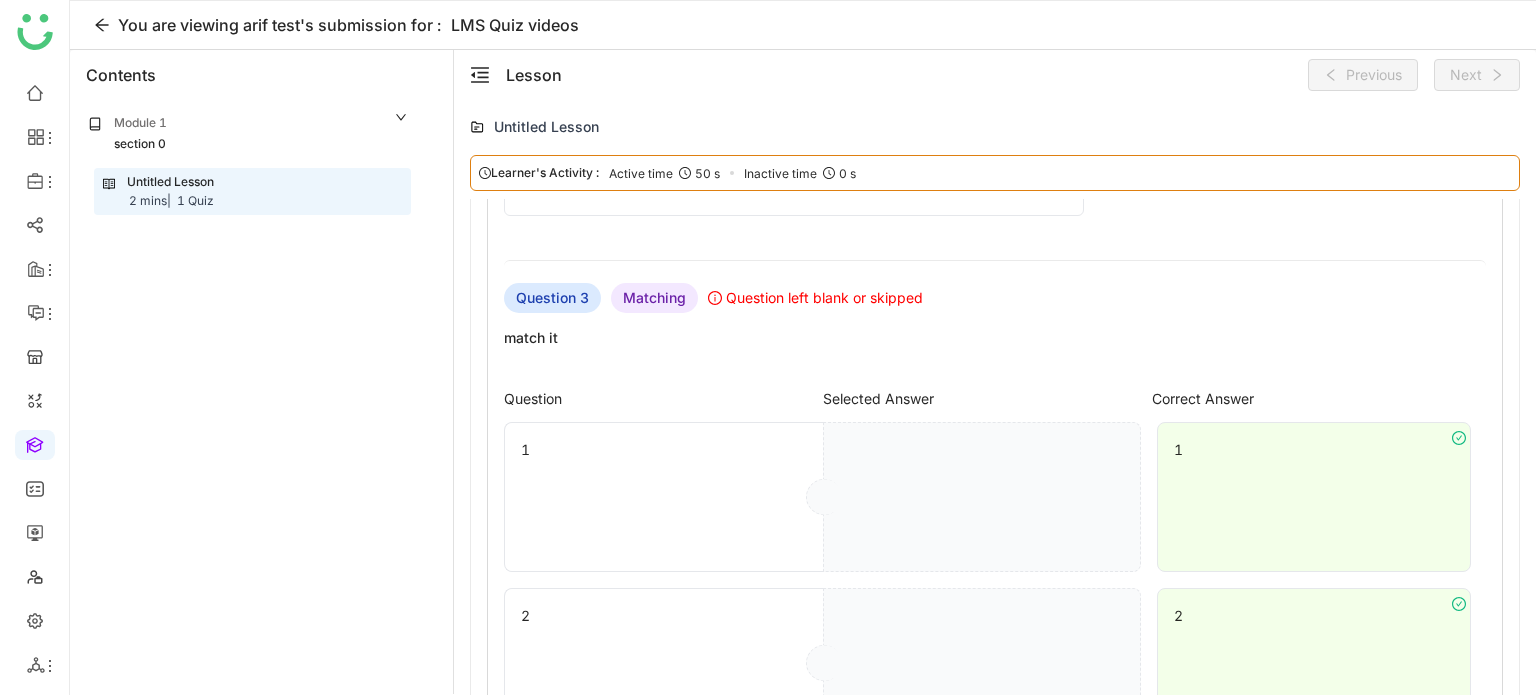click on "match it" at bounding box center [987, 337] 